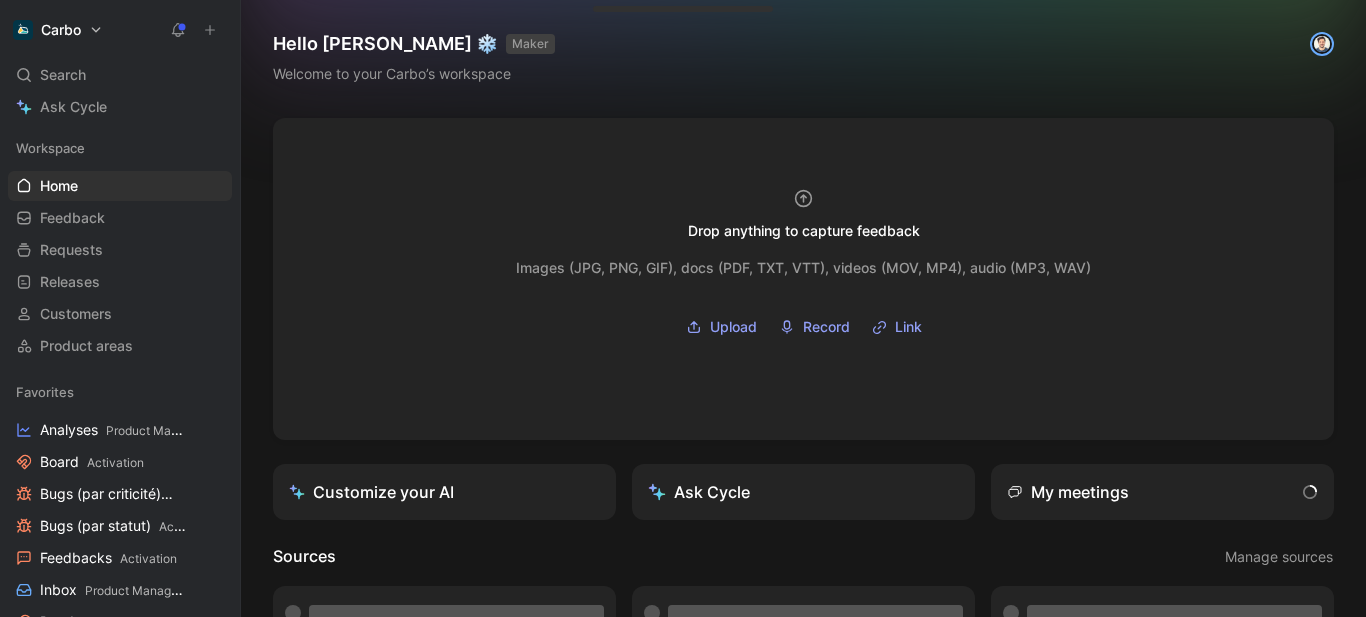 scroll, scrollTop: 0, scrollLeft: 0, axis: both 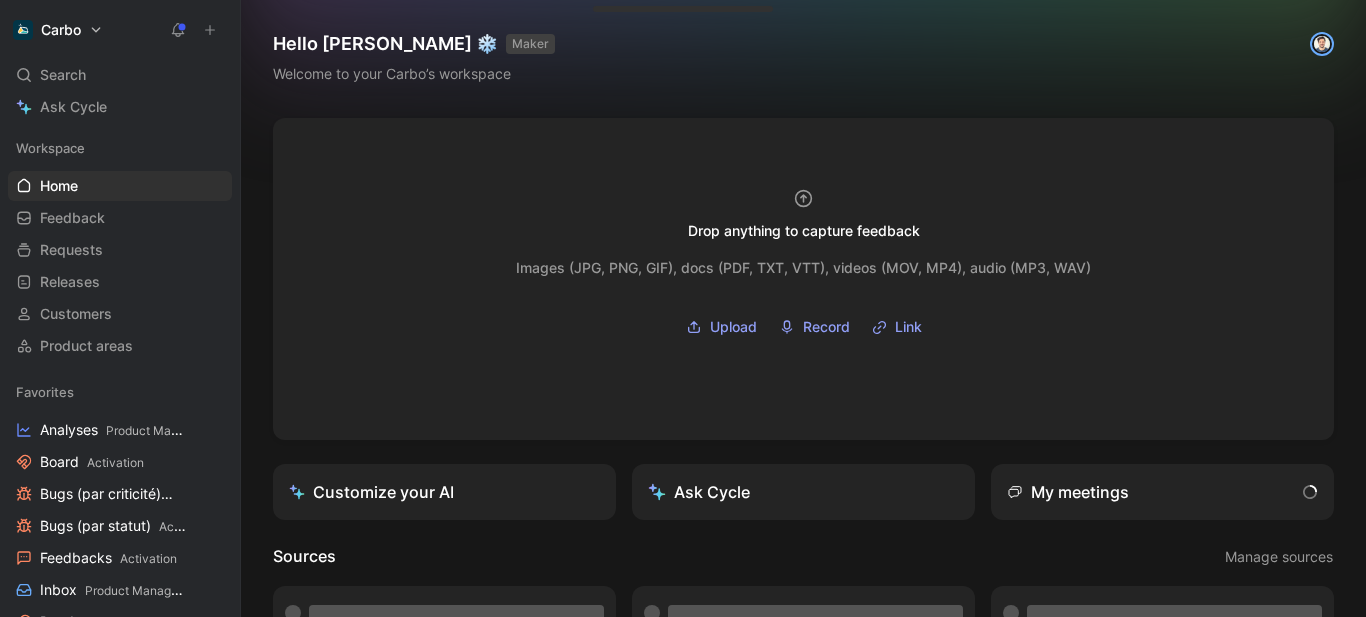 click 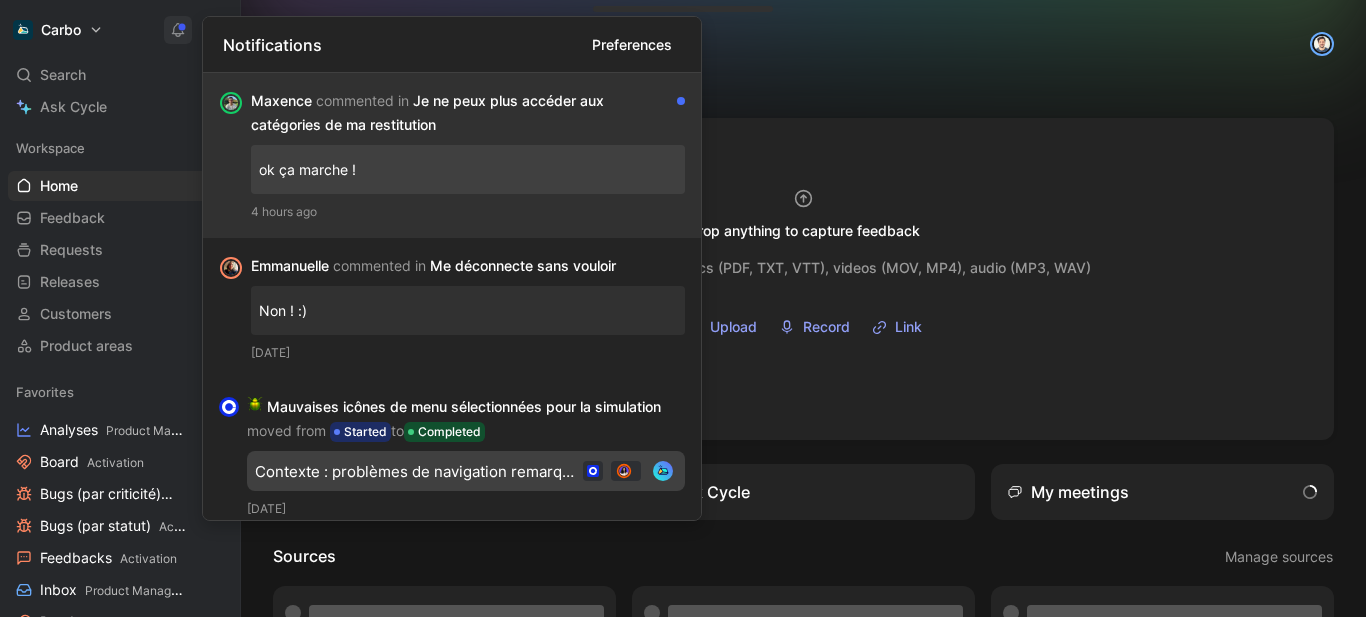 click on "Maxence   commented in   Je ne peux plus accéder aux catégories de ma restitution" at bounding box center [460, 113] 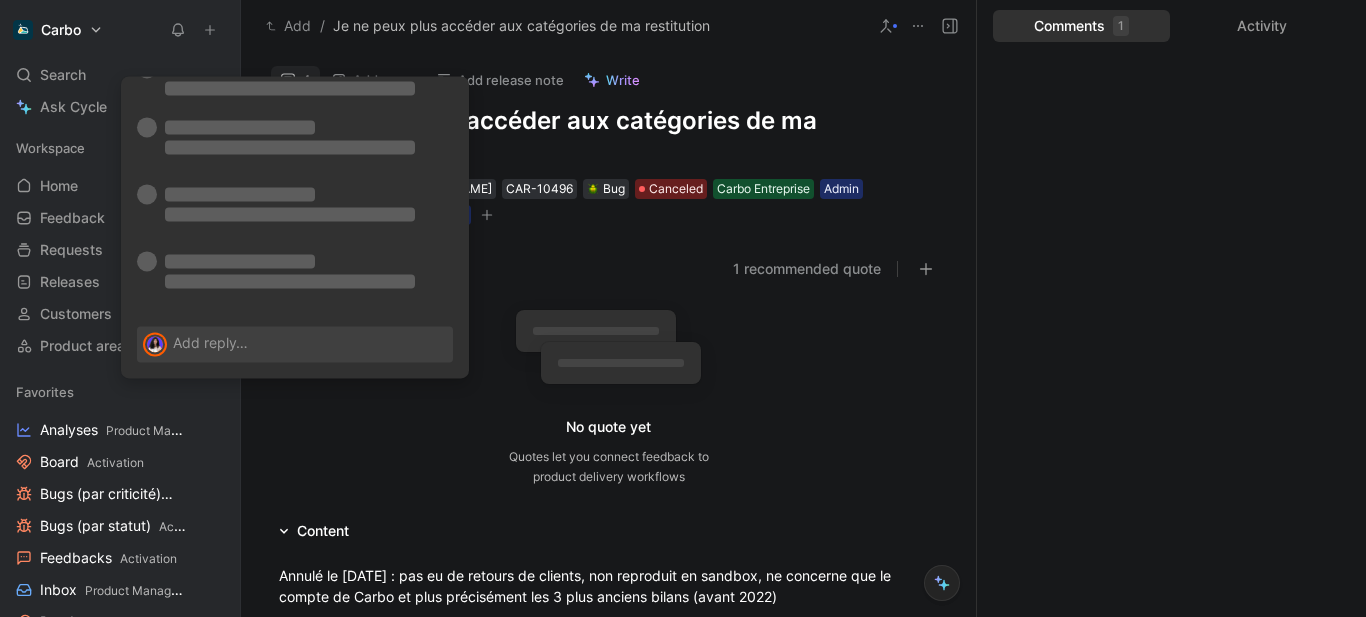 scroll, scrollTop: 14, scrollLeft: 0, axis: vertical 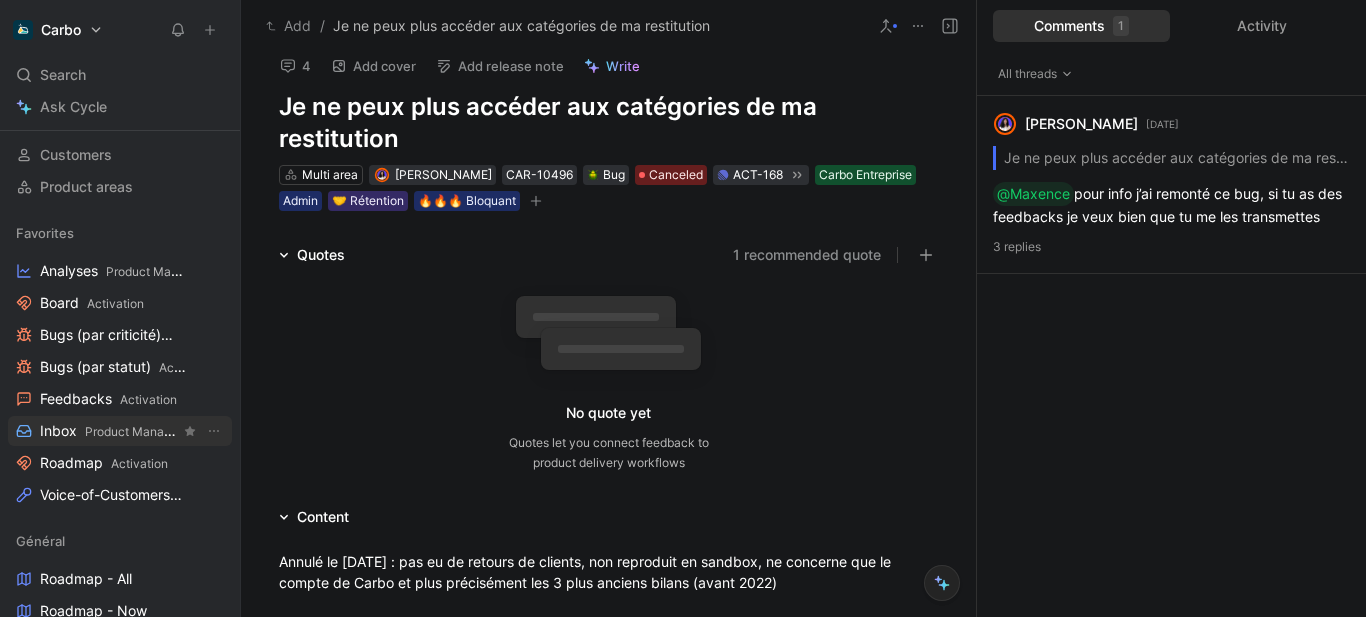 click on "Inbox Product Management" at bounding box center (110, 431) 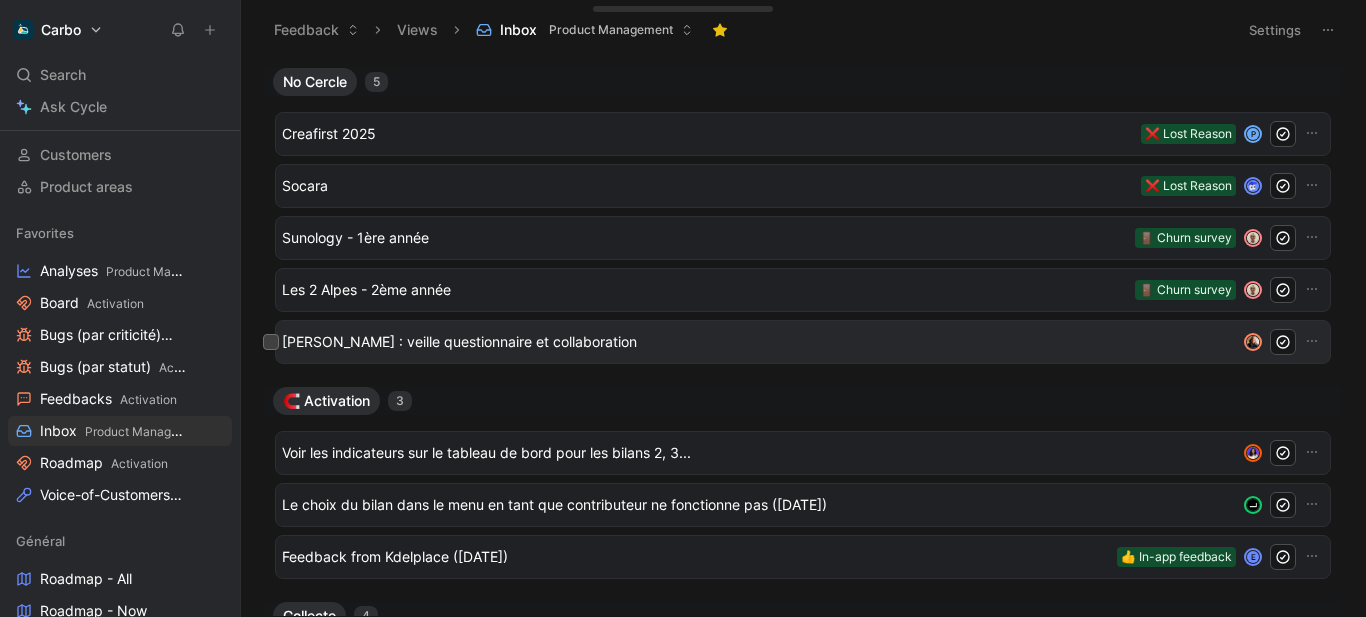 click on "[PERSON_NAME] : veille questionnaire et collaboration" at bounding box center (759, 342) 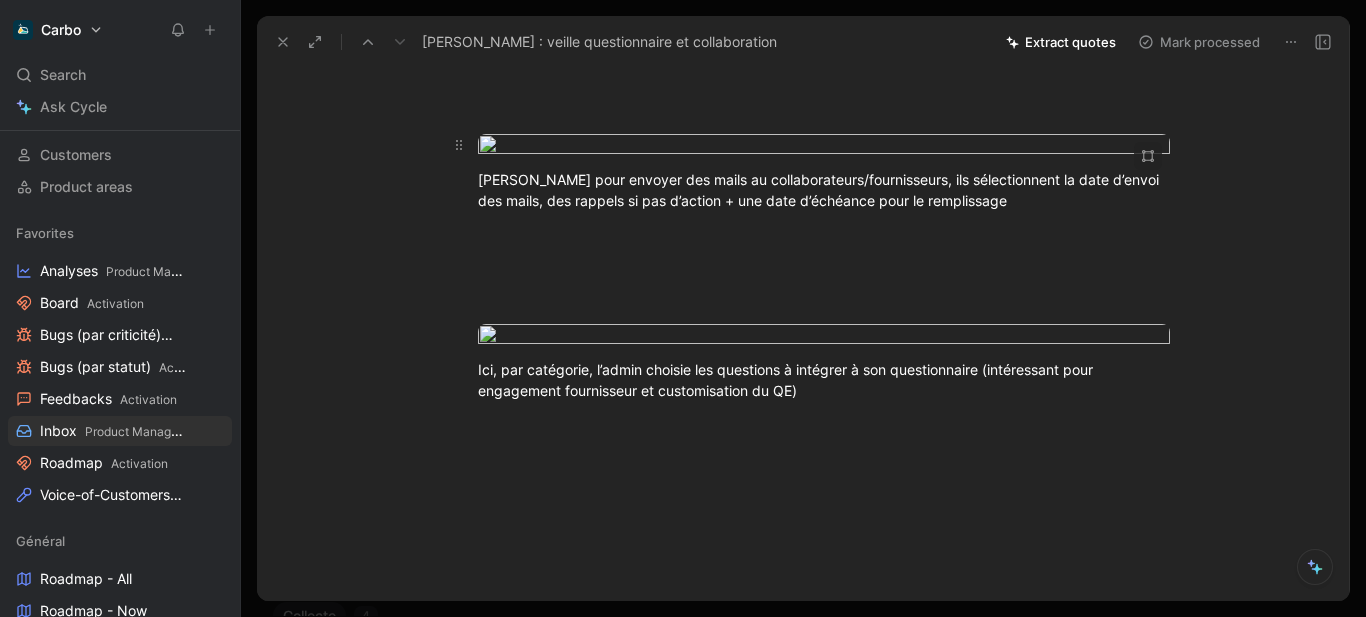 scroll, scrollTop: 172, scrollLeft: 0, axis: vertical 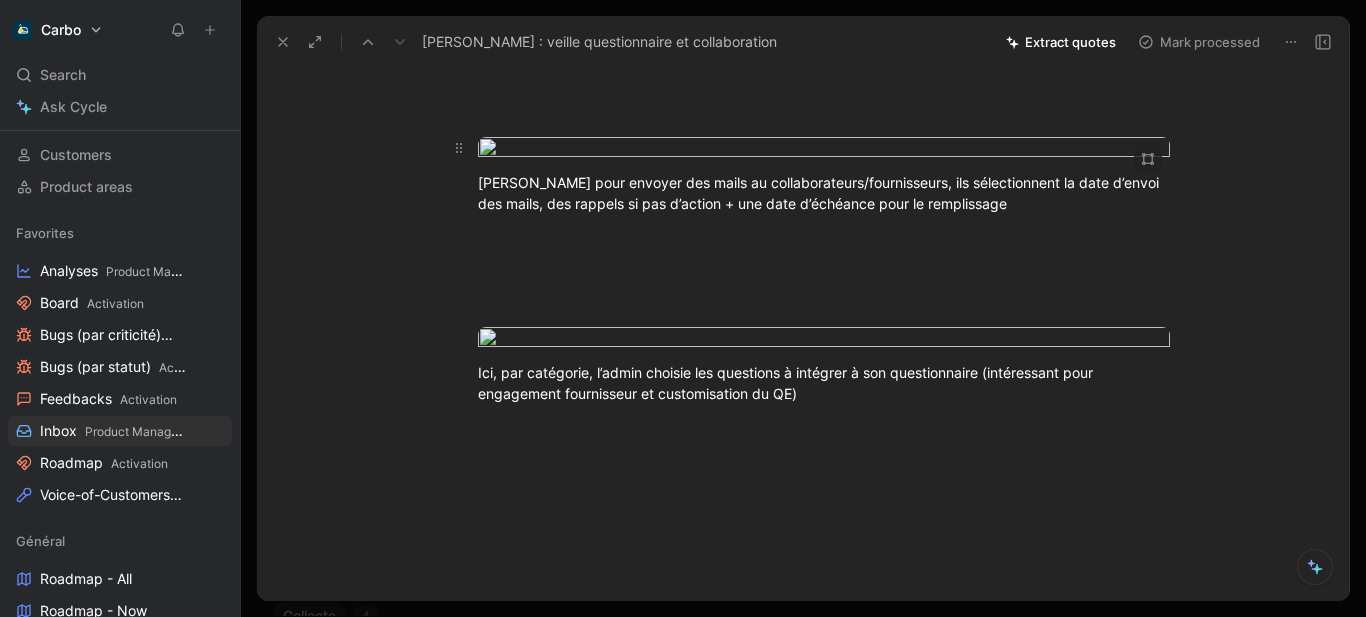 click on "Carbo Search Ctrl K Ask Cycle Workspace Home G then H Feedback G then F Requests G then R Releases G then L Customers Product areas Favorites Analyses Product Management Board Activation Bugs (par criticité) Activation Bugs (par statut) Activation Feedbacks Activation Inbox Product Management Roadmap Activation Voice-of-Customers Product Management Général Roadmap - All Roadmap - Now Roadmap - Next & Now Problem Space Solution Space Opportunités - to validate Opportunités - Done et cancelled Labo Big Bets PMS Mid Bets Feedbacks Labo et PMS Feedbacks Closing Activation Feedbacks Roadmap Board Bugs (par statut) Bugs (par criticité) Solutions déployée Collecte Roadmap Triage Feedbacks Opportunité list Product Management Voice-of-Customers Inbox Analyses Interviews Doctypes sans cercle Doctypes sans Product area Solutions sans Opportunité Citations non liées à doctype Docs "loop closed" Customer voice Enzo Manue Solutions de contournement Rétention Feedback by CSM All feedback Bugs Ops 5" at bounding box center (683, 308) 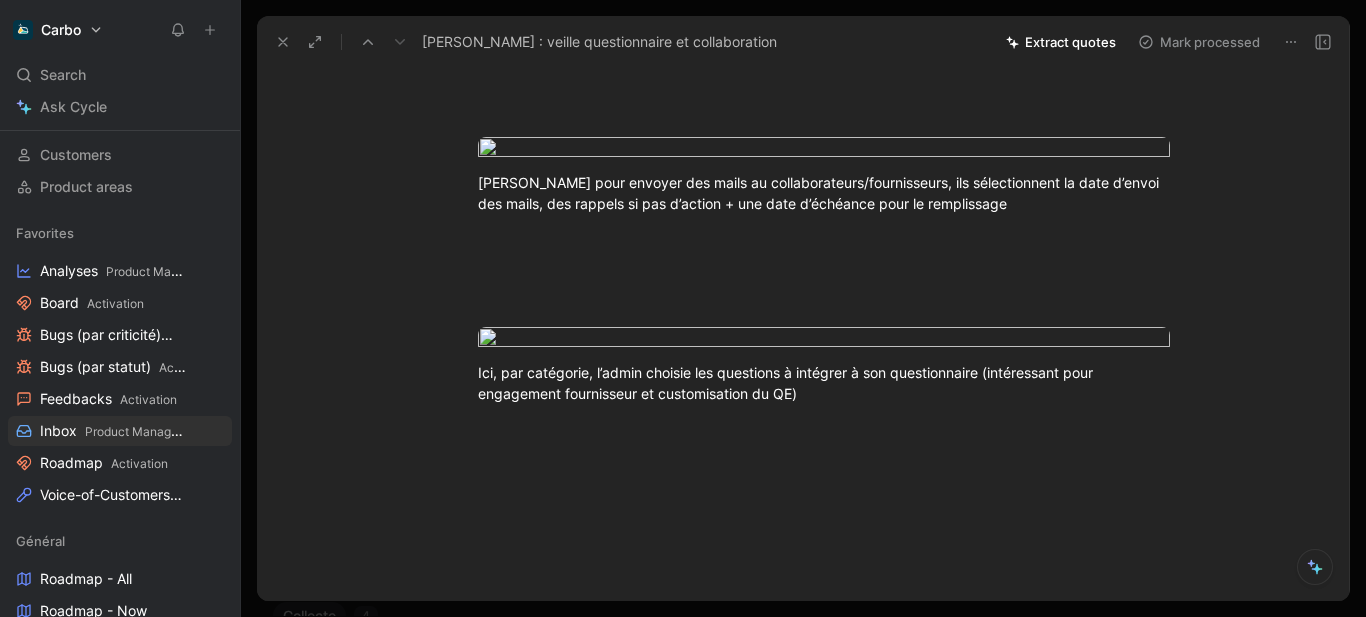 click at bounding box center [683, 617] 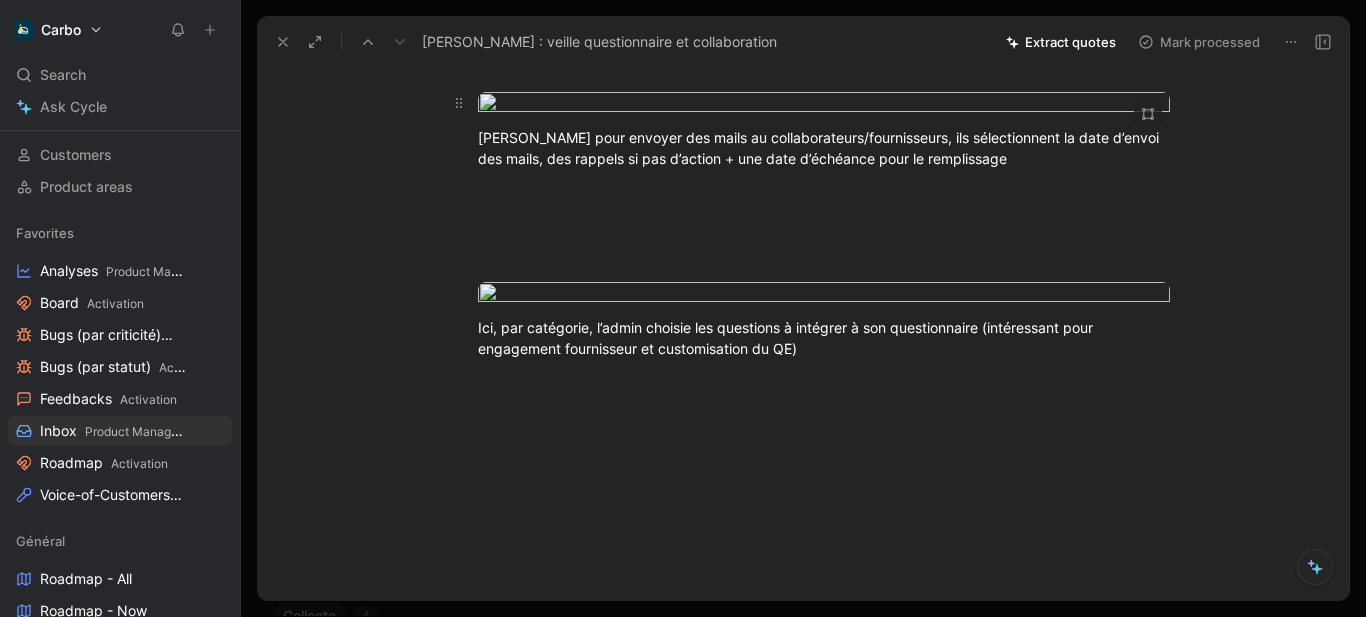 scroll, scrollTop: 625, scrollLeft: 0, axis: vertical 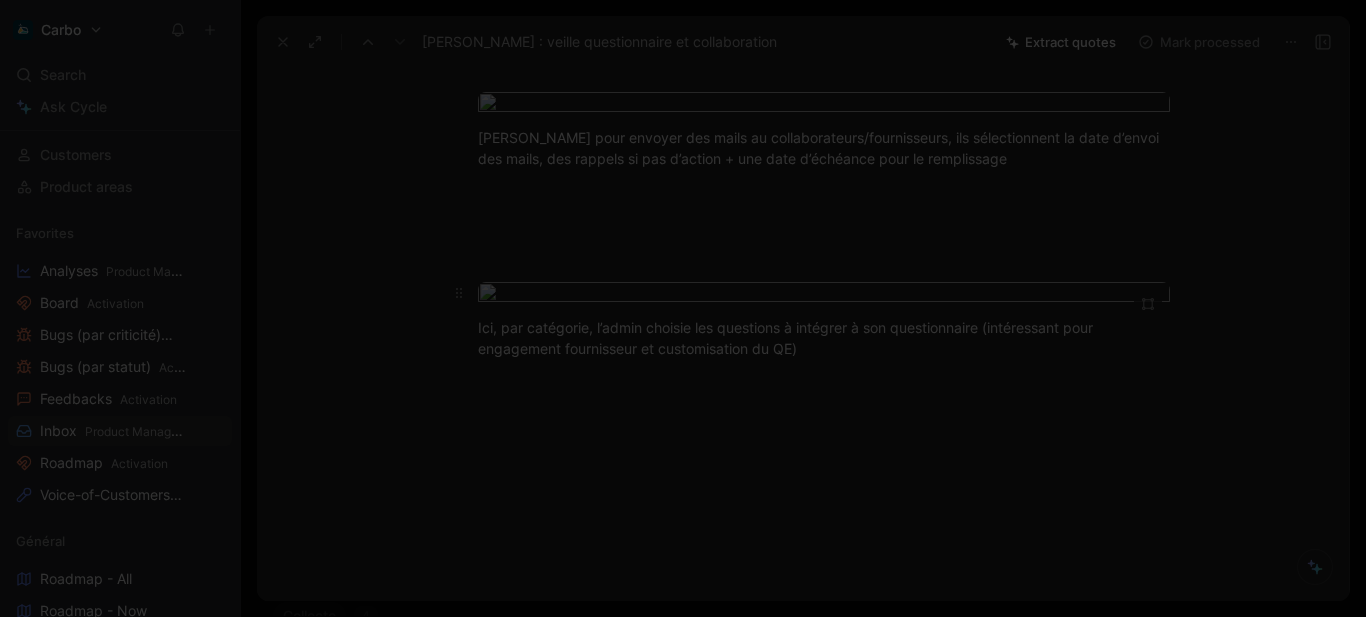 click on "Carbo Search Ctrl K Ask Cycle Workspace Home G then H Feedback G then F Requests G then R Releases G then L Customers Product areas Favorites Analyses Product Management Board Activation Bugs (par criticité) Activation Bugs (par statut) Activation Feedbacks Activation Inbox Product Management Roadmap Activation Voice-of-Customers Product Management Général Roadmap - All Roadmap - Now Roadmap - Next & Now Problem Space Solution Space Opportunités - to validate Opportunités - Done et cancelled Labo Big Bets PMS Mid Bets Feedbacks Labo et PMS Feedbacks Closing Activation Feedbacks Roadmap Board Bugs (par statut) Bugs (par criticité) Solutions déployée Collecte Roadmap Triage Feedbacks Opportunité list Product Management Voice-of-Customers Inbox Analyses Interviews Doctypes sans cercle Doctypes sans Product area Solutions sans Opportunité Citations non liées à doctype Docs "loop closed" Customer voice Enzo Manue Solutions de contournement Rétention Feedback by CSM All feedback Bugs Ops 5" at bounding box center (683, 308) 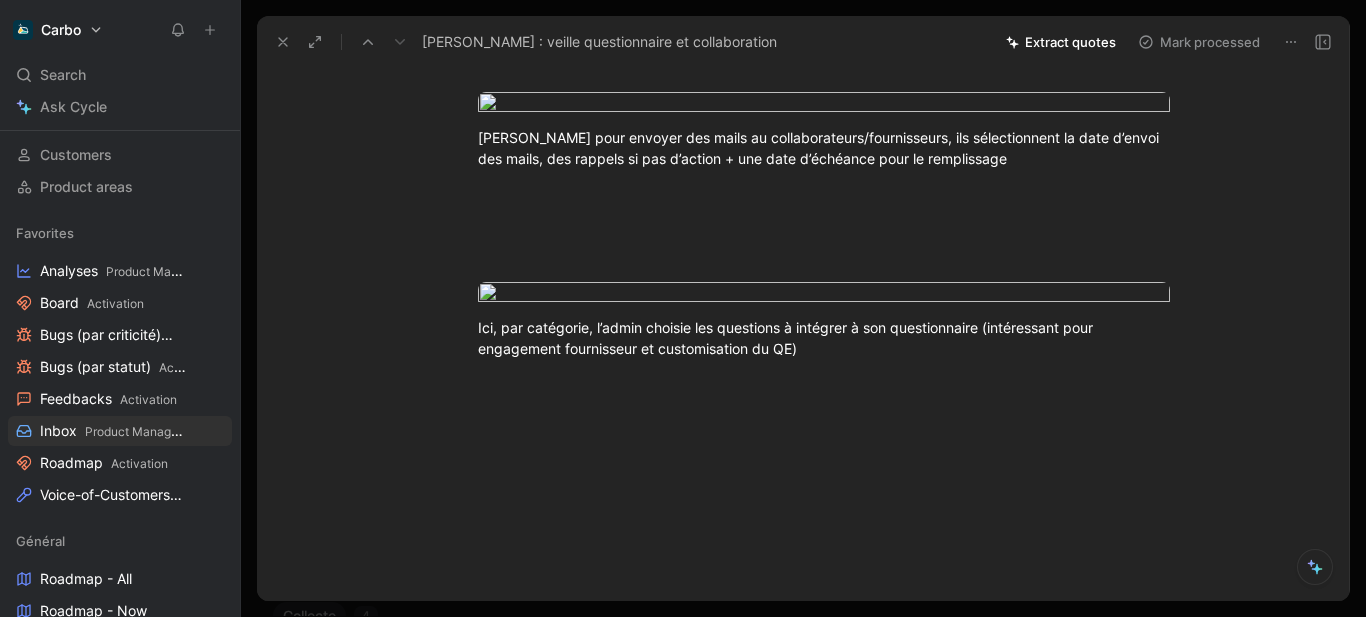 click at bounding box center [683, 308] 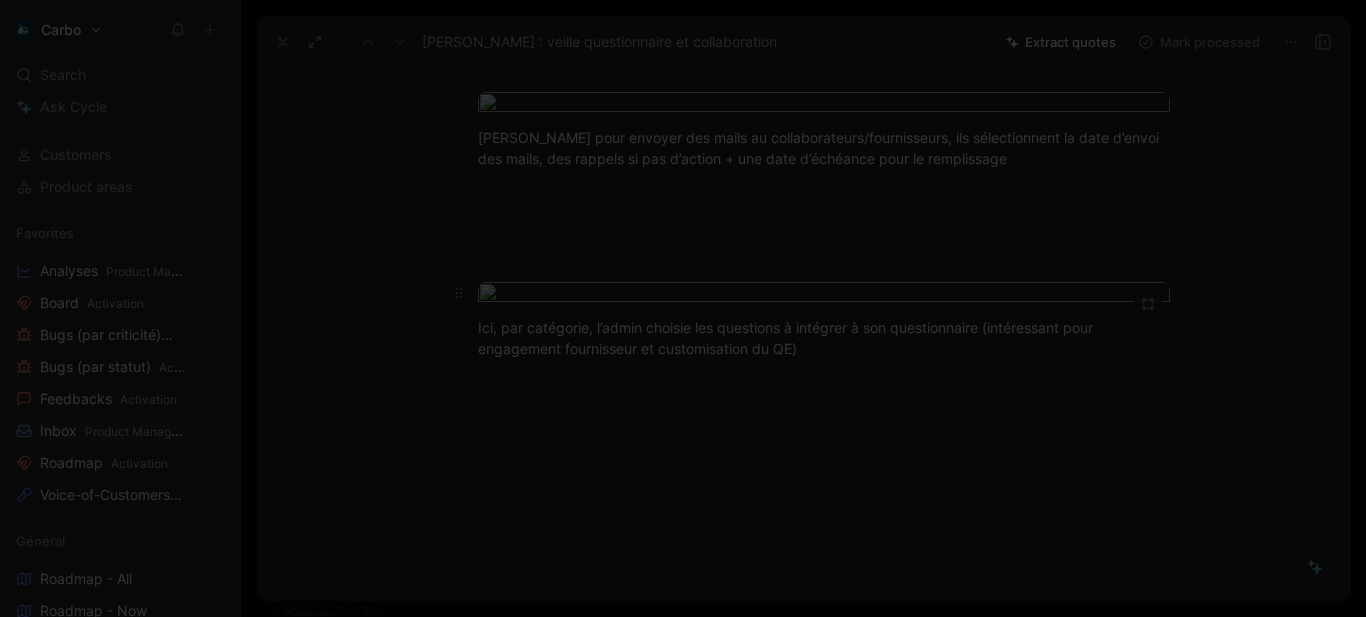click on "Carbo Search Ctrl K Ask Cycle Workspace Home G then H Feedback G then F Requests G then R Releases G then L Customers Product areas Favorites Analyses Product Management Board Activation Bugs (par criticité) Activation Bugs (par statut) Activation Feedbacks Activation Inbox Product Management Roadmap Activation Voice-of-Customers Product Management Général Roadmap - All Roadmap - Now Roadmap - Next & Now Problem Space Solution Space Opportunités - to validate Opportunités - Done et cancelled Labo Big Bets PMS Mid Bets Feedbacks Labo et PMS Feedbacks Closing Activation Feedbacks Roadmap Board Bugs (par statut) Bugs (par criticité) Solutions déployée Collecte Roadmap Triage Feedbacks Opportunité list Product Management Voice-of-Customers Inbox Analyses Interviews Doctypes sans cercle Doctypes sans Product area Solutions sans Opportunité Citations non liées à doctype Docs "loop closed" Customer voice Enzo Manue Solutions de contournement Rétention Feedback by CSM All feedback Bugs Ops 5" at bounding box center [683, 308] 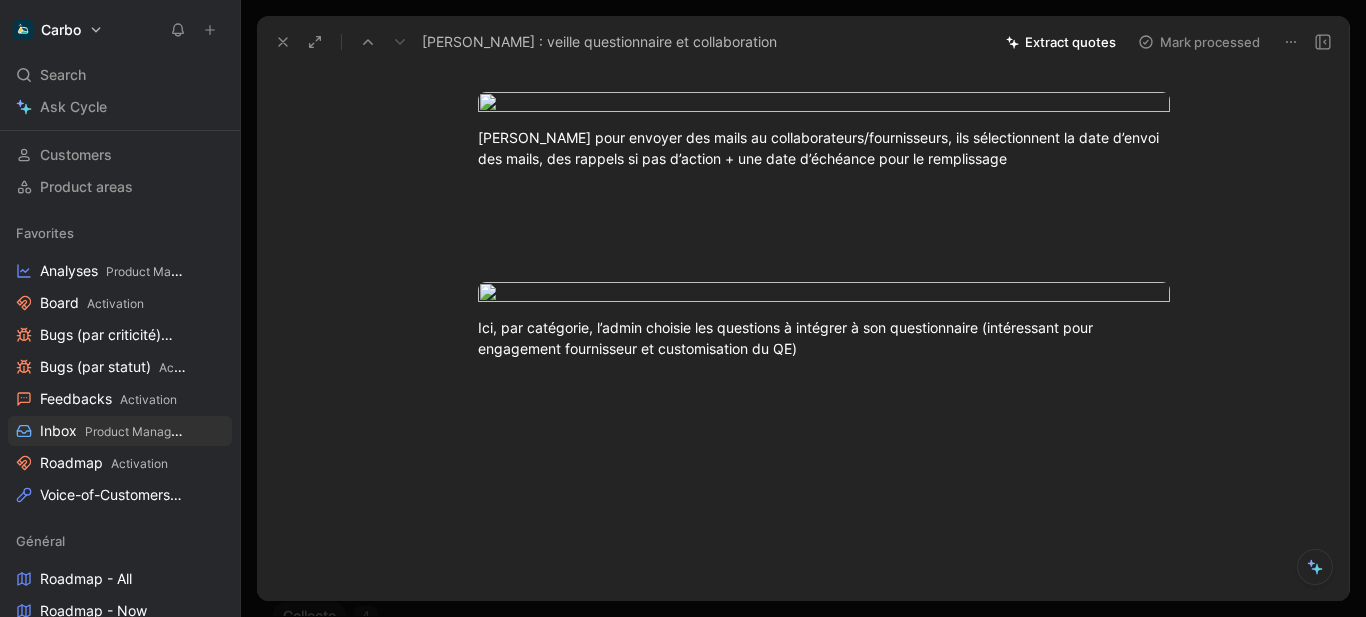 click at bounding box center [684, 308] 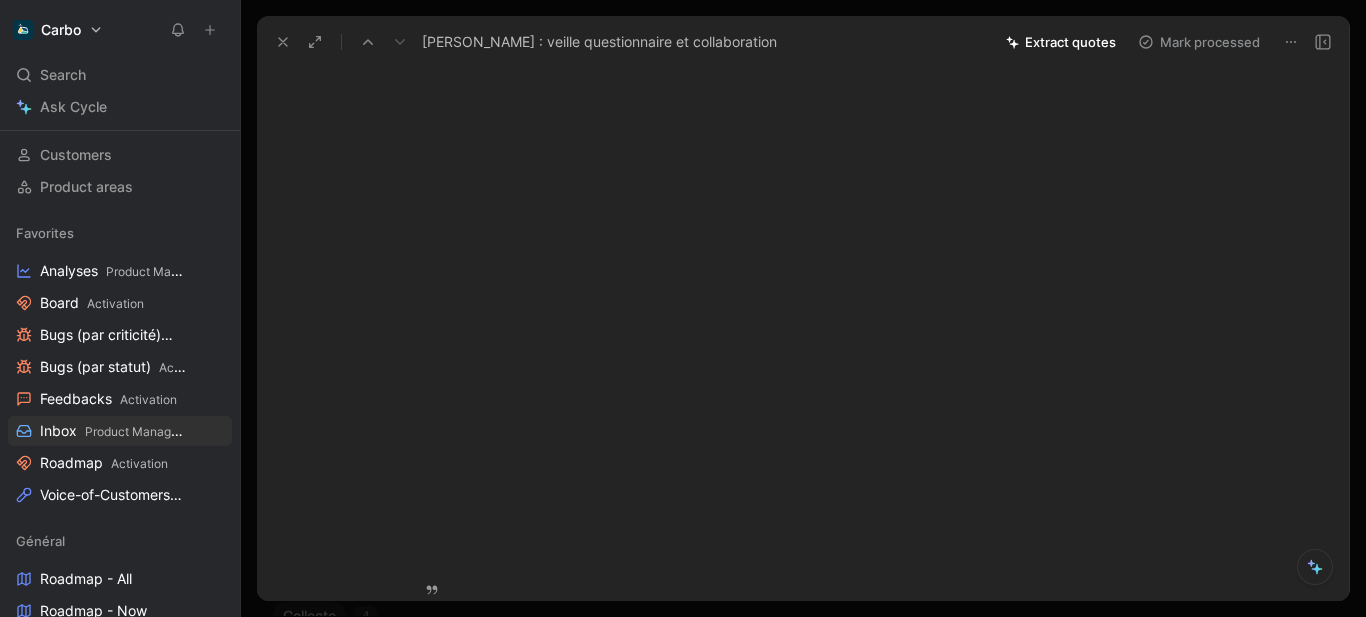 drag, startPoint x: 556, startPoint y: 507, endPoint x: 473, endPoint y: 473, distance: 89.693924 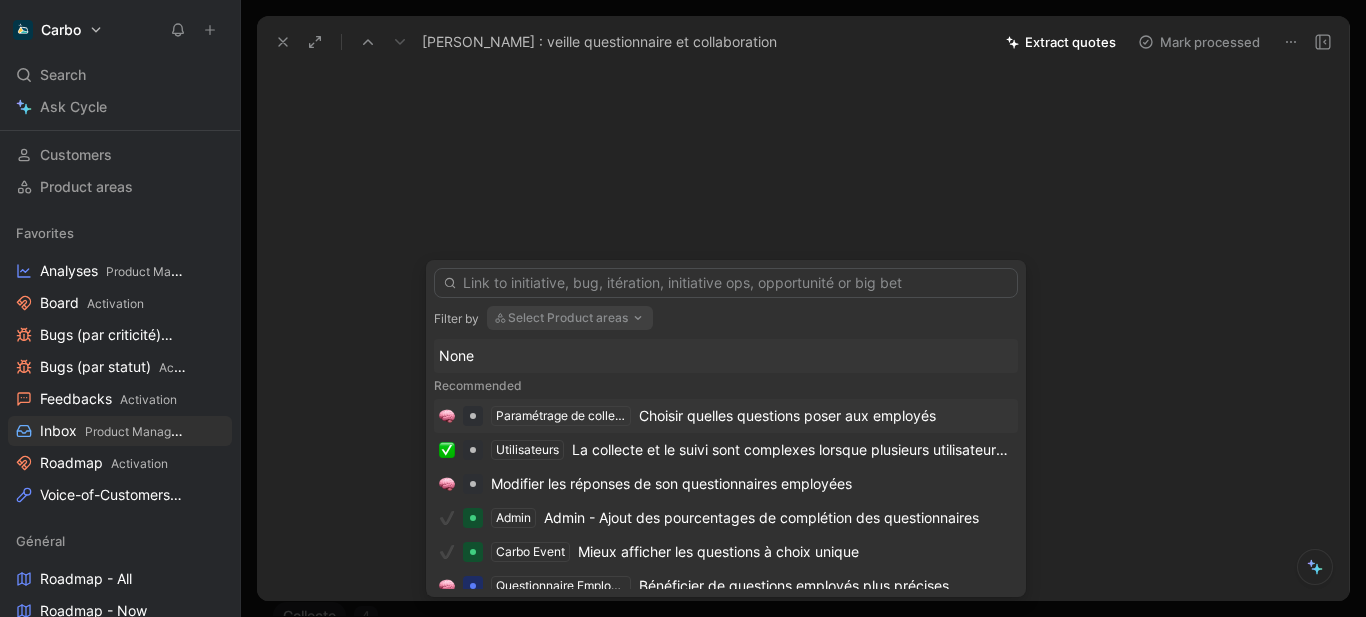 click on "Choisir quelles questions poser aux employés" at bounding box center (787, 416) 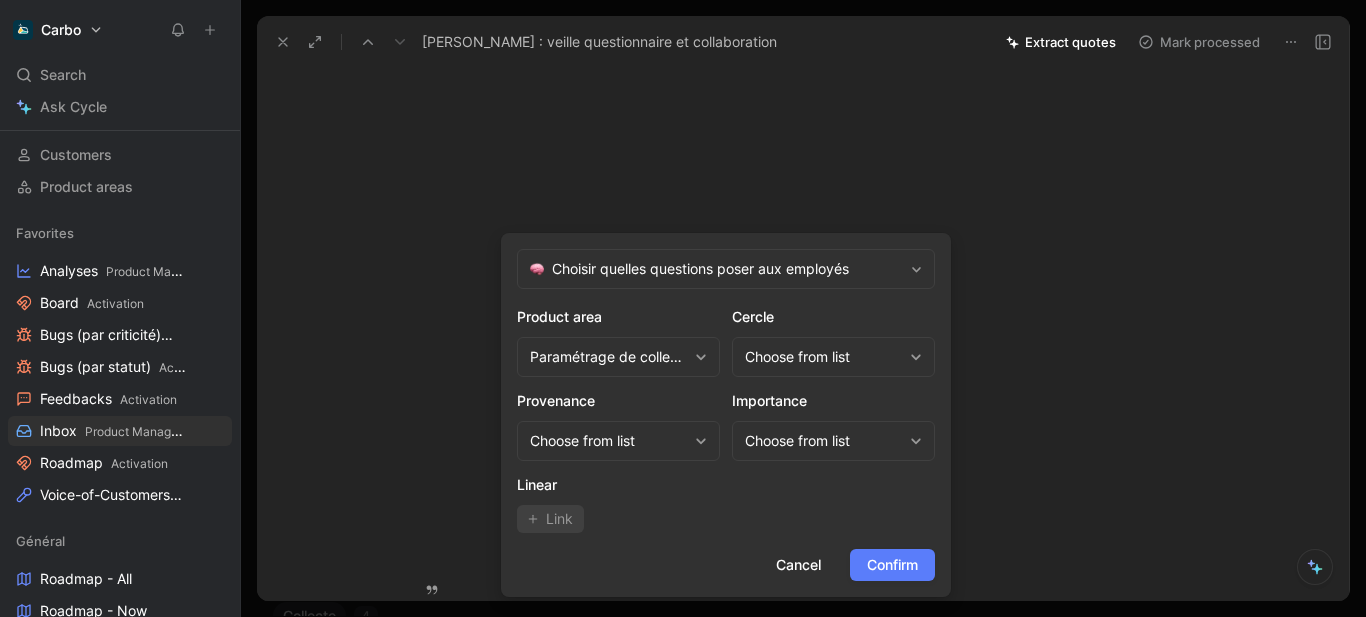 click on "Confirm" at bounding box center [892, 565] 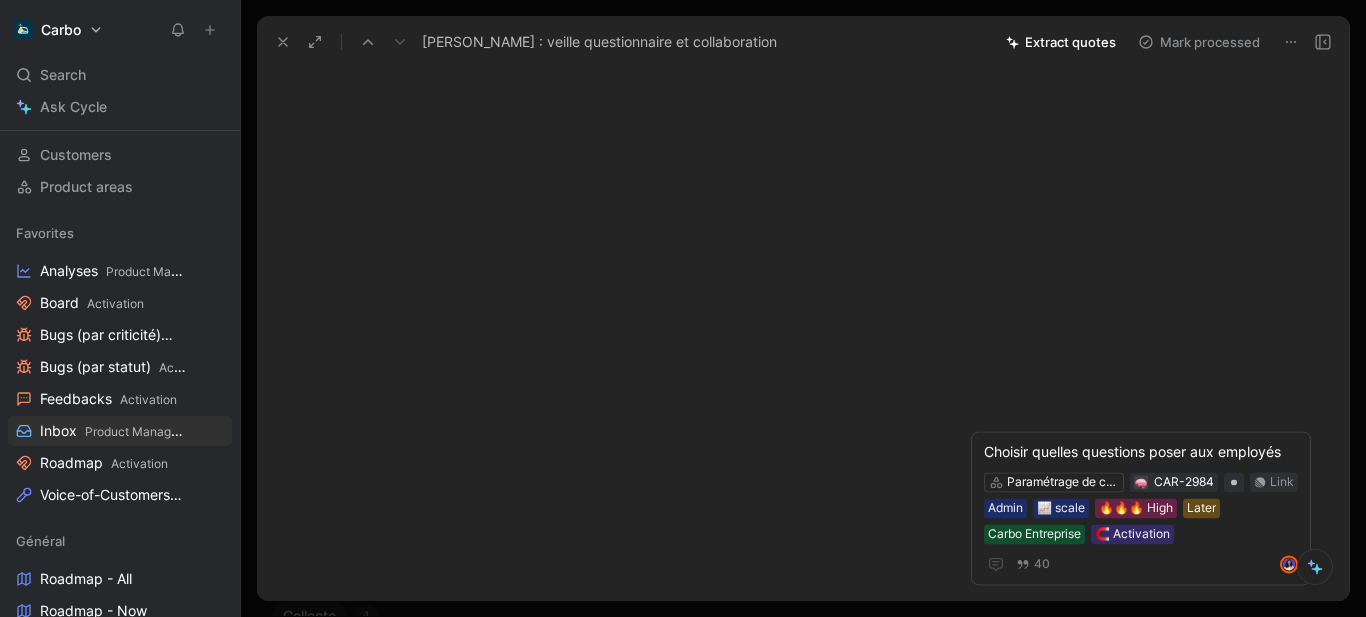 click at bounding box center (635, 177) 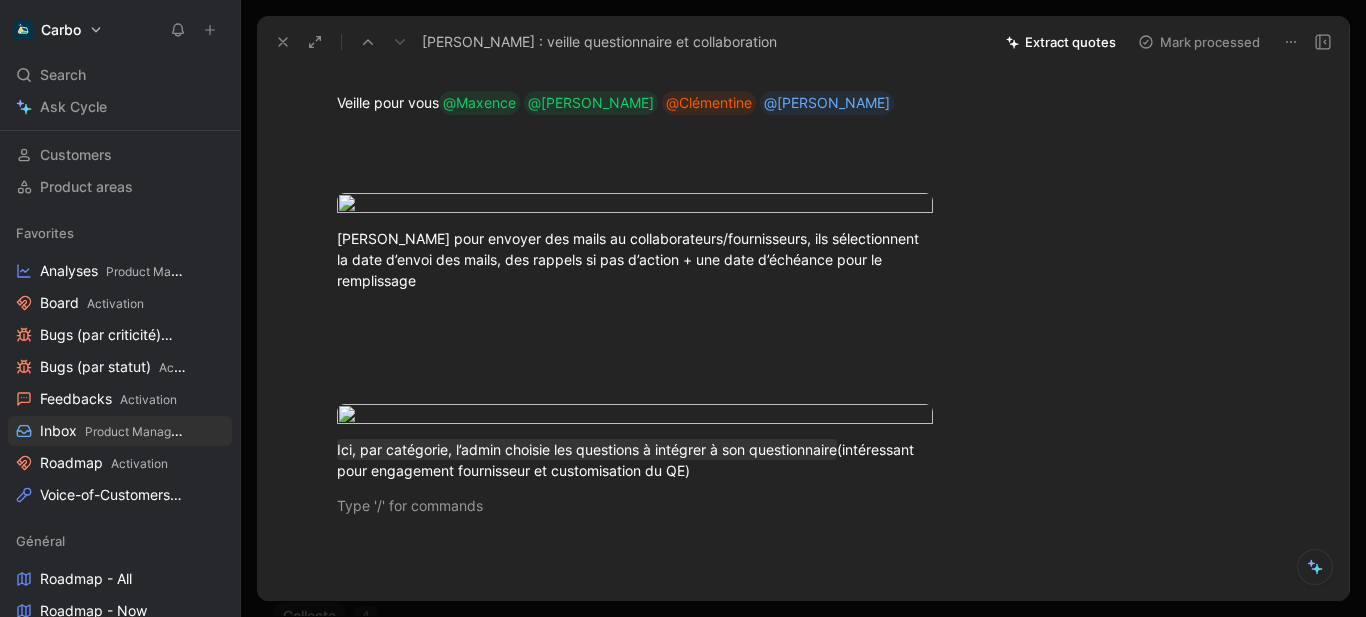 scroll, scrollTop: 147, scrollLeft: 0, axis: vertical 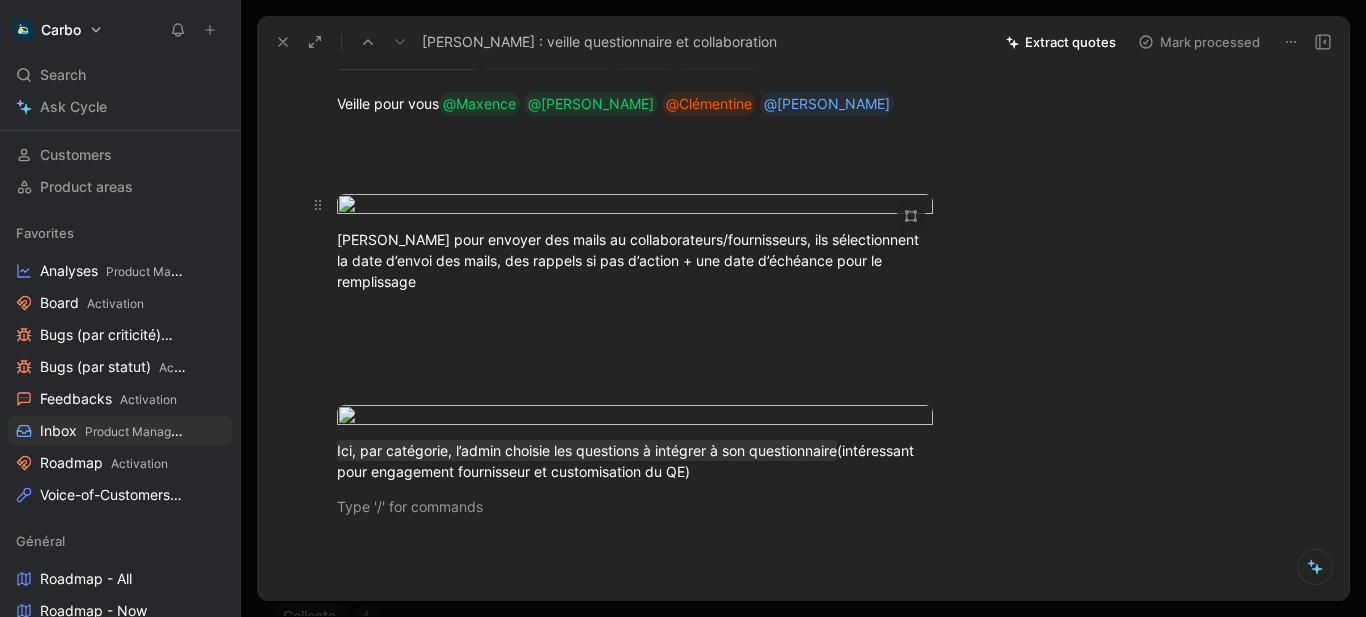 click on "Carbo Search Ctrl K Ask Cycle Workspace Home G then H Feedback G then F Requests G then R Releases G then L Customers Product areas Favorites Analyses Product Management Board Activation Bugs (par criticité) Activation Bugs (par statut) Activation Feedbacks Activation Inbox Product Management Roadmap Activation Voice-of-Customers Product Management Général Roadmap - All Roadmap - Now Roadmap - Next & Now Problem Space Solution Space Opportunités - to validate Opportunités - Done et cancelled Labo Big Bets PMS Mid Bets Feedbacks Labo et PMS Feedbacks Closing Activation Feedbacks Roadmap Board Bugs (par statut) Bugs (par criticité) Solutions déployée Collecte Roadmap Triage Feedbacks Opportunité list Product Management Voice-of-Customers Inbox Analyses Interviews Doctypes sans cercle Doctypes sans Product area Solutions sans Opportunité Citations non liées à doctype Docs "loop closed" Customer voice Enzo Manue Solutions de contournement Rétention Feedback by CSM All feedback Bugs Ops 5" at bounding box center [683, 308] 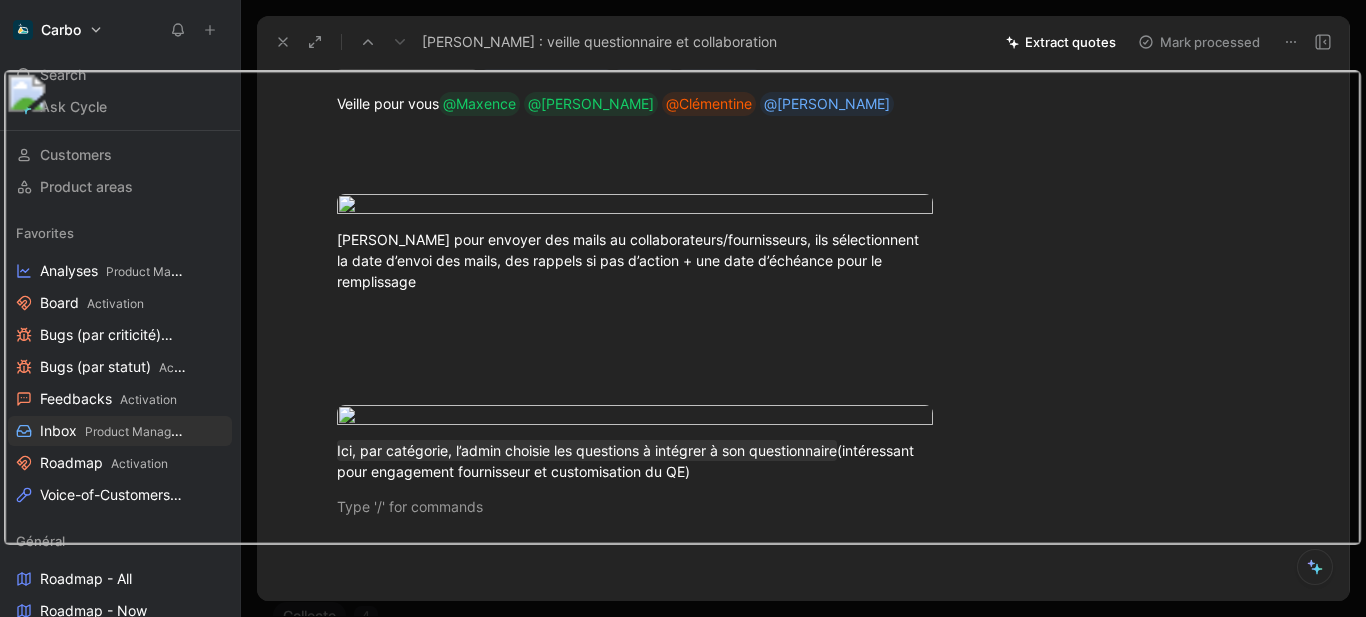 click at bounding box center [683, 617] 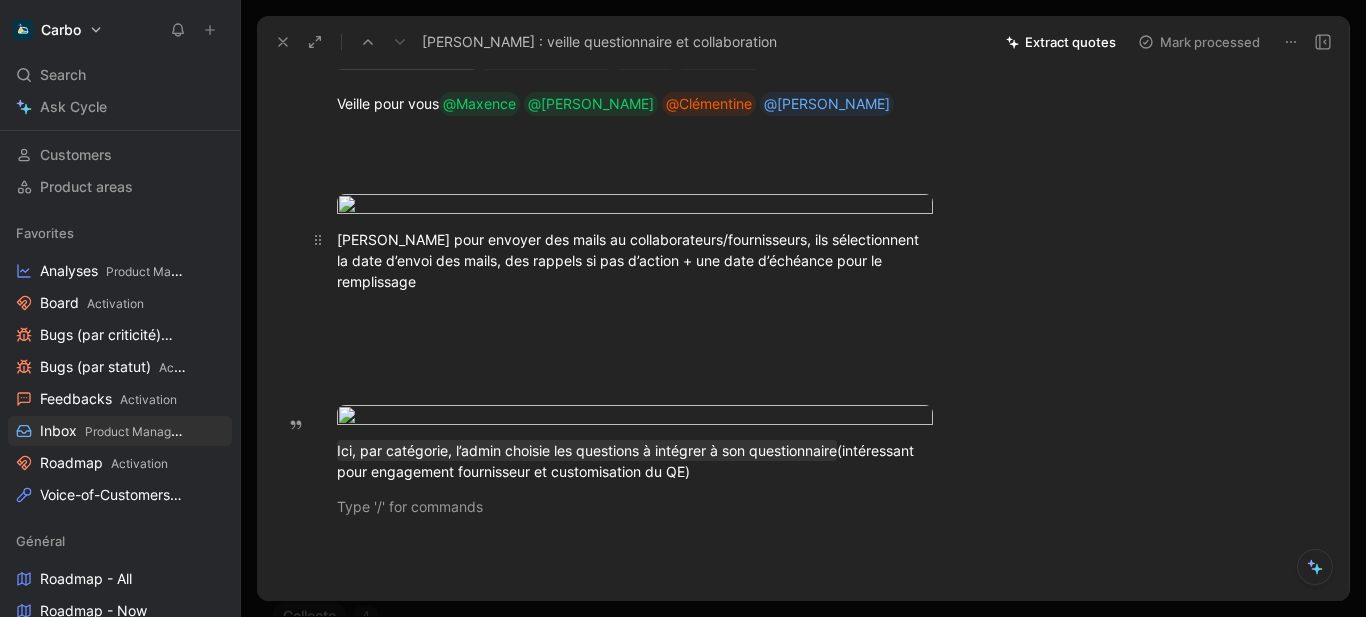 click on "Ici pour envoyer des mails au collaborateurs/fournisseurs, ils sélectionnent la date d’envoi des mails, des rappels si pas d’action + une date d’échéance pour le remplissage" at bounding box center [635, 260] 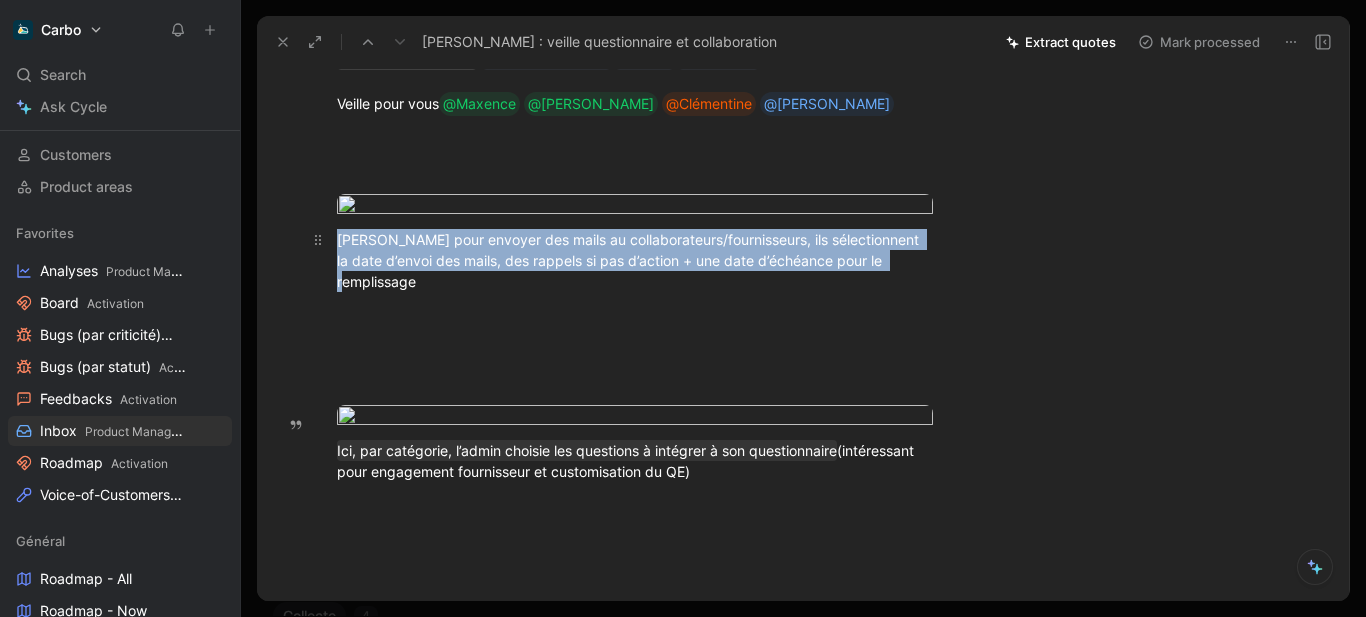 click on "Ici pour envoyer des mails au collaborateurs/fournisseurs, ils sélectionnent la date d’envoi des mails, des rappels si pas d’action + une date d’échéance pour le remplissage" at bounding box center [635, 260] 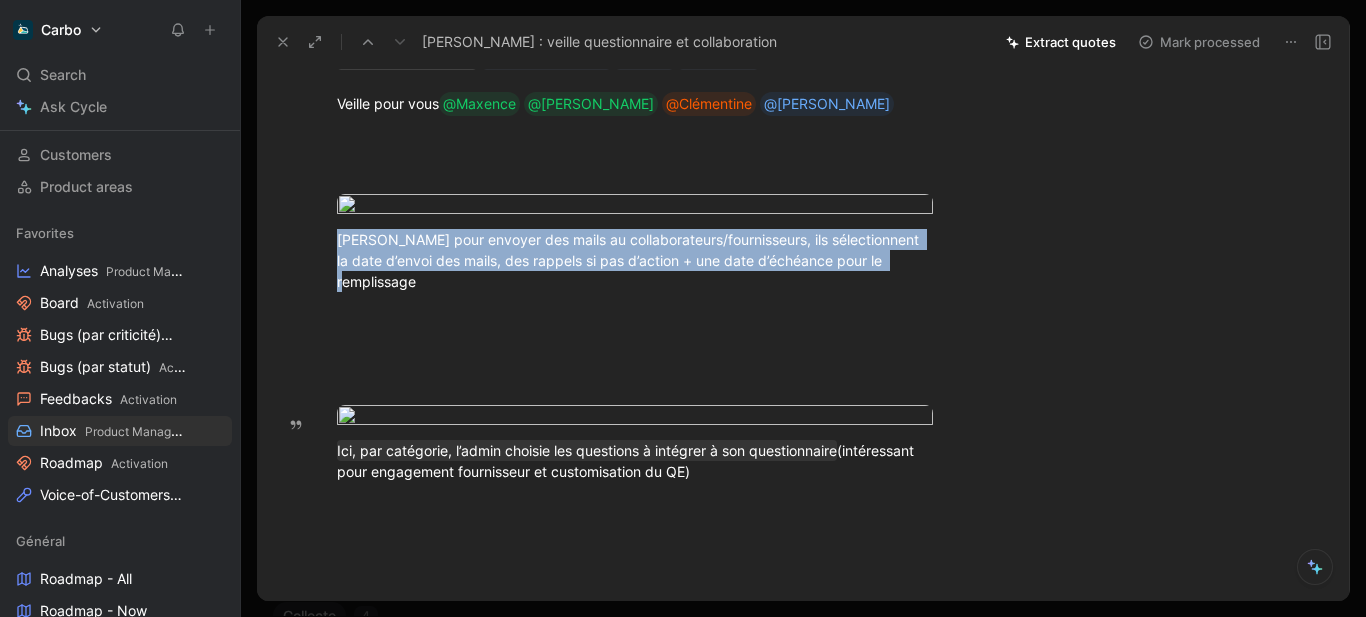 click on "Quote" at bounding box center (341, -54) 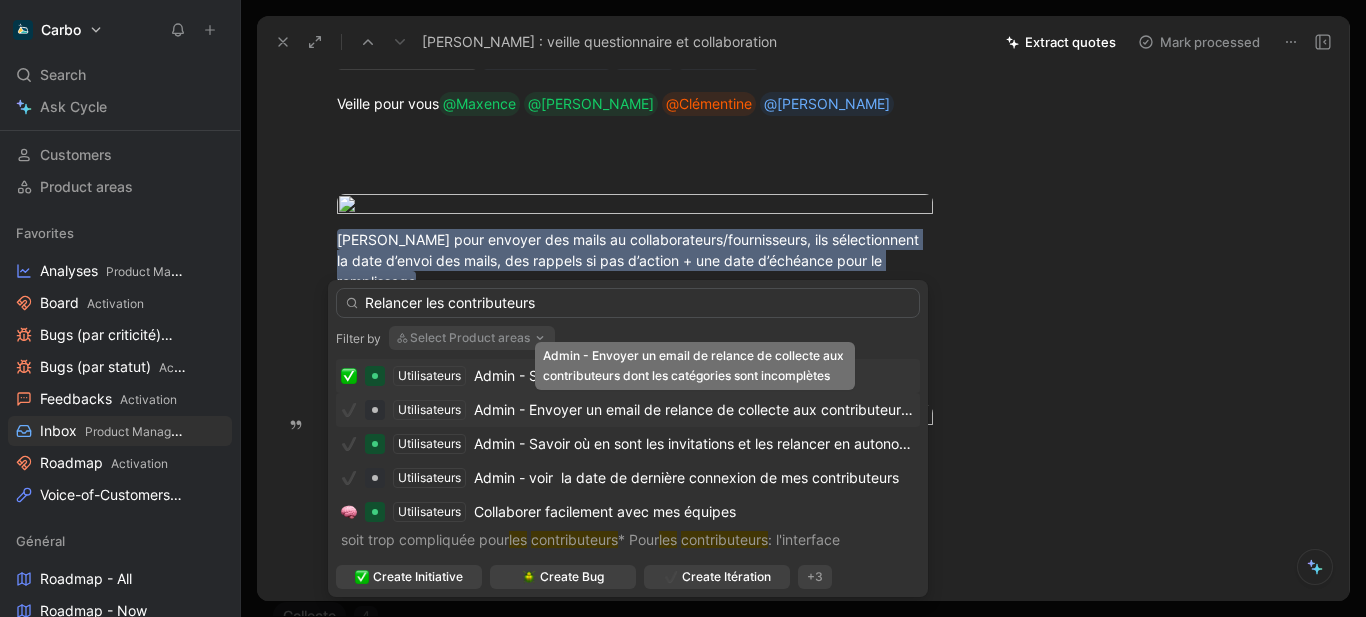 type on "Relancer les contributeurs" 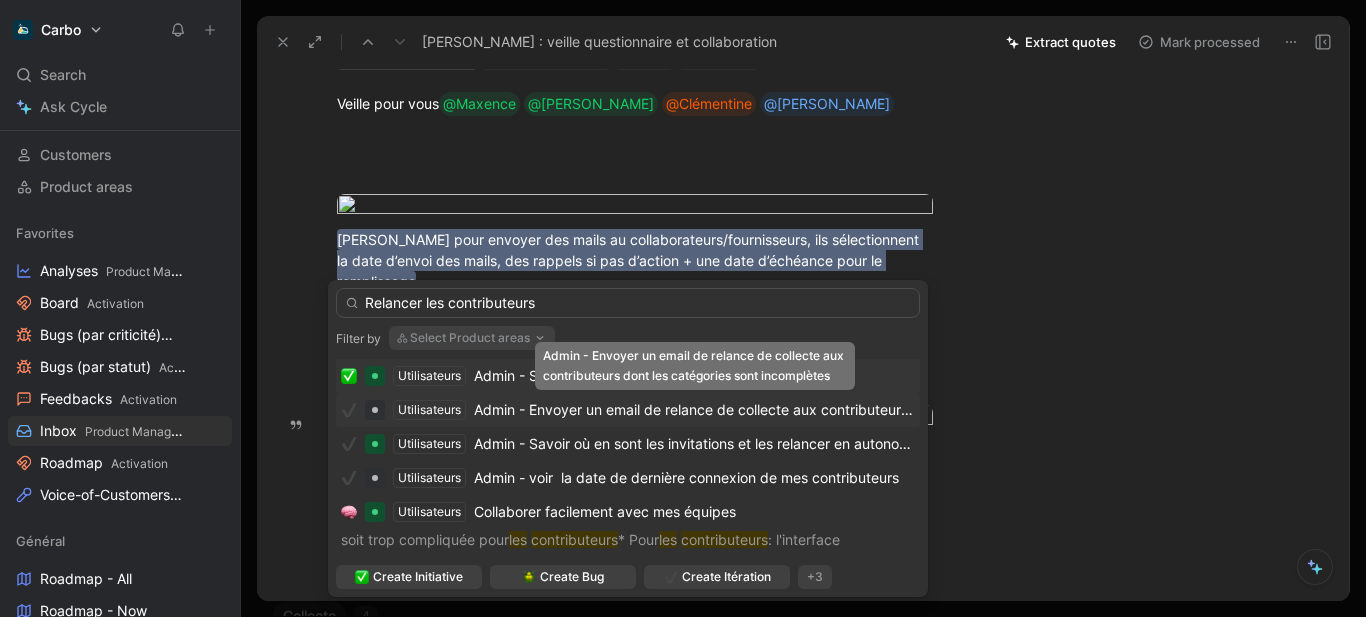 click on "Admin - Envoyer un email de relance de collecte aux contributeurs dont les catégories sont incomplètes" at bounding box center (813, 409) 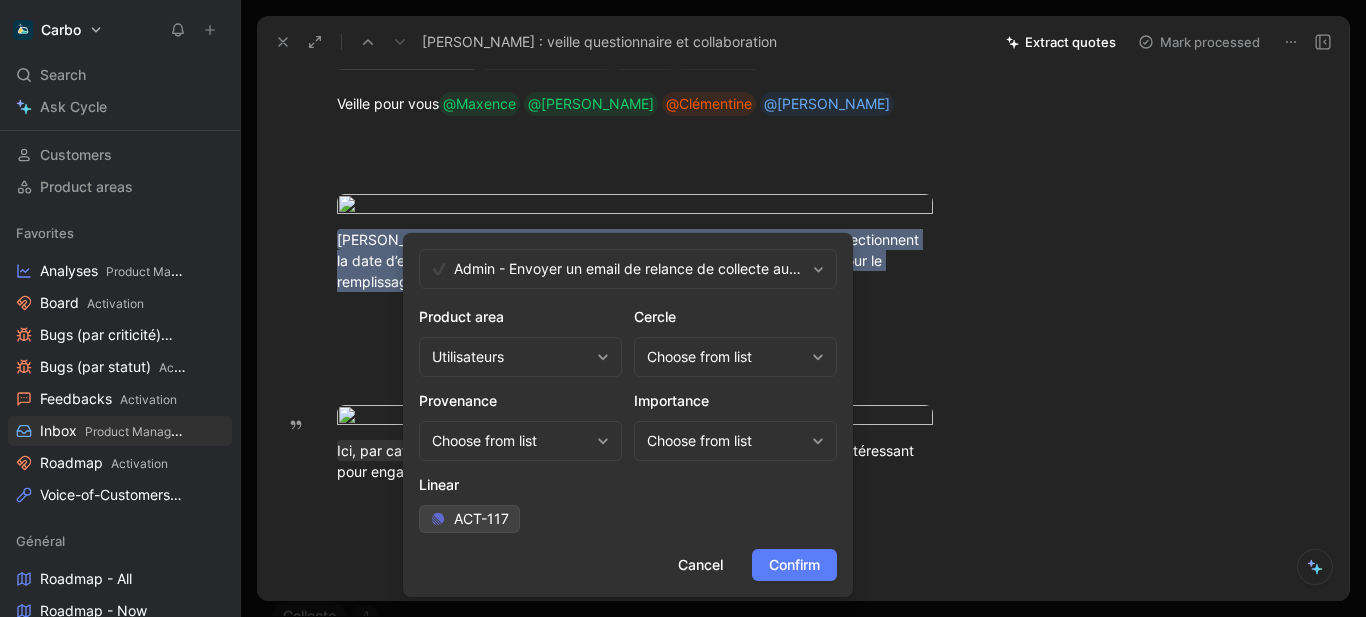 click on "Confirm" at bounding box center [794, 565] 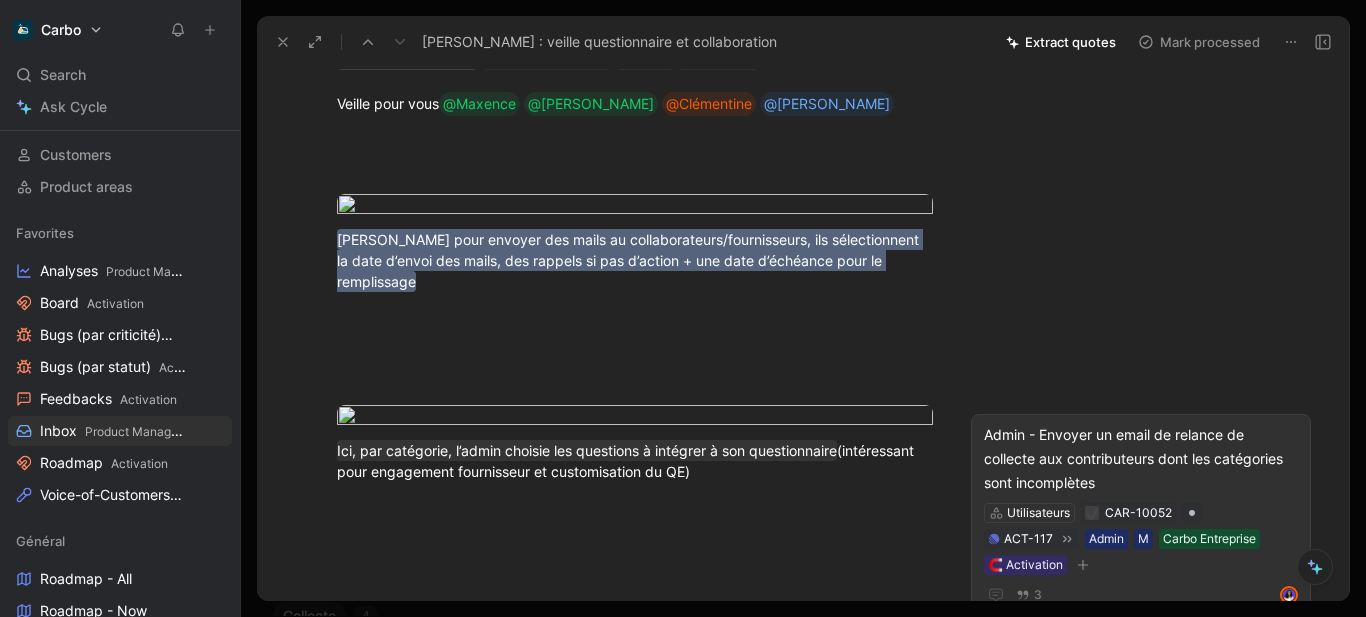click on "Admin - Envoyer un email de relance de collecte aux contributeurs dont les catégories sont incomplètes" at bounding box center (1141, 459) 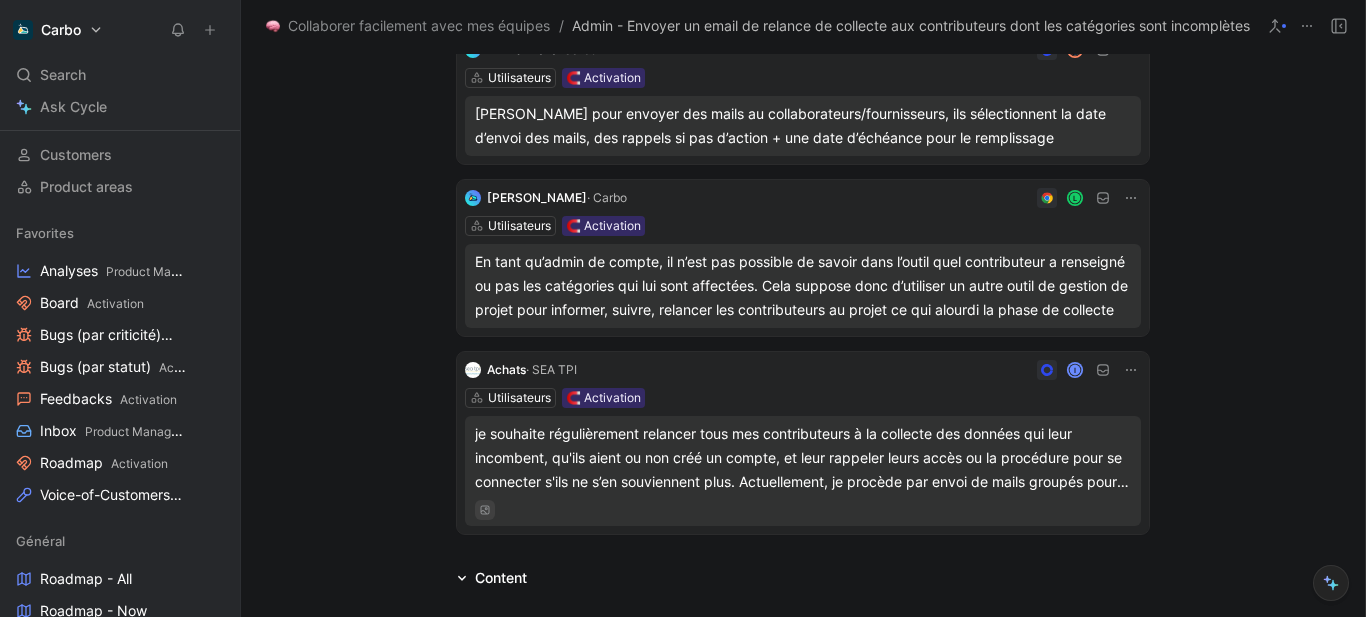 scroll, scrollTop: 266, scrollLeft: 0, axis: vertical 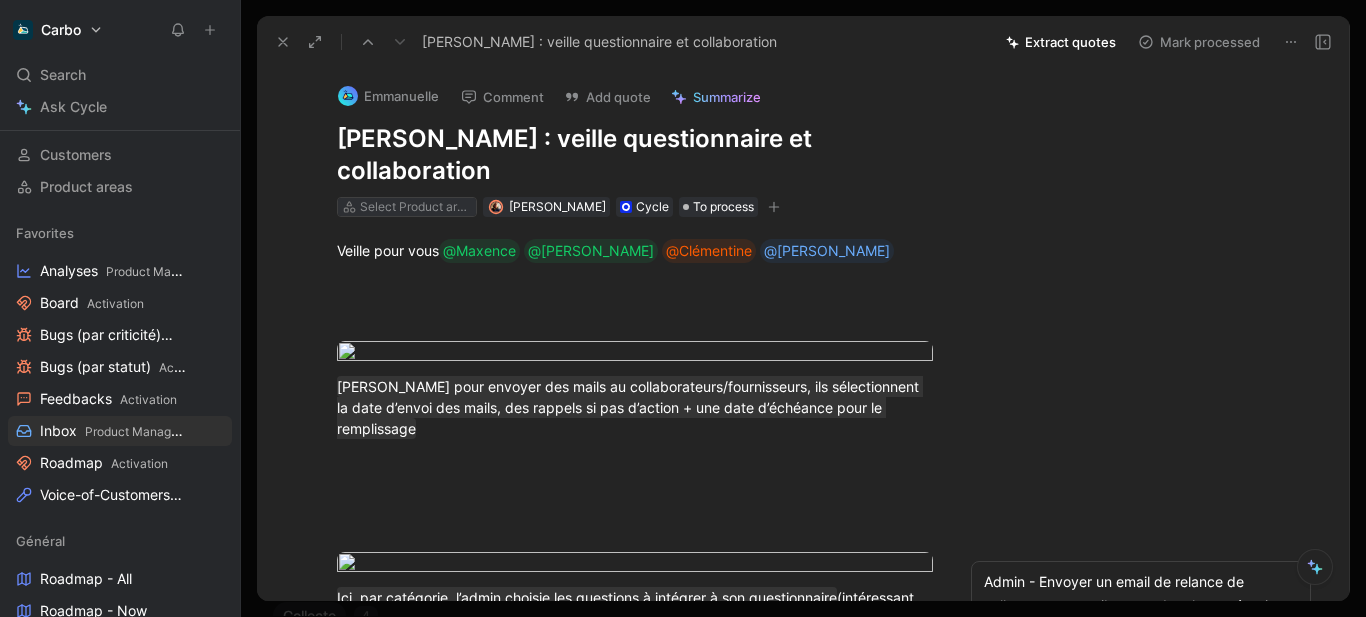 click on "Select Product areas" at bounding box center [416, 207] 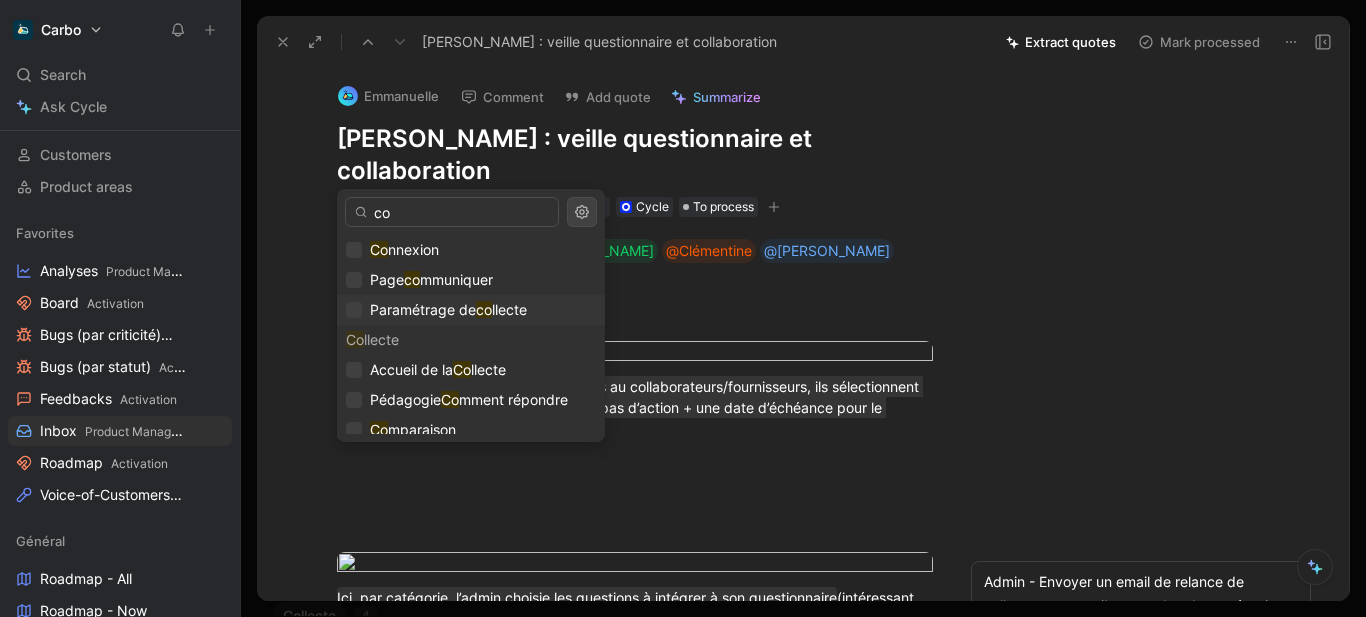 type on "c" 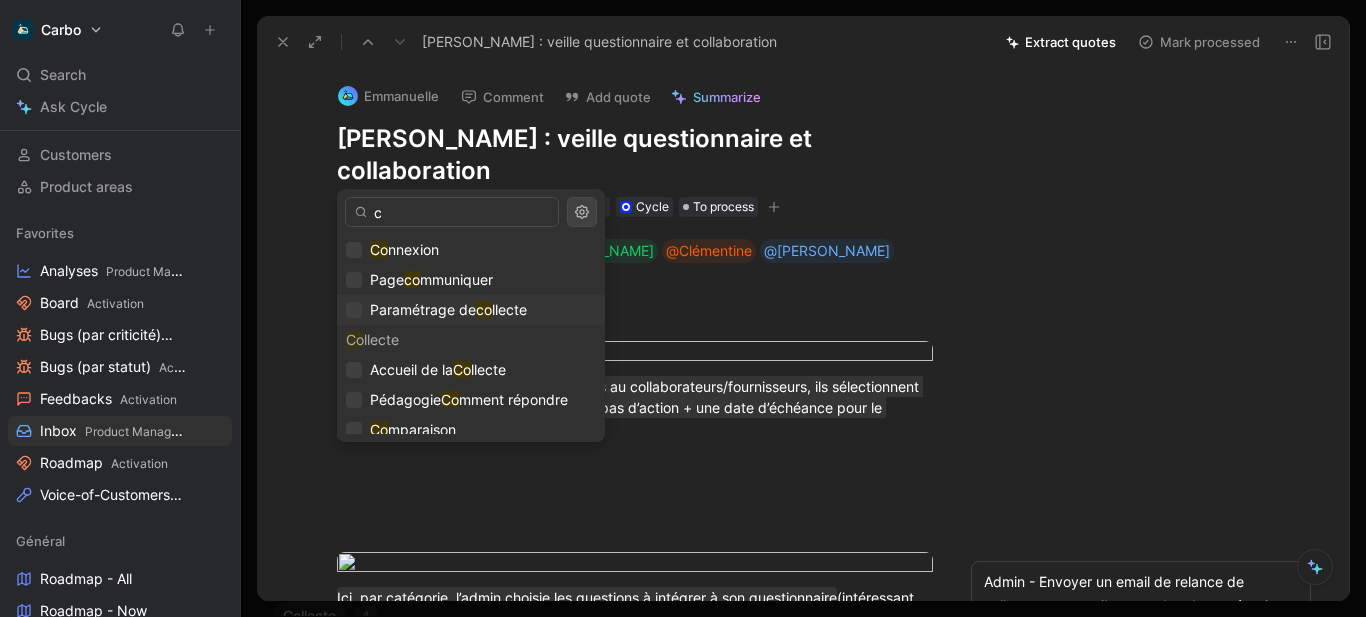 type 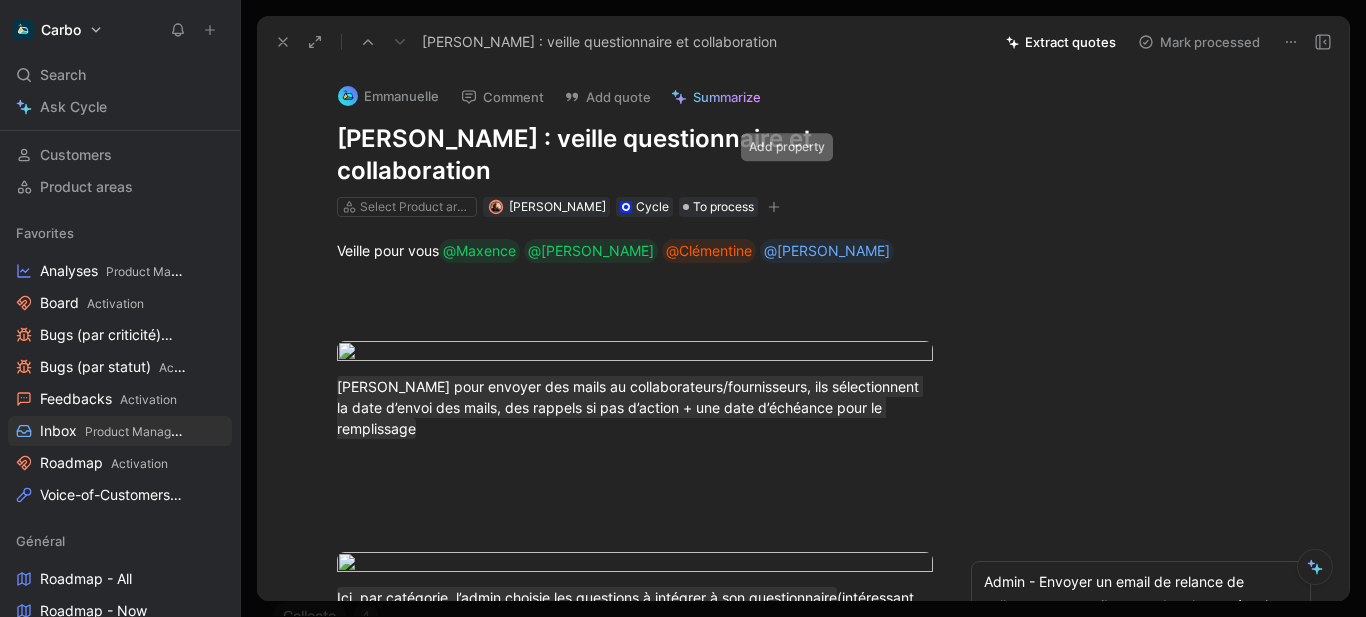 click 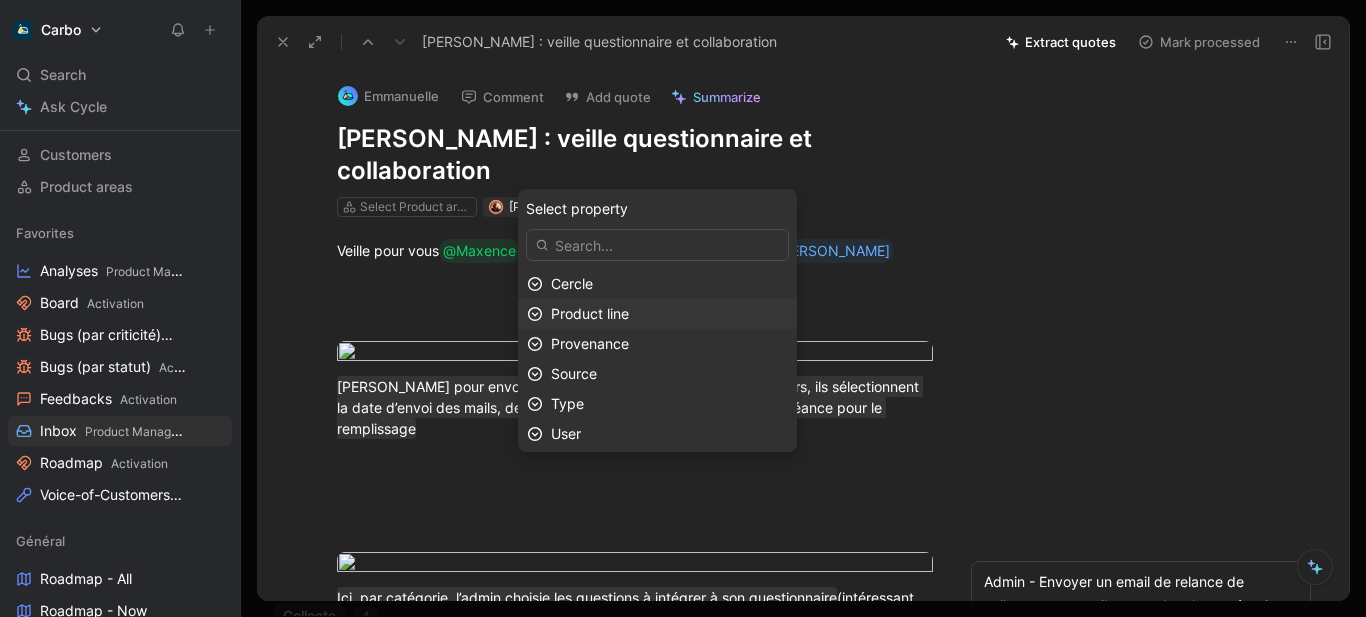 click on "Product line" at bounding box center (590, 313) 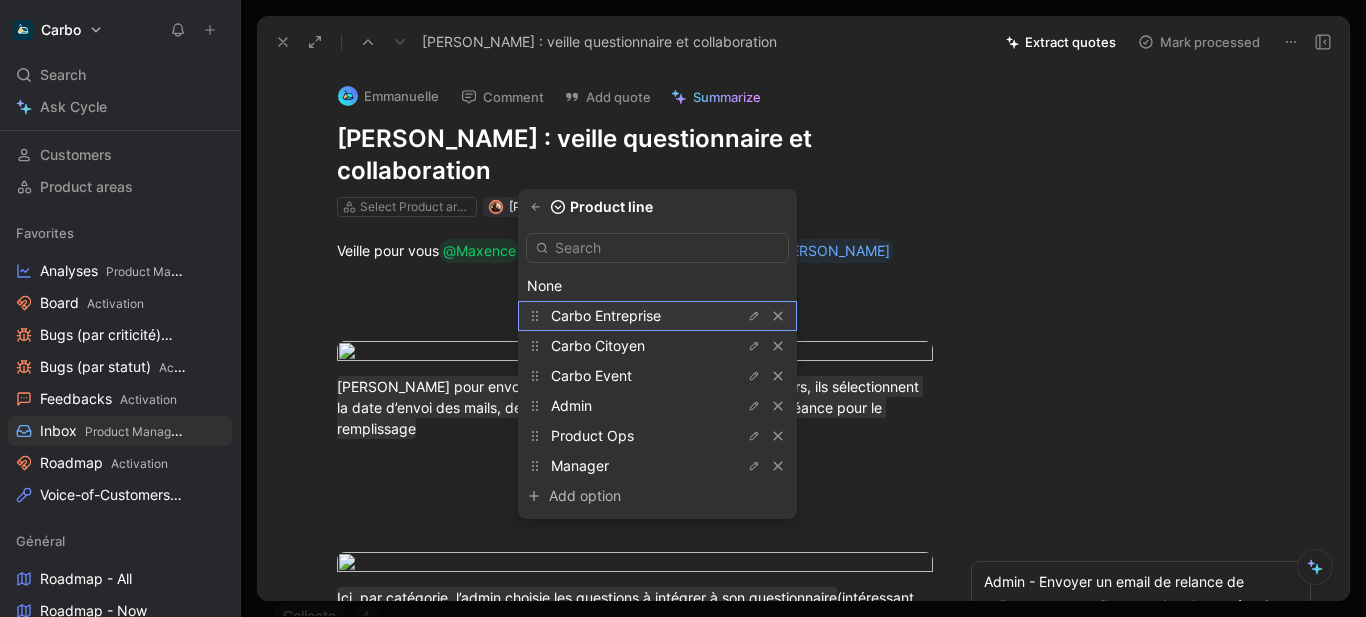 click on "Carbo Entreprise" at bounding box center (606, 315) 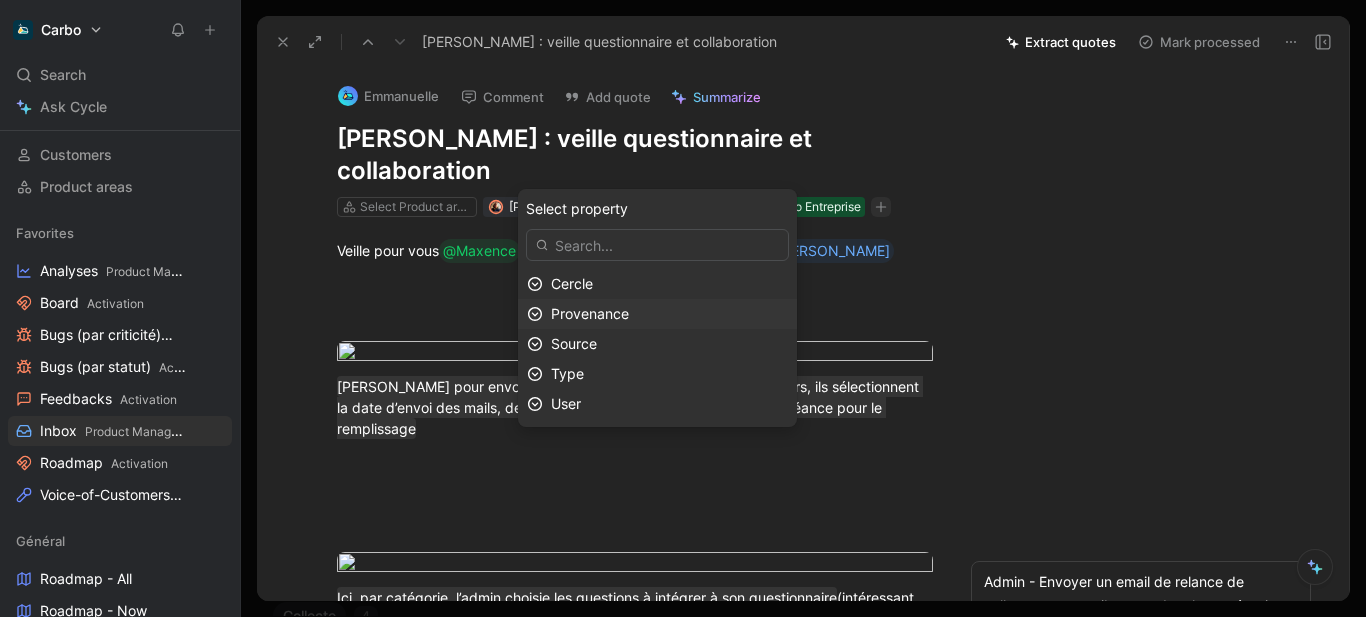 click on "Provenance" at bounding box center (590, 313) 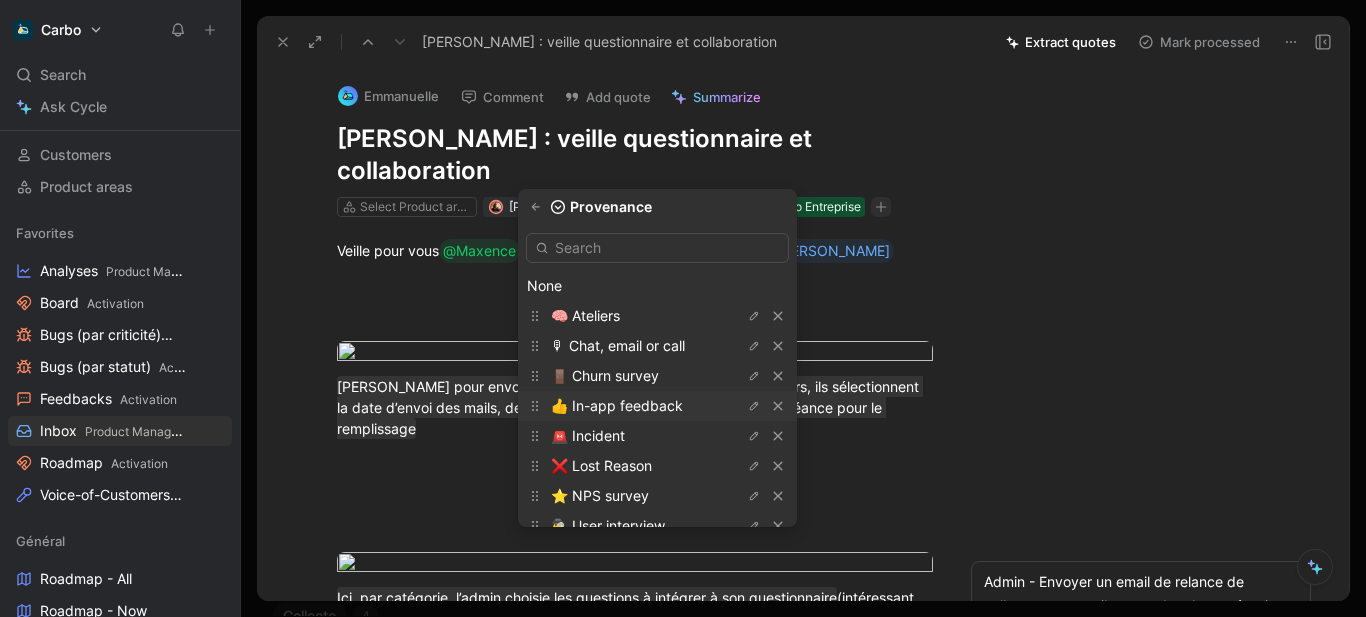 scroll, scrollTop: 82, scrollLeft: 0, axis: vertical 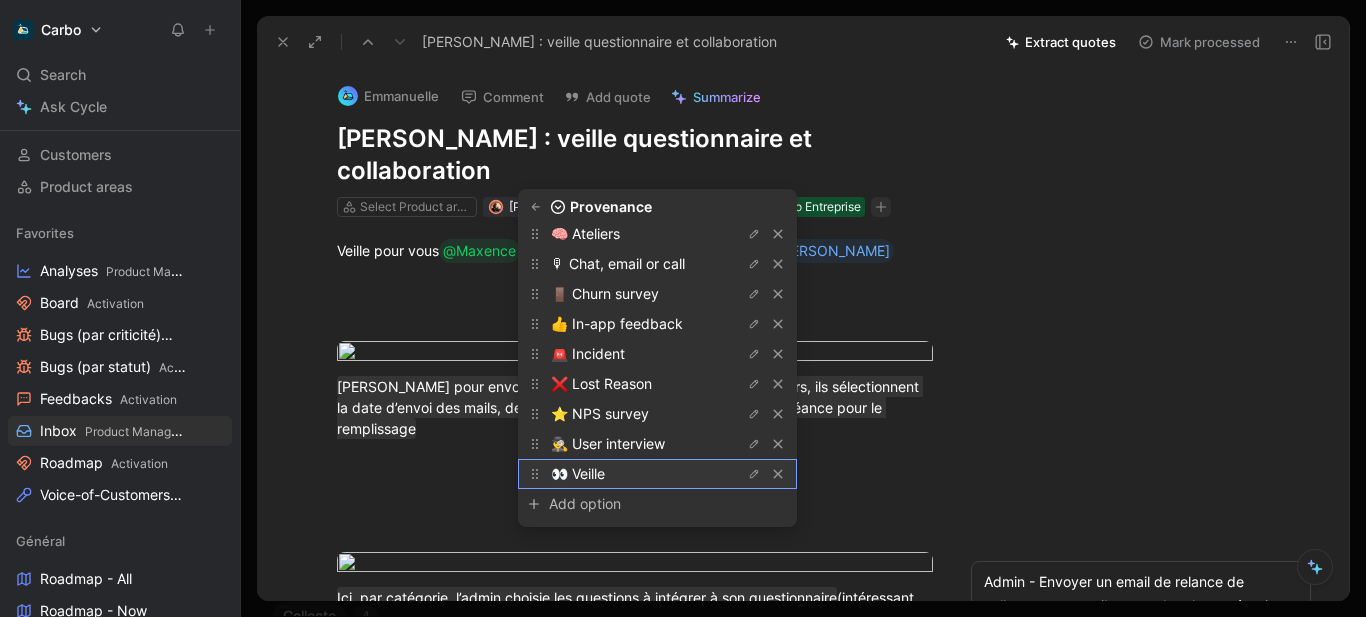 click on "👀 Veille" at bounding box center [626, 474] 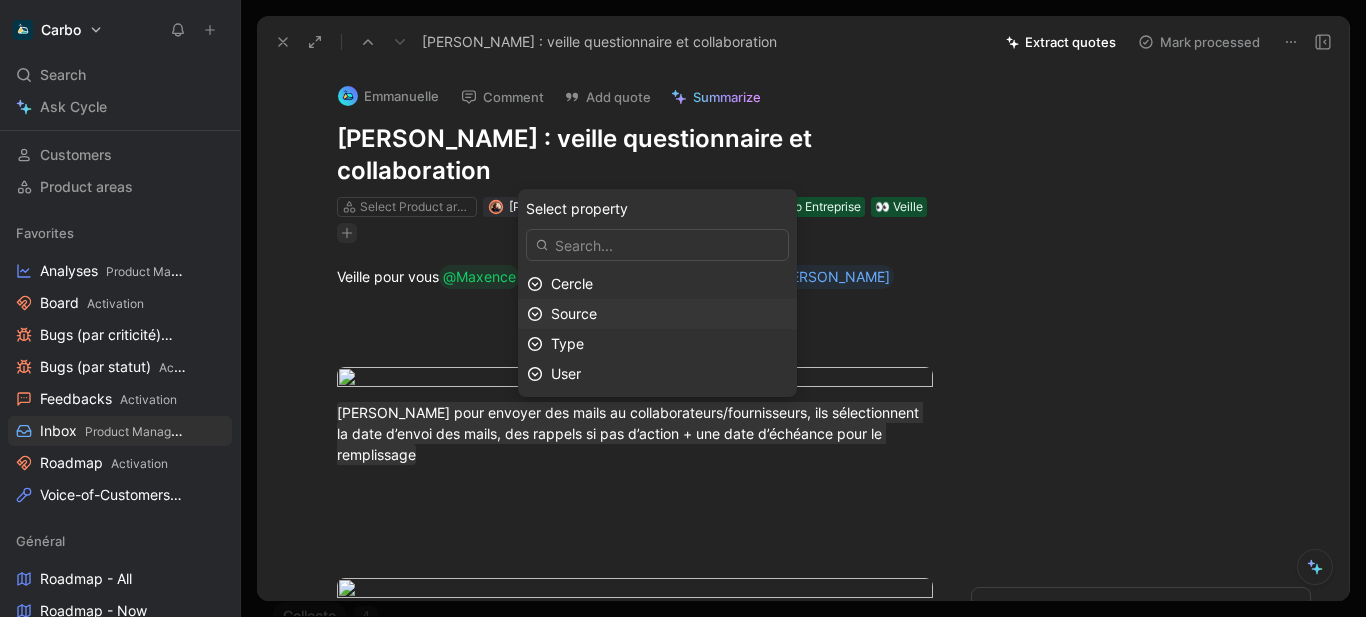 click on "Source" at bounding box center [669, 314] 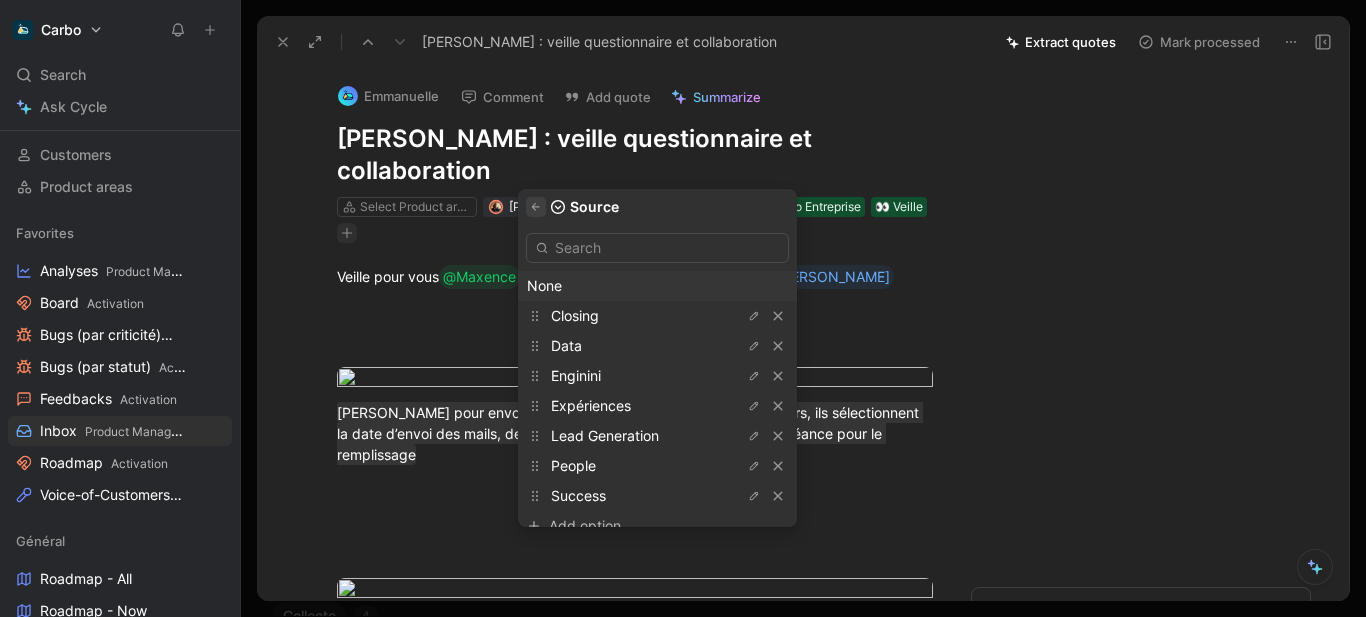 click at bounding box center (536, 207) 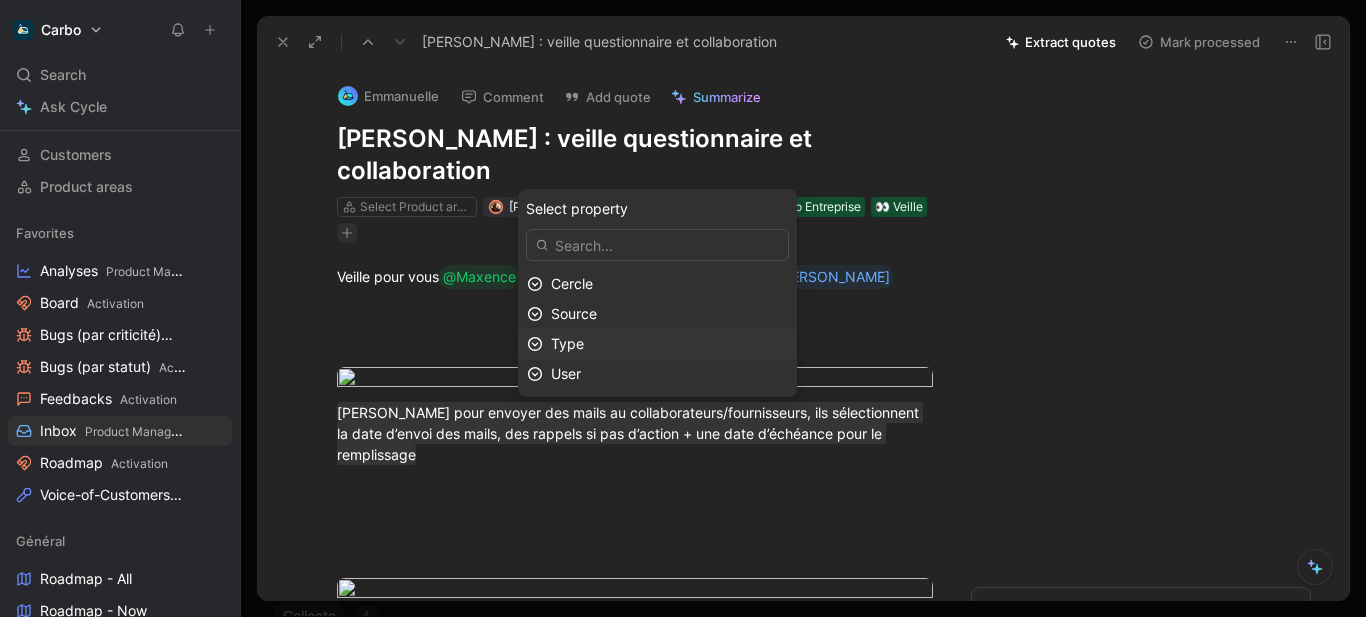 click on "Type" at bounding box center (669, 344) 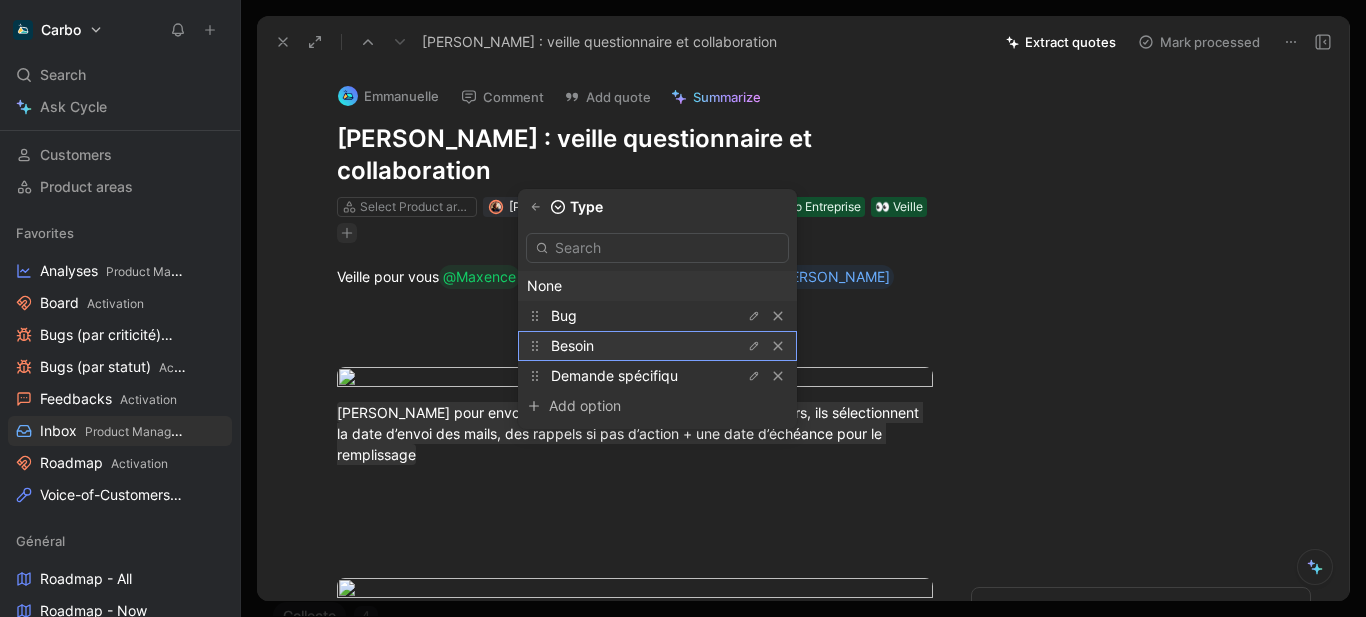 click on "Besoin" at bounding box center [626, 346] 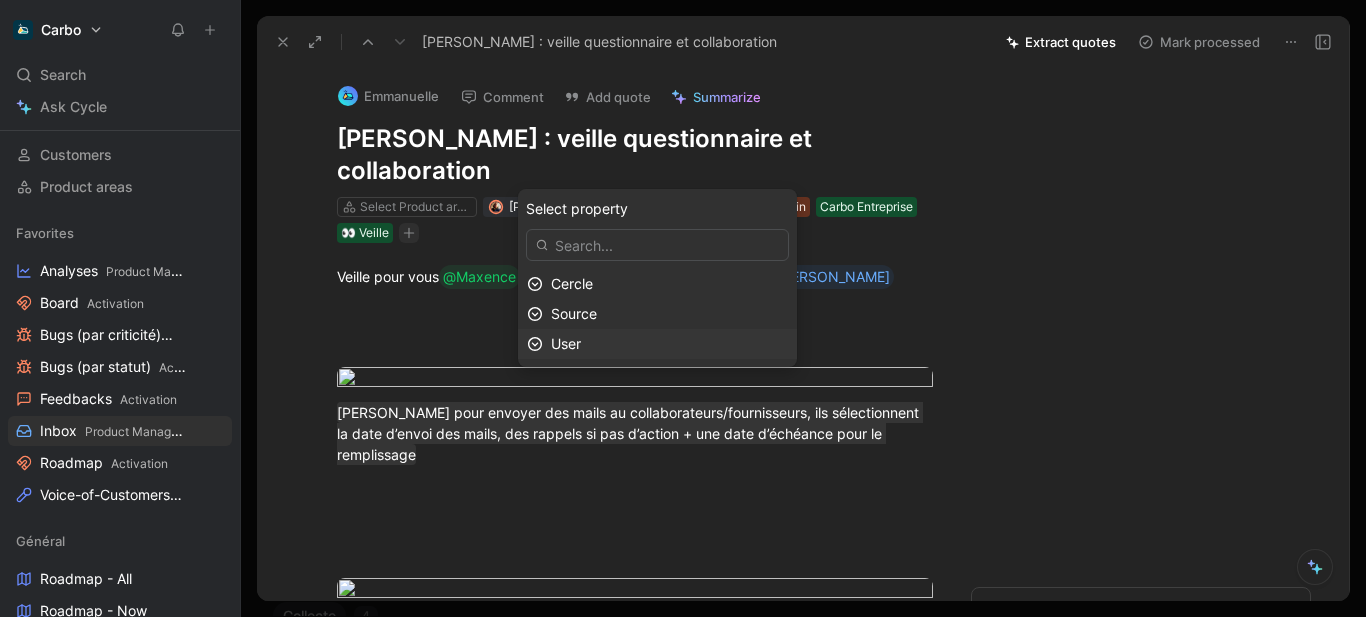 click on "User" at bounding box center [669, 344] 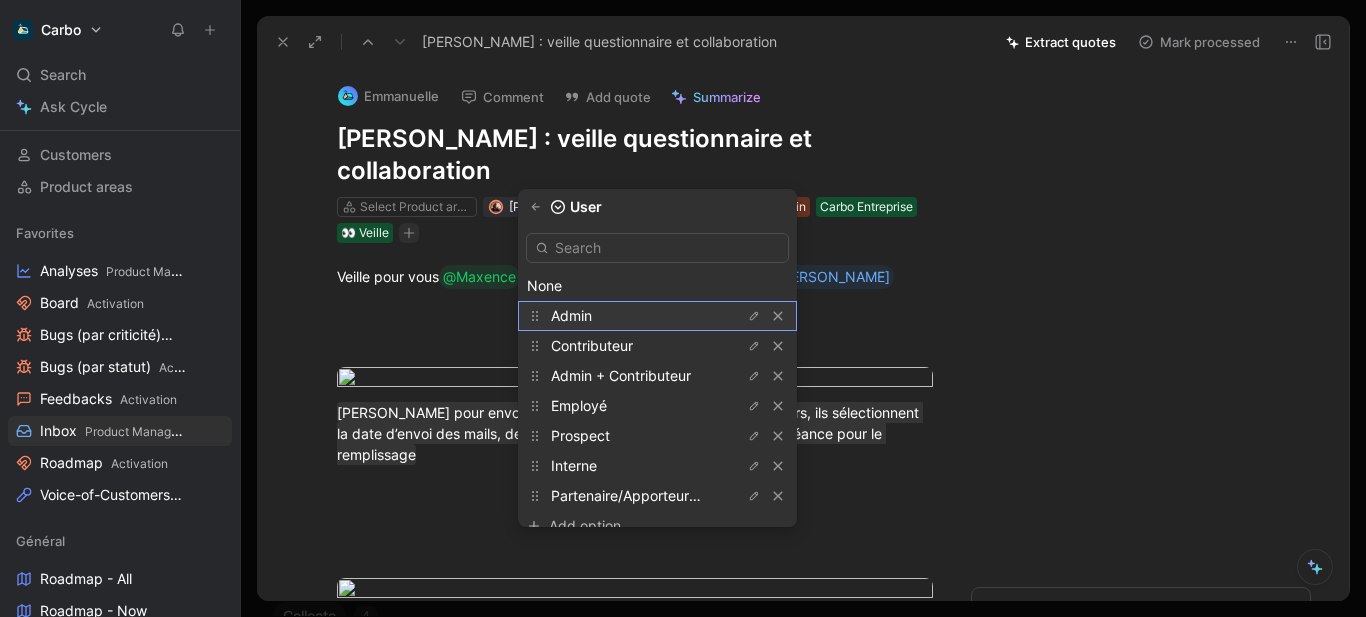 click on "Admin" at bounding box center (626, 316) 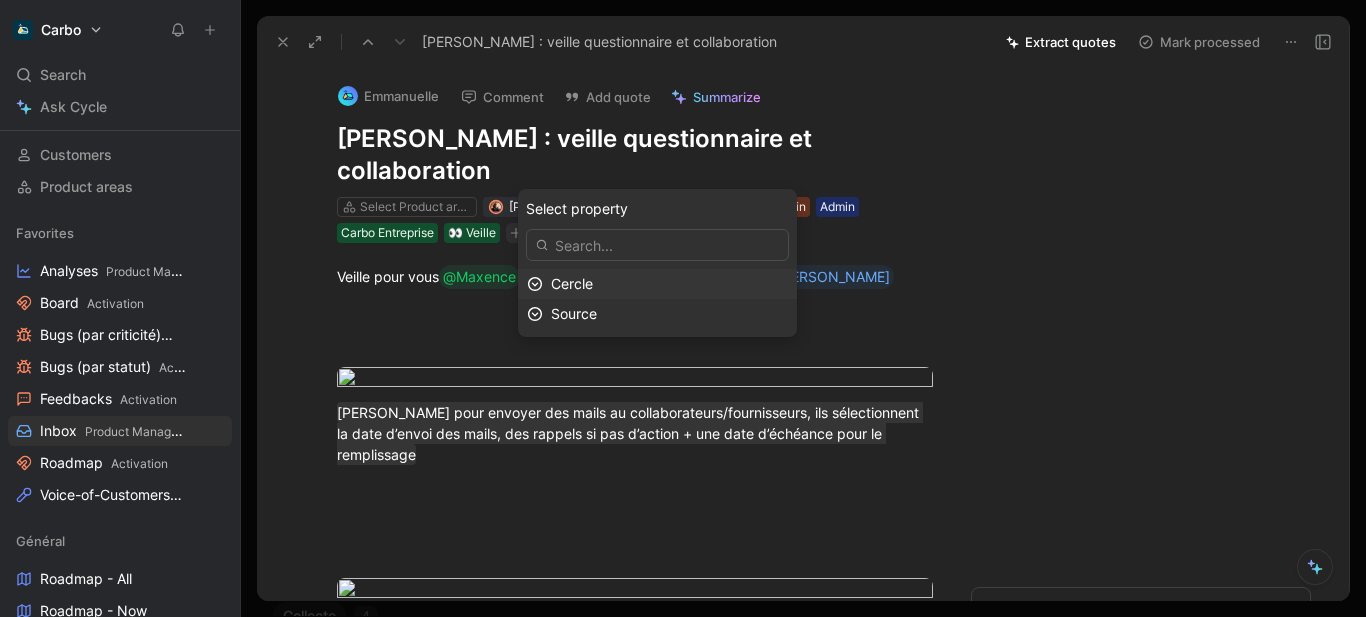 click on "Cercle" at bounding box center (669, 284) 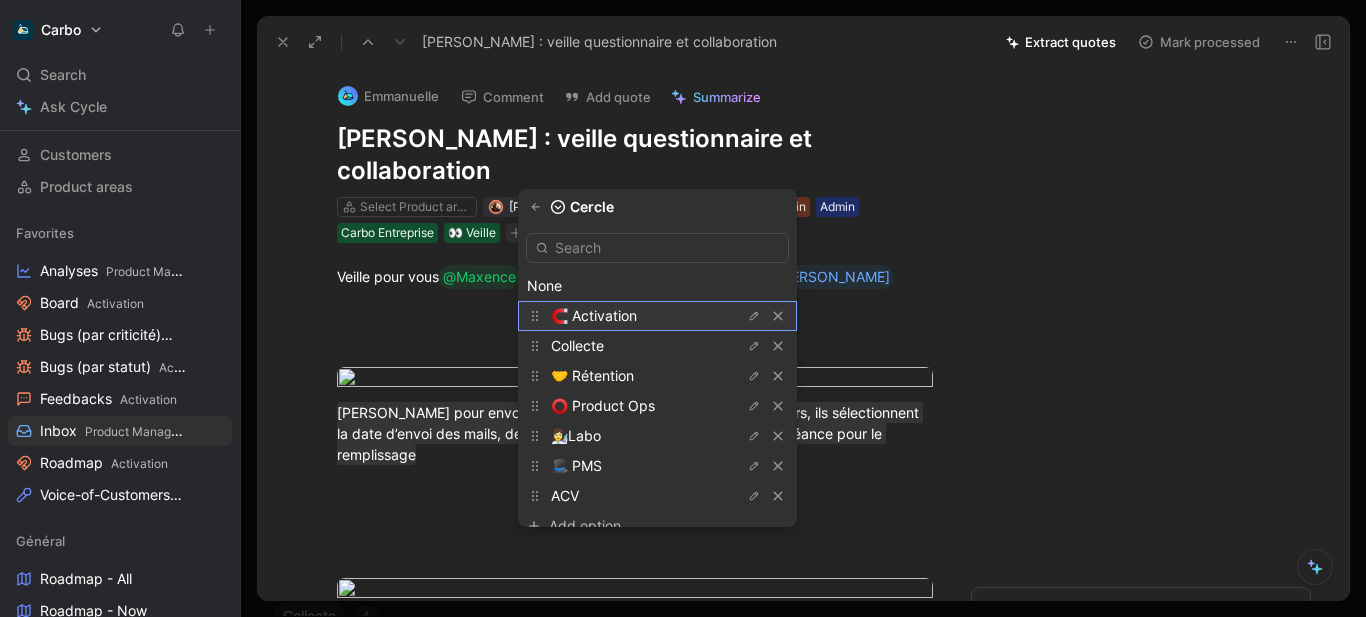 click on "🧲 Activation" at bounding box center (594, 315) 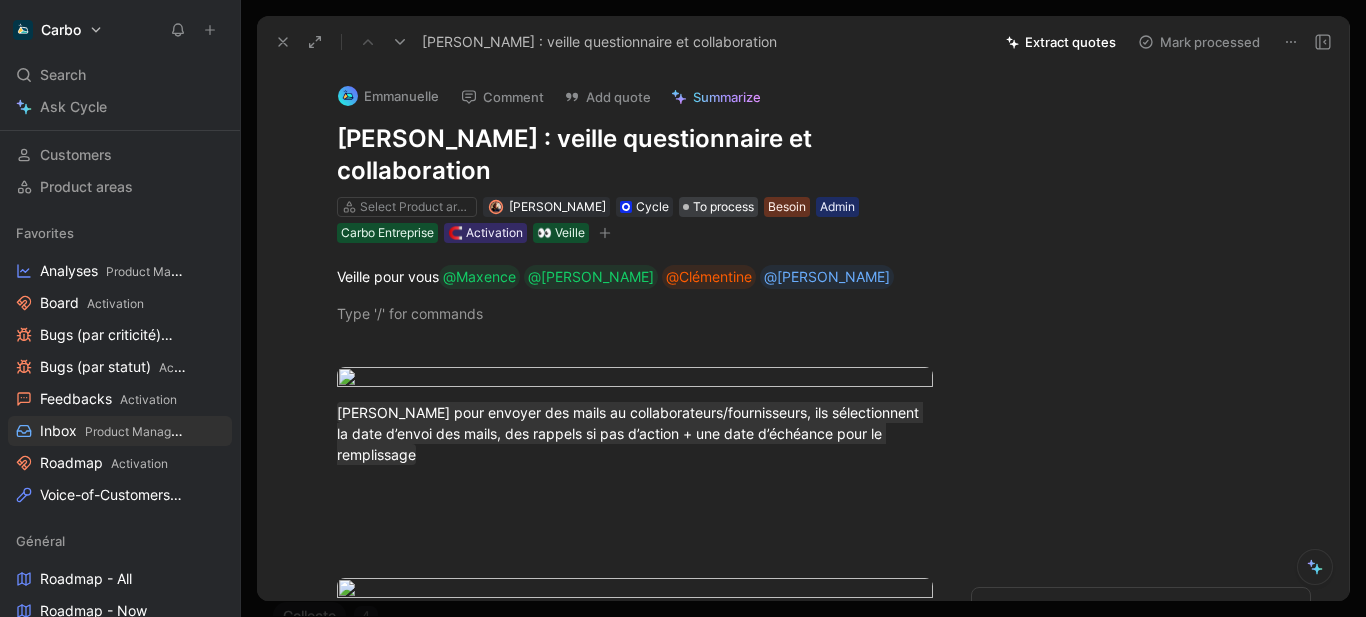 click on "To process" at bounding box center [723, 207] 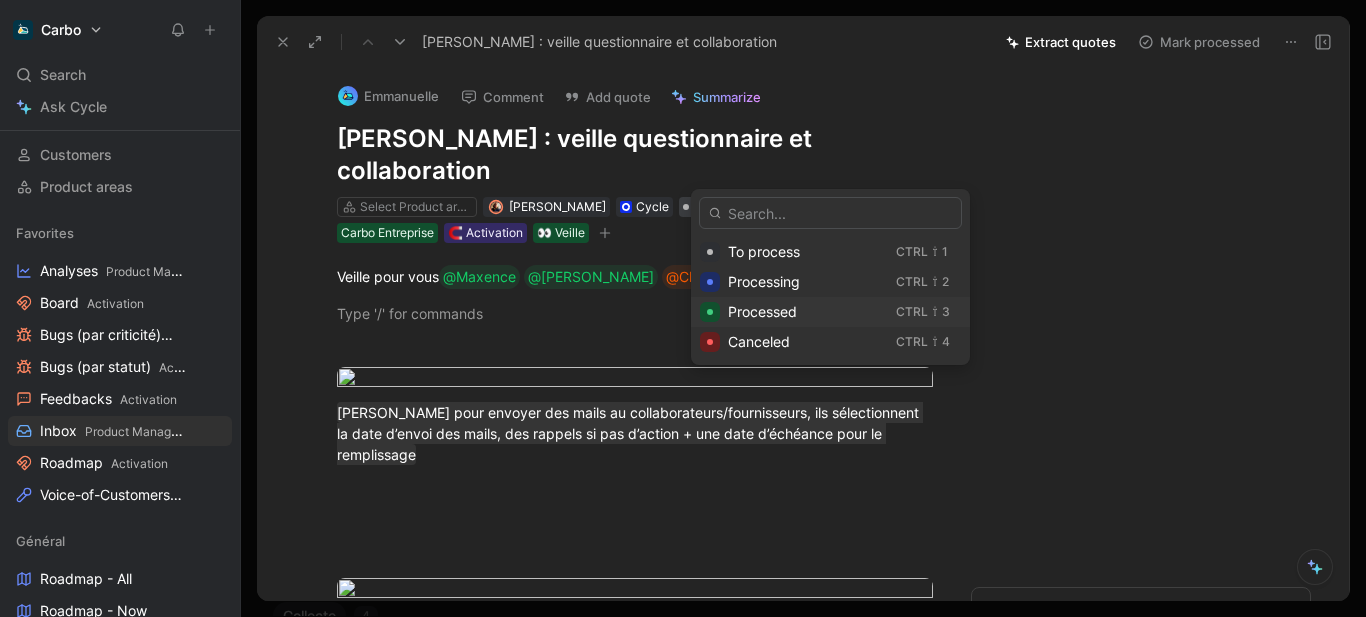 click on "Processed" at bounding box center (762, 311) 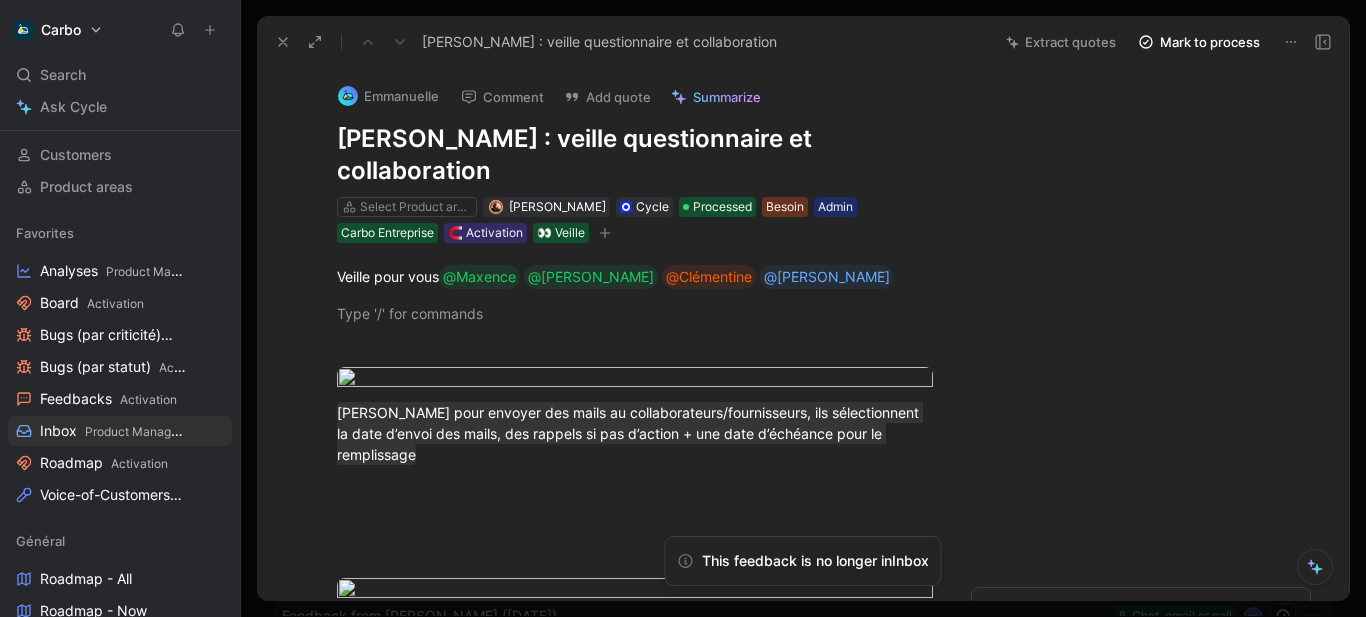 click 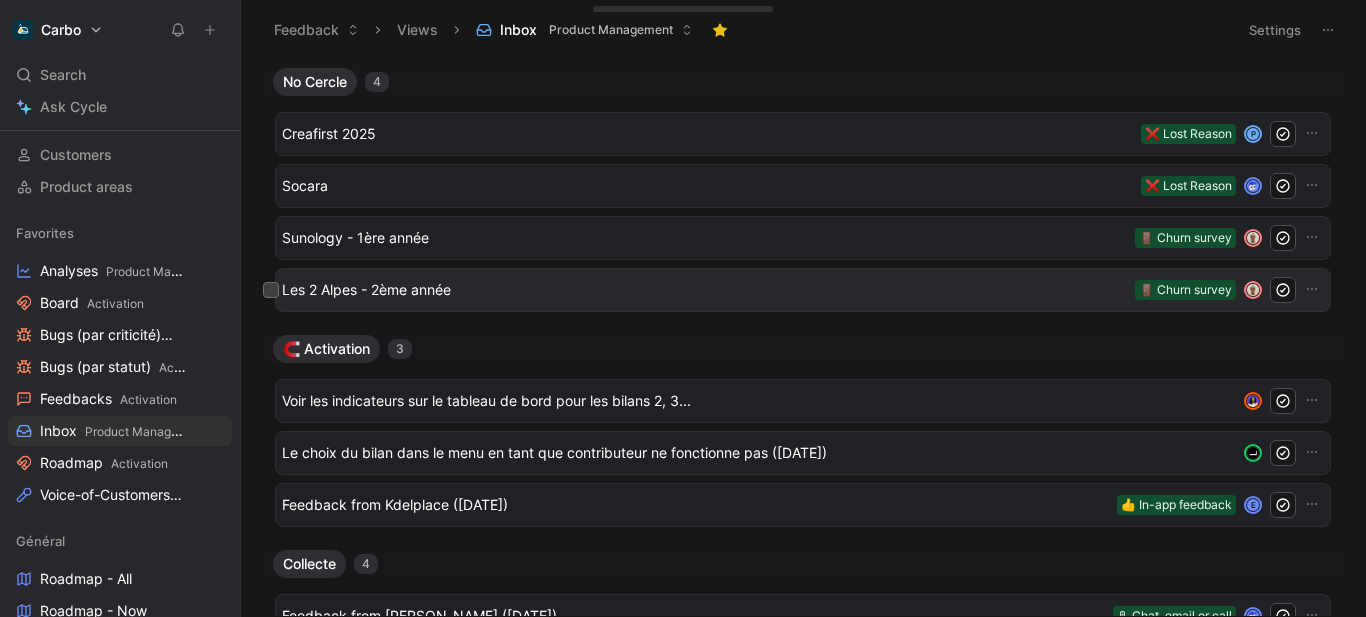 click on "Les 2 Alpes - 2ème année" at bounding box center [704, 290] 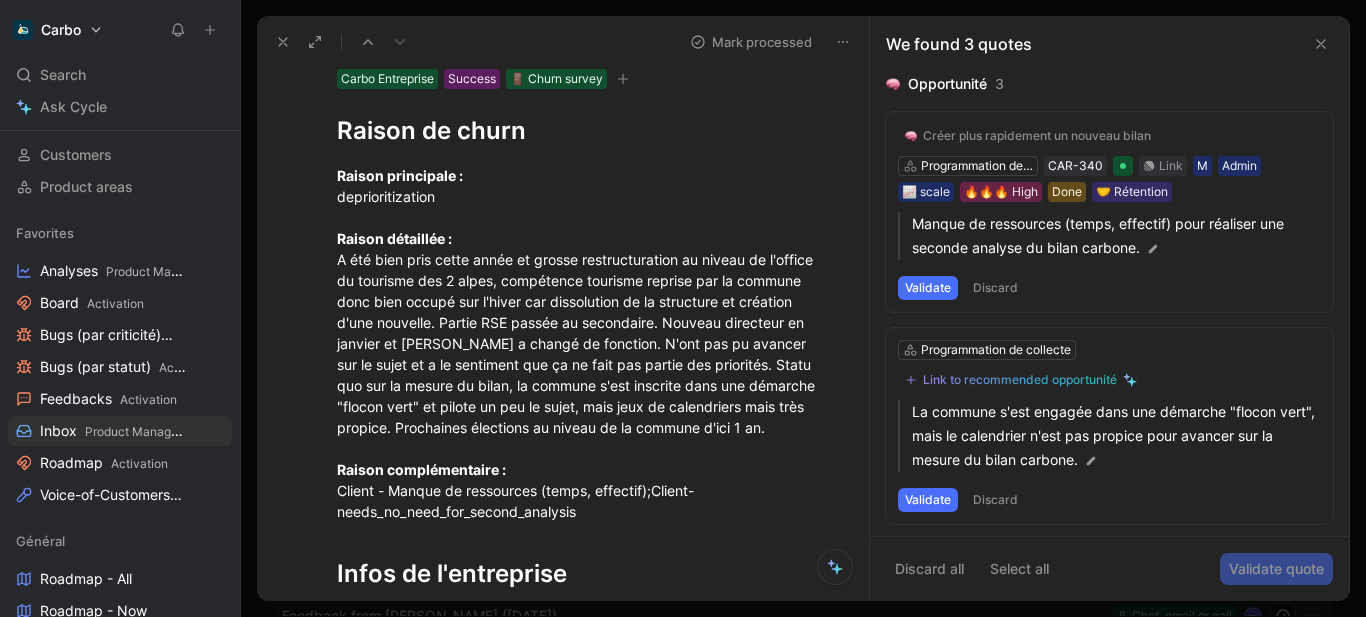 scroll, scrollTop: 0, scrollLeft: 0, axis: both 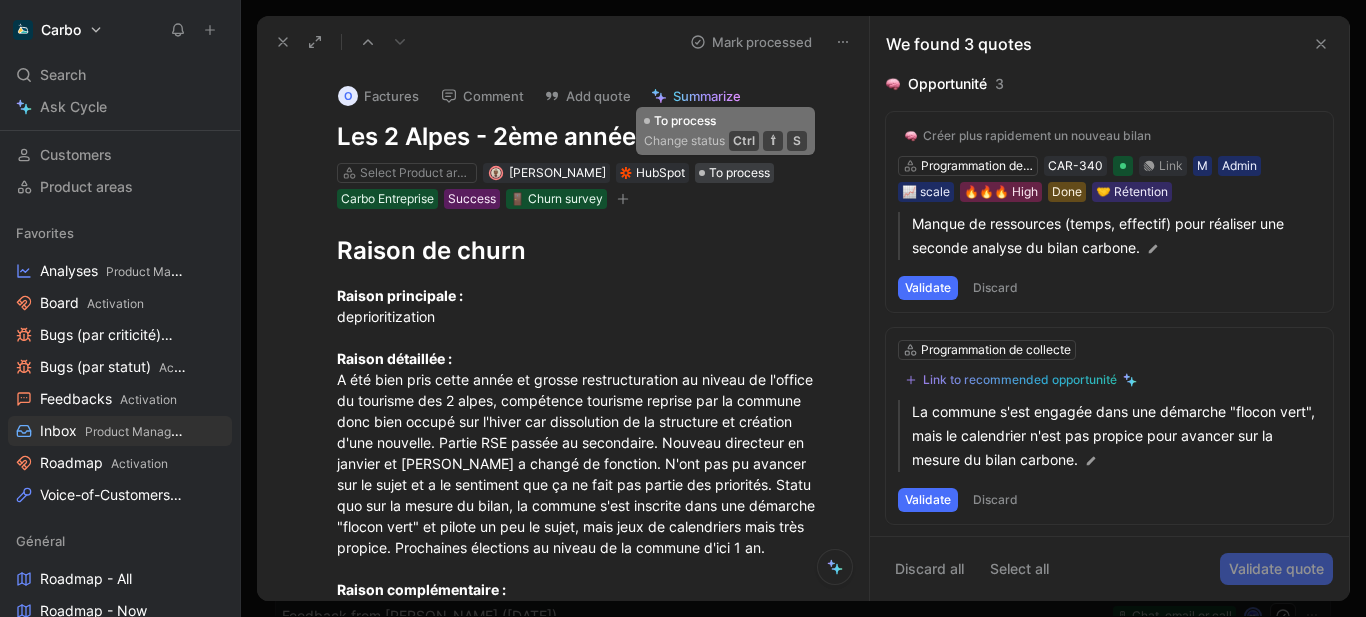 click on "To process" at bounding box center [739, 173] 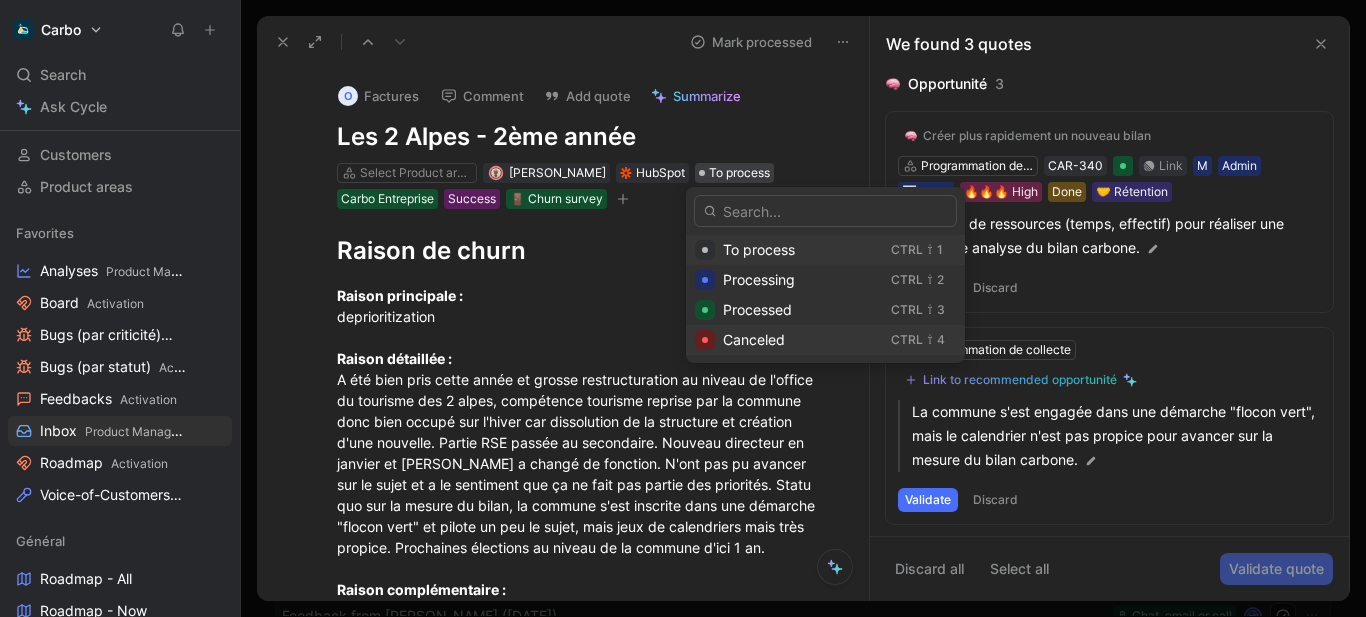click on "Canceled" at bounding box center (754, 339) 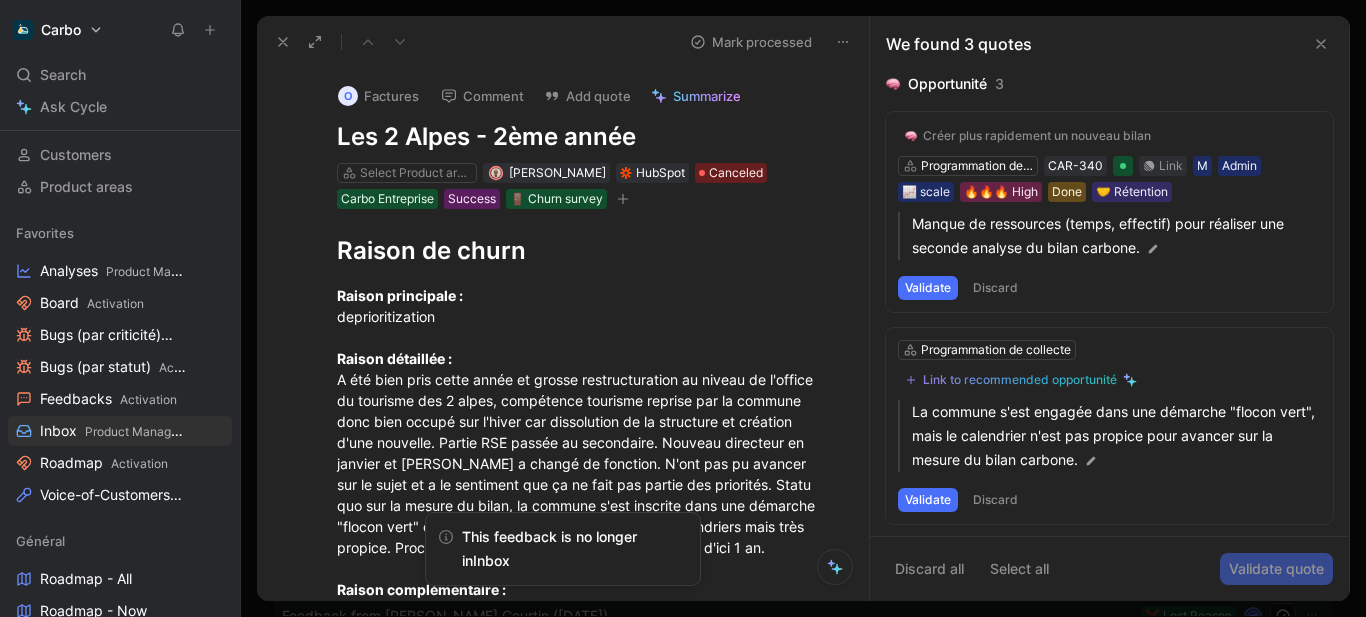 click 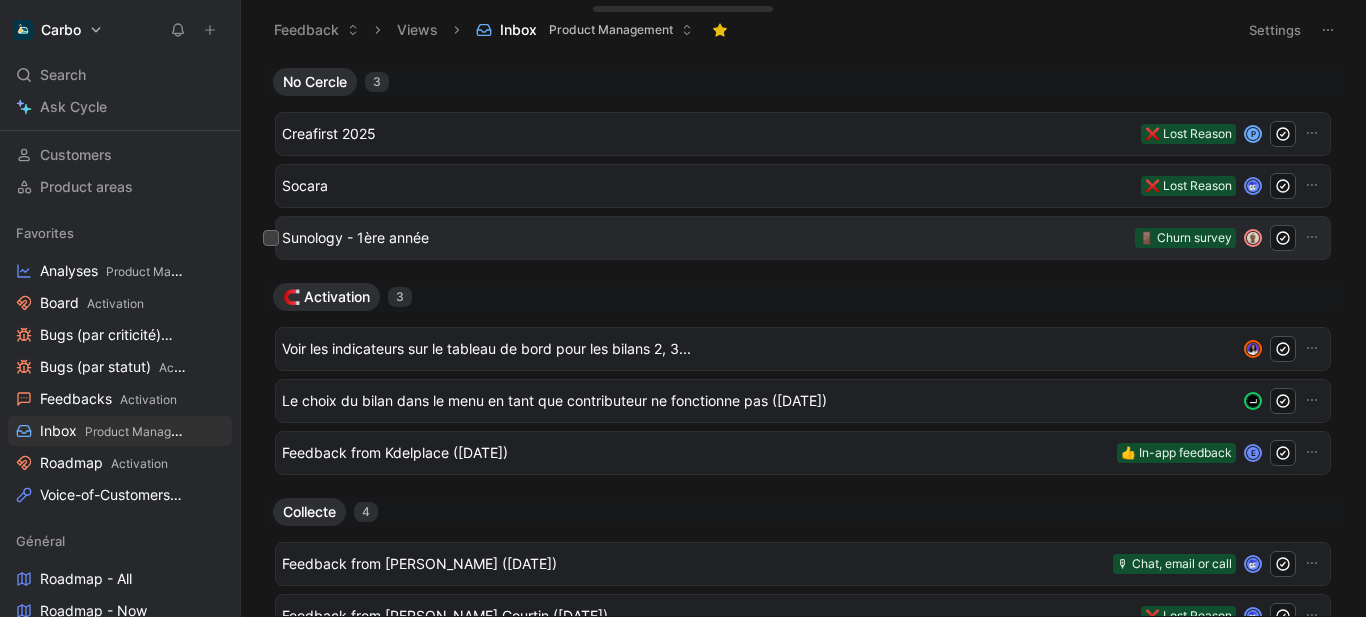 click on "Sunology - 1ère année" at bounding box center [704, 238] 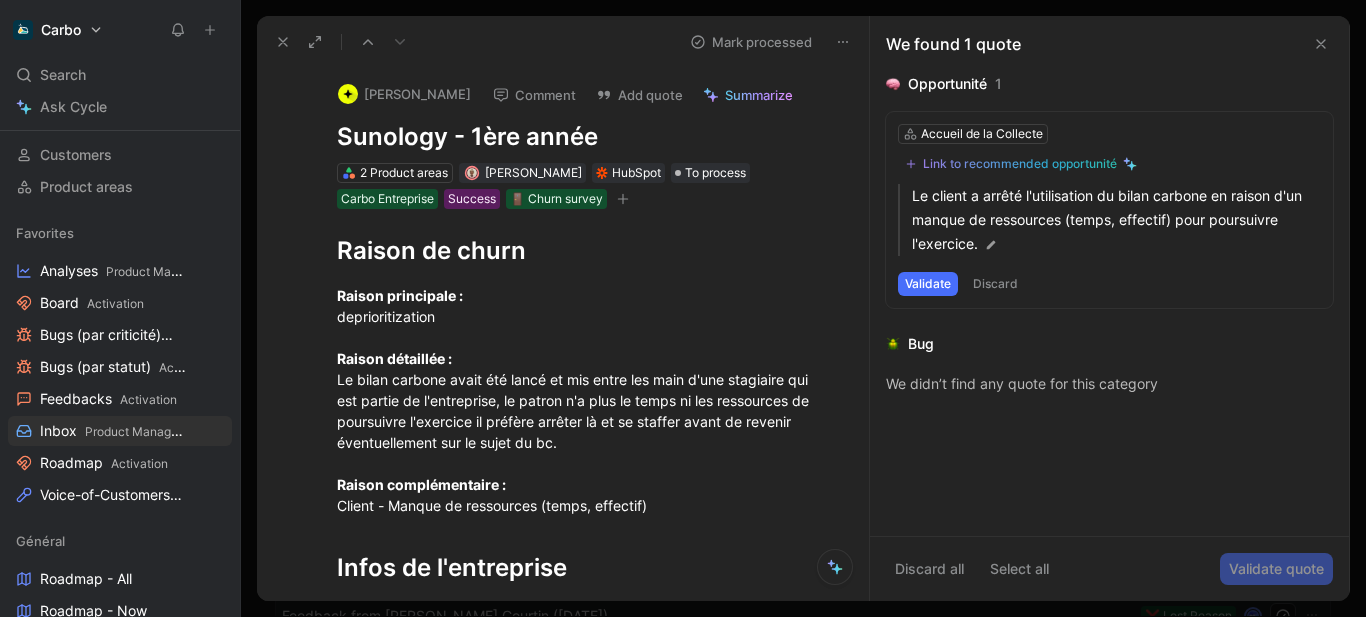 scroll, scrollTop: 3, scrollLeft: 0, axis: vertical 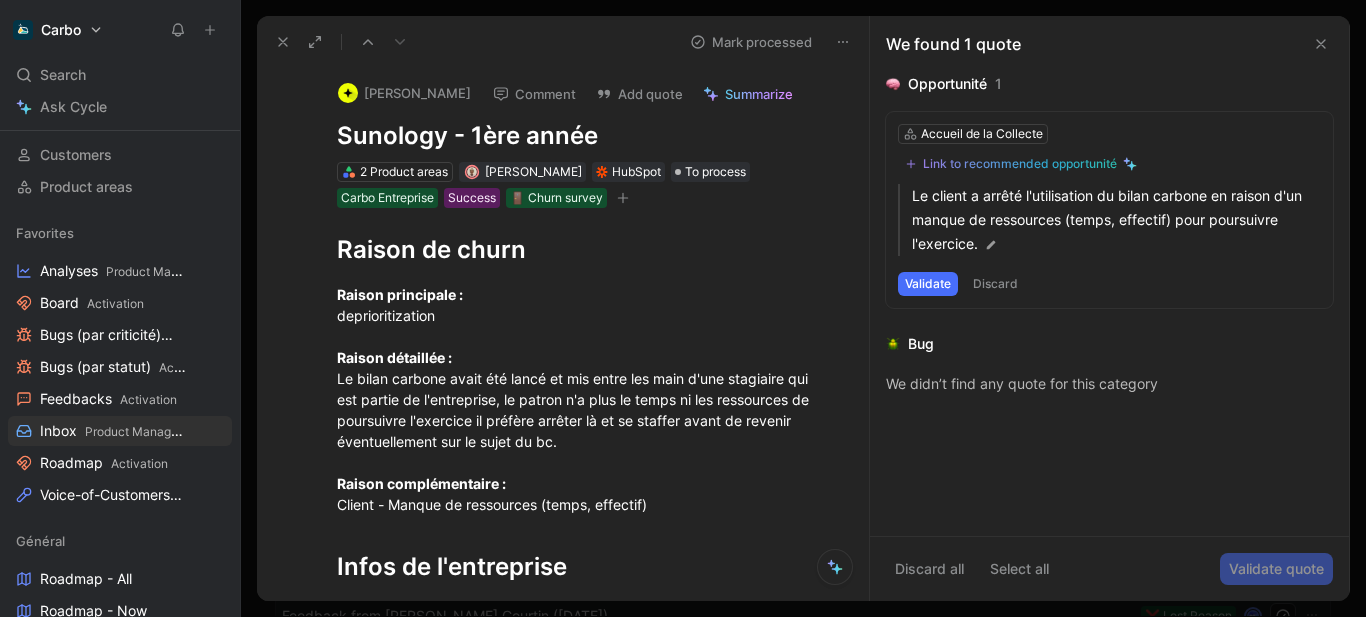 click on "Raison principale : deprioritization  Raison détaillée : Le bilan carbone avait été lancé et mis entre les main d'une stagiaire qui est partie de l'entreprise, le patron n'a plus le temps ni les ressources de poursuivre l'exercice il préfère arrêter là et se staffer avant de revenir éventuellement sur le sujet du bc.  Raison complémentaire : Client - Manque de ressources (temps, effectif)" at bounding box center [584, 399] 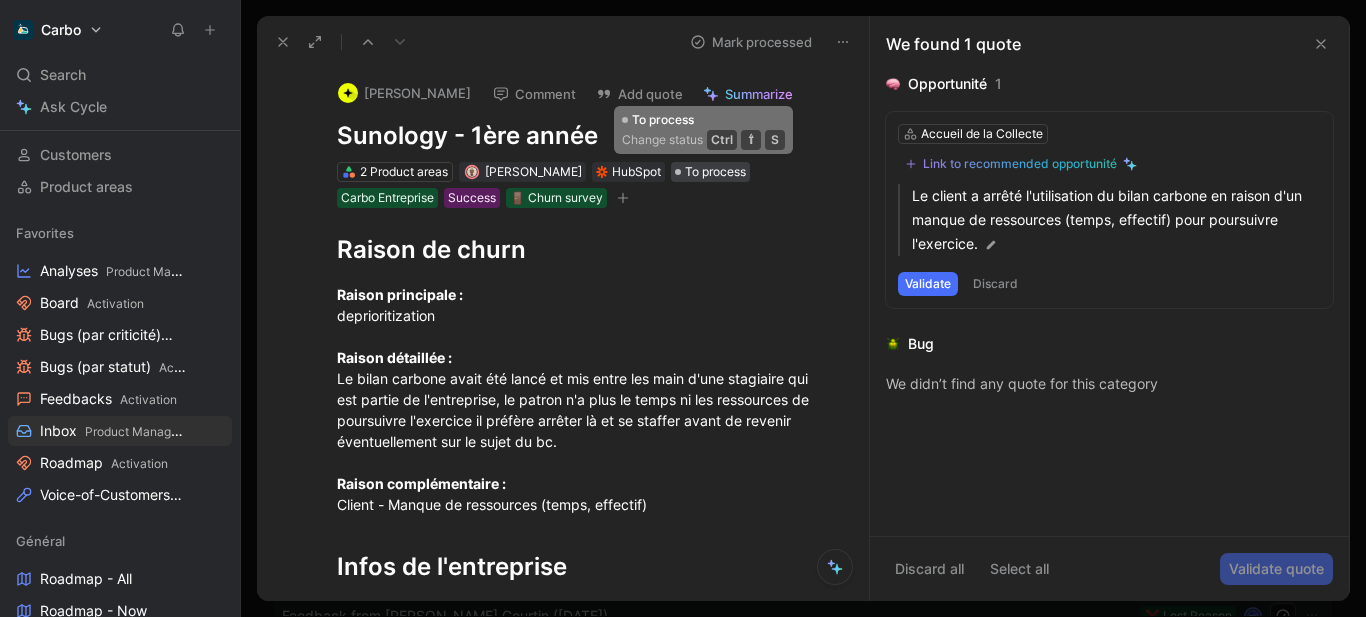 click on "To process" at bounding box center [715, 172] 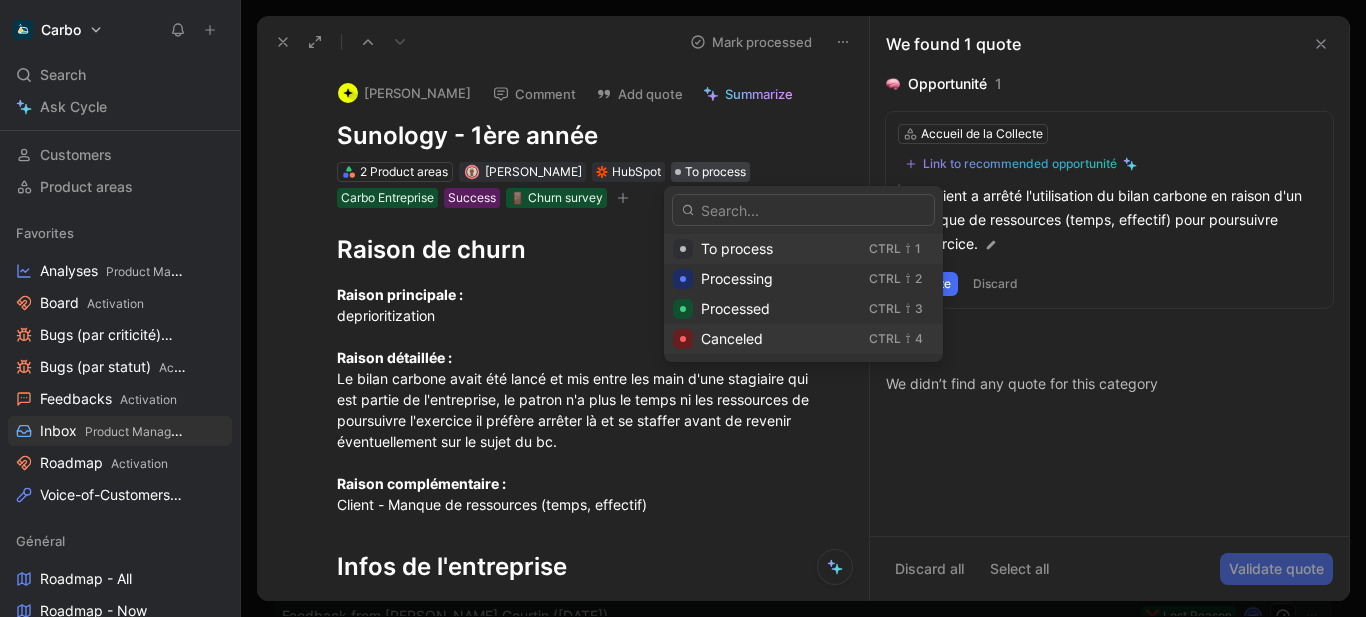 click on "Canceled" at bounding box center [781, 339] 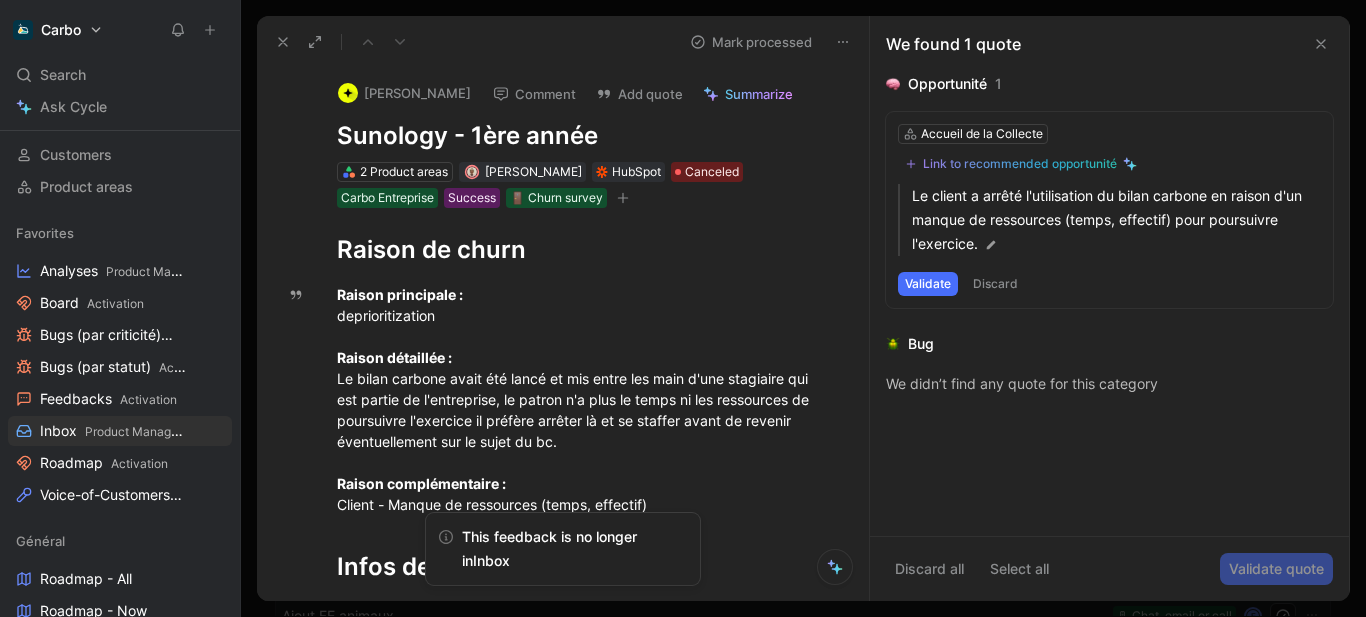 click 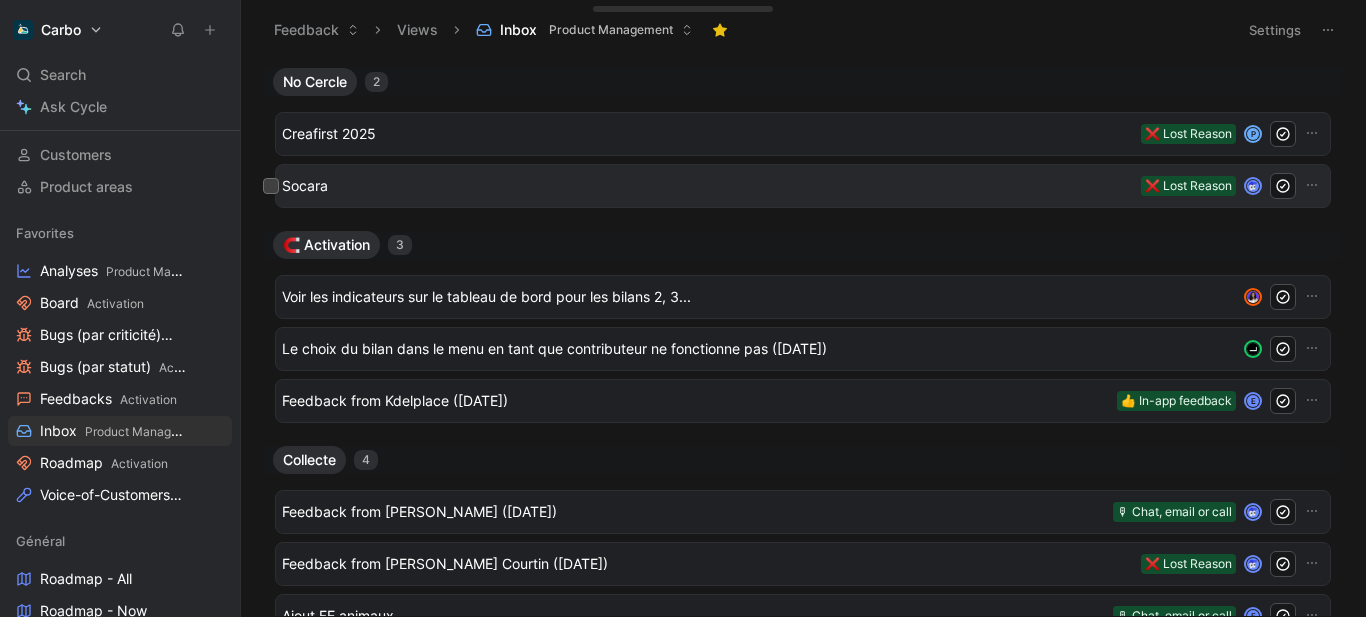 click on "Socara" at bounding box center (707, 186) 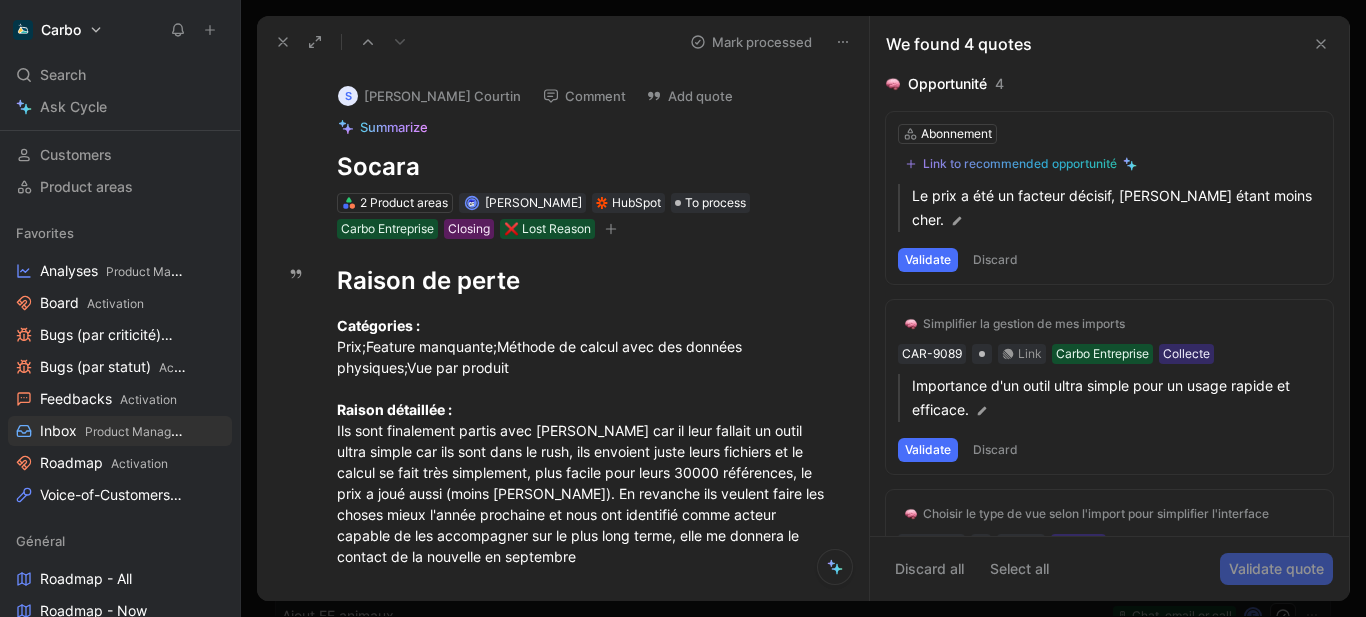 click 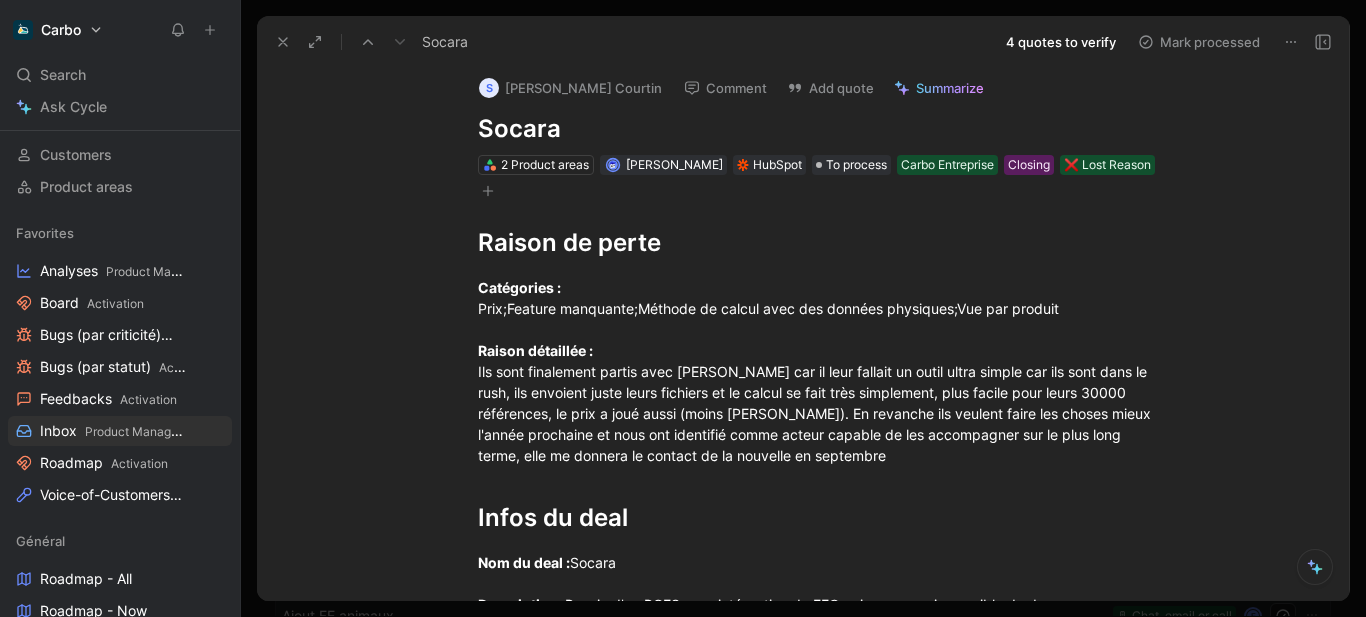 scroll, scrollTop: 20, scrollLeft: 0, axis: vertical 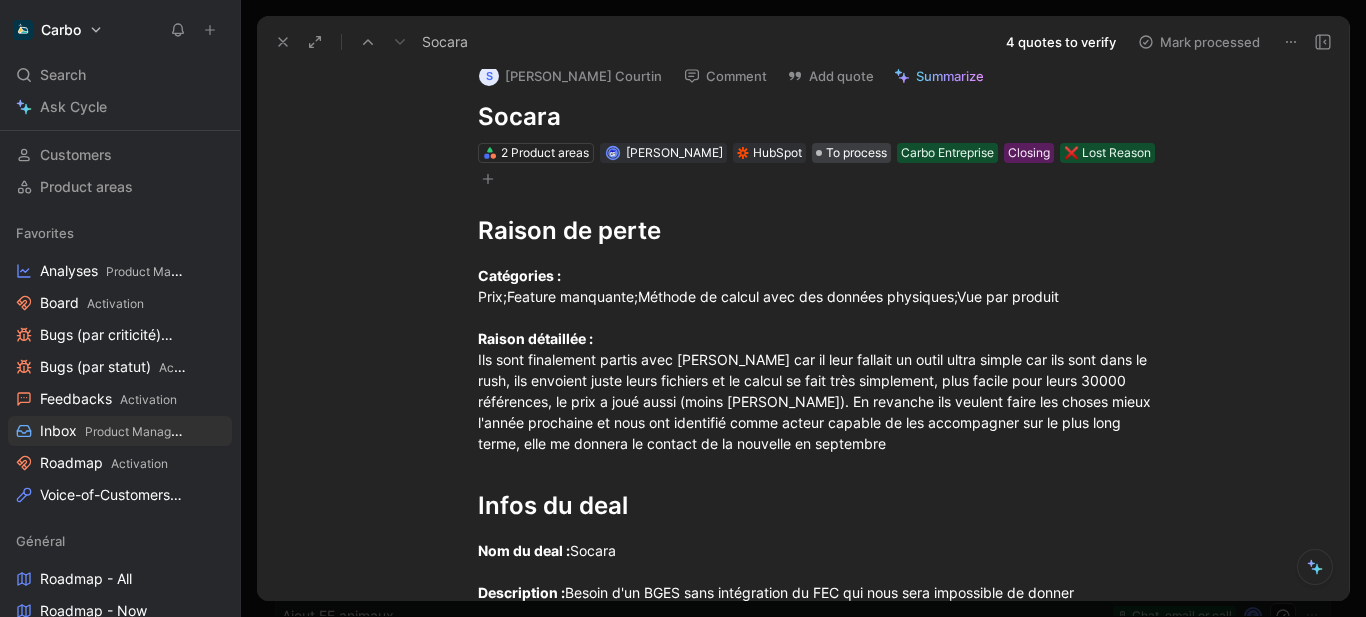 click on "To process" at bounding box center (856, 153) 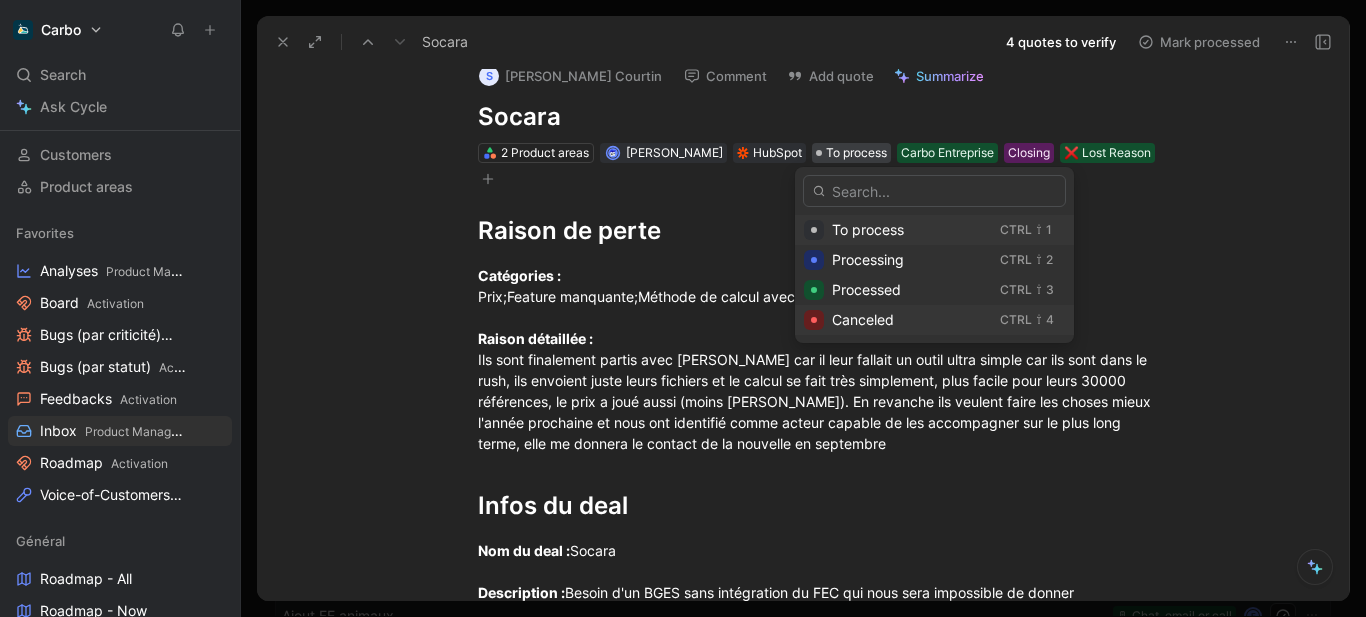 click on "Canceled" at bounding box center [863, 319] 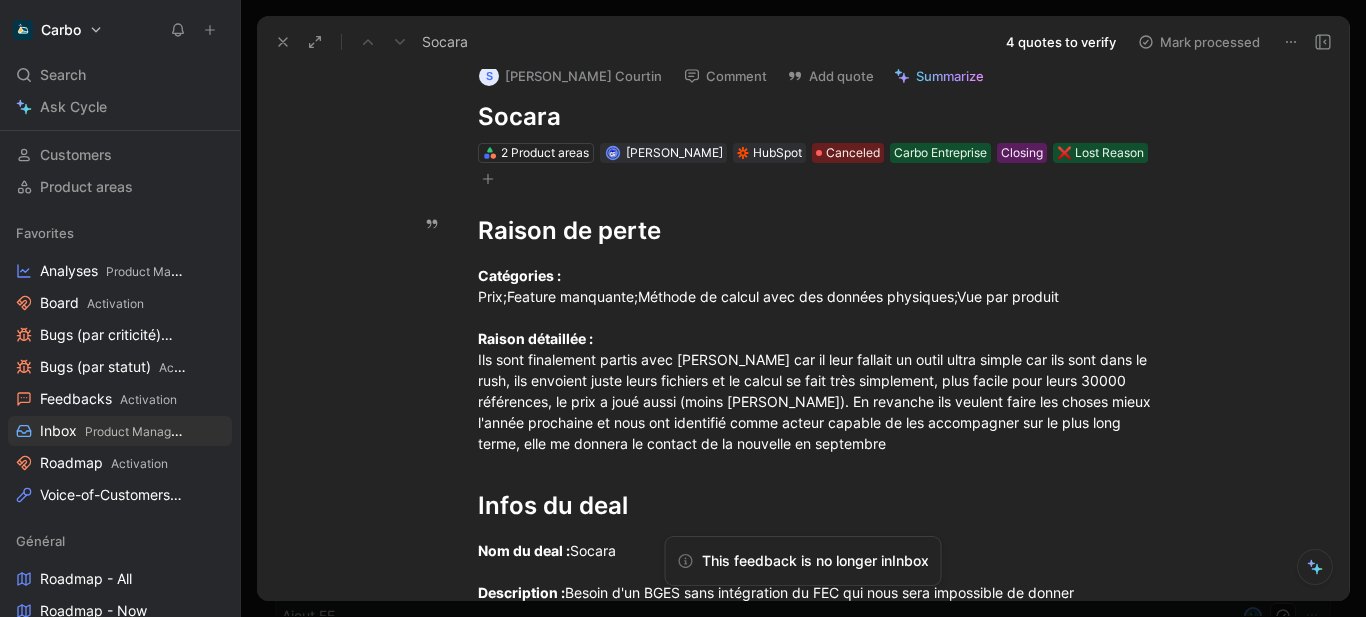 click 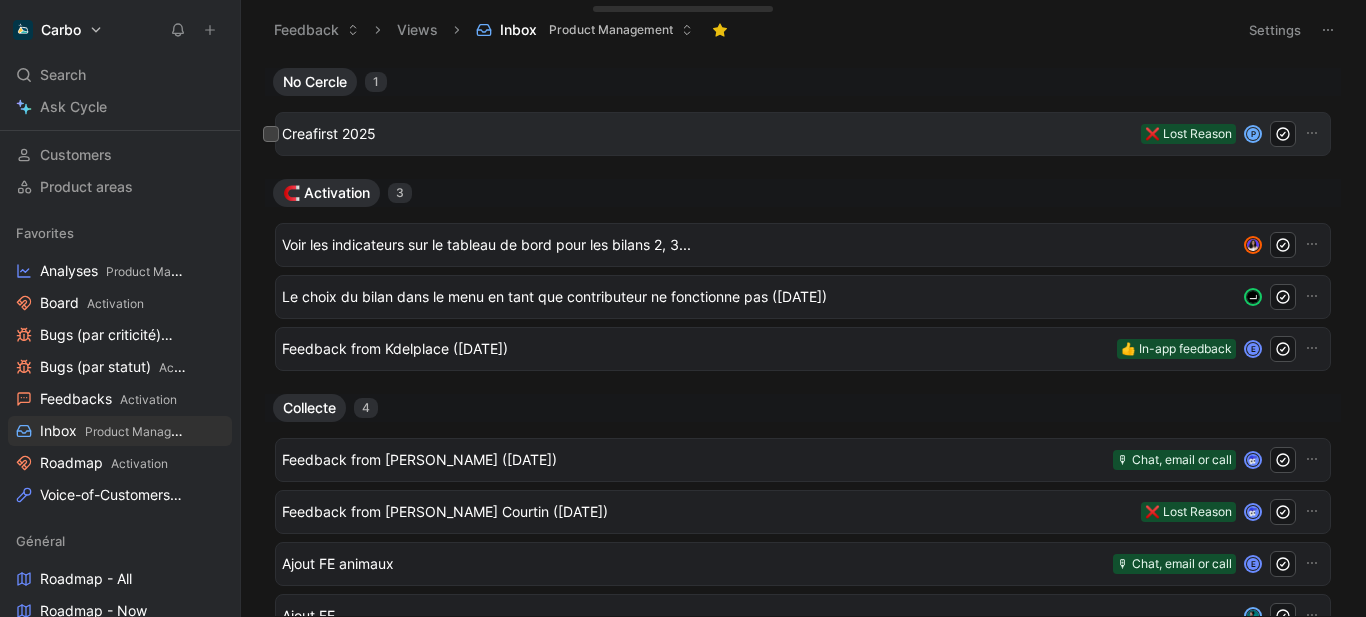 click on "Creafirst 2025" at bounding box center (707, 134) 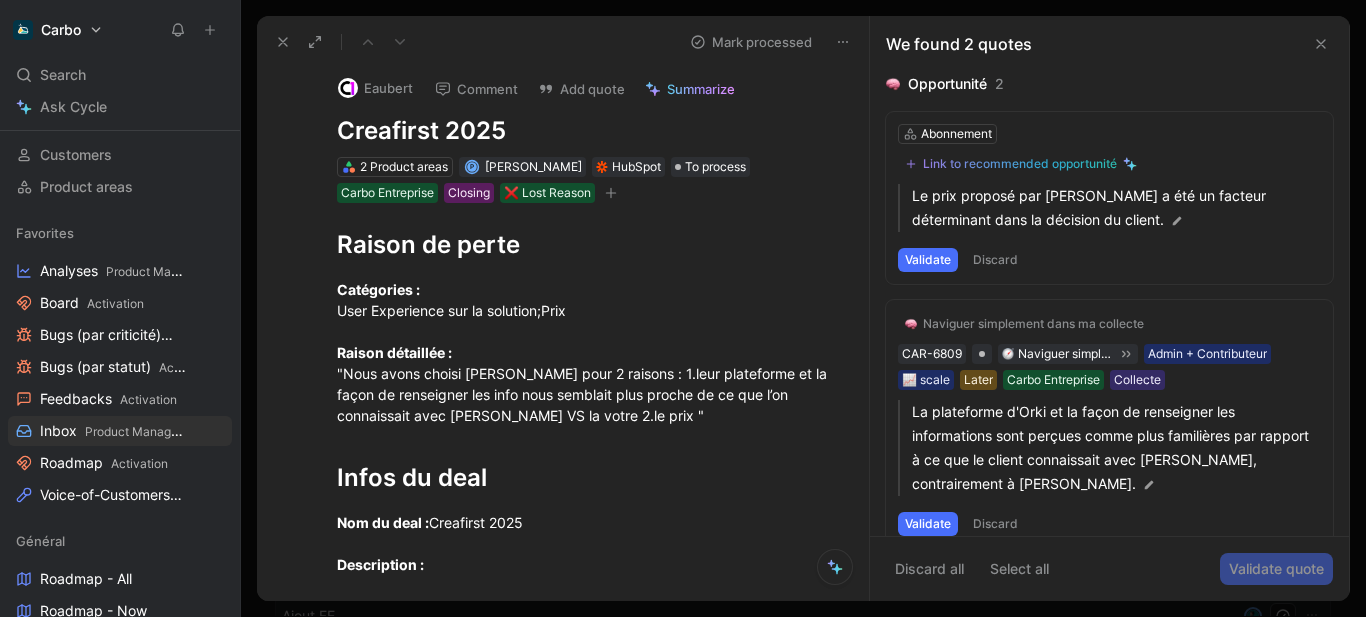 scroll, scrollTop: 9, scrollLeft: 0, axis: vertical 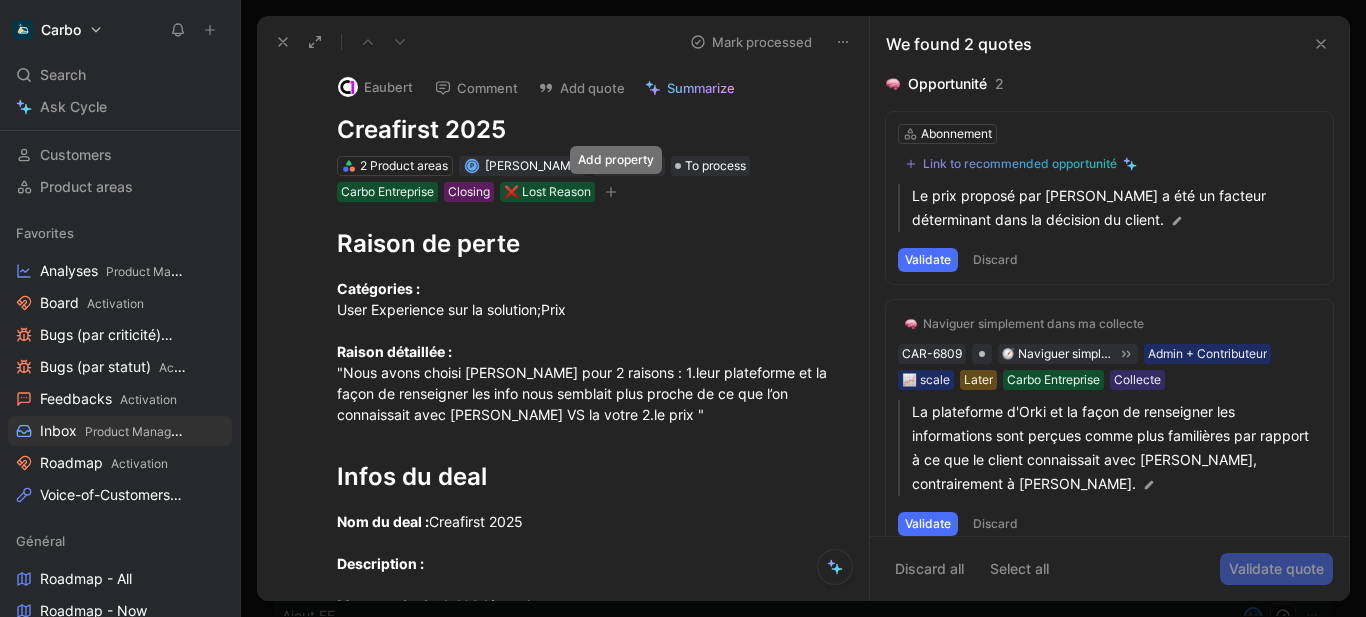 click 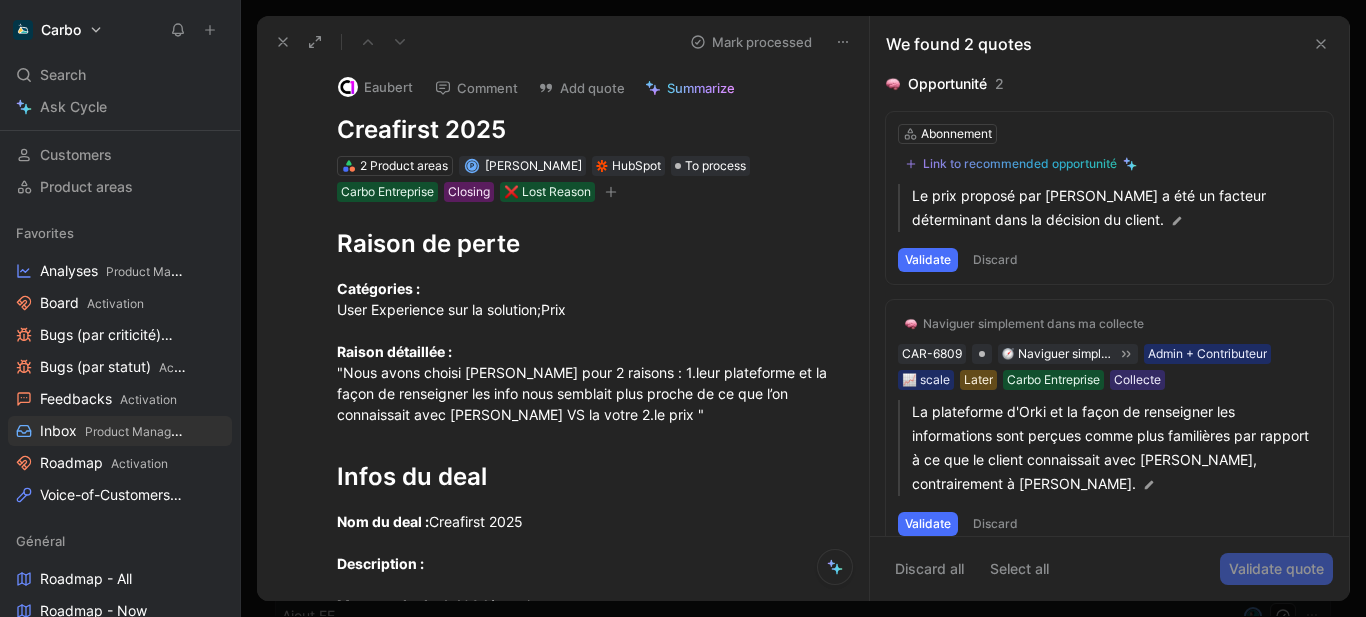 click 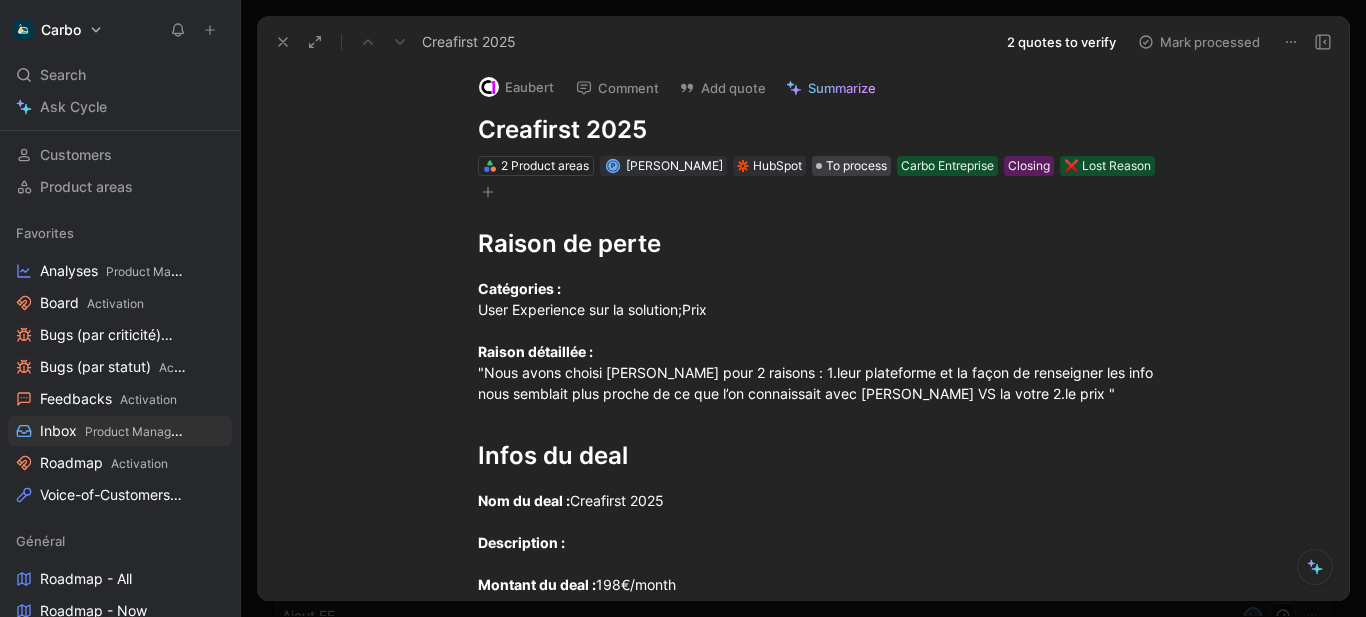 click on "To process" at bounding box center (856, 166) 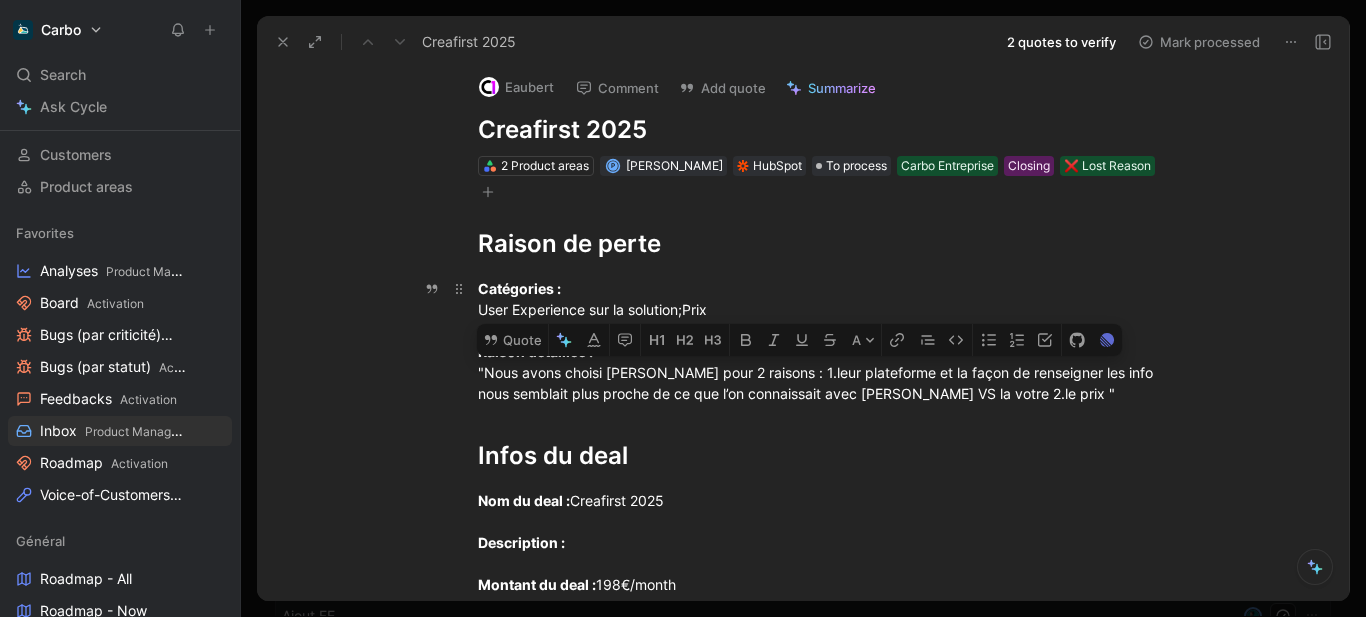 drag, startPoint x: 737, startPoint y: 346, endPoint x: 858, endPoint y: 368, distance: 122.98374 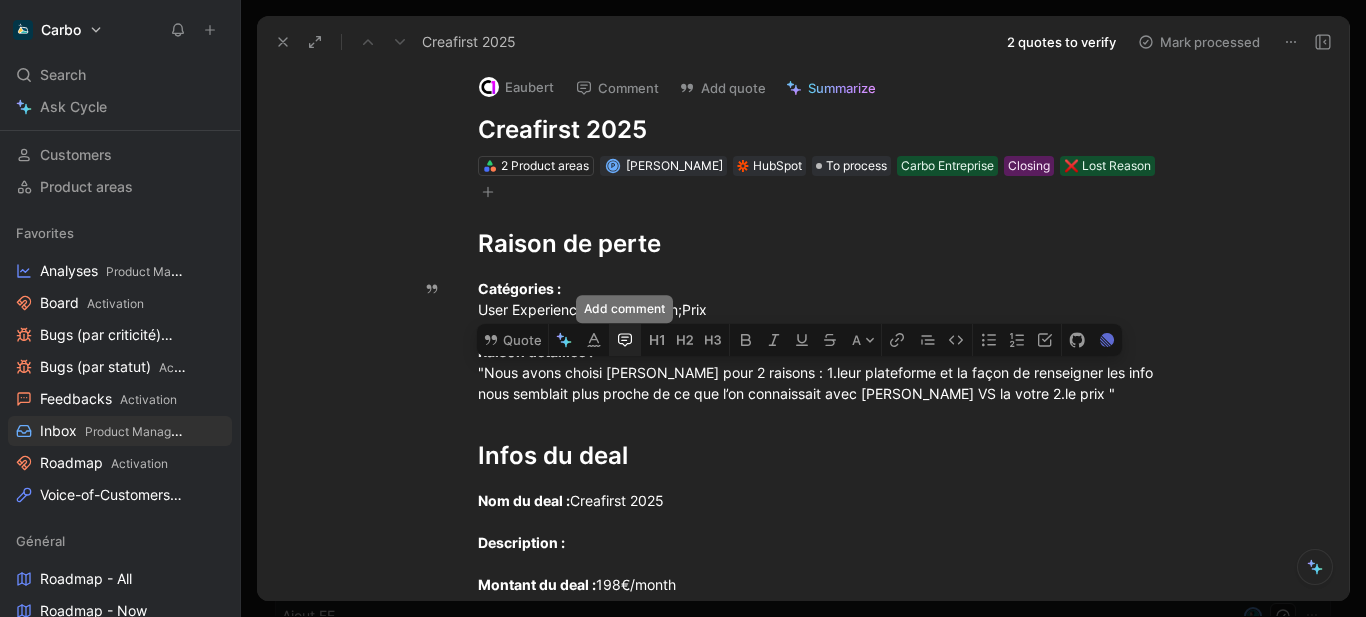 click 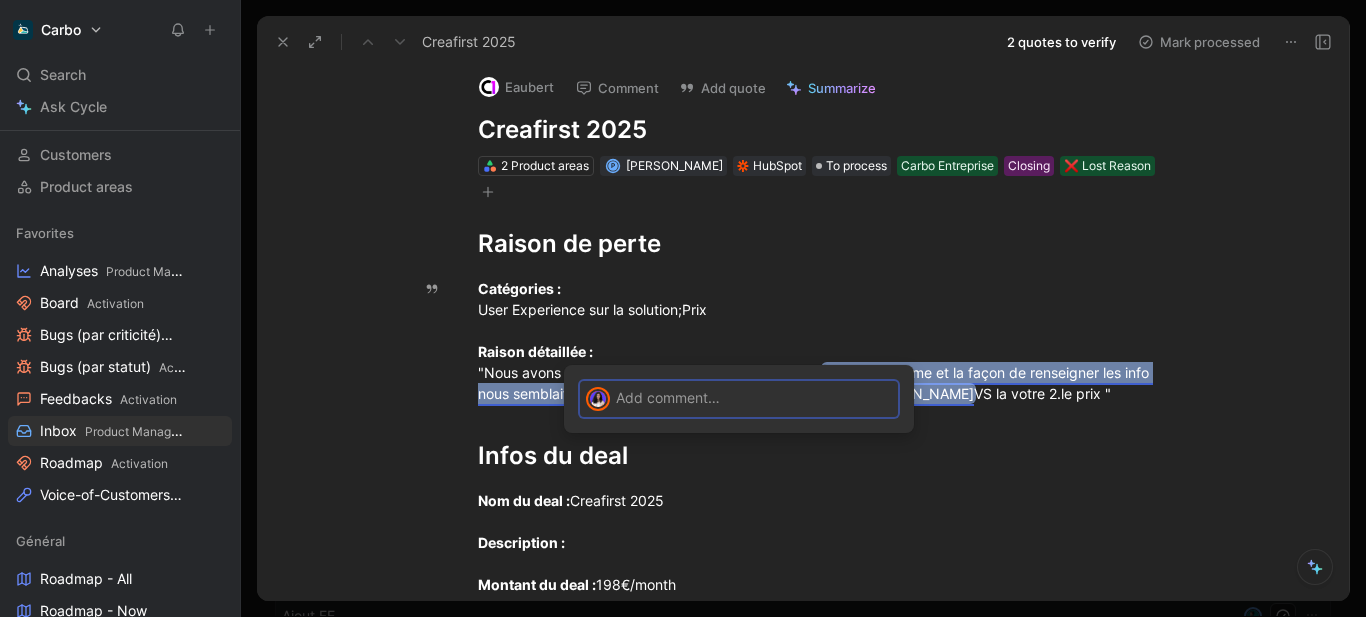 type 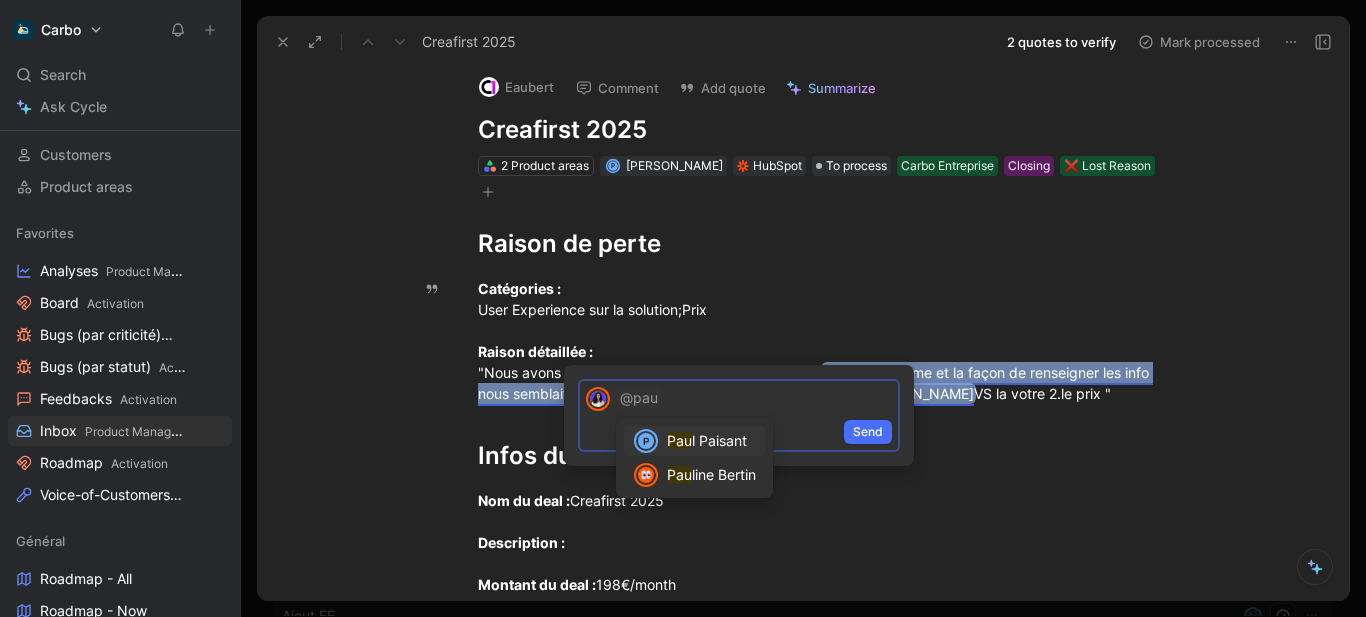 click on "l Paisant" at bounding box center [719, 440] 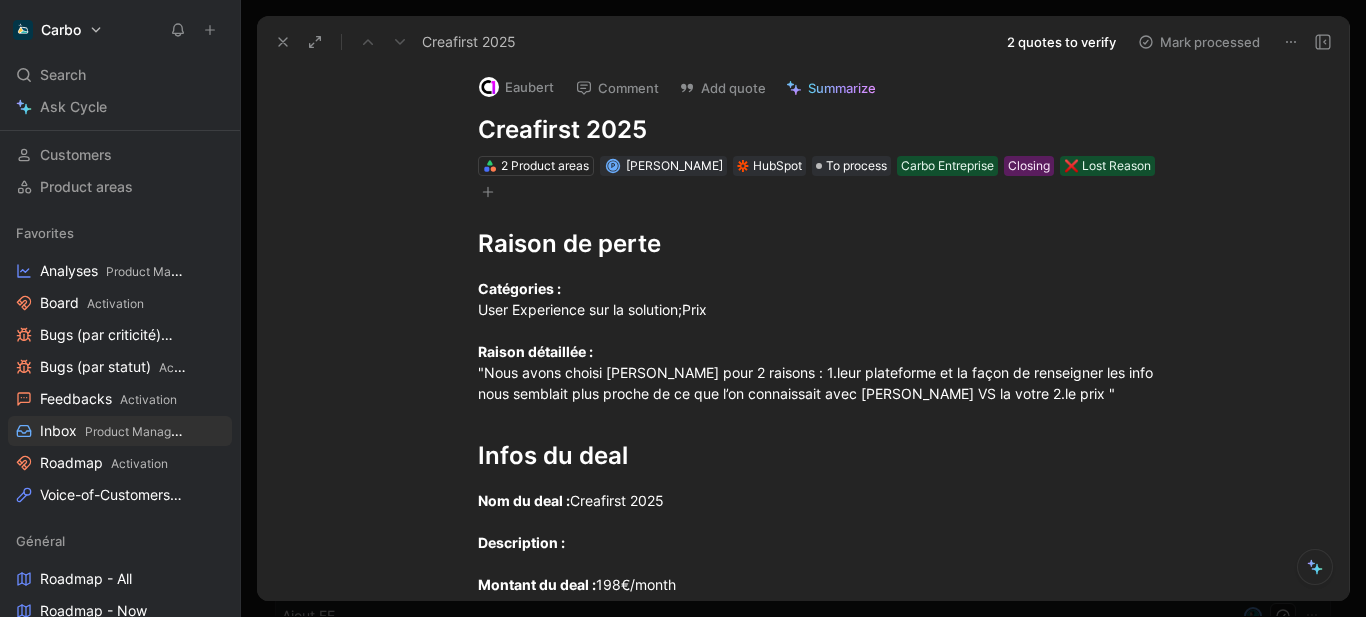 click 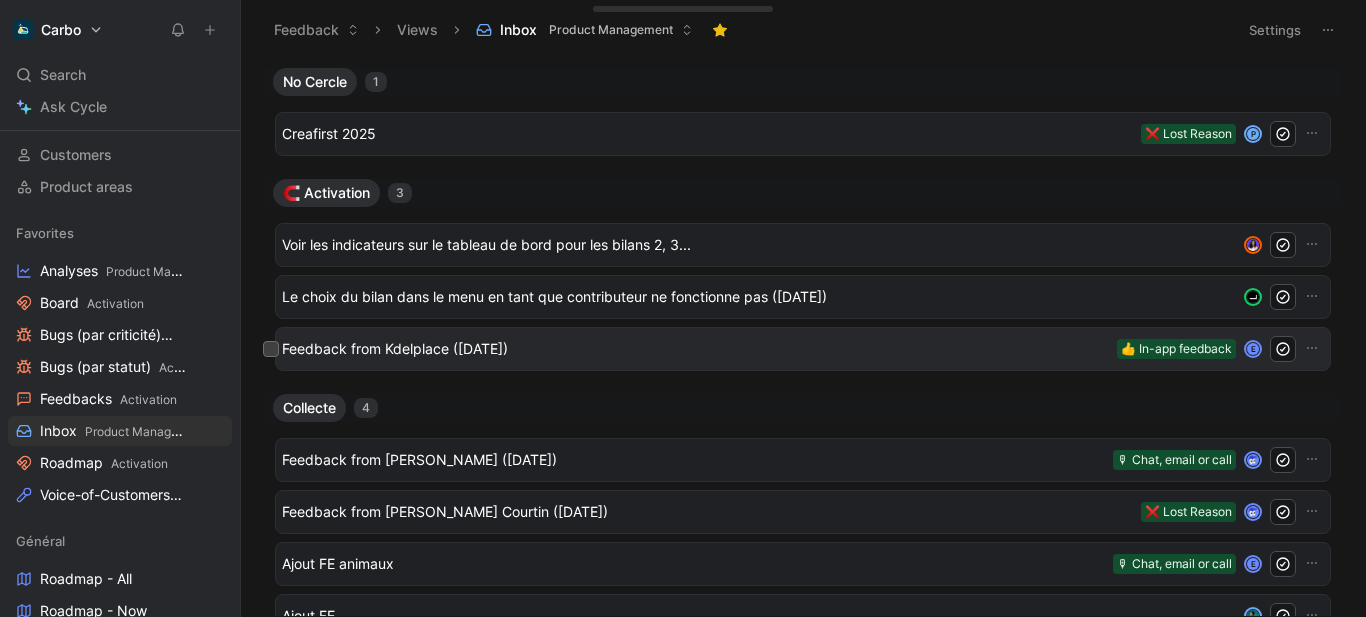 click on "Feedback from Kdelplace ([DATE])" at bounding box center (695, 349) 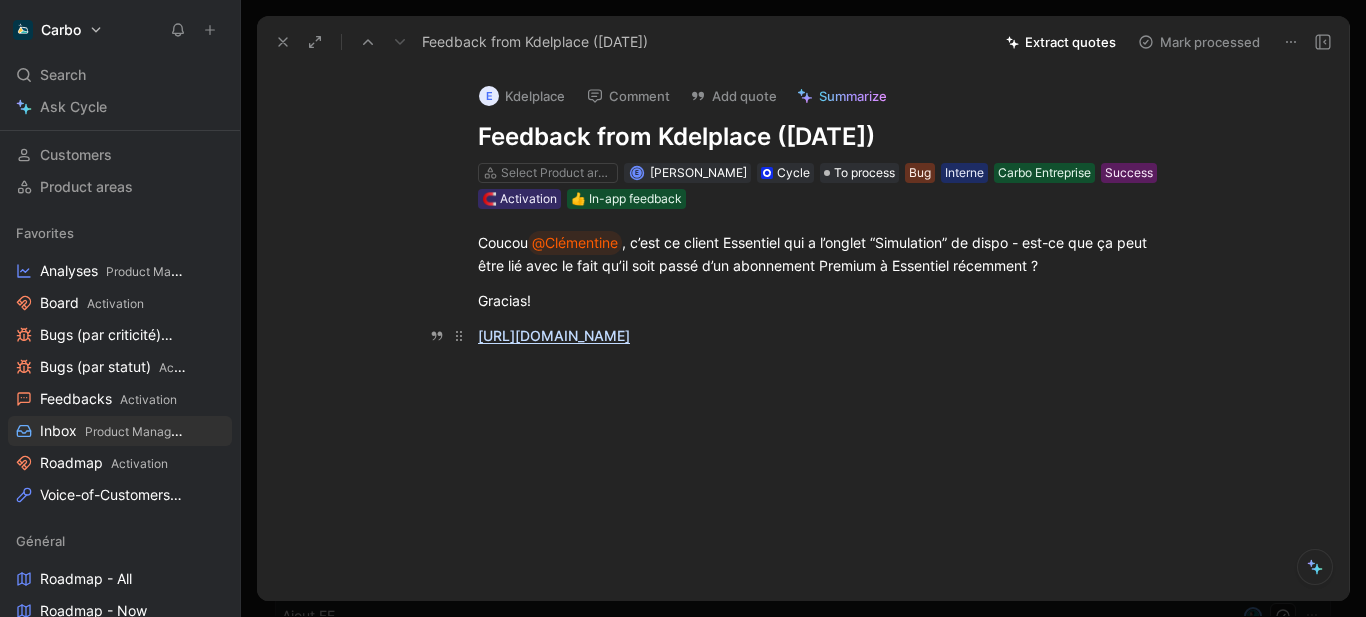 click on "[URL][DOMAIN_NAME]" at bounding box center (554, 335) 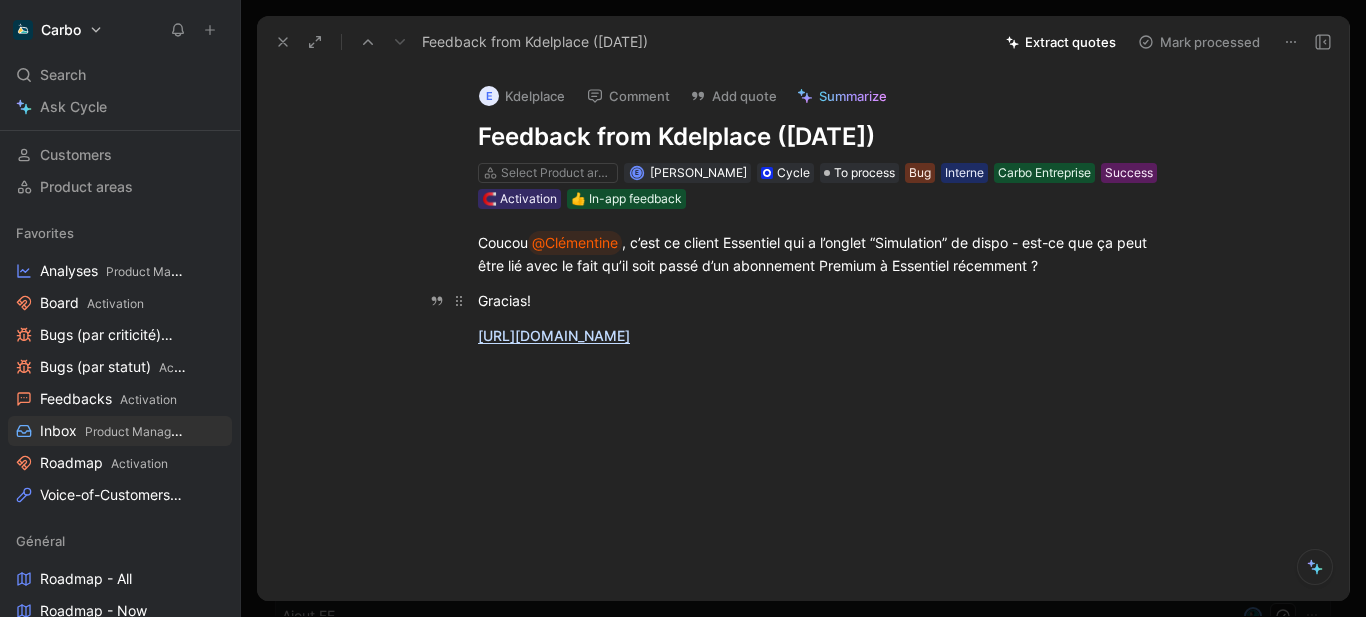 click on "Gracias!" at bounding box center [824, 300] 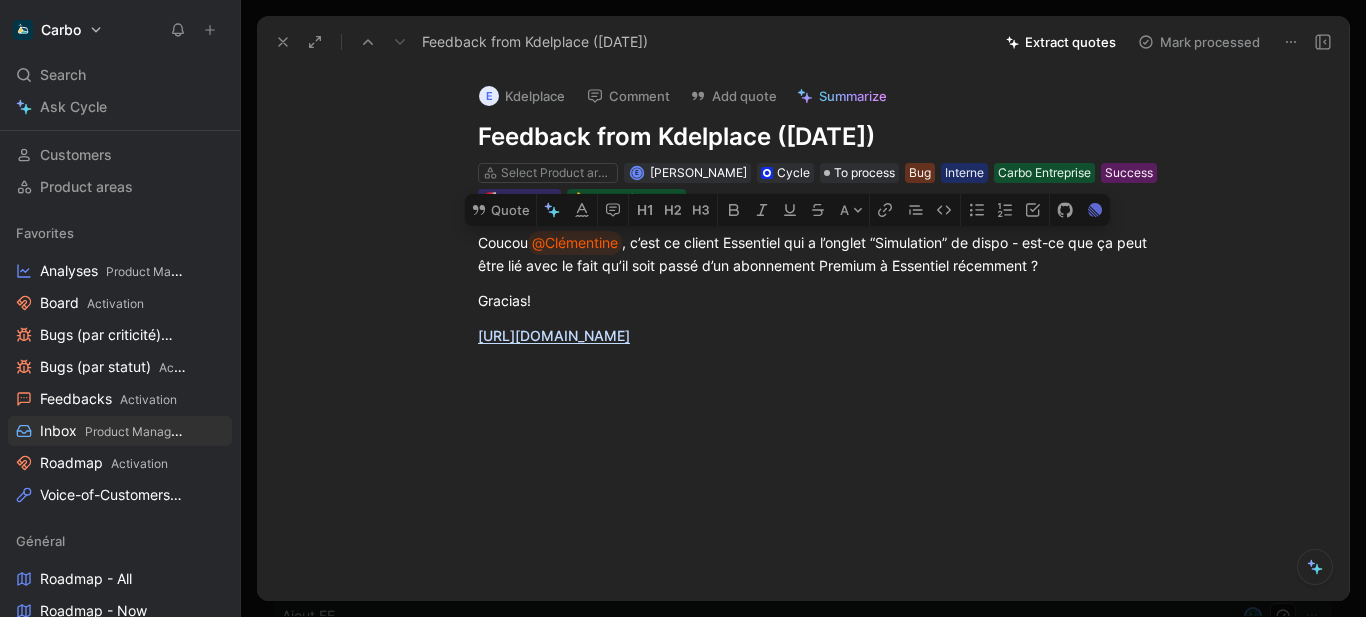 drag, startPoint x: 1126, startPoint y: 347, endPoint x: 342, endPoint y: 233, distance: 792.24493 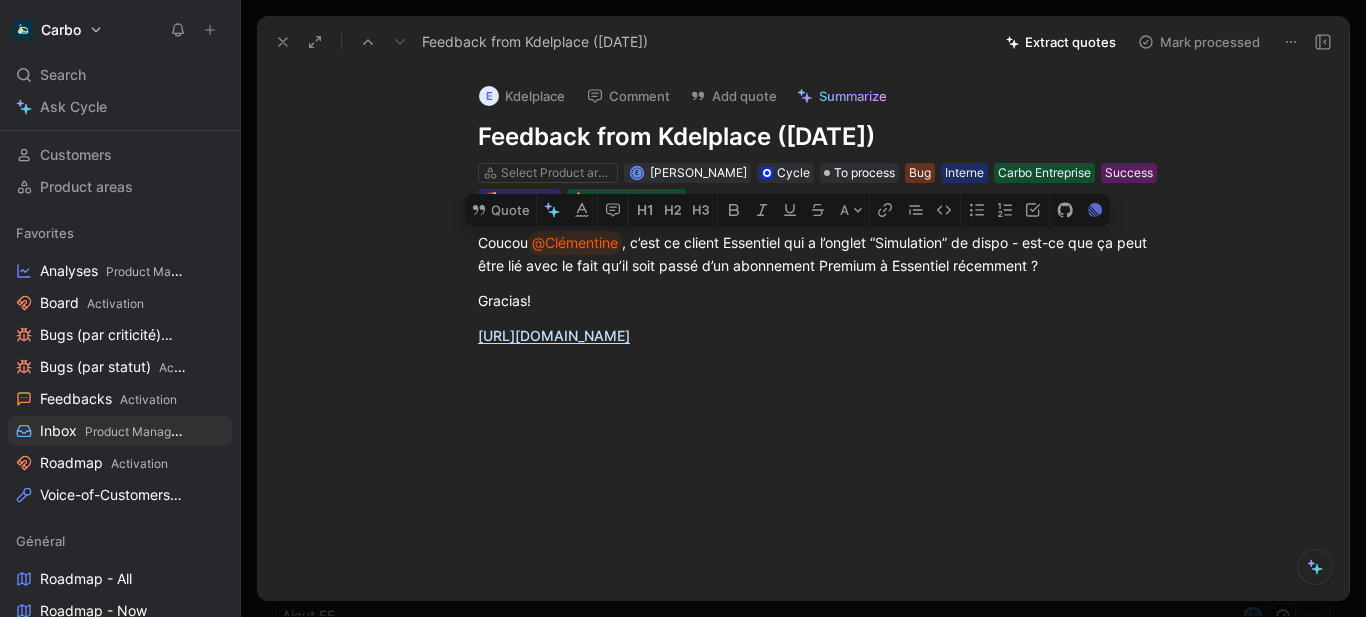 click on "Coucou  @[PERSON_NAME]  , c’est ce client Essentiel qui a l’onglet “Simulation” de dispo - est-ce que ça peut être lié avec le fait qu’il soit passé d’un abonnement Premium à Essentiel récemment ? Gracias! [URL][DOMAIN_NAME]" at bounding box center [824, 288] 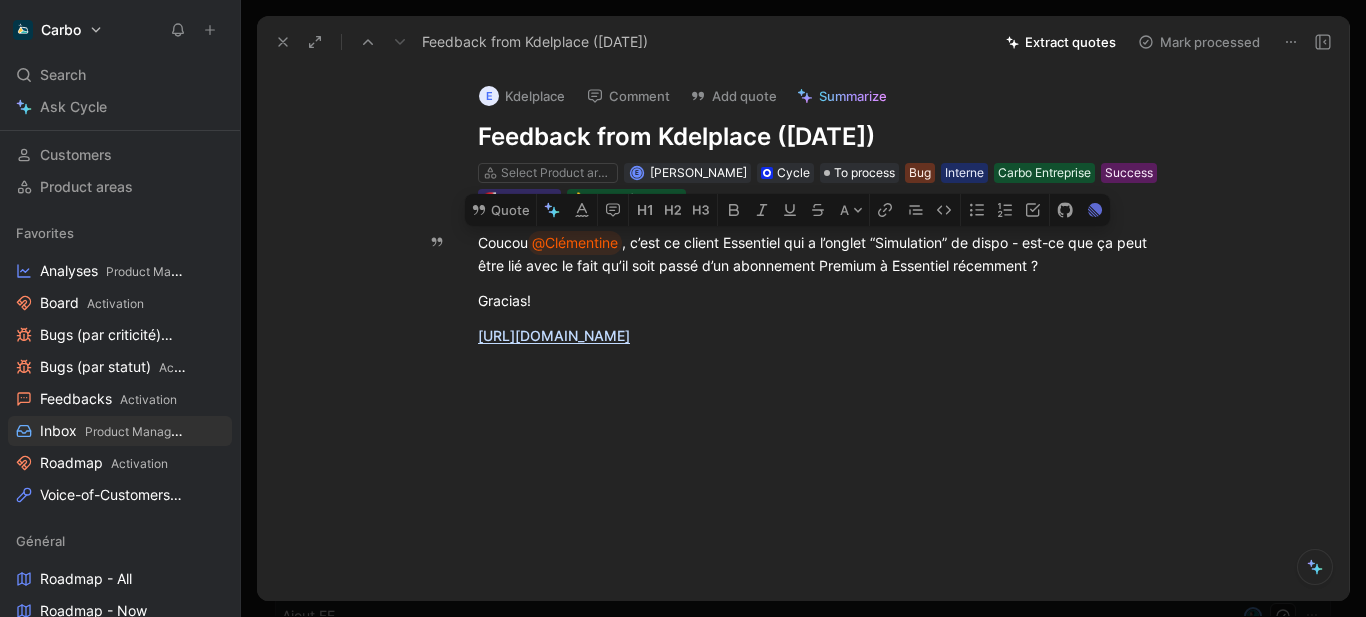 click 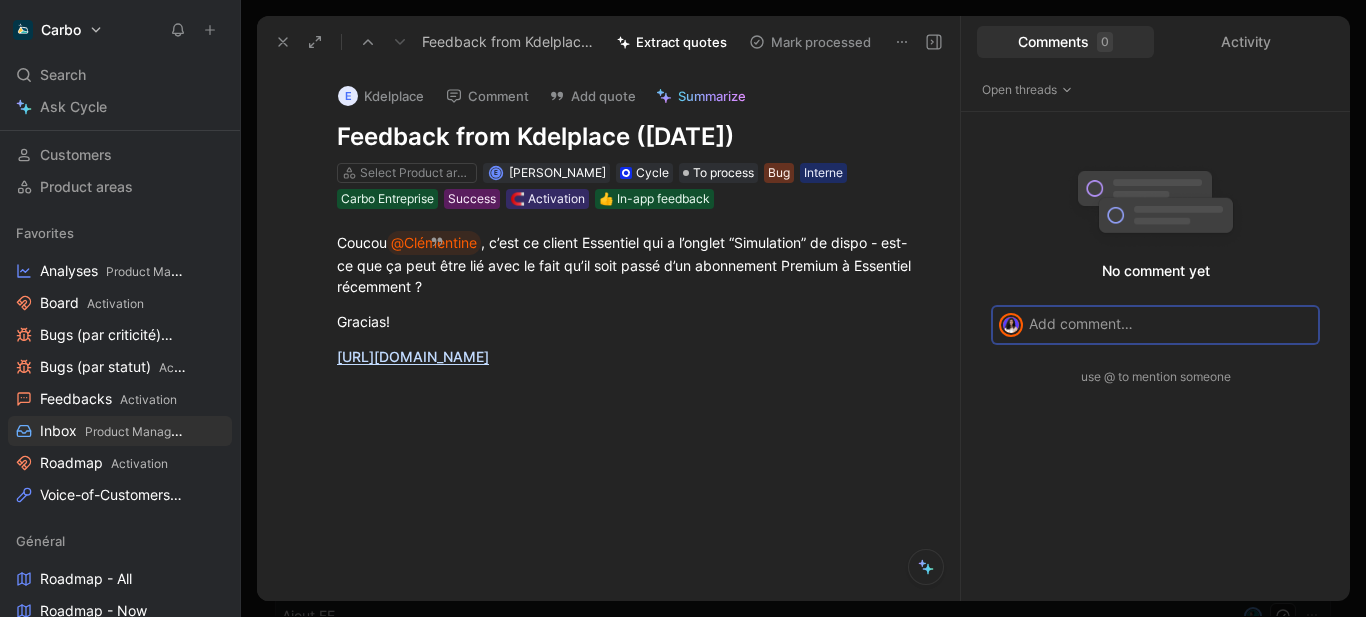 click at bounding box center (1170, 323) 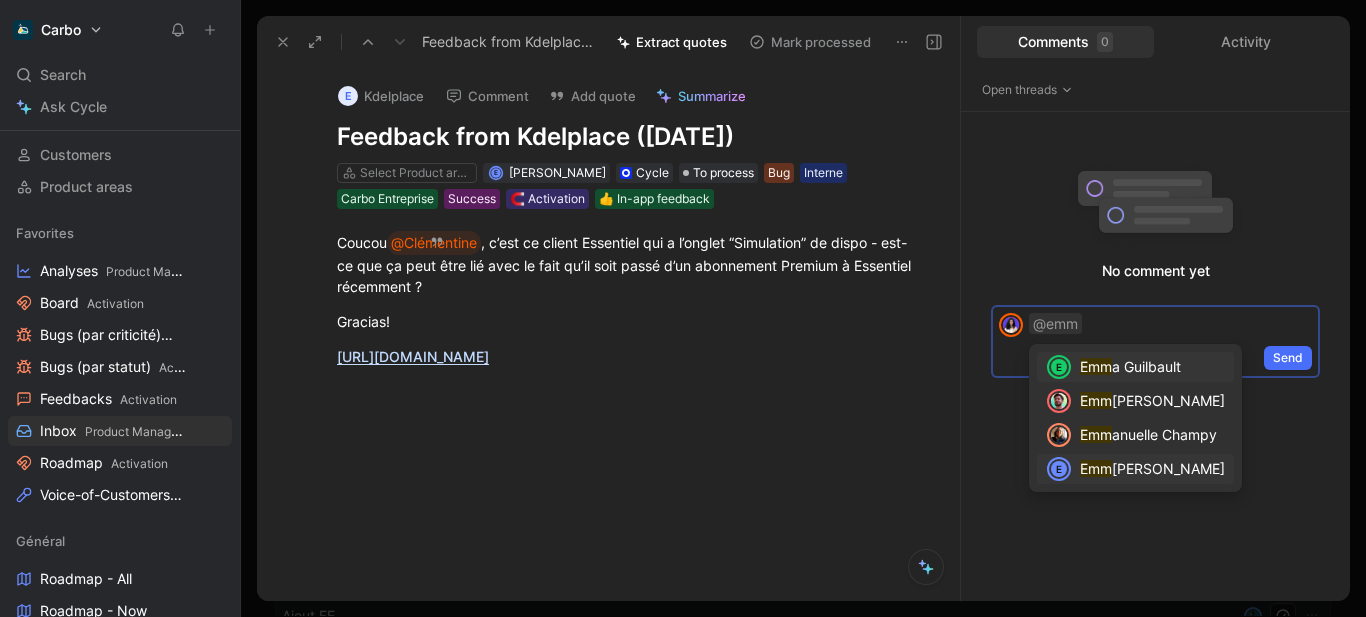 click on "anuelle Vignial" at bounding box center [1168, 468] 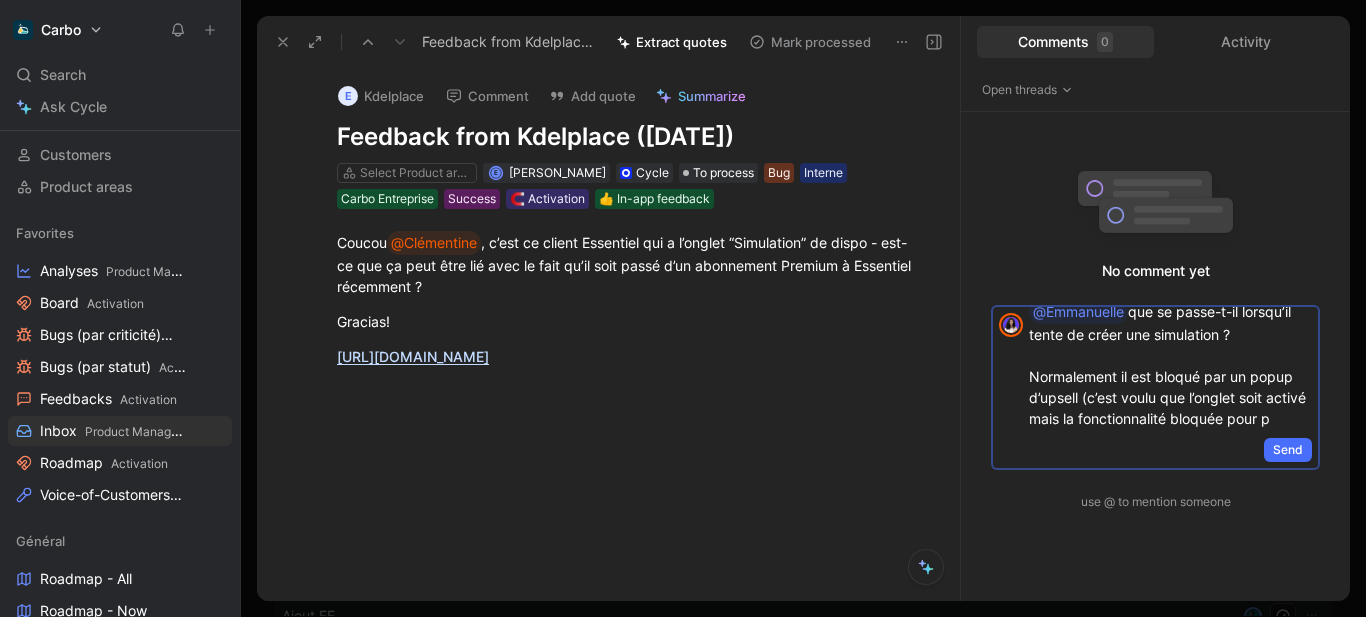 scroll, scrollTop: 13, scrollLeft: 0, axis: vertical 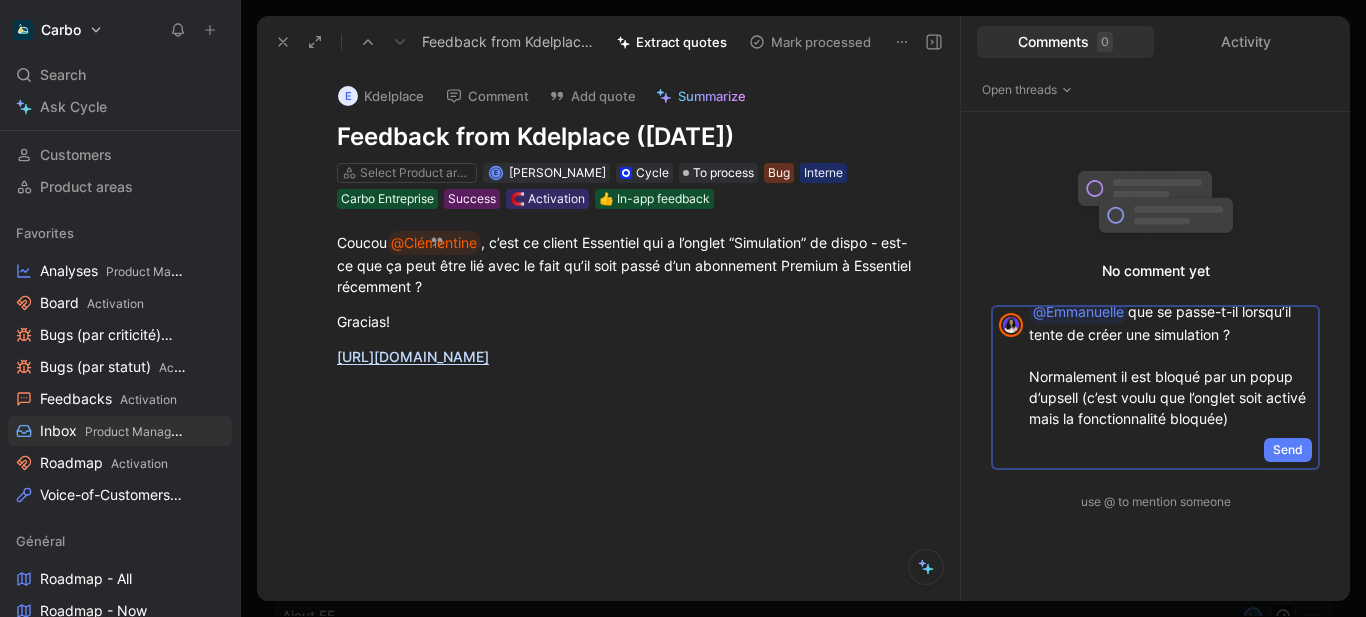 click on "Send" at bounding box center (1288, 450) 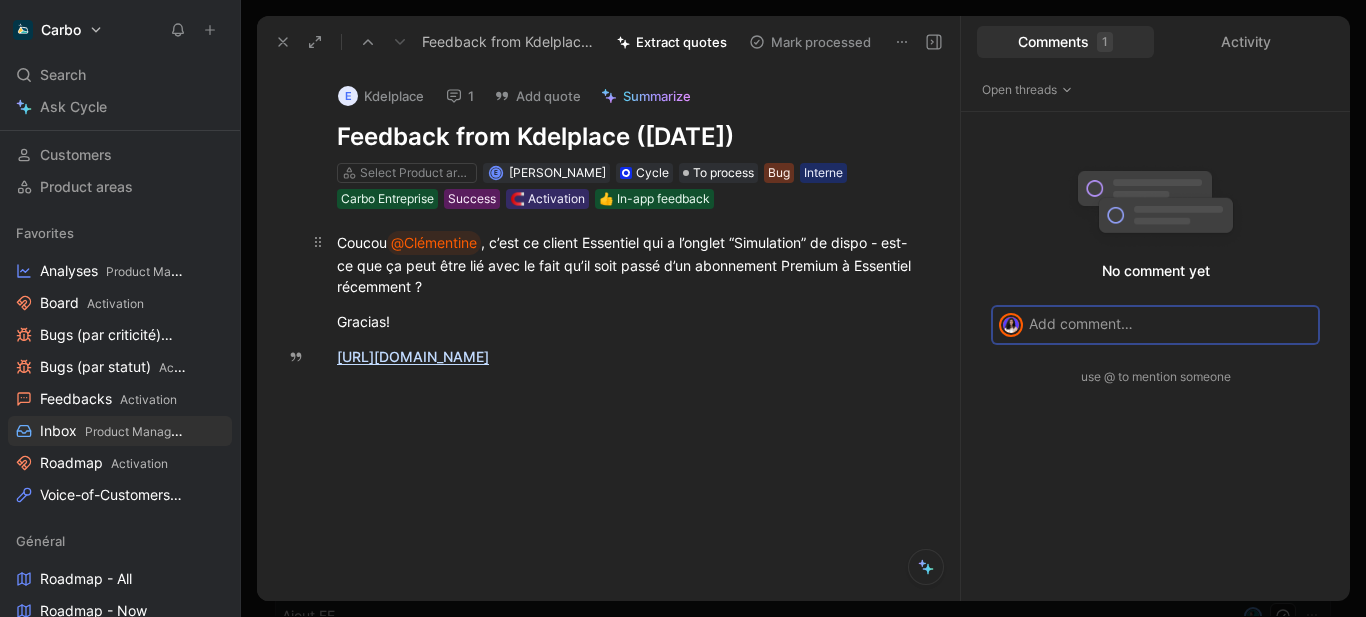 scroll, scrollTop: 0, scrollLeft: 0, axis: both 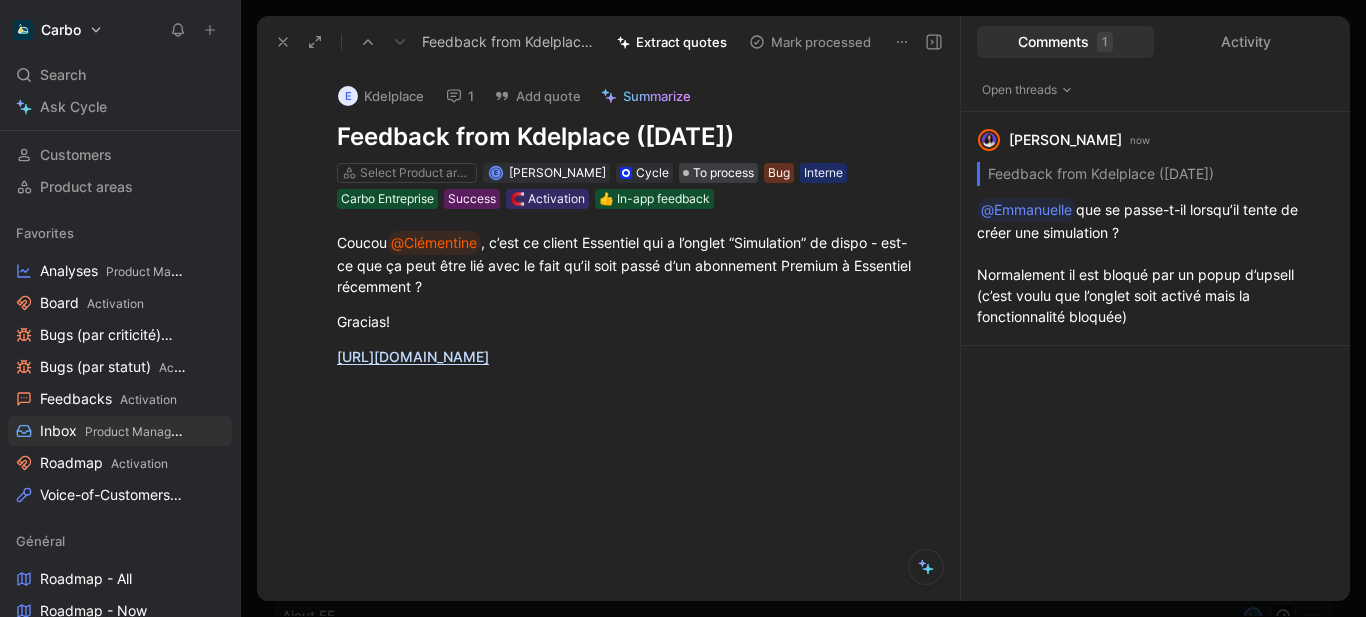 click on "To process" at bounding box center (723, 173) 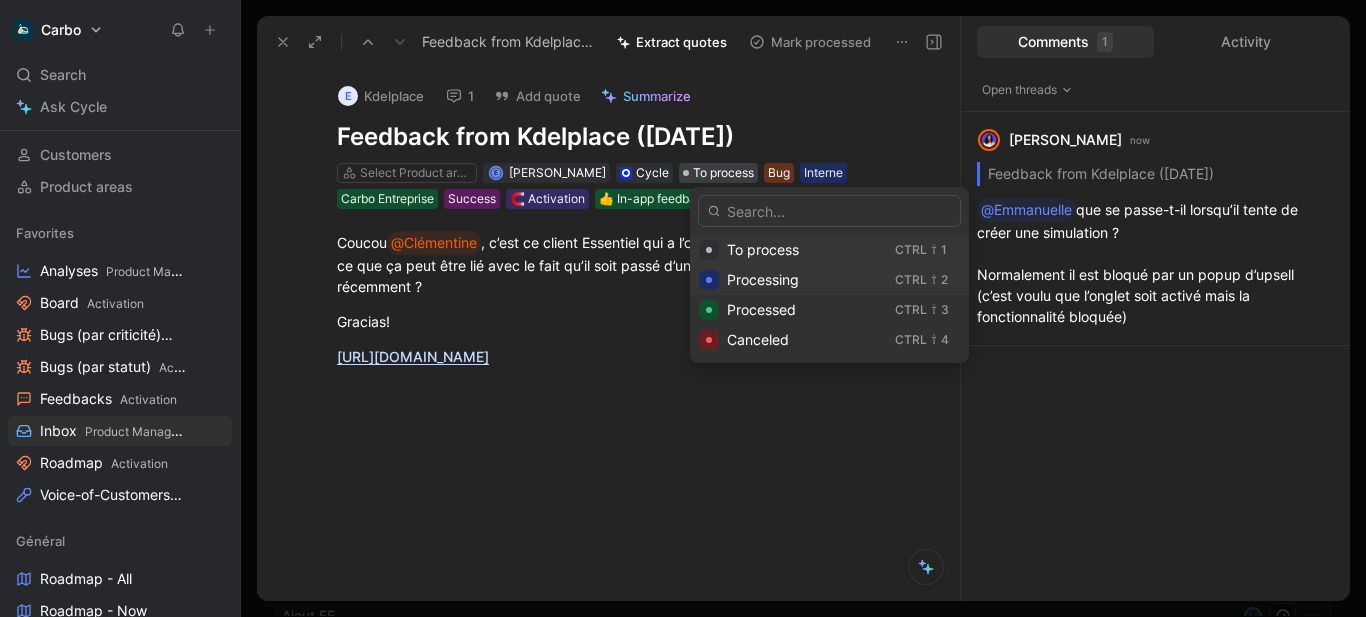 click on "Processing" at bounding box center (807, 280) 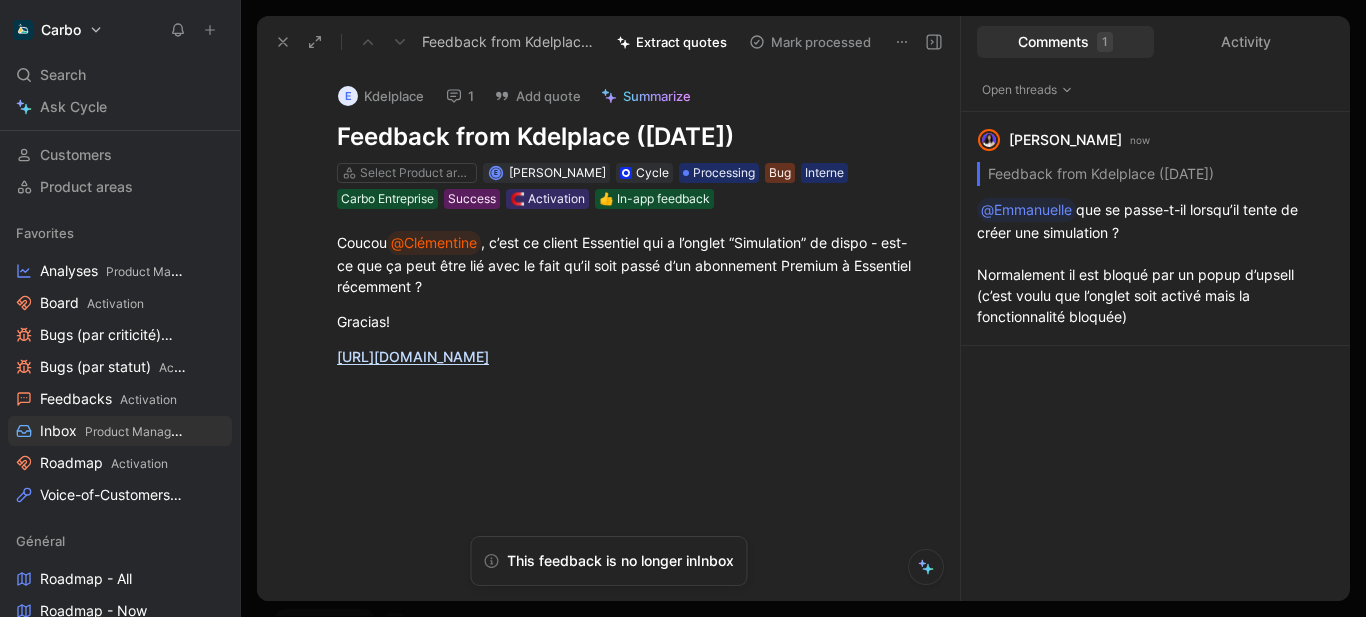 click 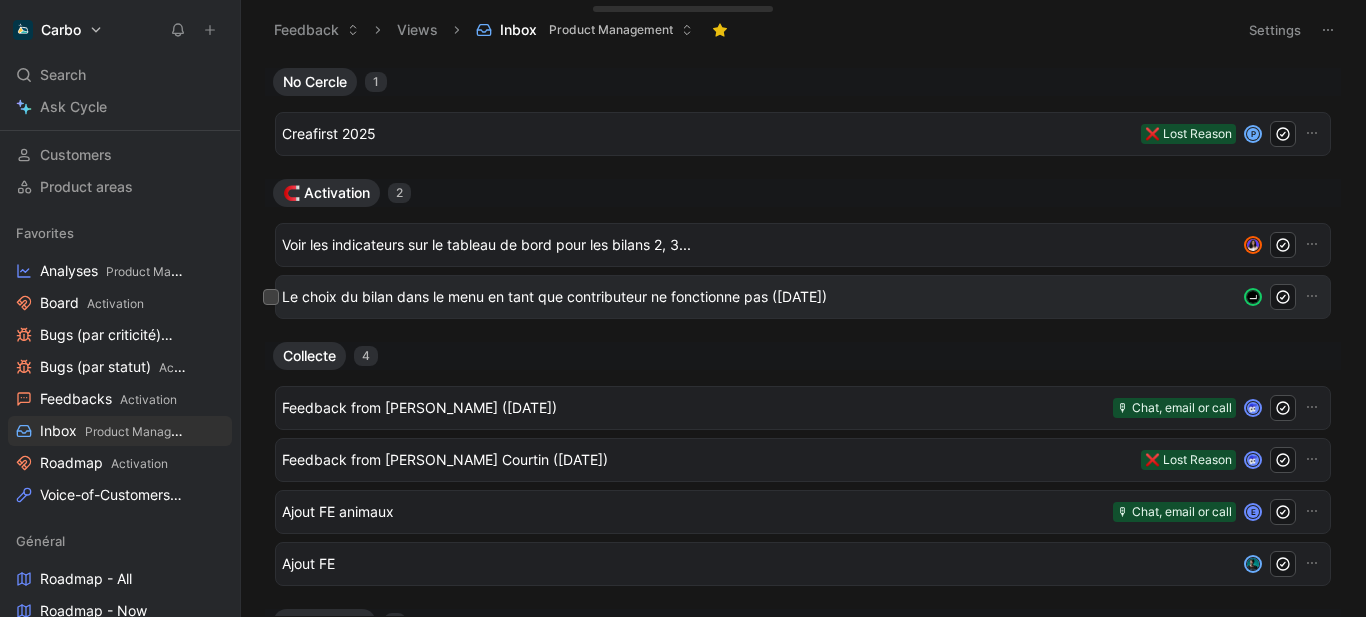 click on "Le choix du bilan dans le menu en tant que contributeur ne fonctionne pas ([DATE])" at bounding box center (755, 297) 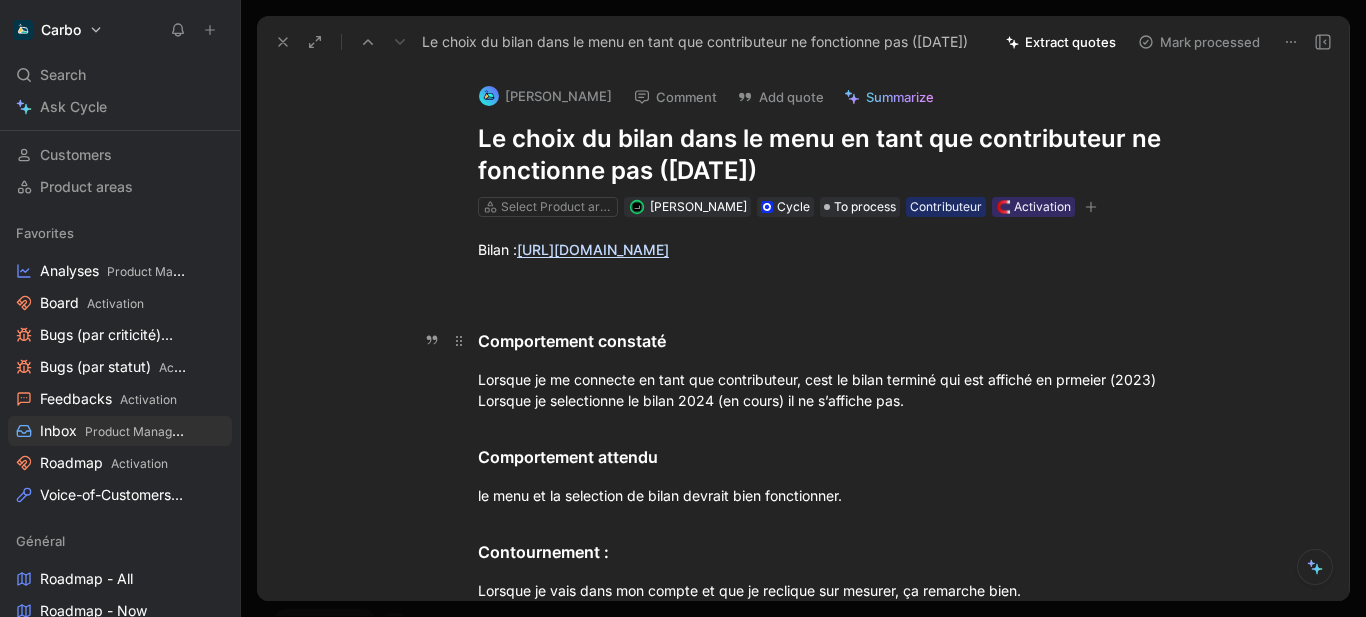click on "Comportement constaté" at bounding box center [824, 341] 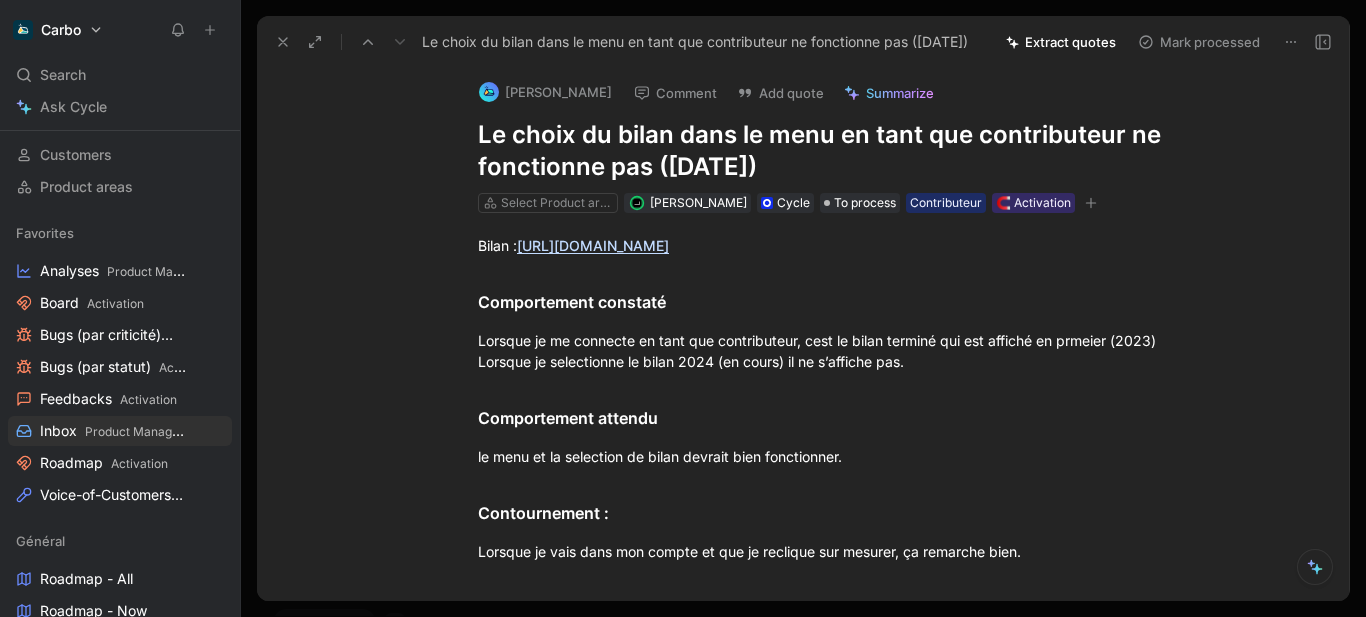 scroll, scrollTop: 5, scrollLeft: 0, axis: vertical 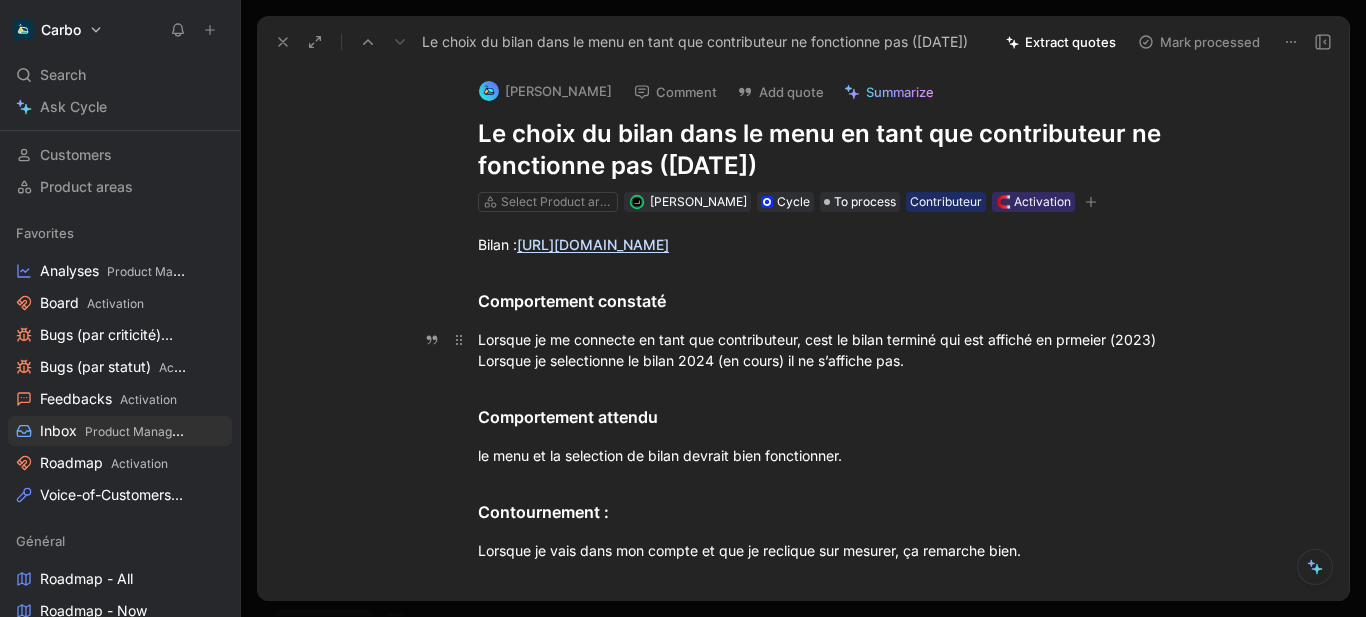 click on "Lorsque je me connecte en tant que contributeur, cest le bilan terminé qui est affiché en prmeier (2023)  Lorsque je selectionne le bilan 2024 (en cours) il ne s’affiche pas." at bounding box center (824, 350) 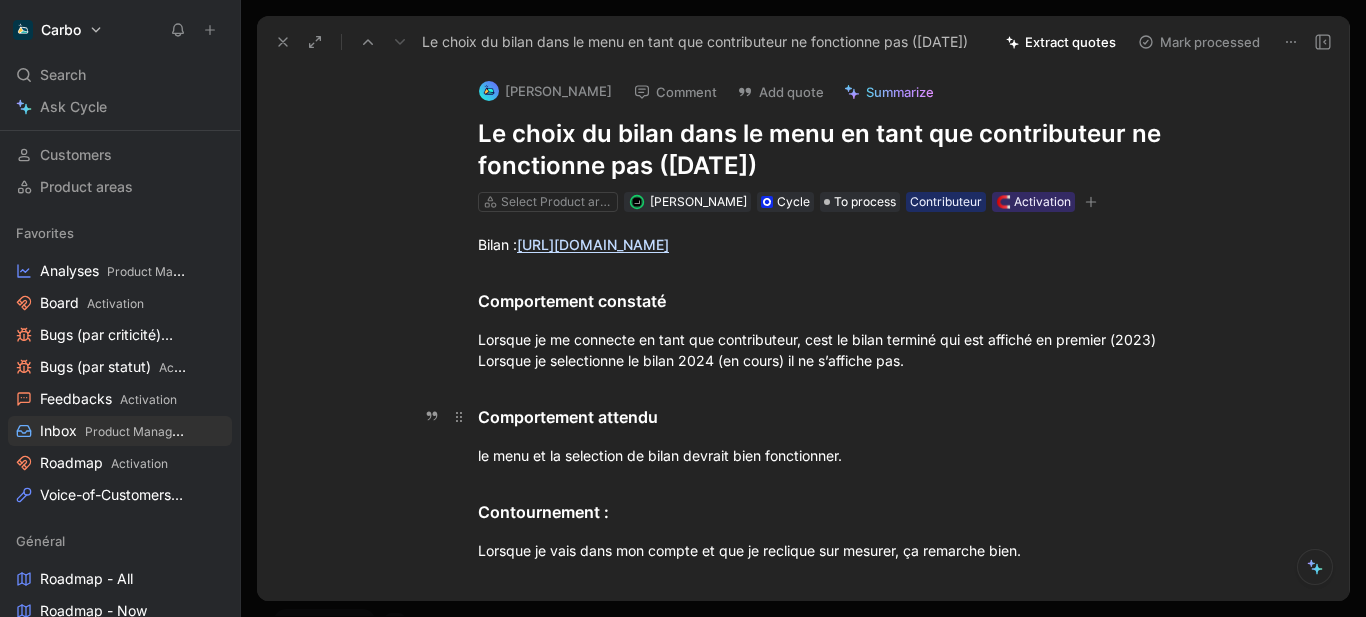 click on "Comportement attendu" at bounding box center [824, 417] 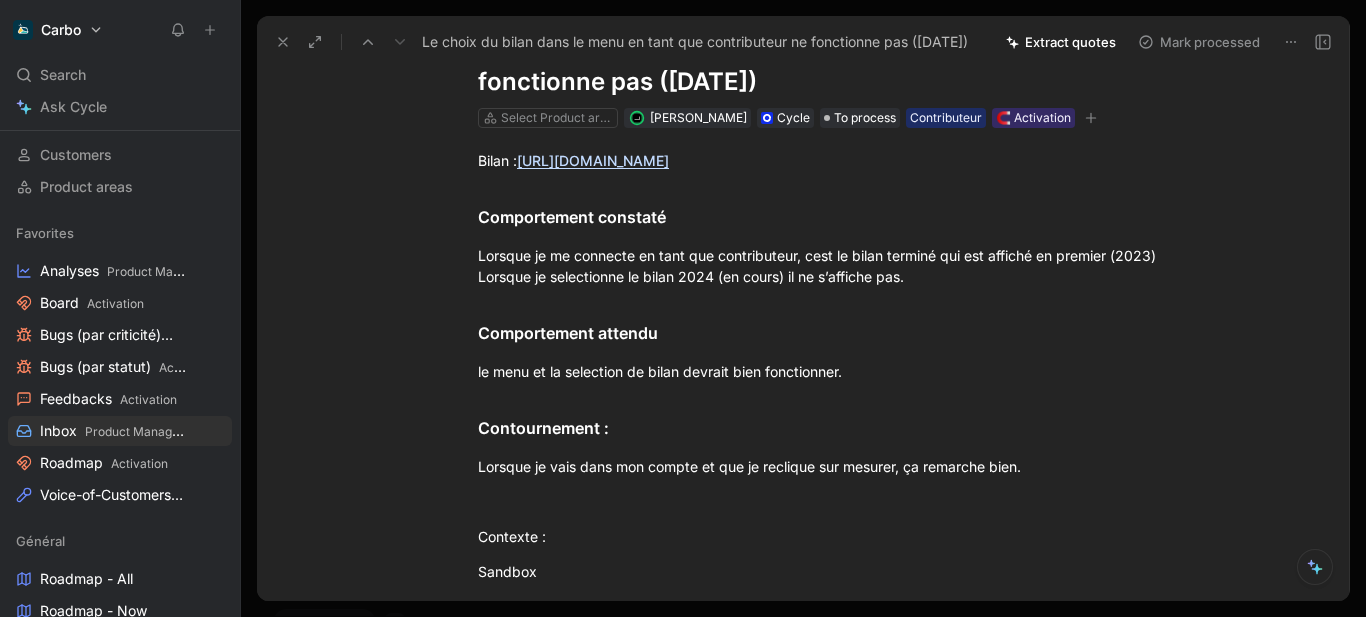 scroll, scrollTop: 90, scrollLeft: 0, axis: vertical 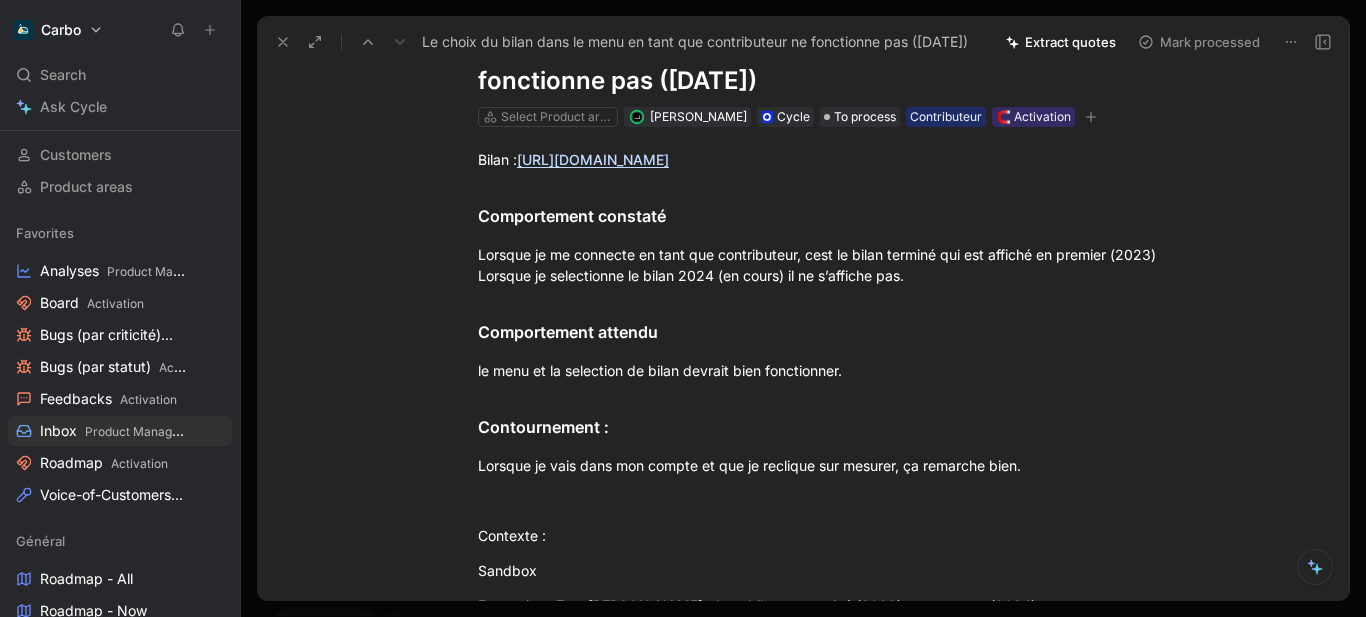 click at bounding box center (824, 500) 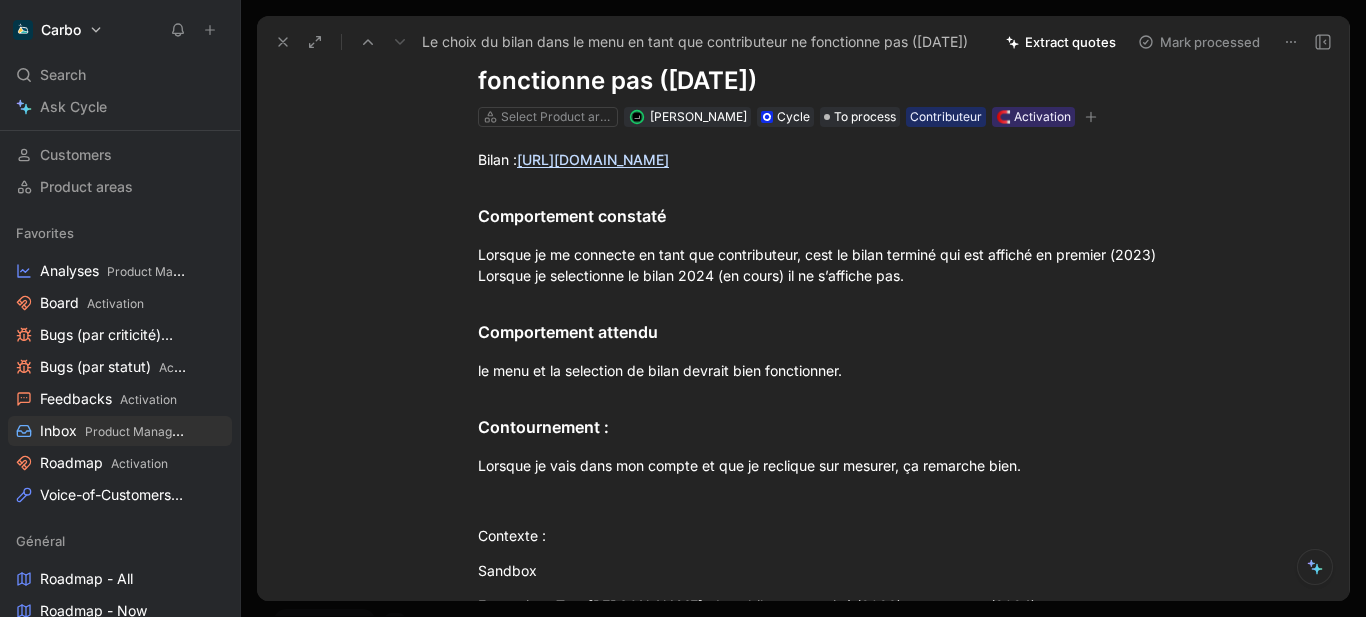 click on "Lorsque je vais dans mon compte et que je reclique sur mesurer, ça remarche bien." at bounding box center [824, 465] 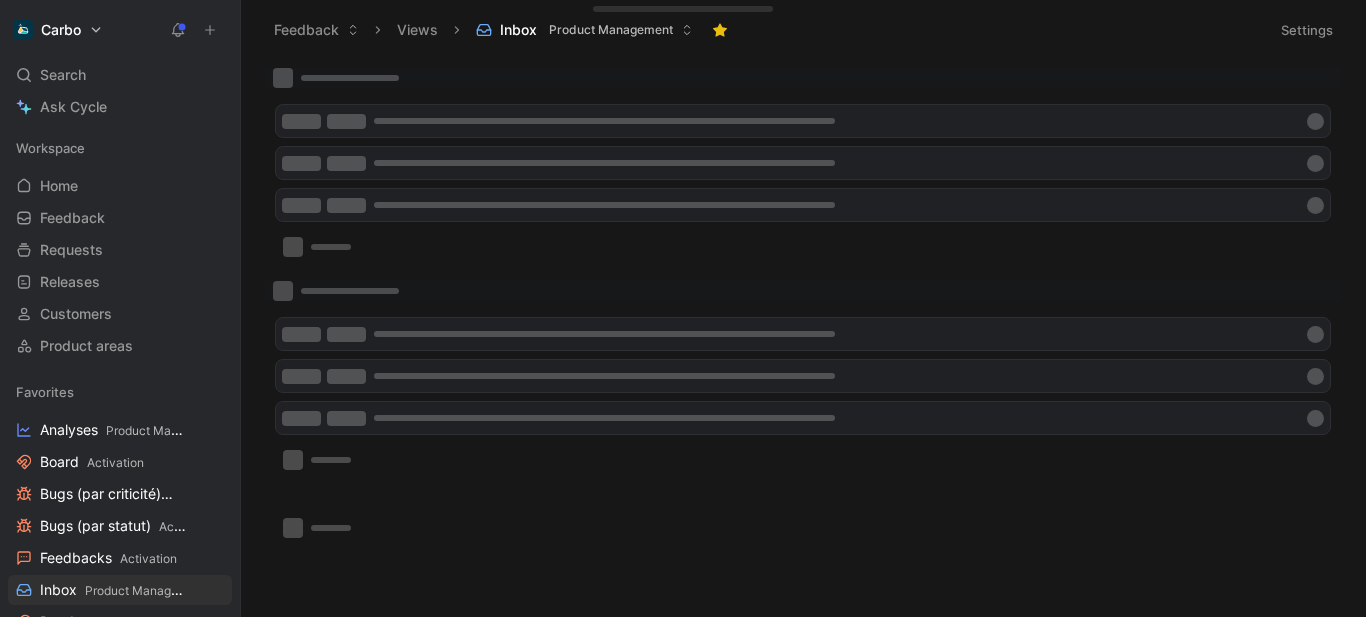 scroll, scrollTop: 0, scrollLeft: 0, axis: both 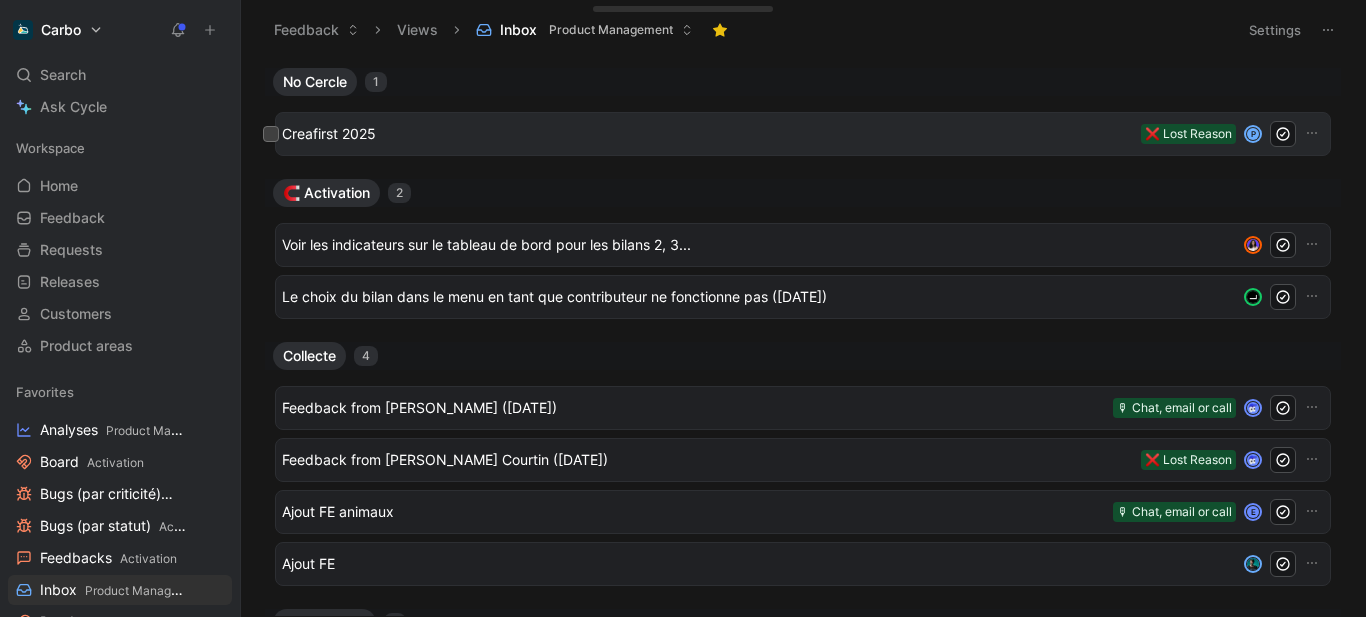 click on "Creafirst 2025 ❌ Lost Reason P" at bounding box center [803, 134] 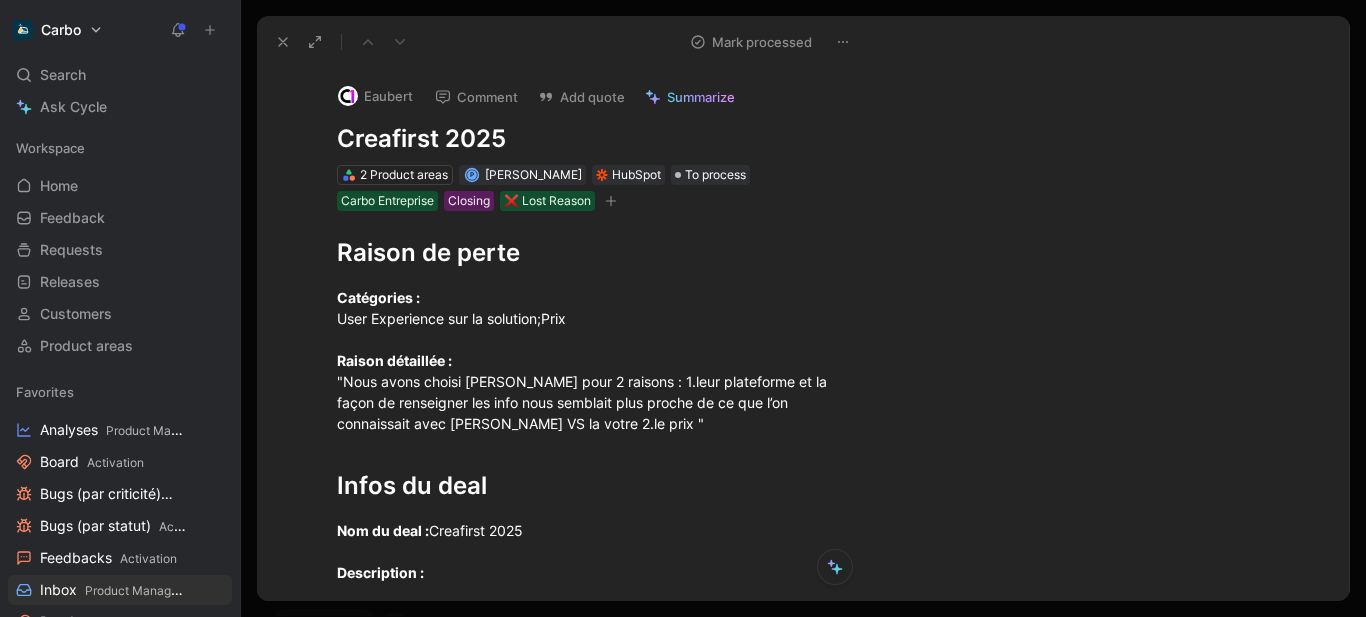 scroll, scrollTop: 399, scrollLeft: 0, axis: vertical 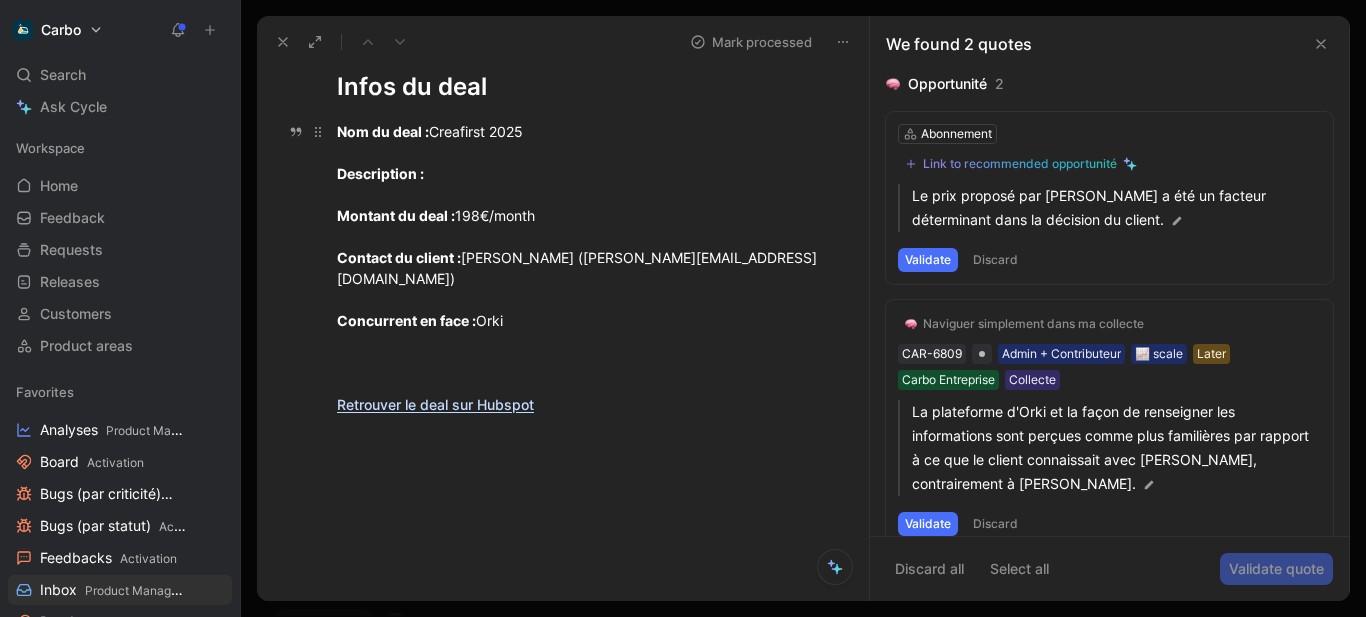 click on "Nom du deal :  Creafirst 2025  Description :   Montant du deal :  198€/month  Contact du client :  [PERSON_NAME] ([PERSON_NAME][EMAIL_ADDRESS][DOMAIN_NAME])  Concurrent en face :  Orki  Retrouver le deal sur Hubspot" at bounding box center [584, 268] 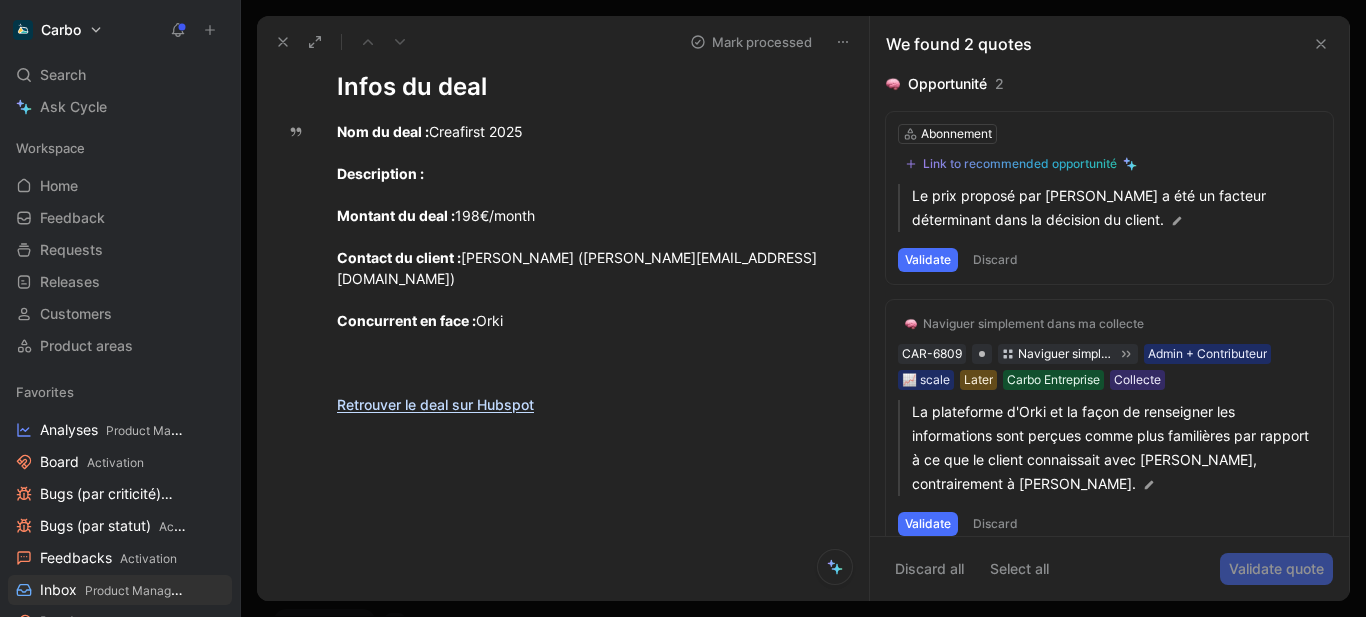 click 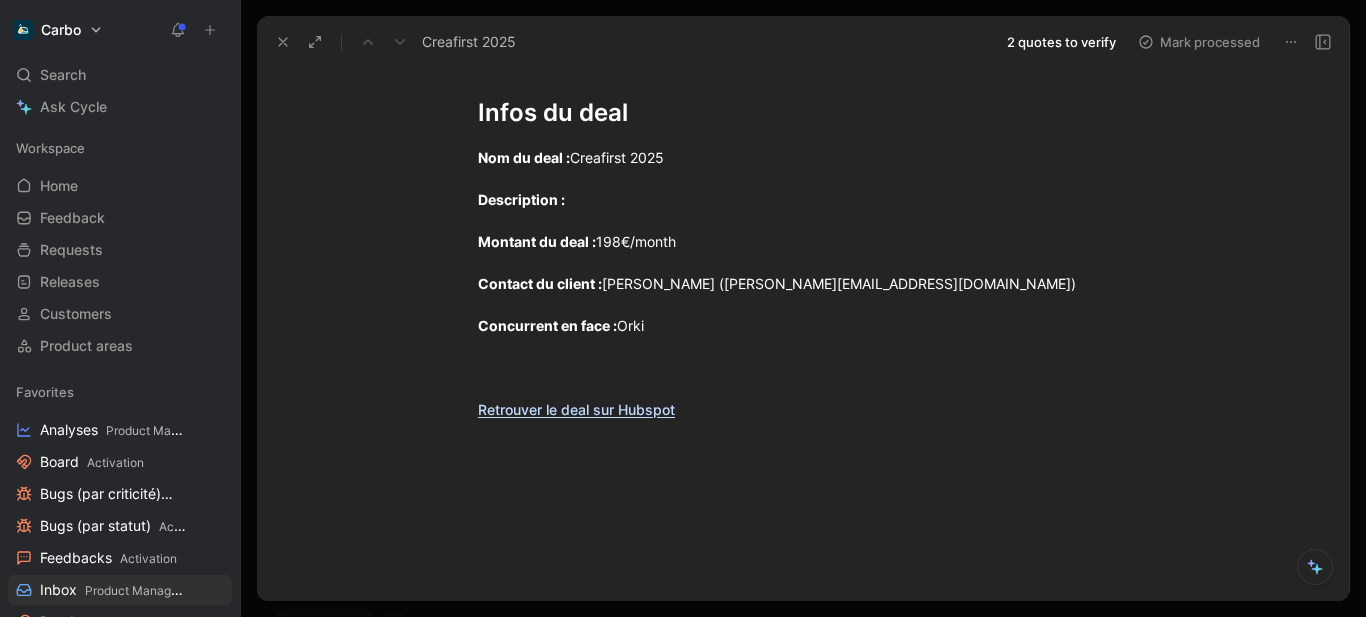 scroll, scrollTop: 0, scrollLeft: 0, axis: both 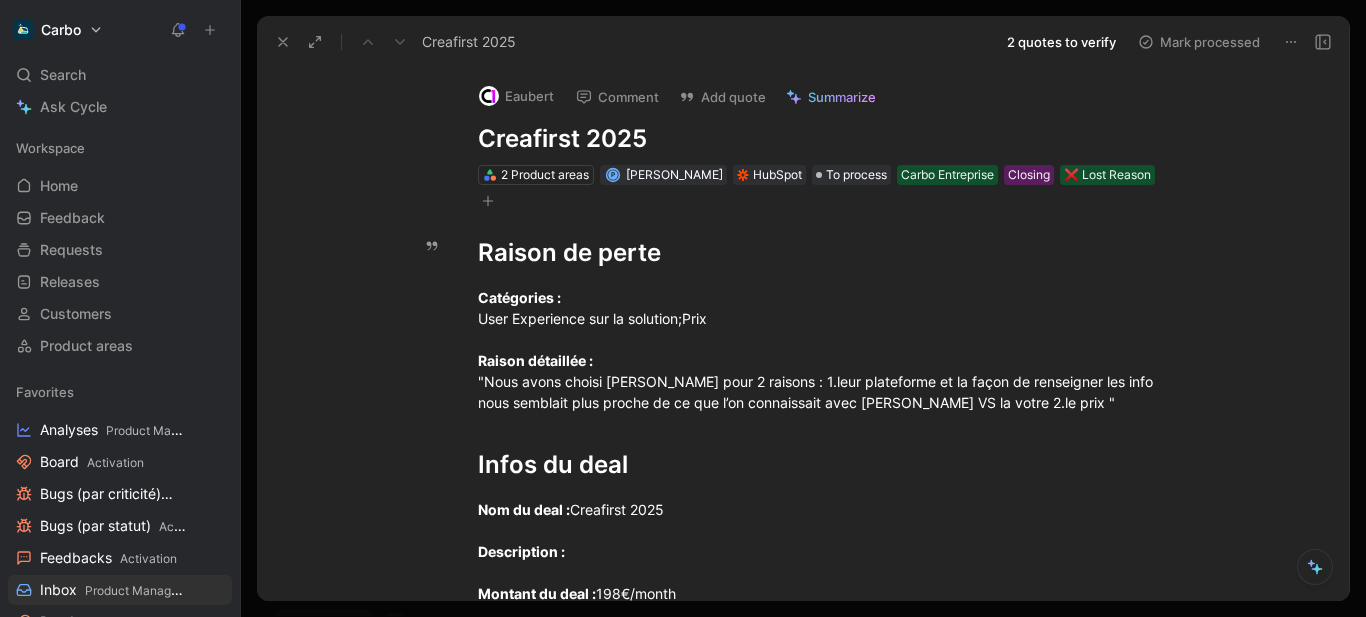click at bounding box center [1323, 42] 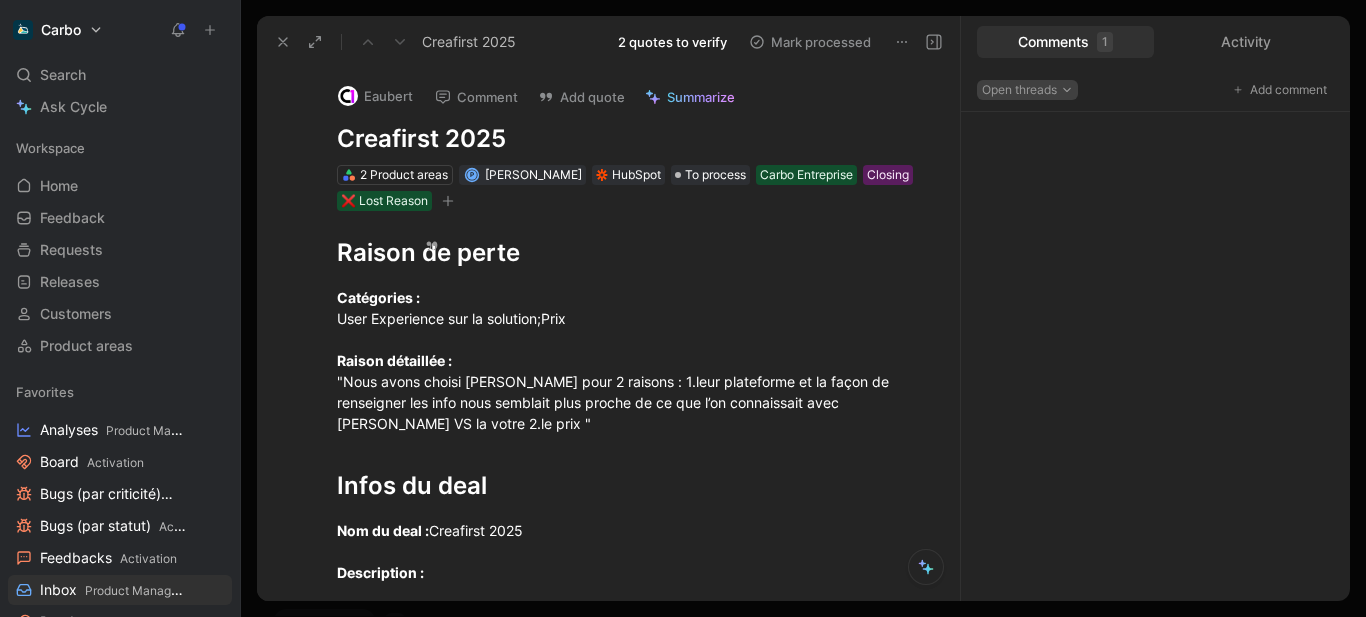 click on "Open threads" at bounding box center (1027, 90) 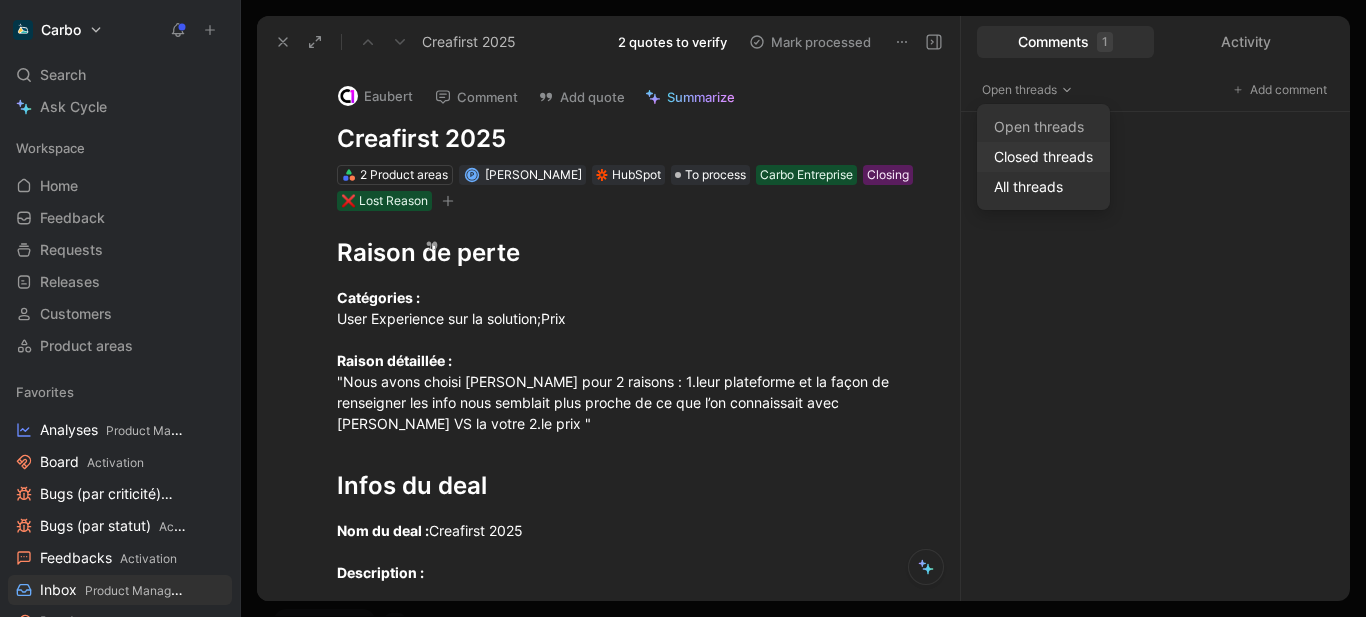 click on "Closed threads" at bounding box center [1043, 157] 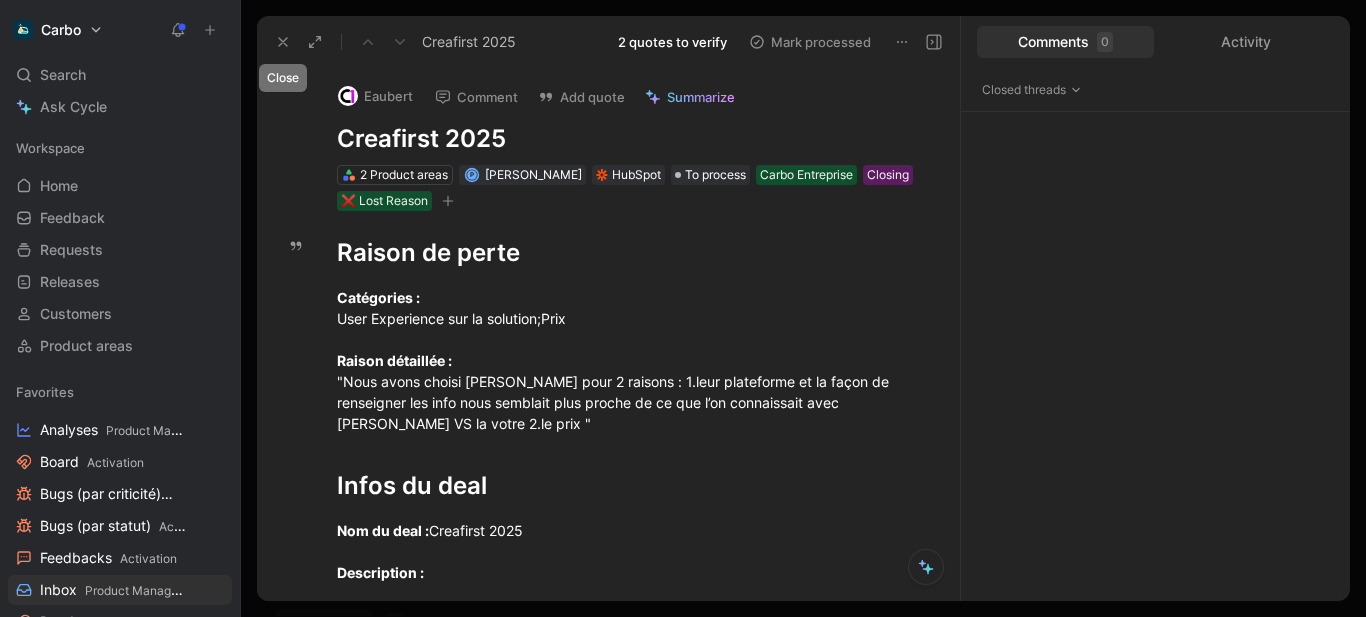 click 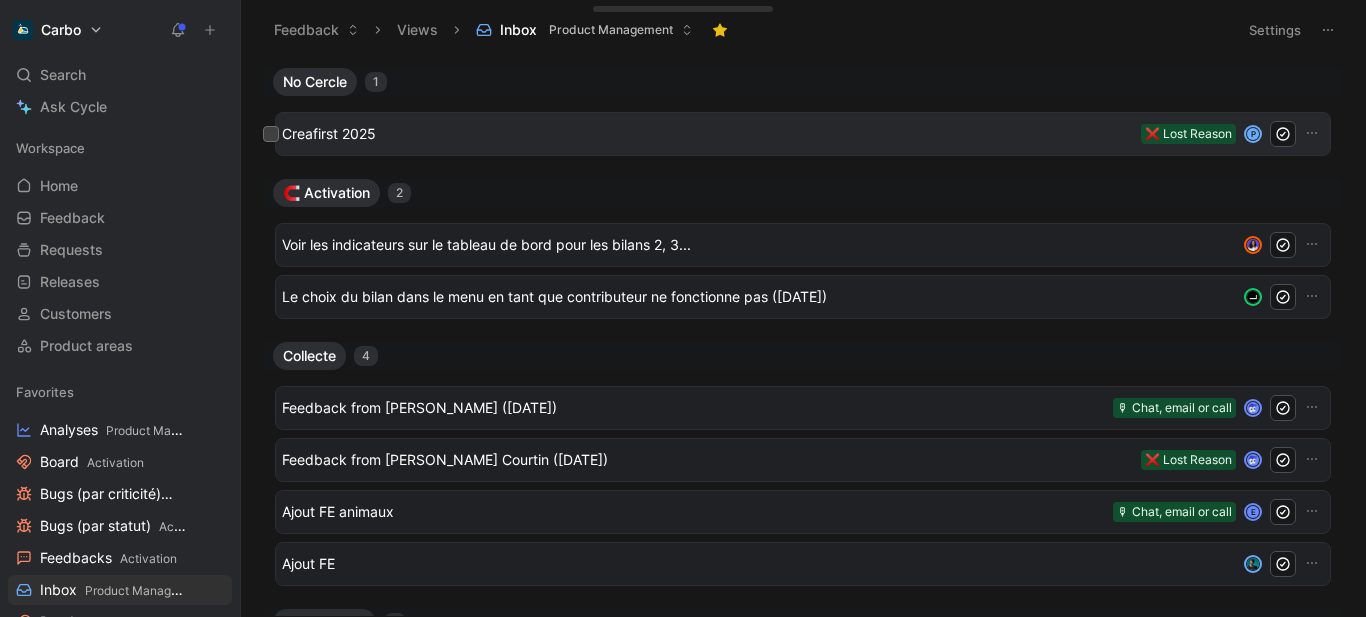 click on "Creafirst 2025" at bounding box center (707, 134) 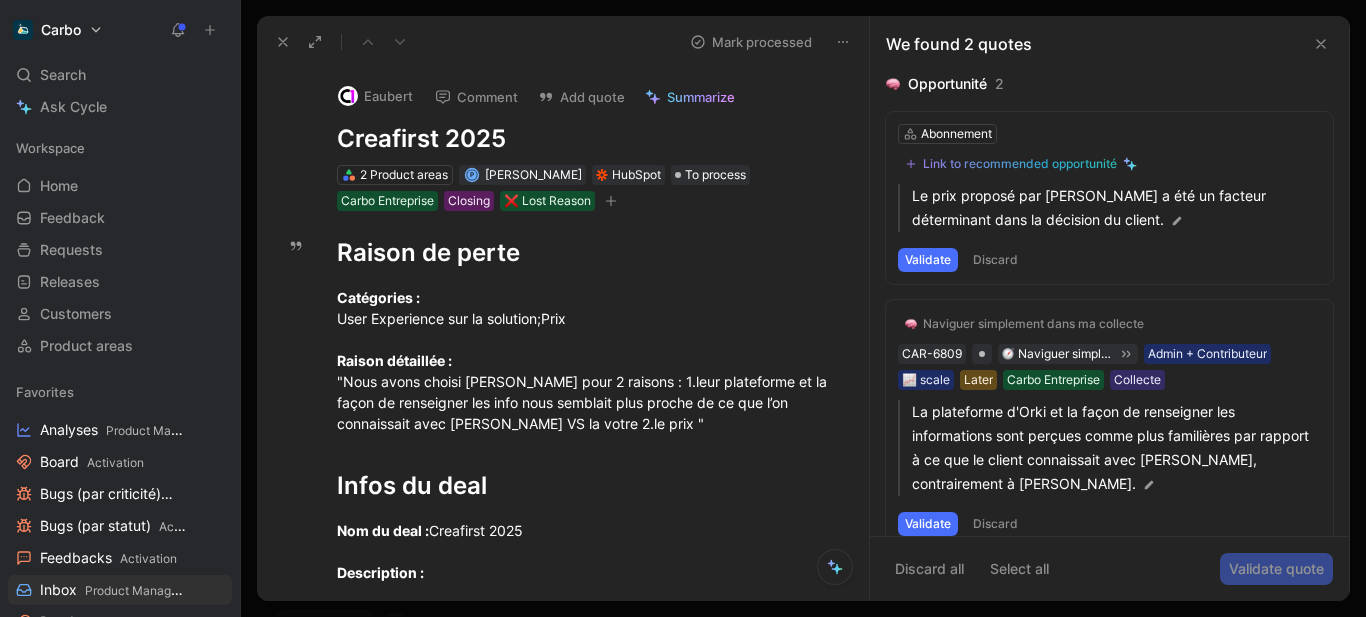 click 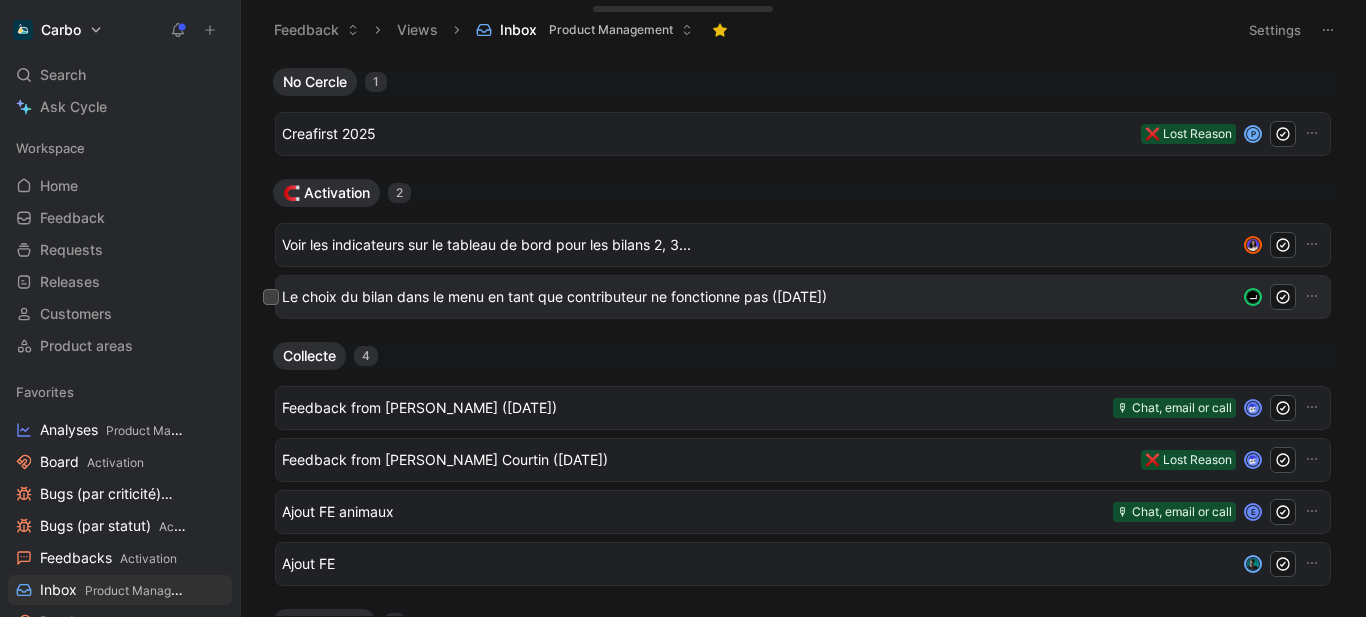 click on "Le choix du bilan dans le menu en tant que contributeur ne fonctionne pas ([DATE])" at bounding box center [755, 297] 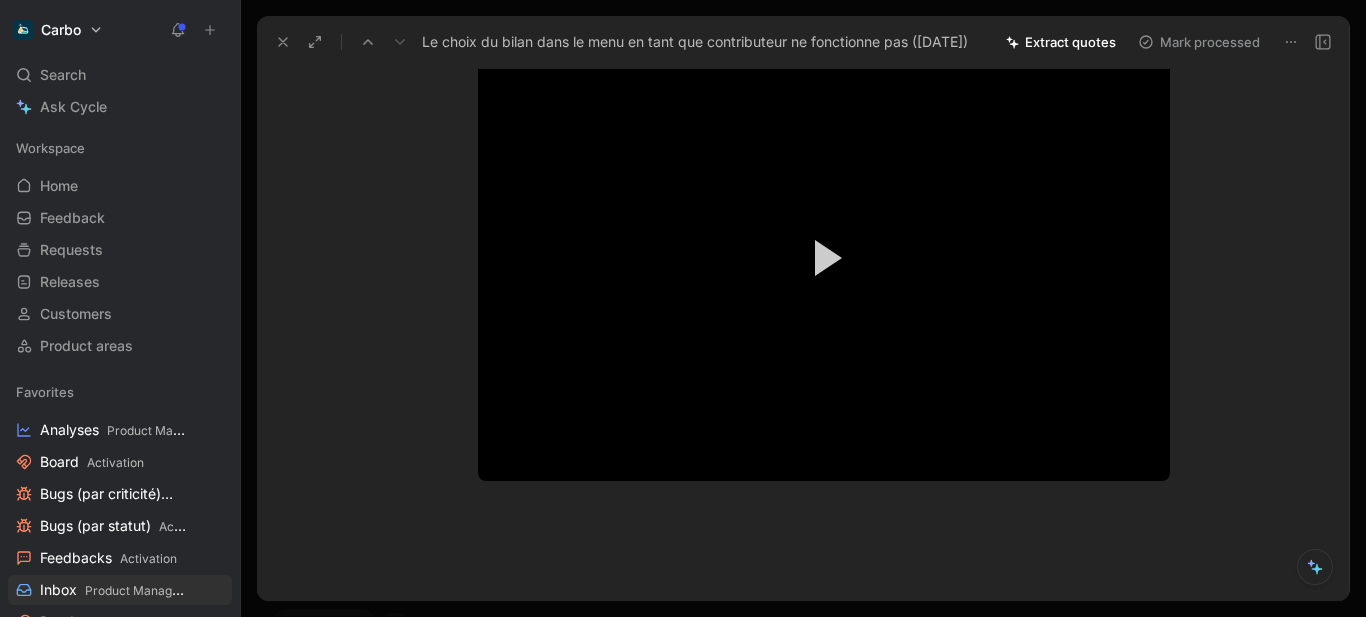 scroll, scrollTop: 792, scrollLeft: 0, axis: vertical 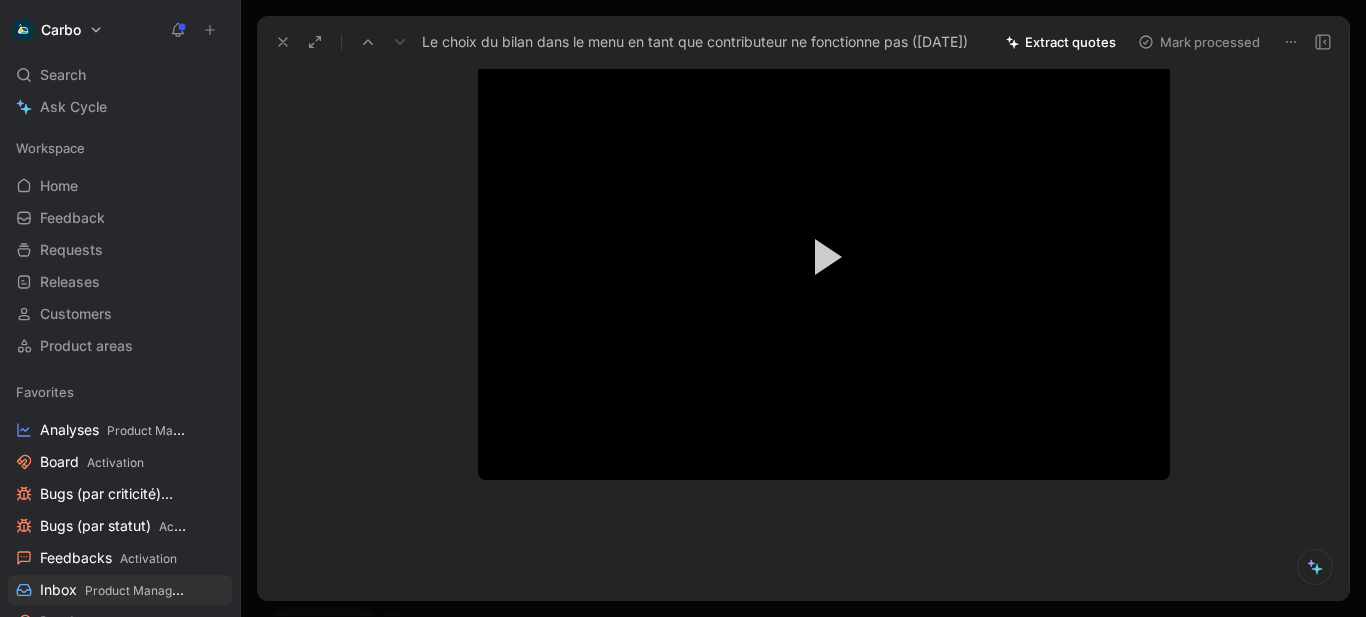 click on "Play Video" at bounding box center [824, 257] 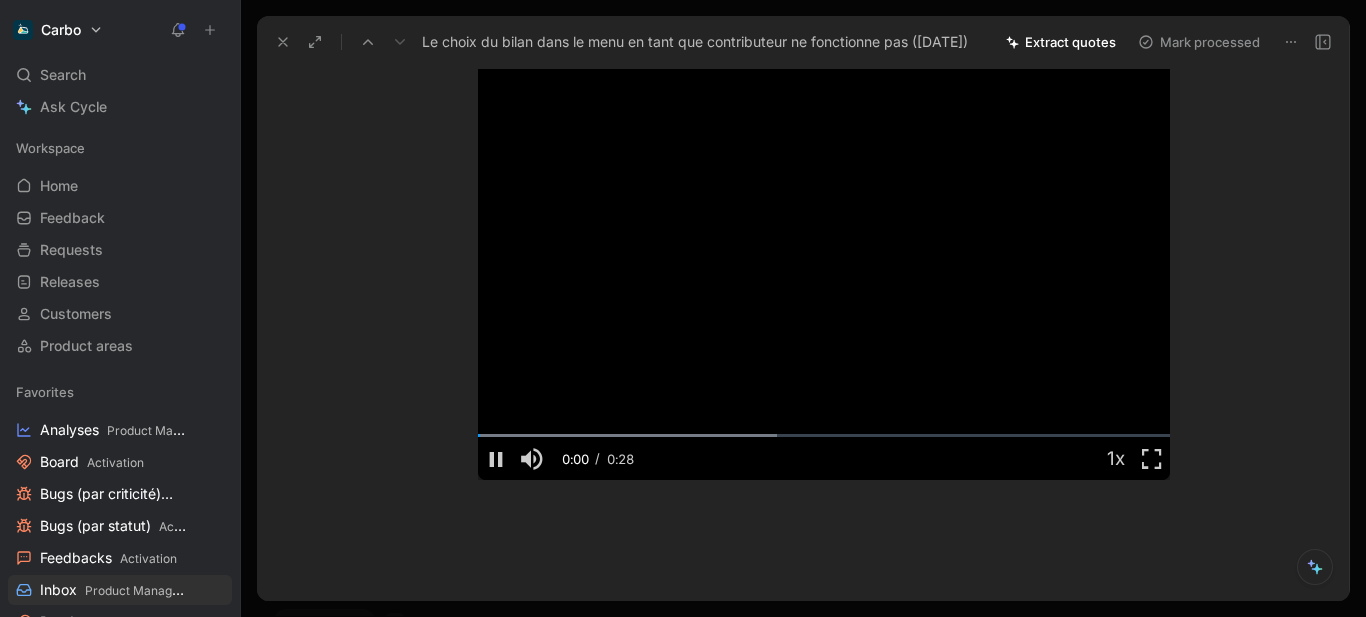 scroll, scrollTop: 758, scrollLeft: 0, axis: vertical 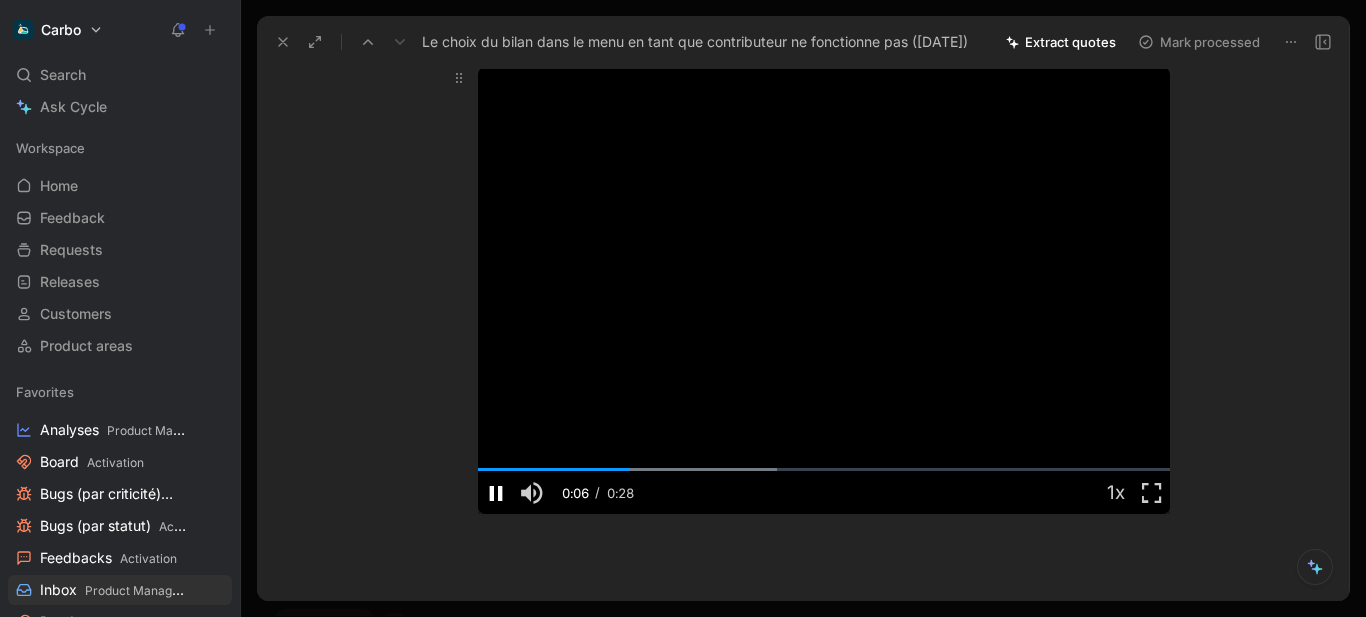 click at bounding box center [496, 493] 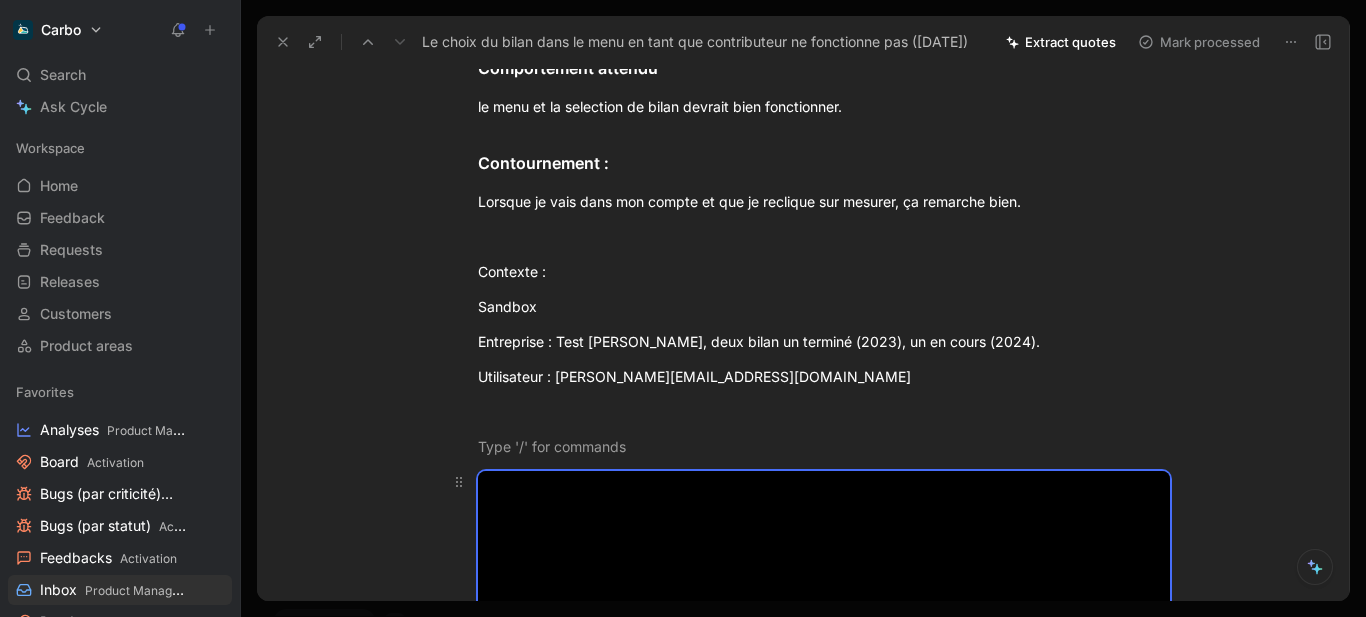 scroll, scrollTop: 346, scrollLeft: 0, axis: vertical 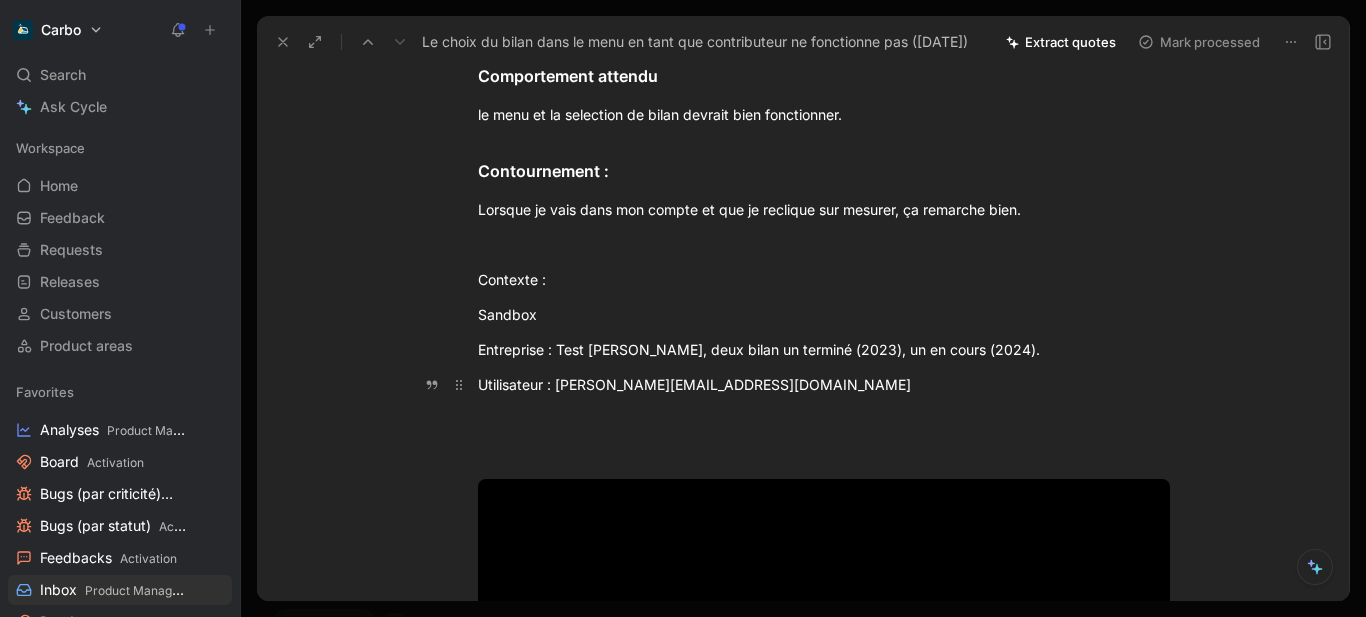 drag, startPoint x: 551, startPoint y: 391, endPoint x: 817, endPoint y: 382, distance: 266.15222 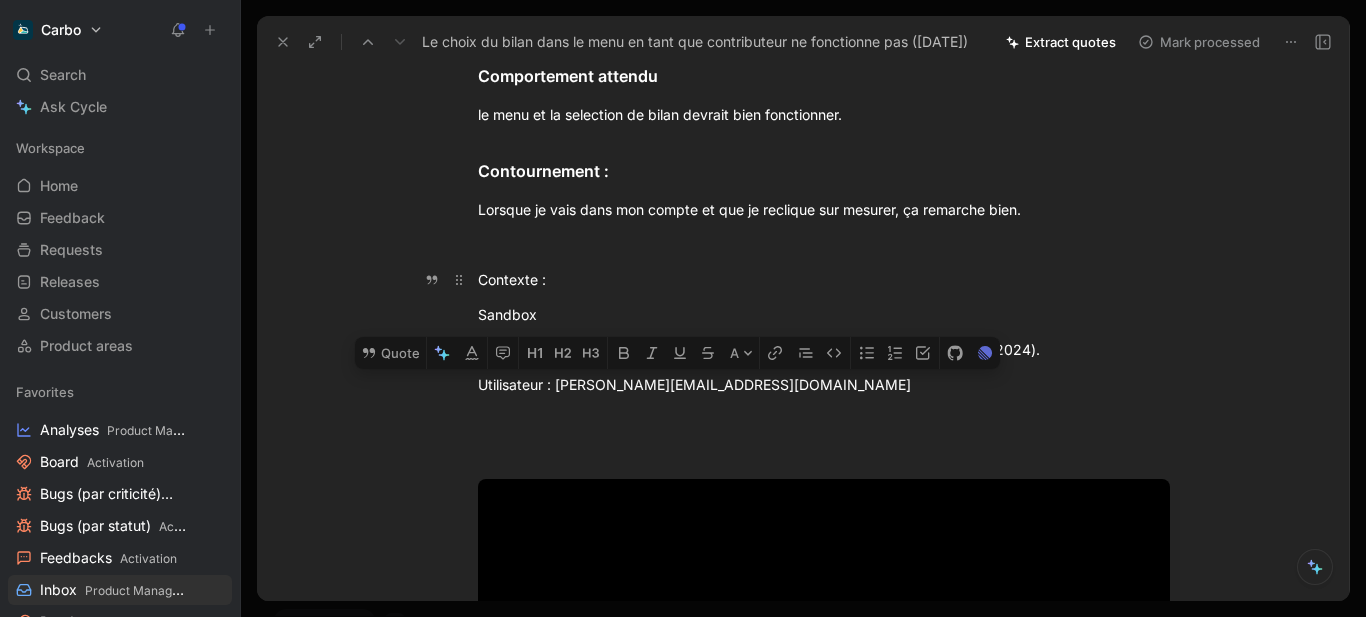 click on "Contexte :" at bounding box center (824, 279) 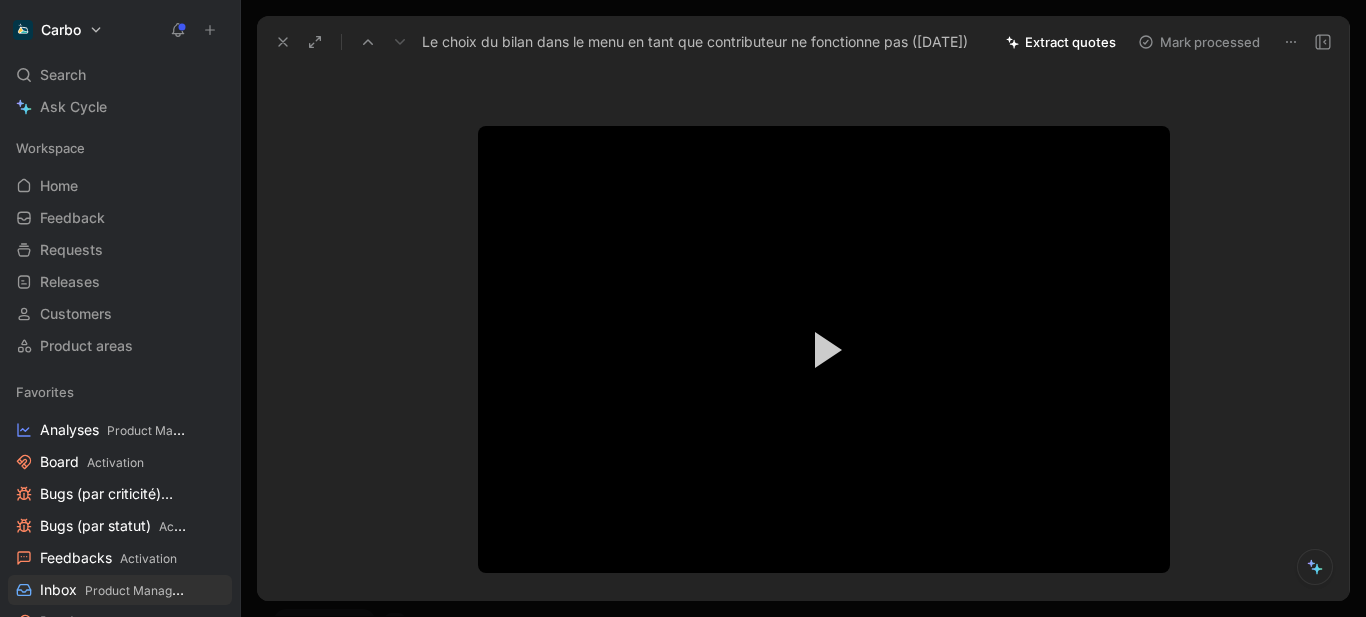 scroll, scrollTop: 703, scrollLeft: 0, axis: vertical 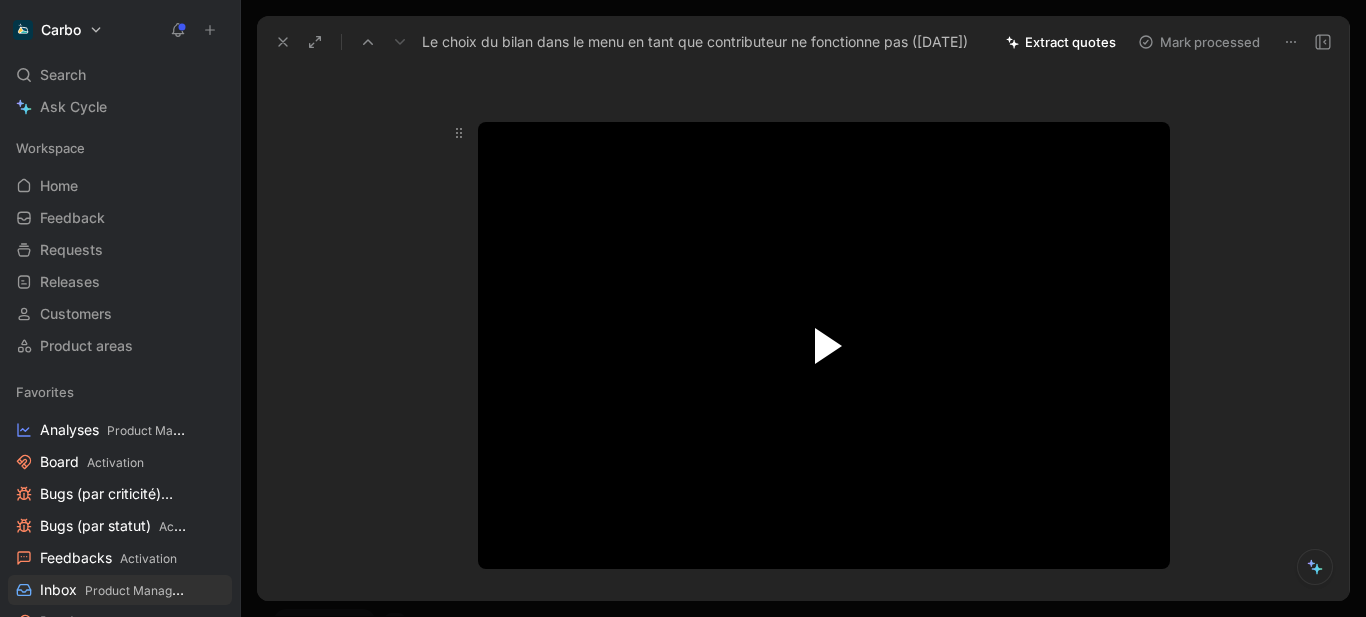 click at bounding box center [828, 346] 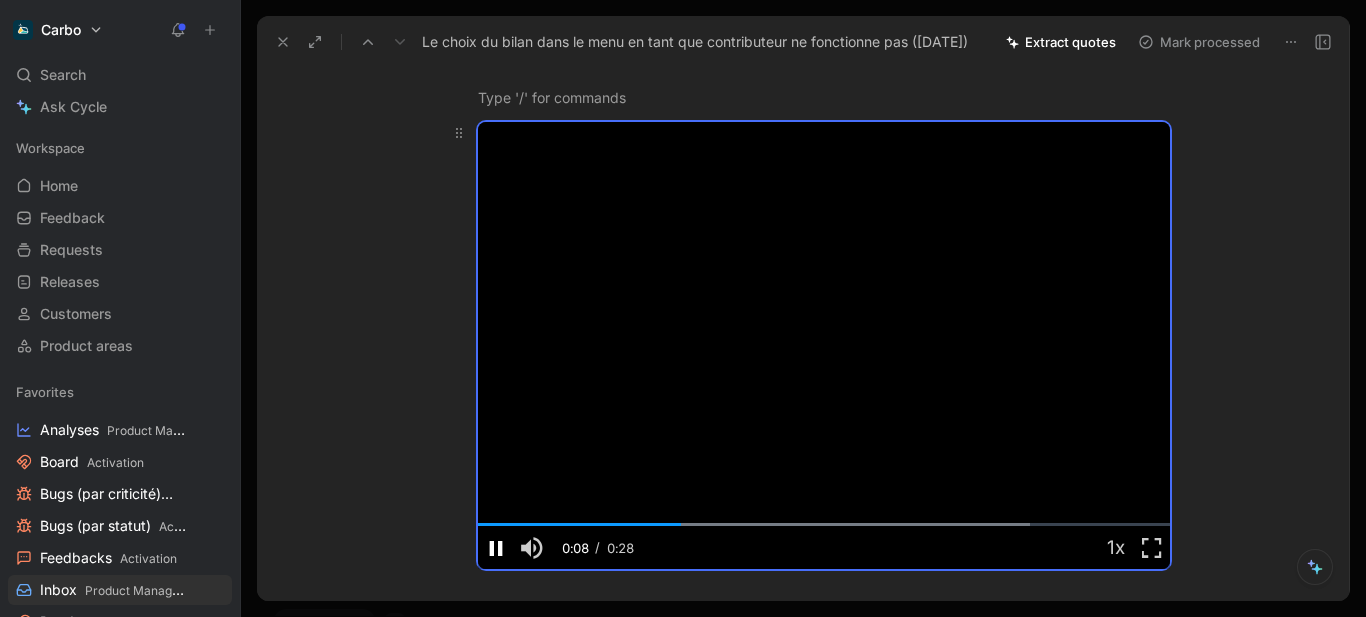 click at bounding box center [496, 548] 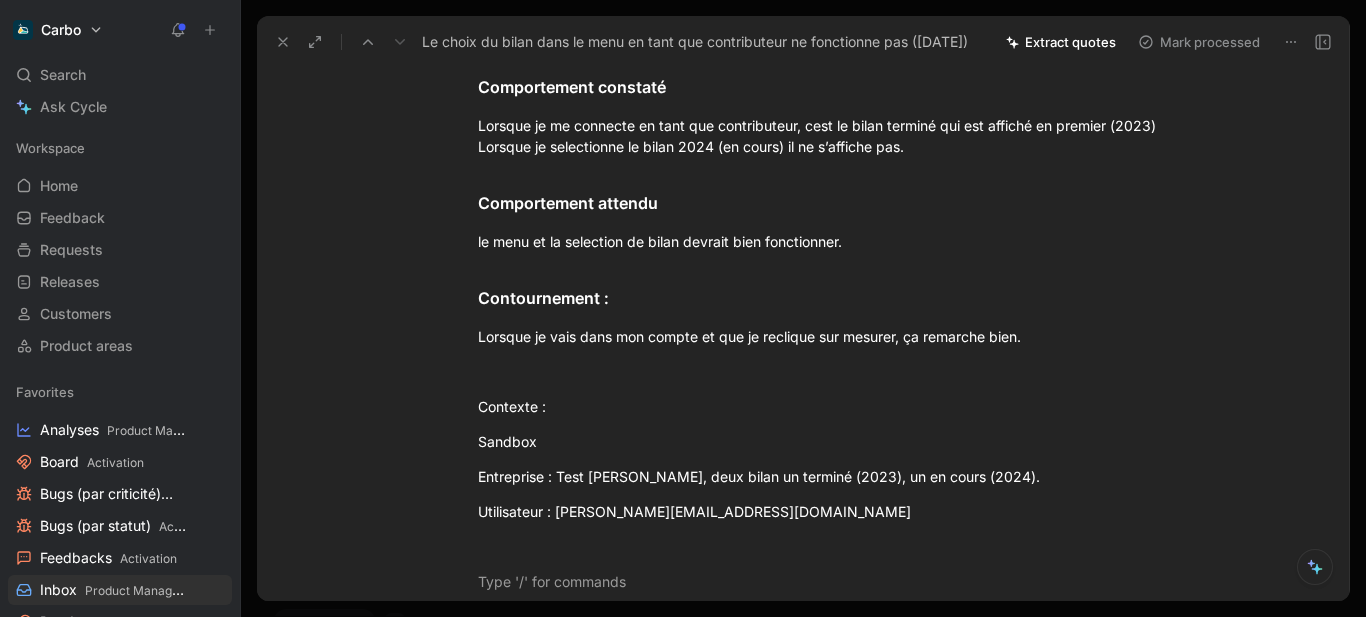 scroll, scrollTop: 0, scrollLeft: 0, axis: both 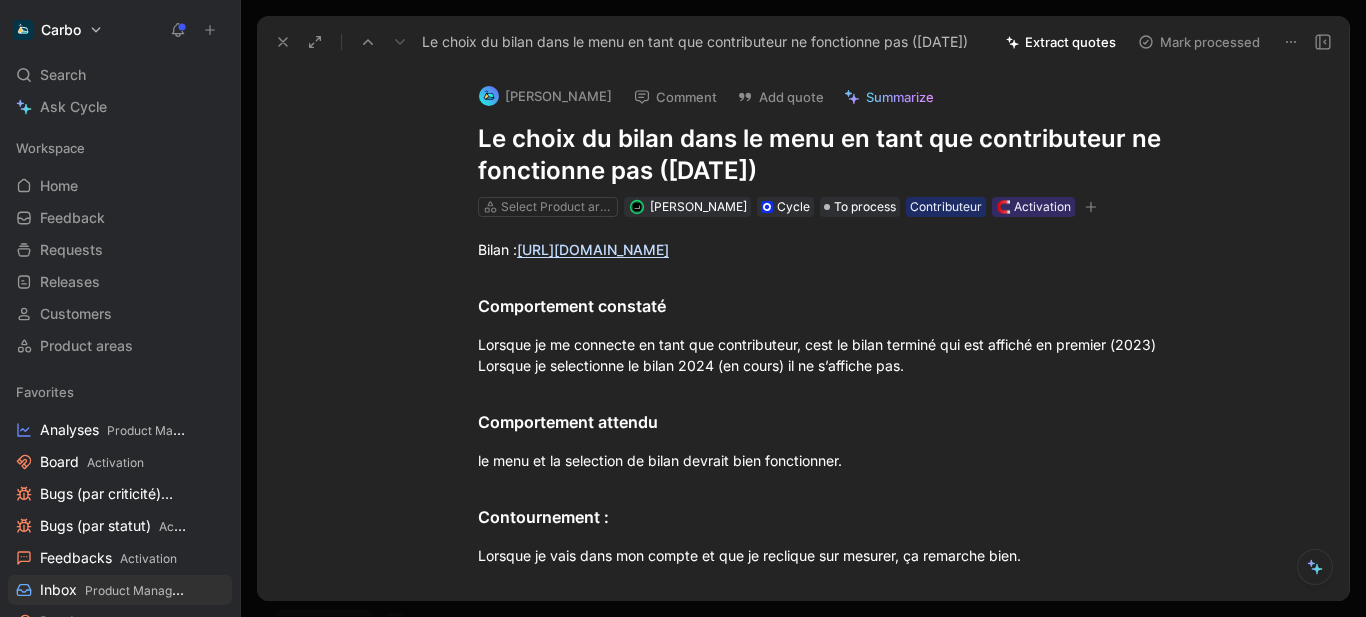 click 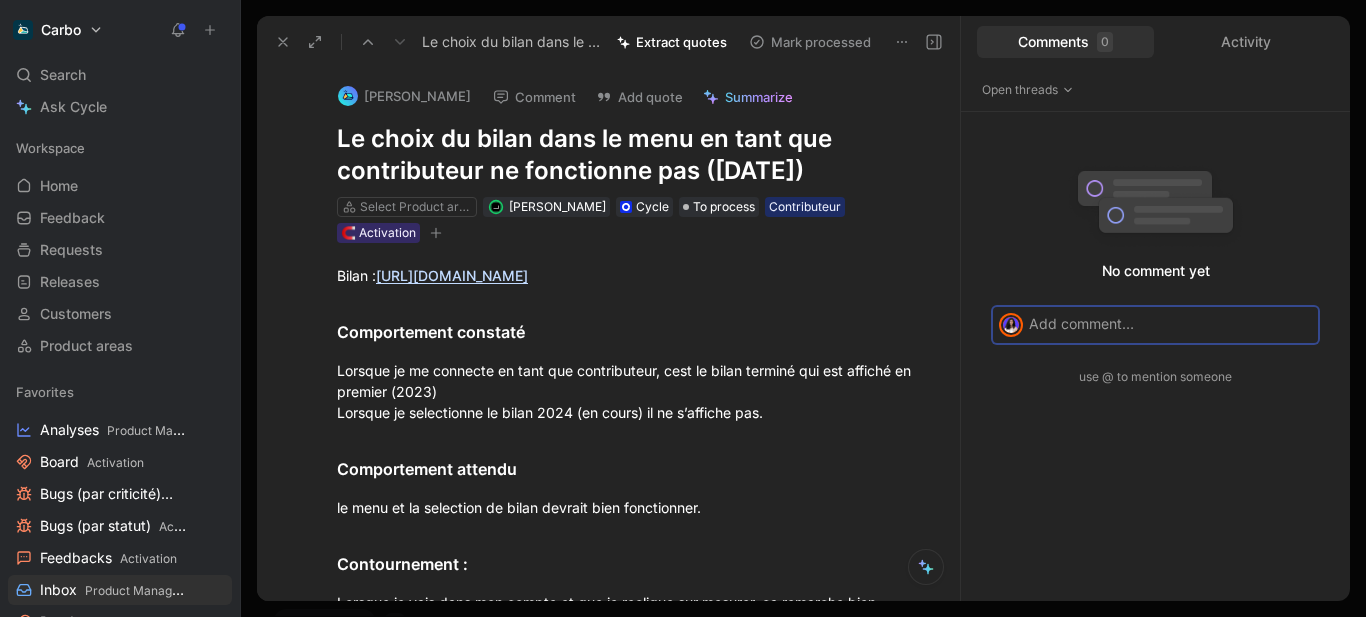 click at bounding box center [1170, 323] 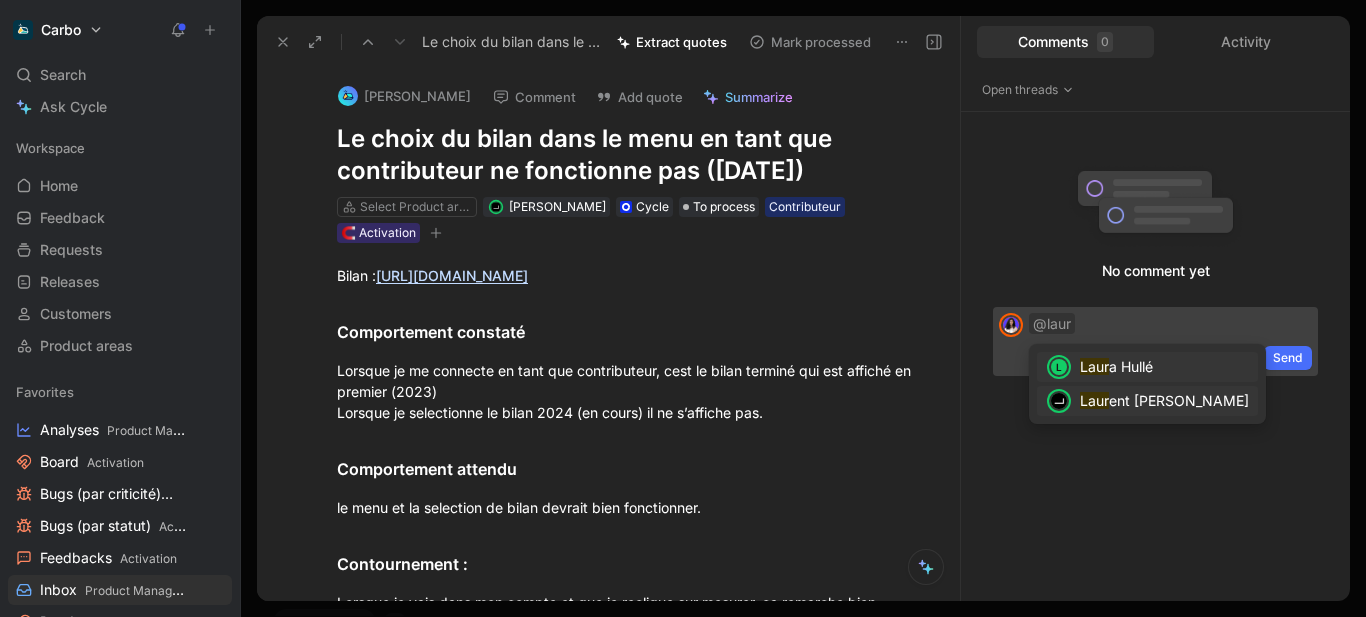 click on "ent [PERSON_NAME]" at bounding box center [1179, 400] 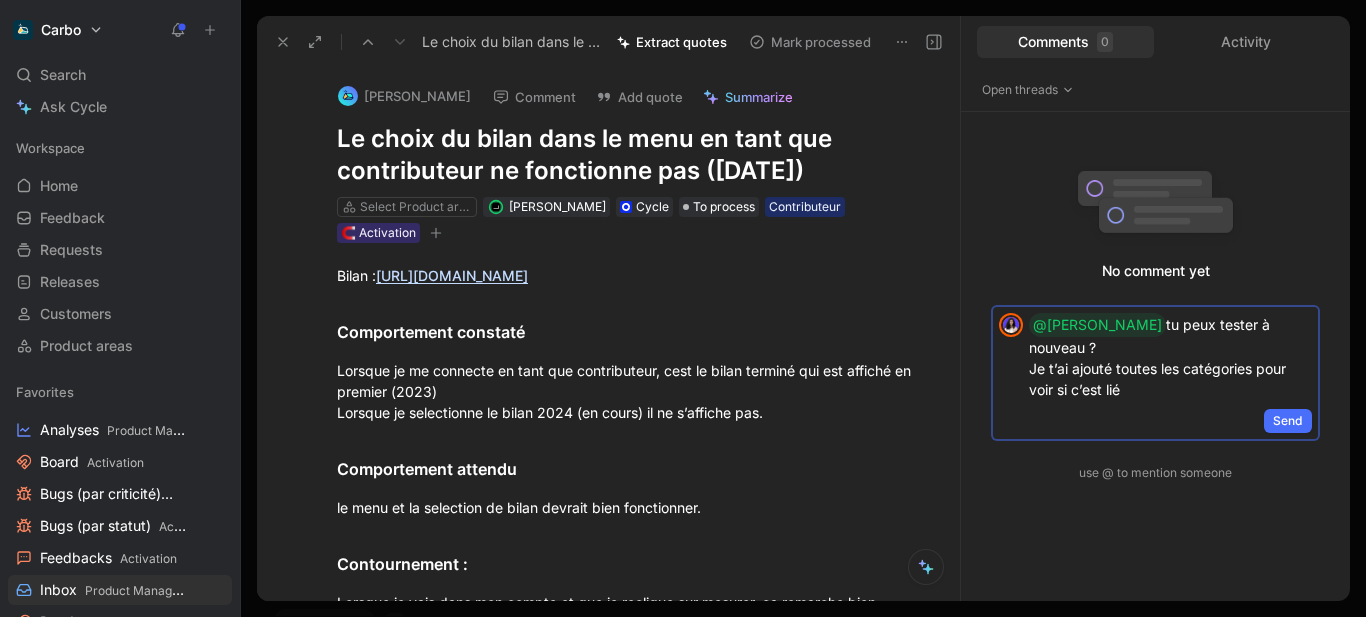 click on "@[PERSON_NAME]  tu peux tester à nouveau ? Je t’ai ajouté toutes les catégories pour voir si c’est lié" at bounding box center (1170, 356) 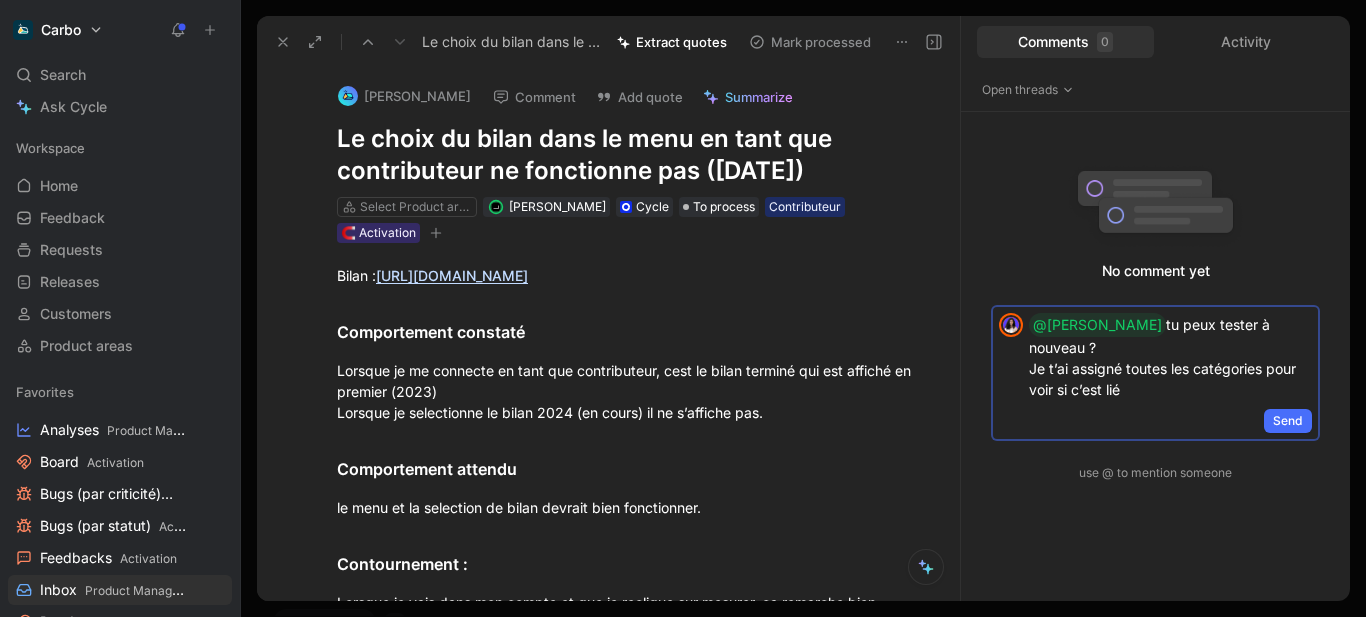 click on "@[PERSON_NAME]  tu peux tester à nouveau ? Je t’ai assigné toutes les catégories pour voir si c’est lié" at bounding box center (1170, 356) 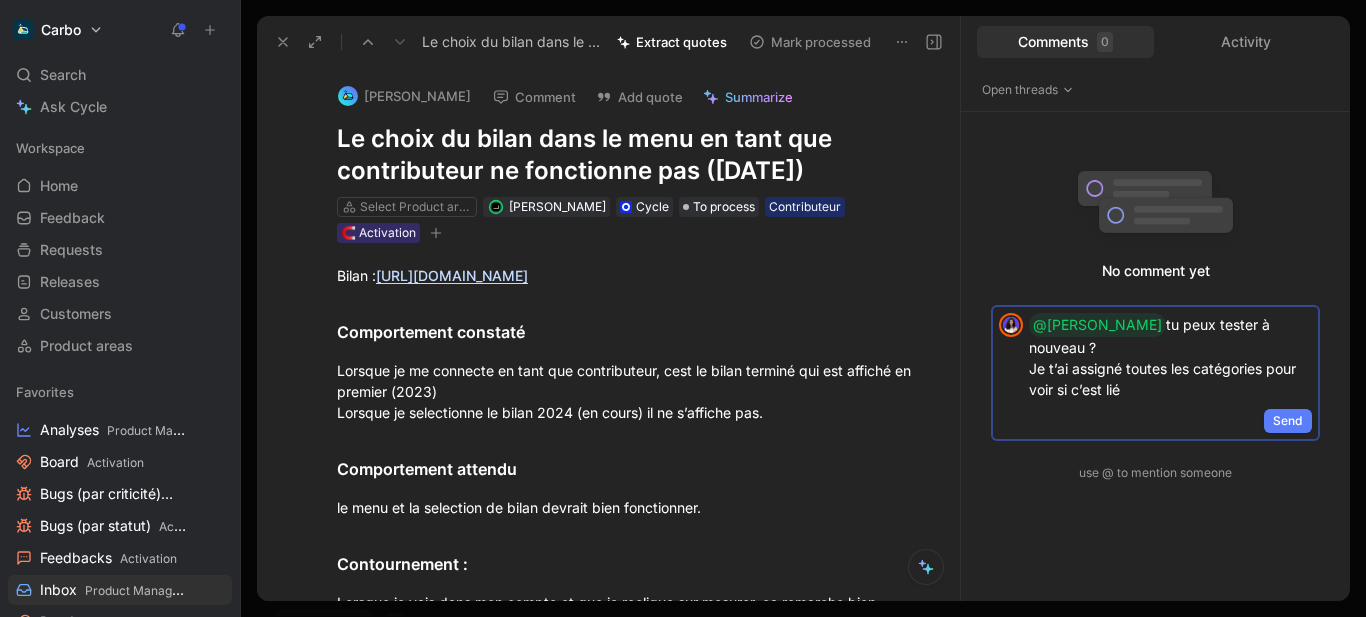 click on "Send" at bounding box center [1288, 421] 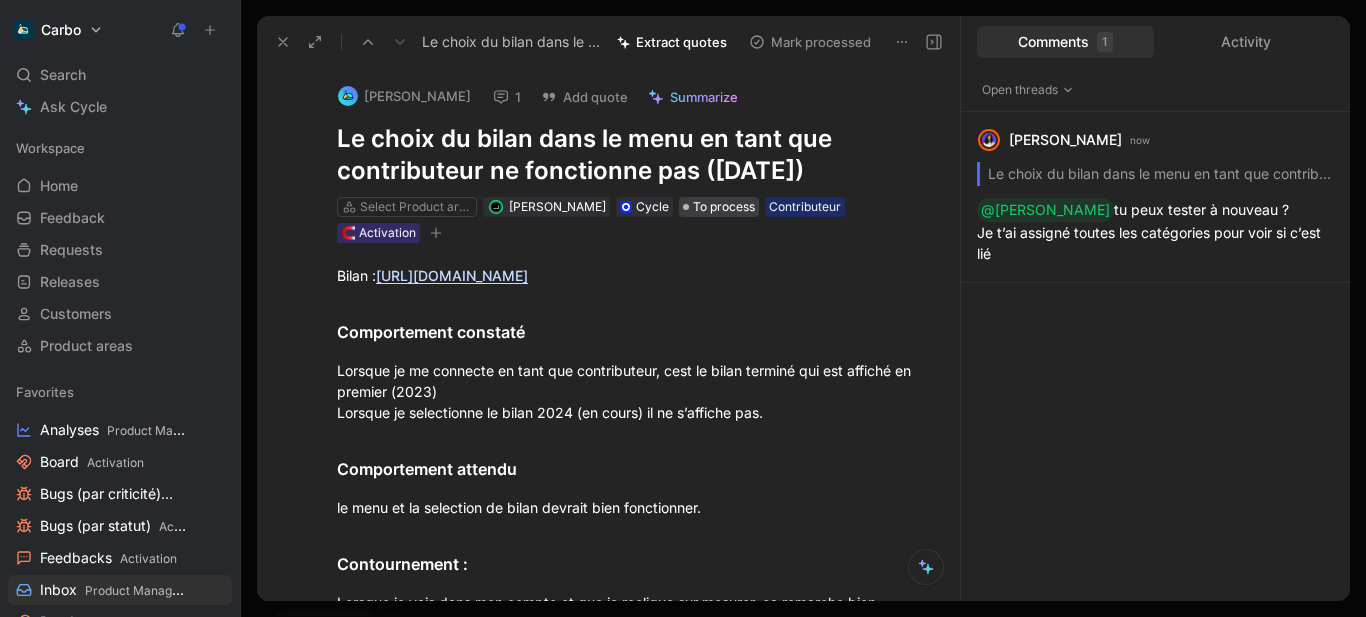 click on "To process" at bounding box center [724, 207] 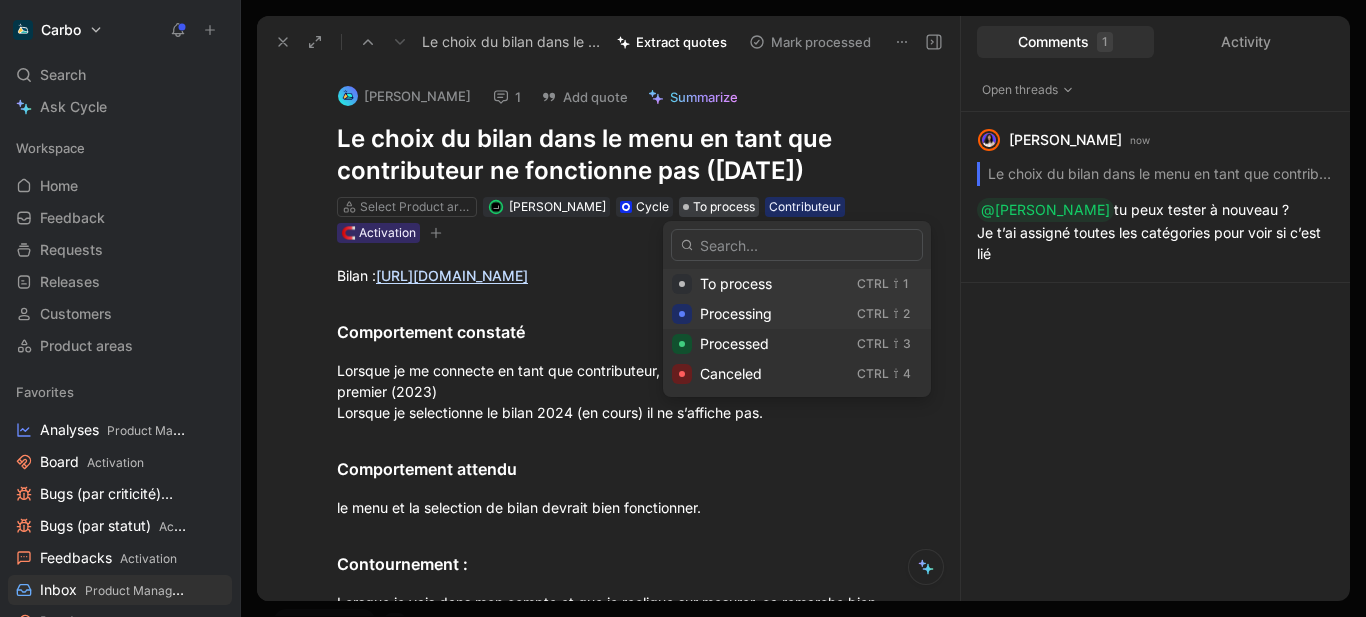 click on "Processing" at bounding box center (774, 314) 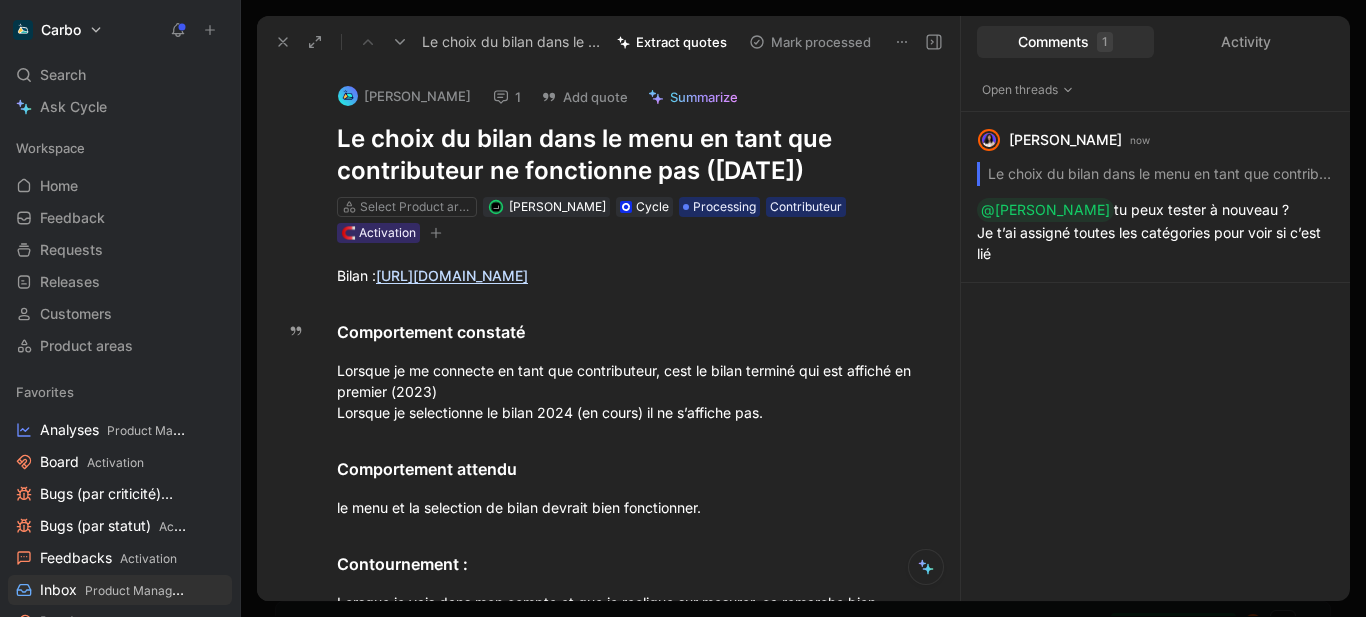 click 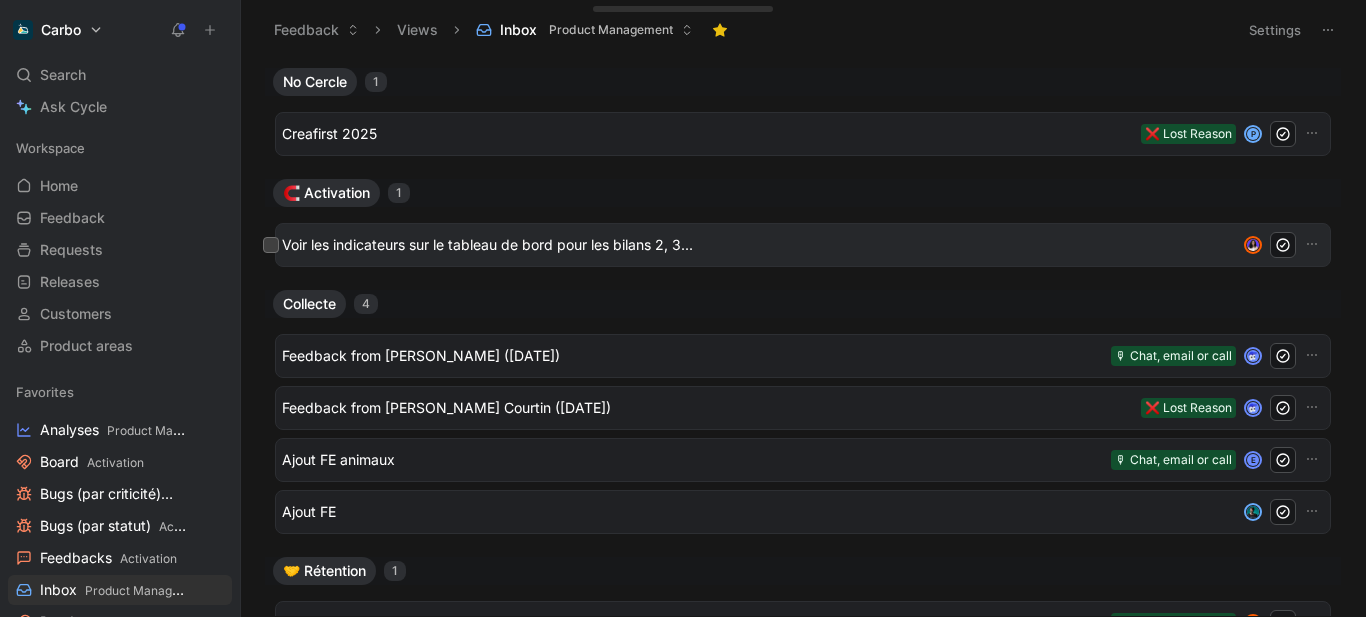click on "Voir les indicateurs sur le tableau de bord pour les bilans 2, 3..." at bounding box center (755, 245) 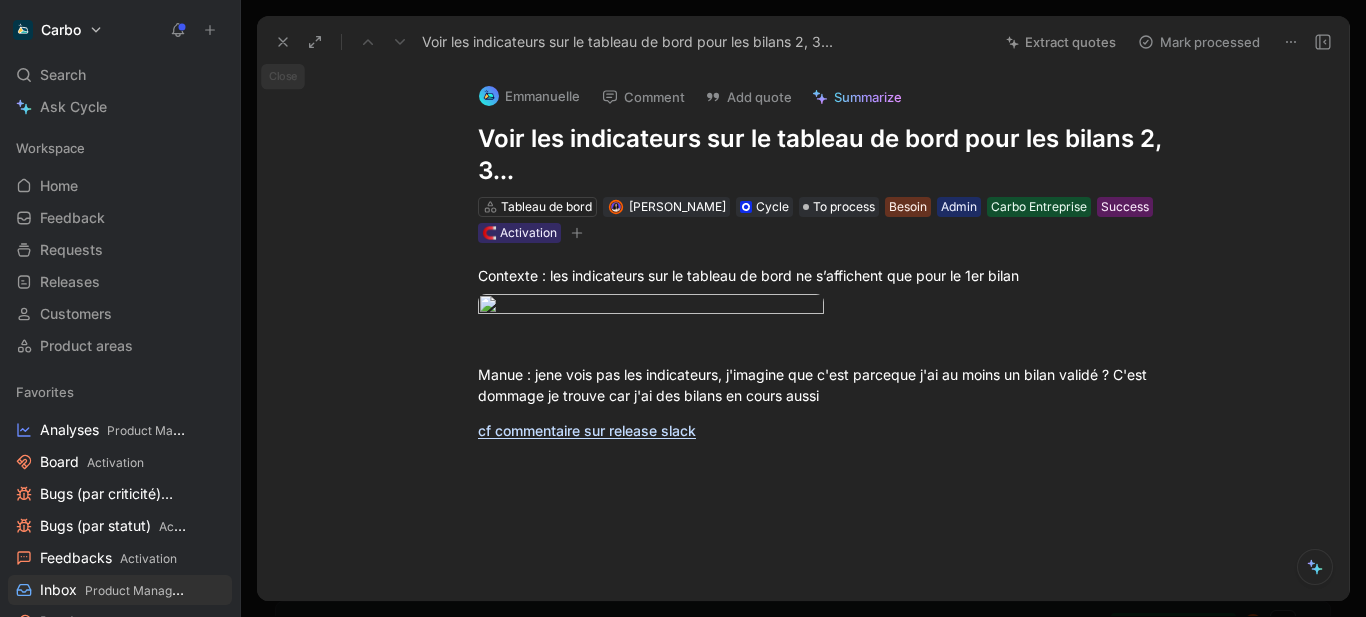 click 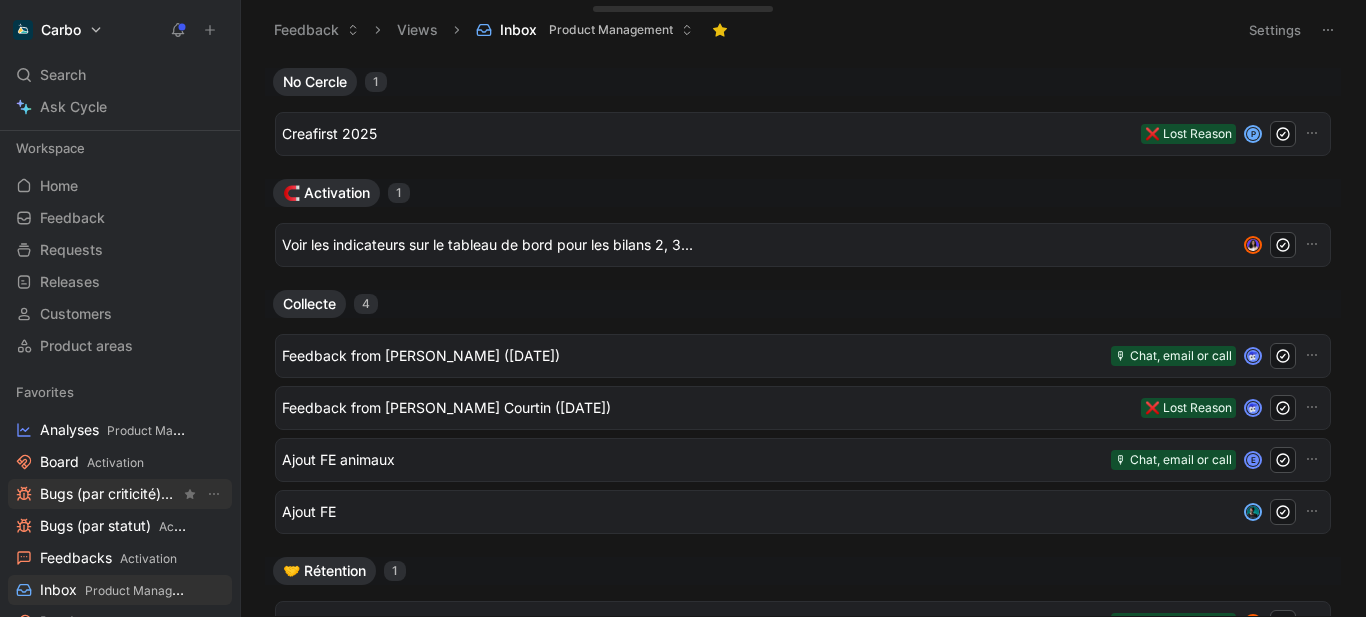 scroll, scrollTop: 126, scrollLeft: 0, axis: vertical 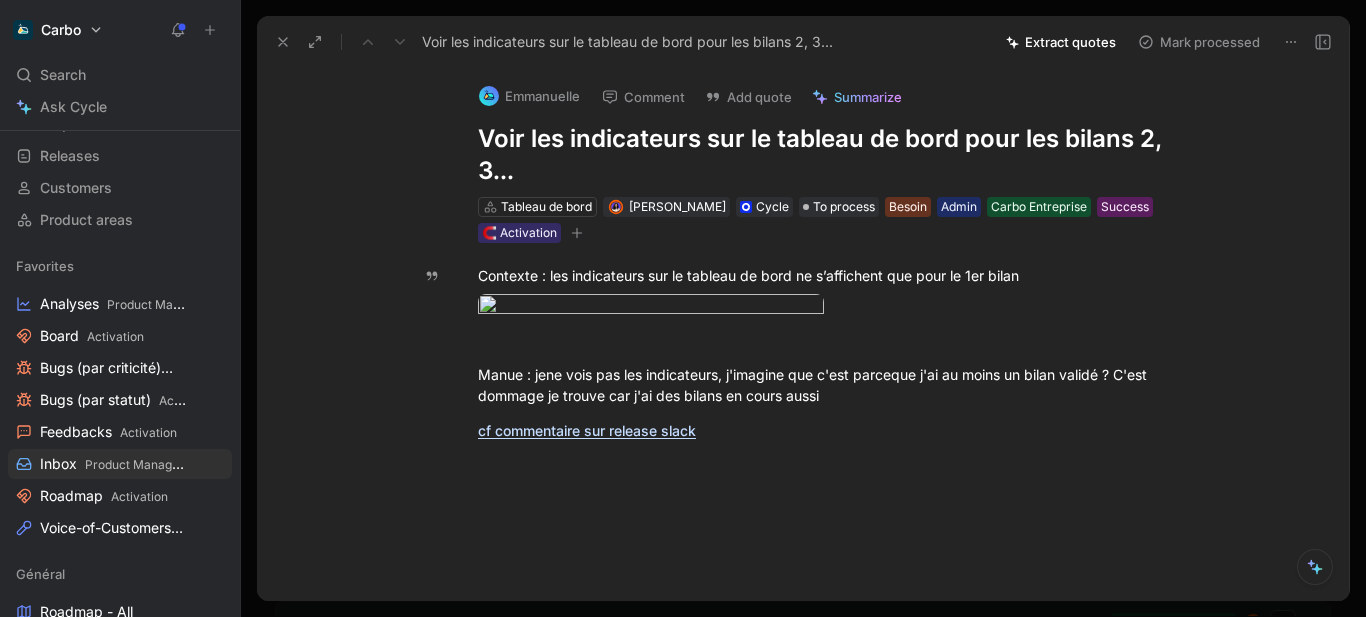 click at bounding box center [283, 42] 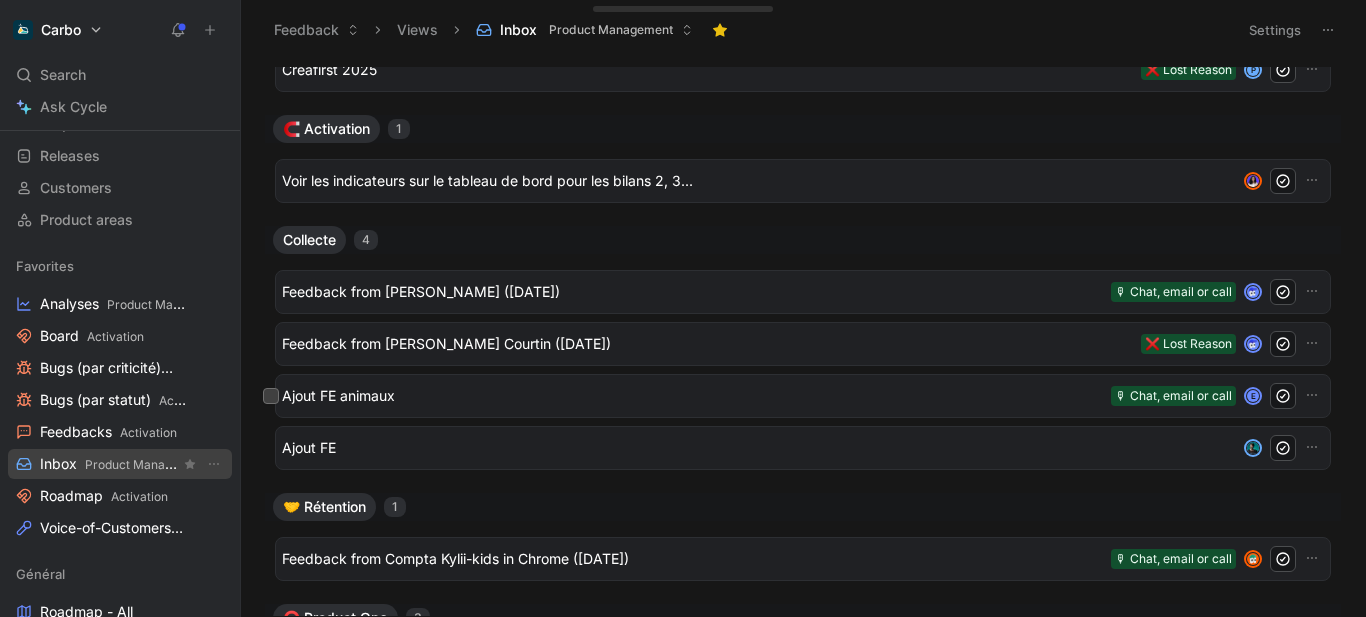 scroll, scrollTop: 65, scrollLeft: 0, axis: vertical 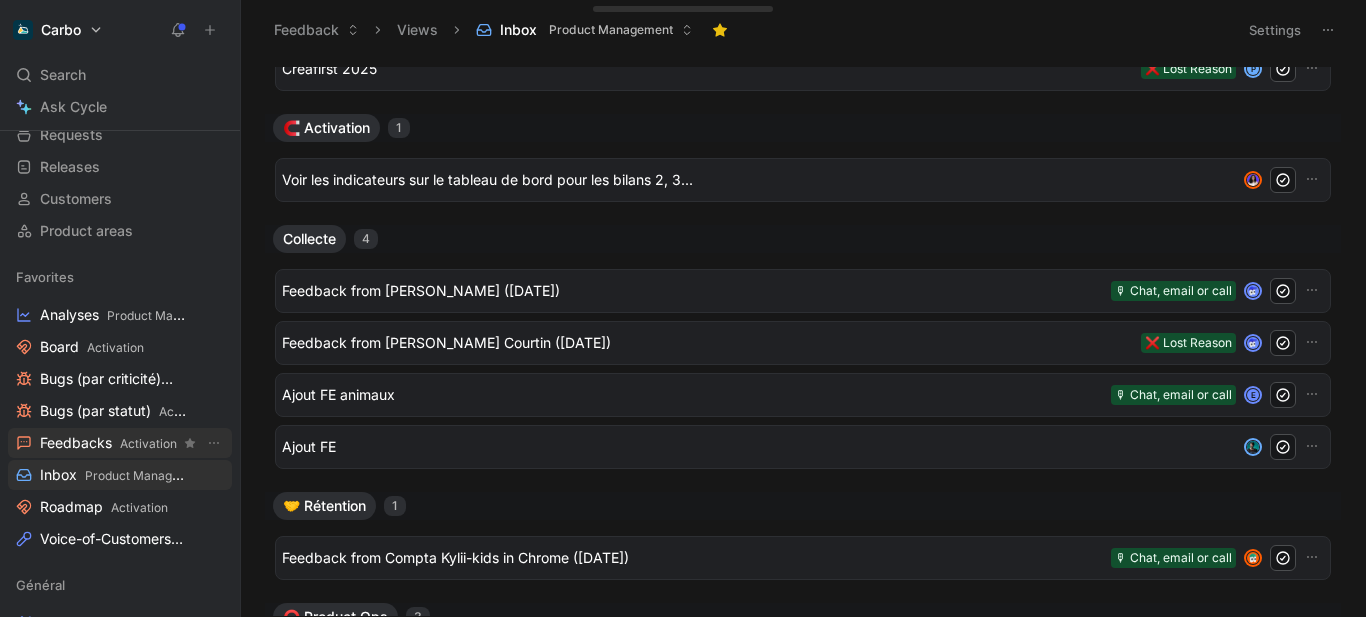 click on "Feedbacks Activation" at bounding box center (108, 443) 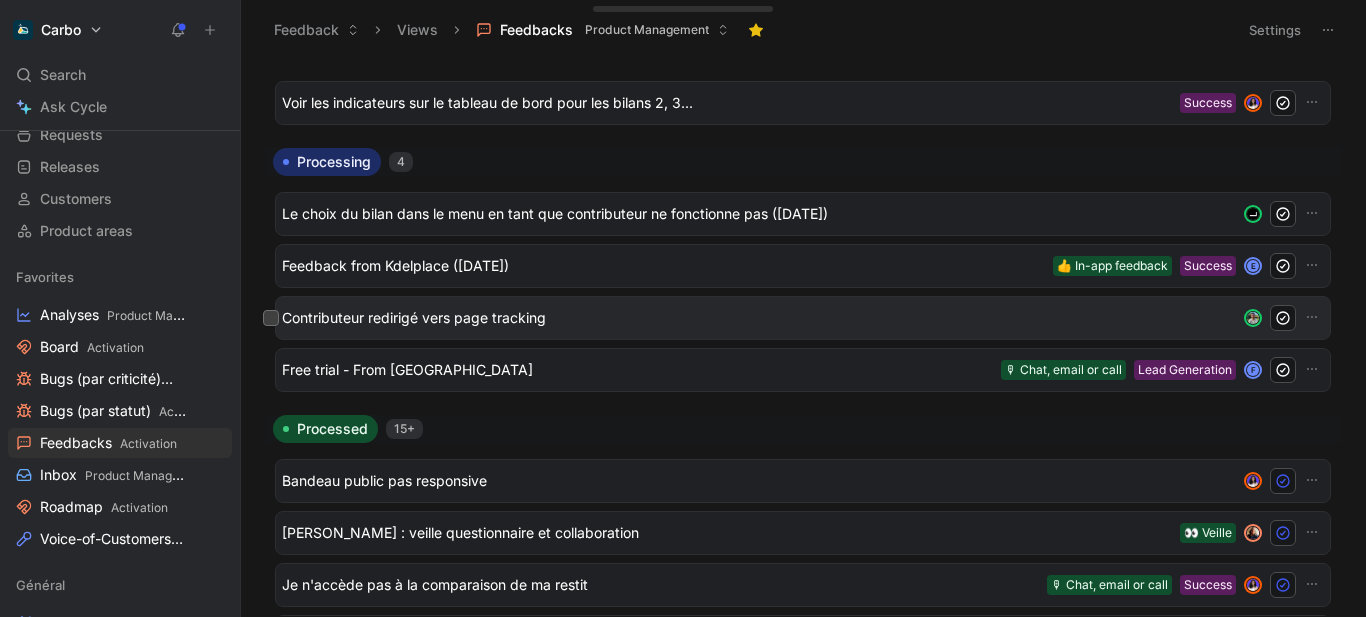 scroll, scrollTop: 33, scrollLeft: 0, axis: vertical 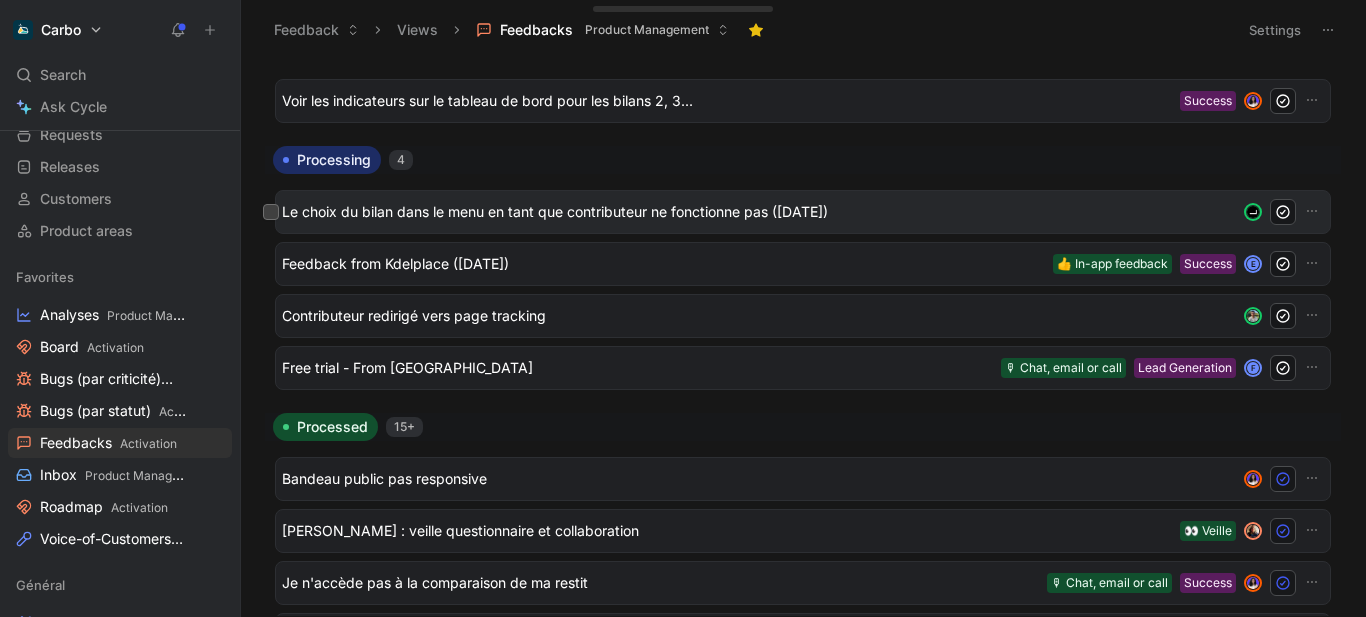 click on "Le choix du bilan dans le menu en tant que contributeur ne fonctionne pas ([DATE])" at bounding box center [755, 212] 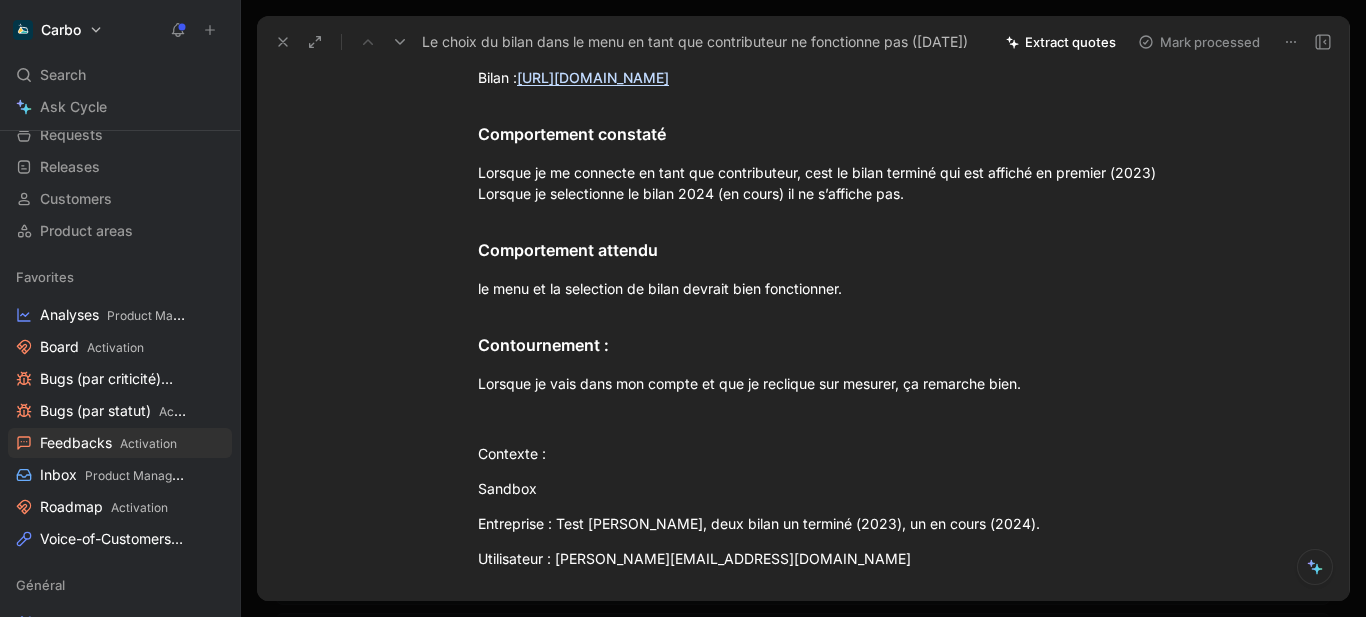 scroll, scrollTop: 173, scrollLeft: 0, axis: vertical 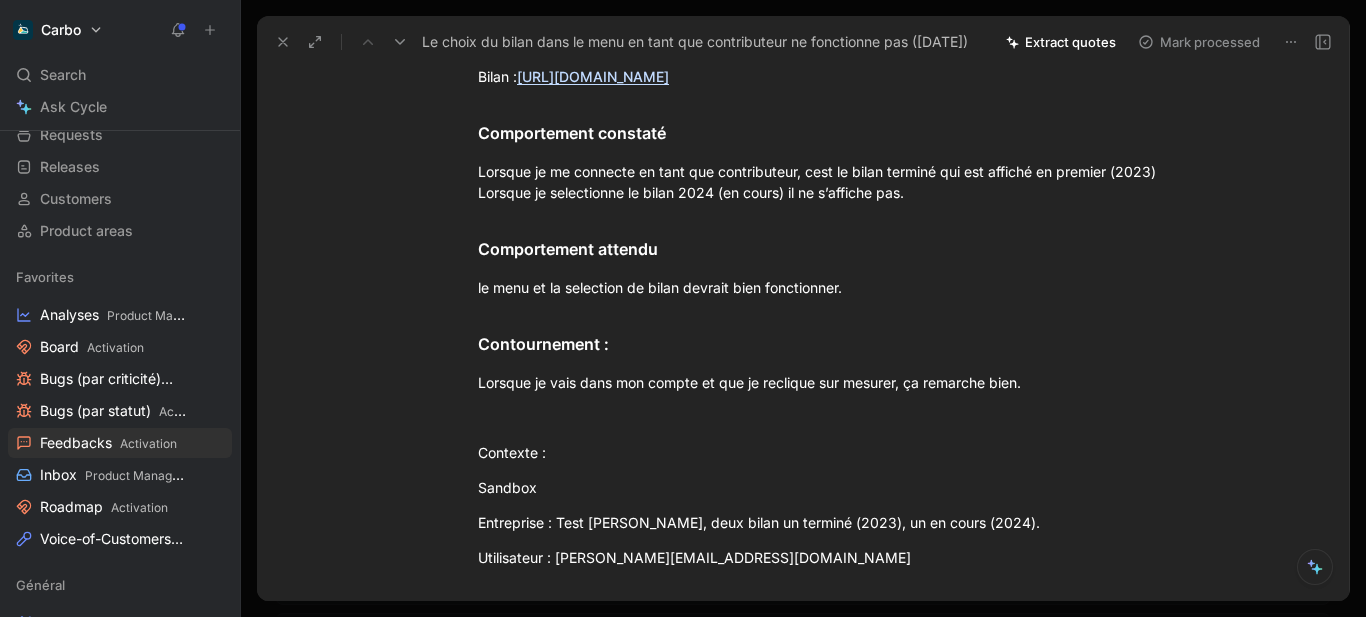 click on "Lorsque je me connecte en tant que contributeur, cest le bilan terminé qui est affiché en premier (2023)  Lorsque je selectionne le bilan 2024 (en cours) il ne s’affiche pas." at bounding box center (824, 182) 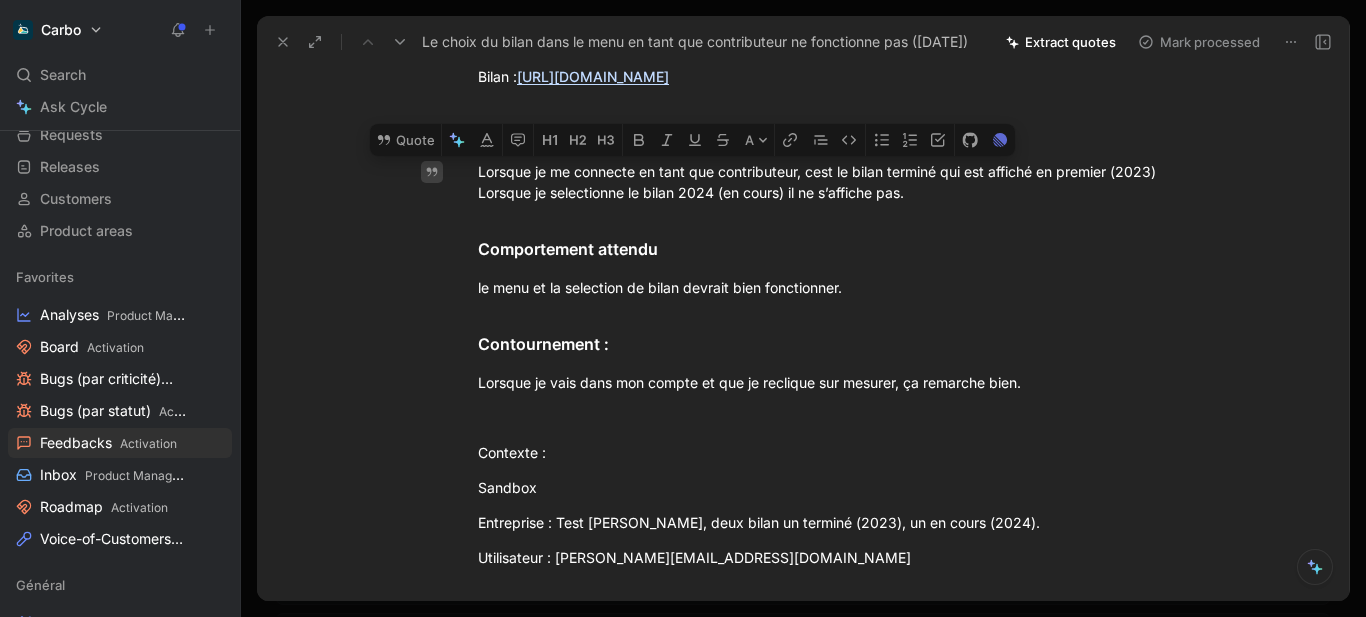 drag, startPoint x: 850, startPoint y: 182, endPoint x: 441, endPoint y: 171, distance: 409.1479 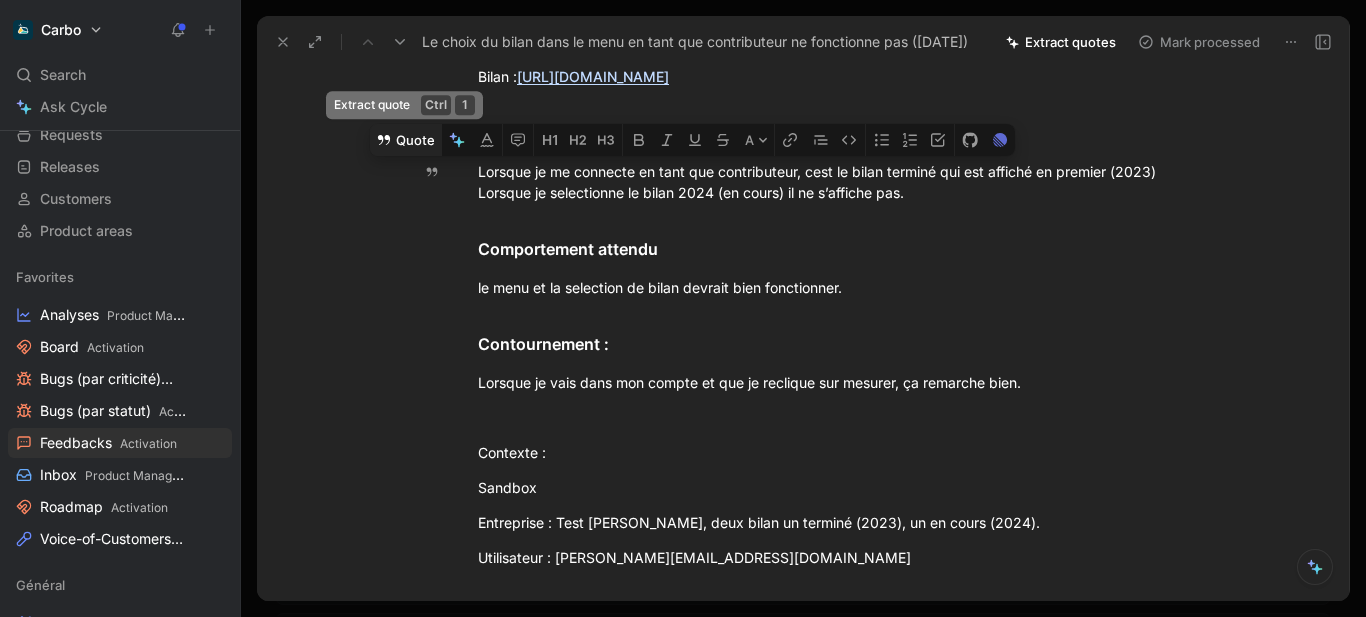 click on "Quote" at bounding box center [405, 140] 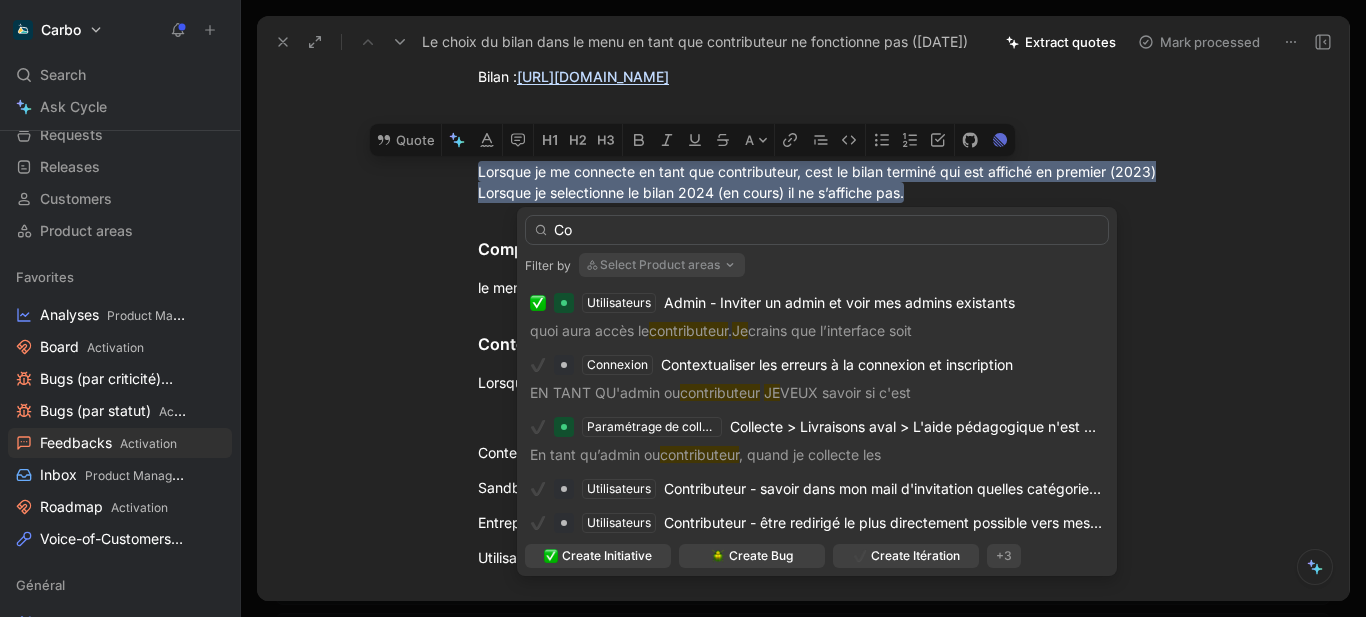 type on "C" 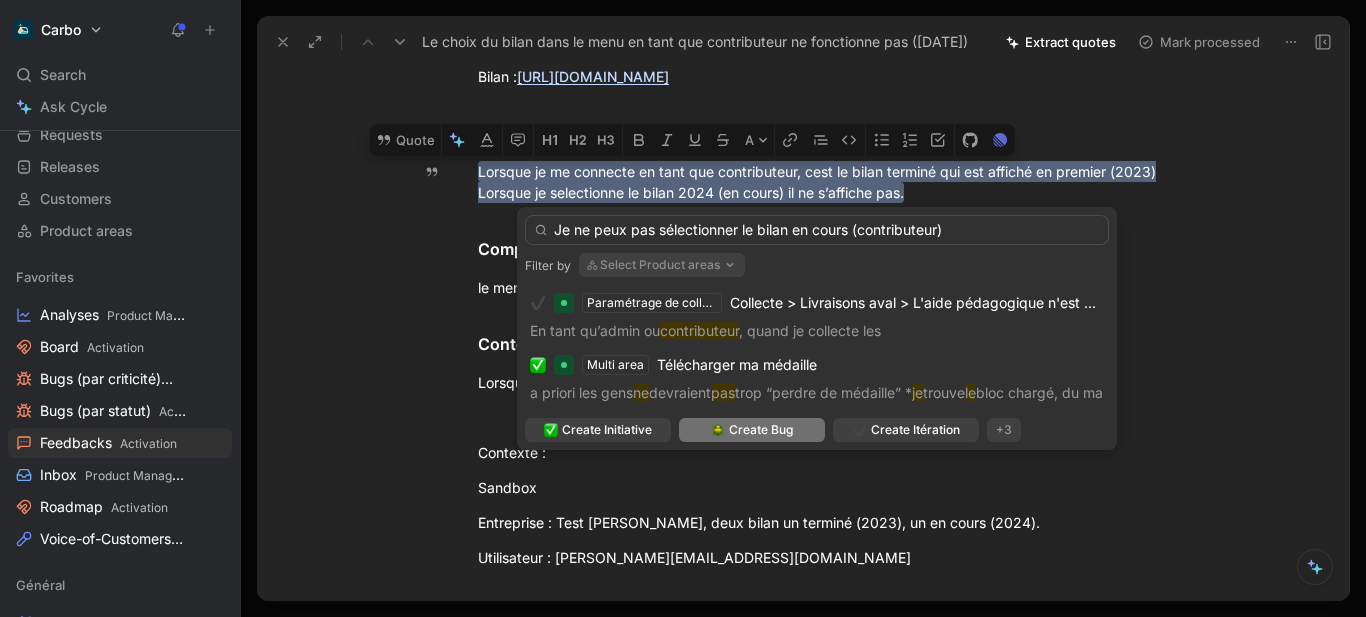 type on "Je ne peux pas sélectionner le bilan en cours (contributeur)" 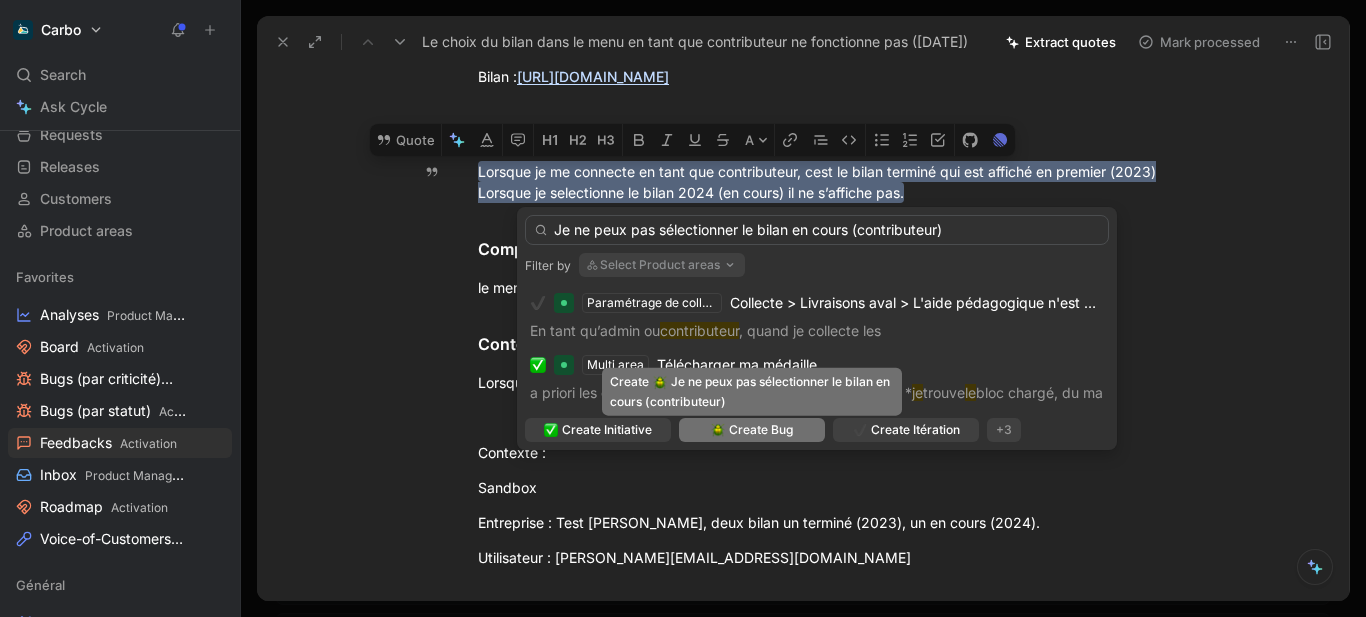click on "Create Bug" at bounding box center [761, 430] 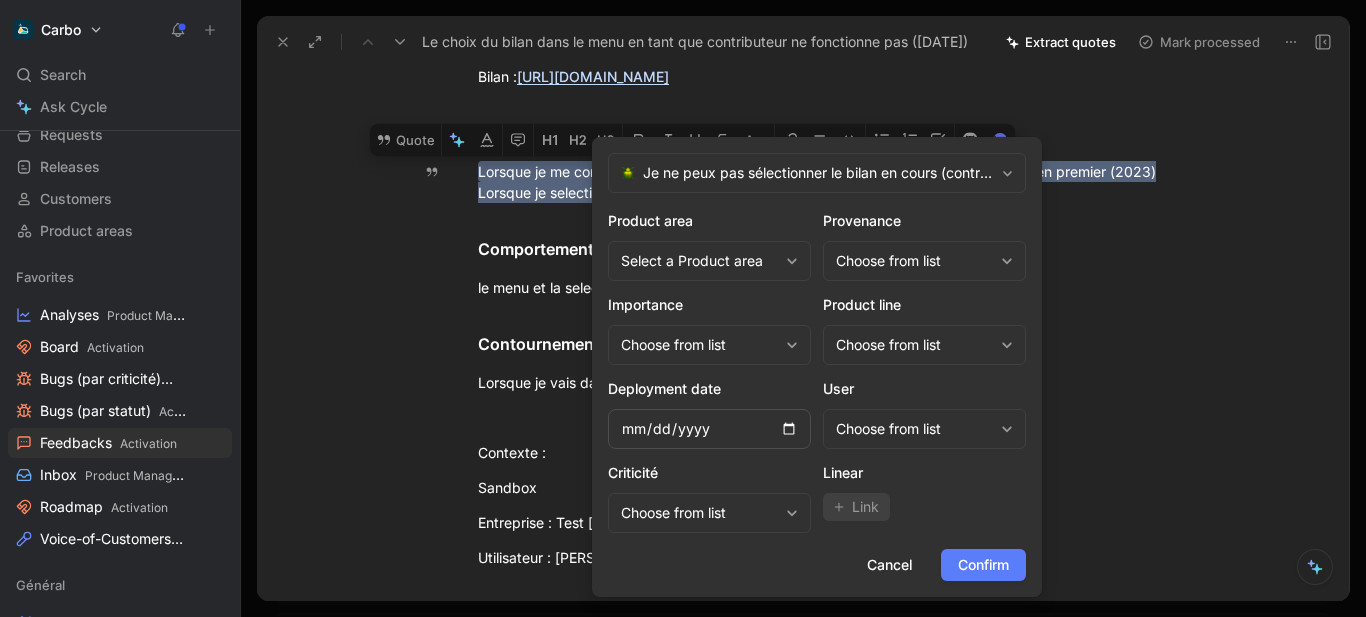 click on "Confirm" at bounding box center (983, 565) 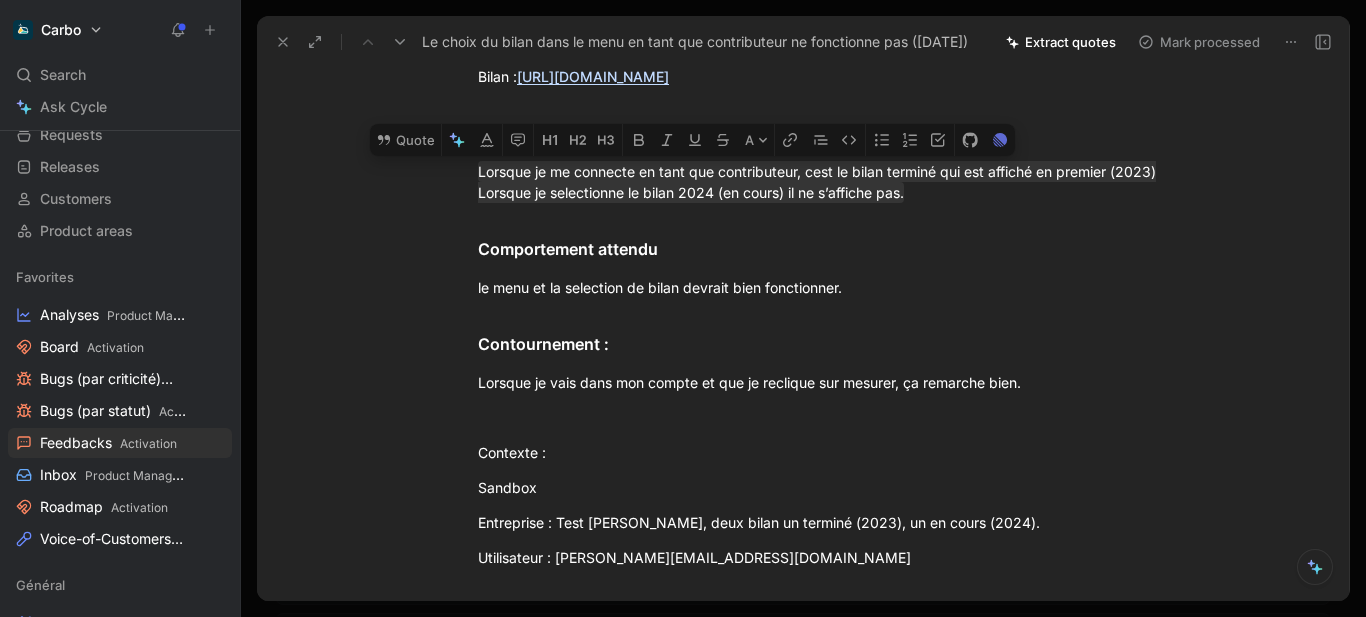 click 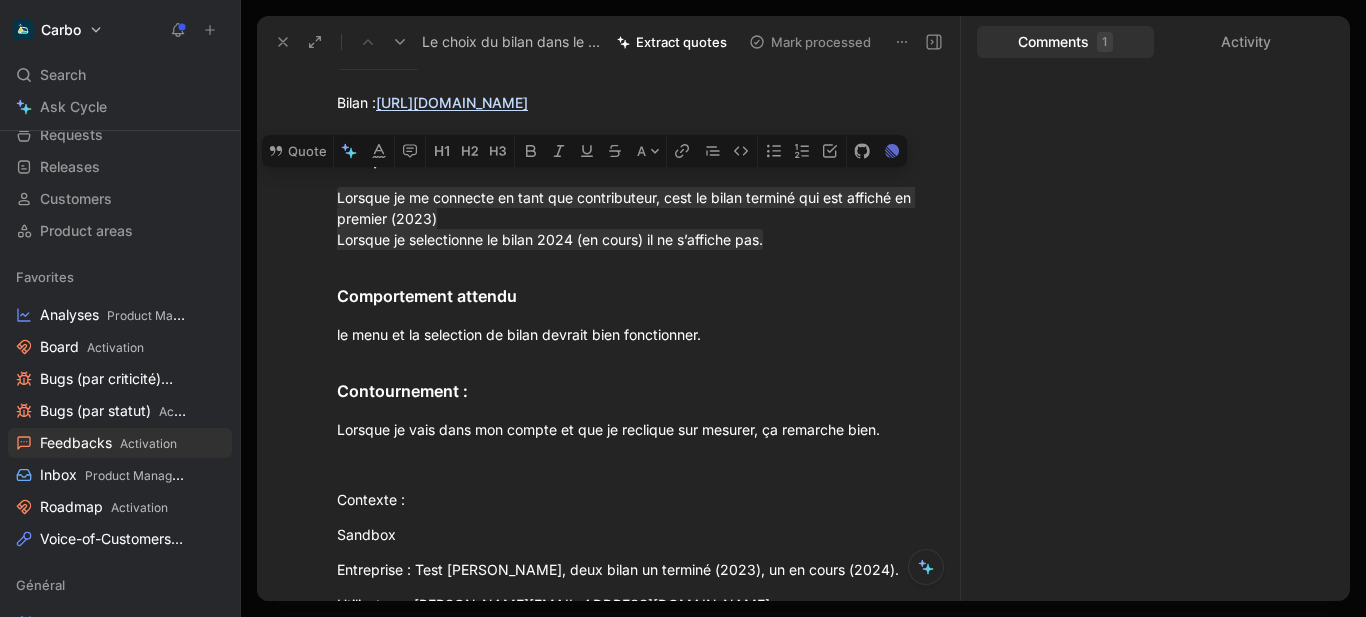 scroll, scrollTop: 199, scrollLeft: 0, axis: vertical 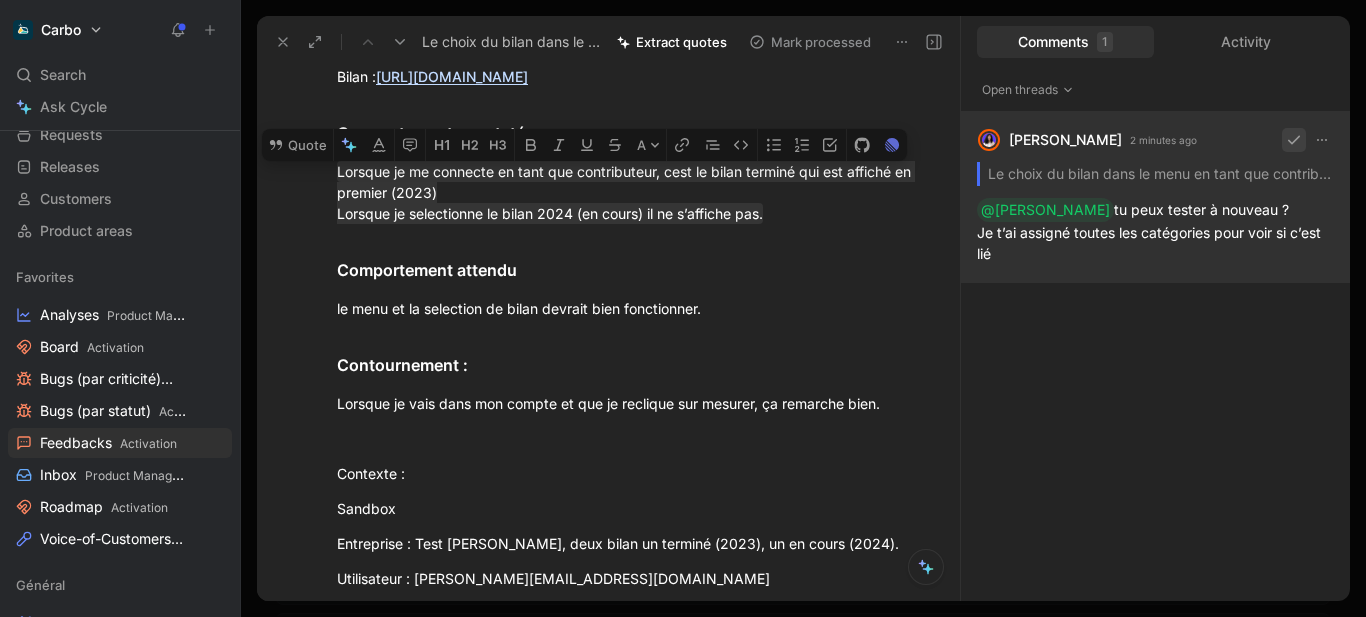 click 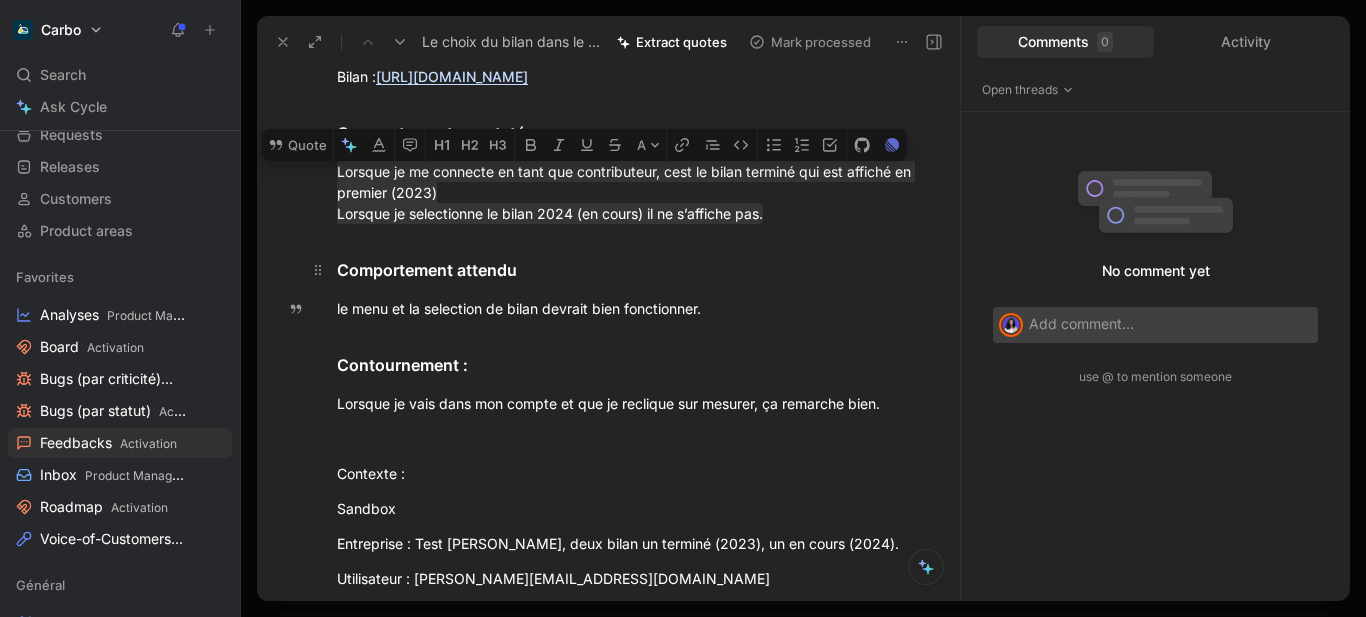 click on "Comportement attendu" at bounding box center (629, 270) 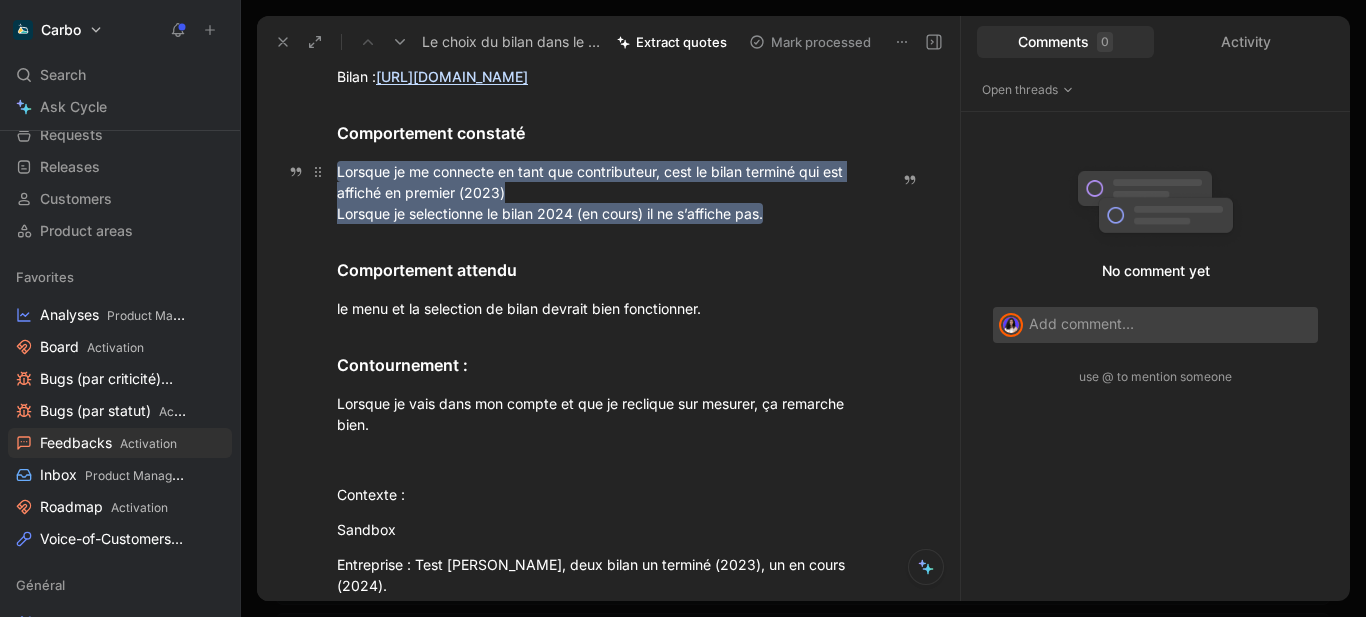 drag, startPoint x: 806, startPoint y: 252, endPoint x: 348, endPoint y: 200, distance: 460.9425 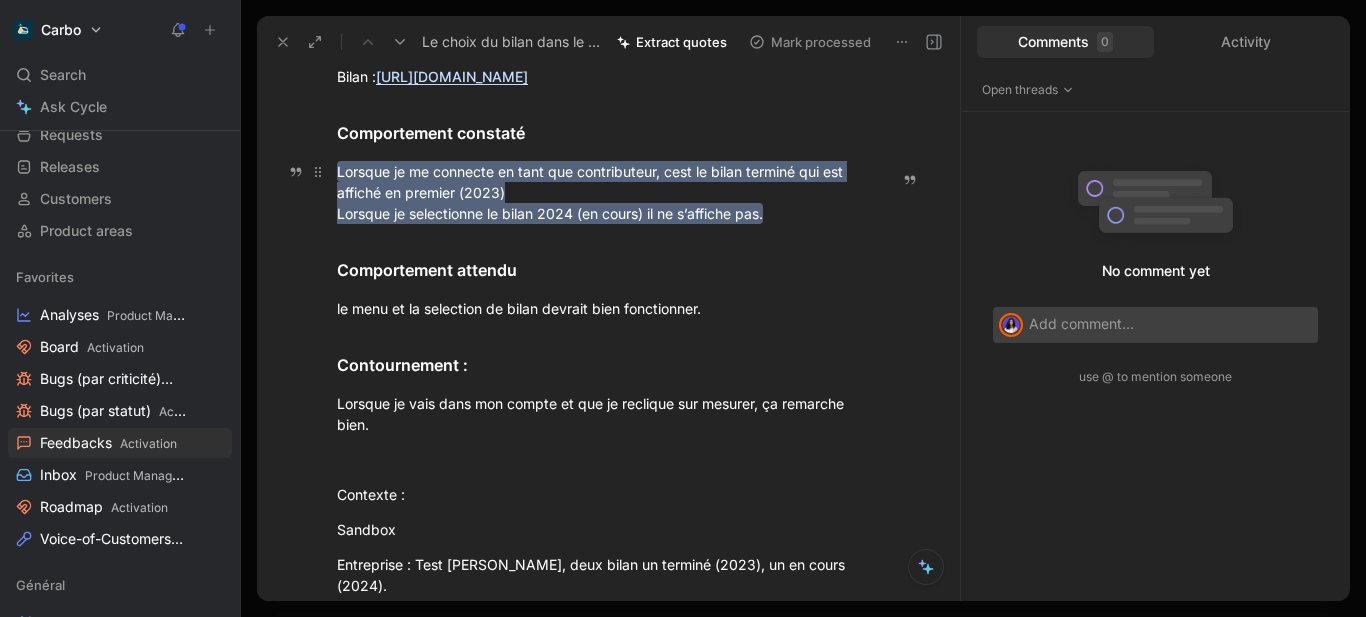 click on "Lorsque je me connecte en tant que contributeur, cest le bilan terminé qui est affiché en premier (2023)  Lorsque je selectionne le bilan 2024 (en cours) il ne s’affiche pas." at bounding box center [598, 192] 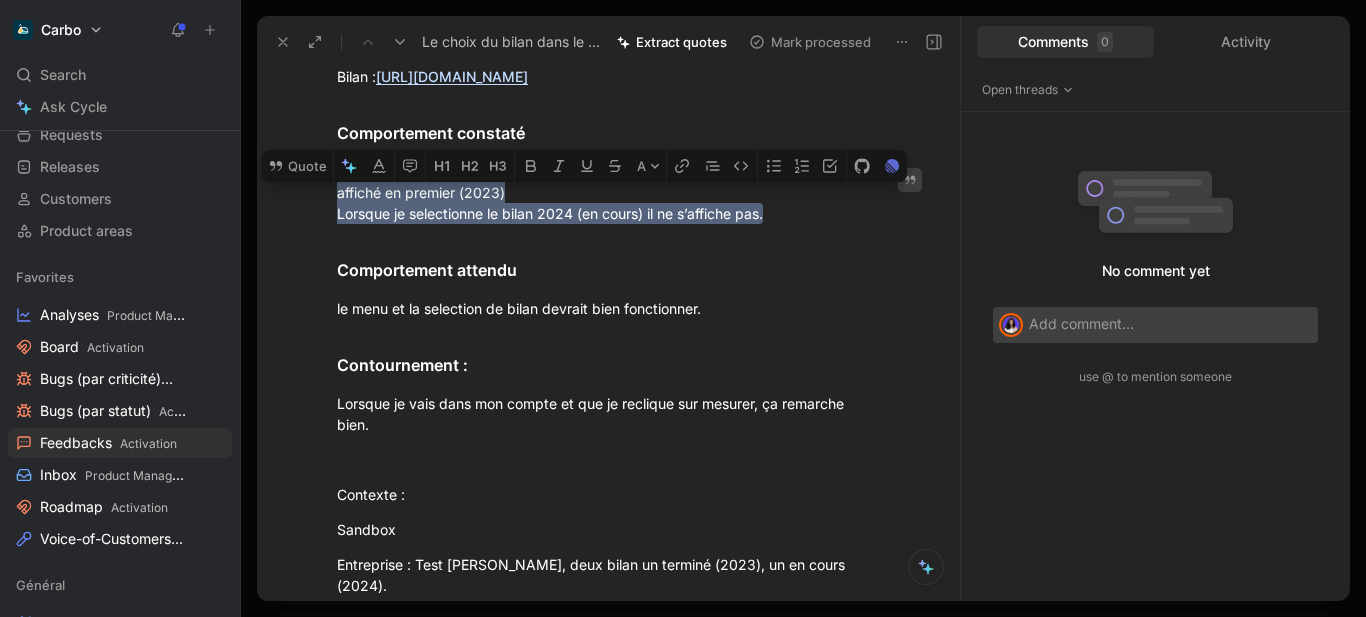 scroll, scrollTop: 43, scrollLeft: 0, axis: vertical 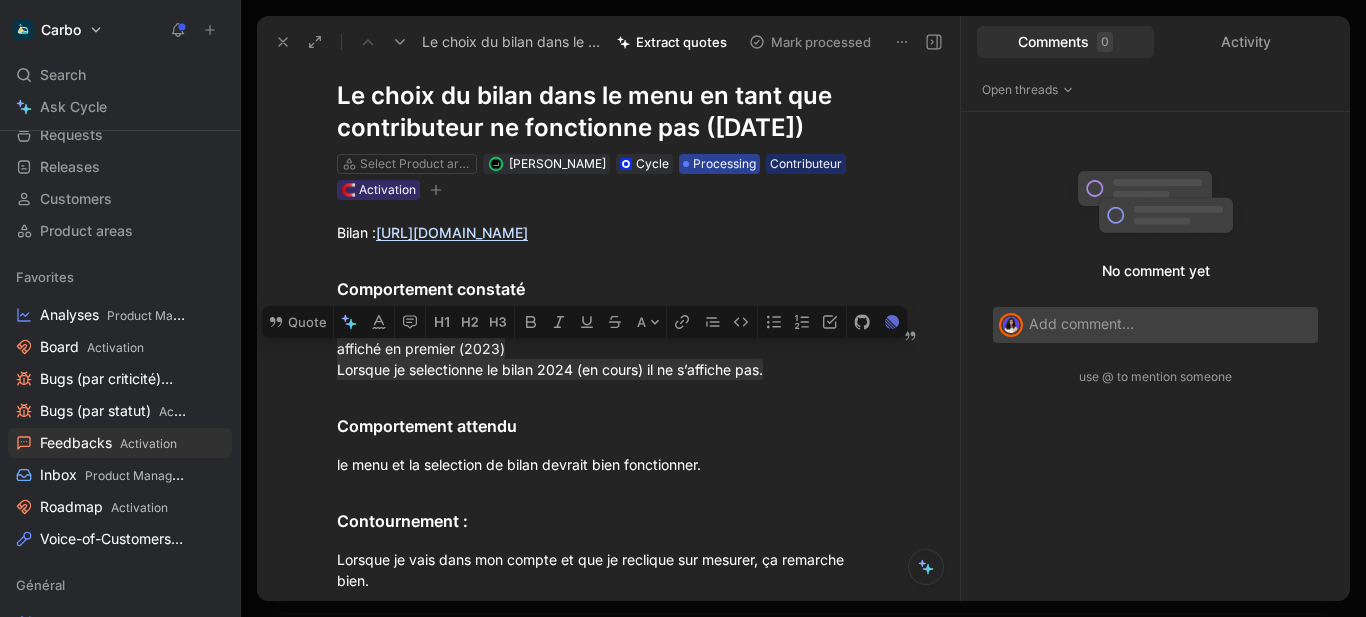 click on "Processing" at bounding box center (724, 164) 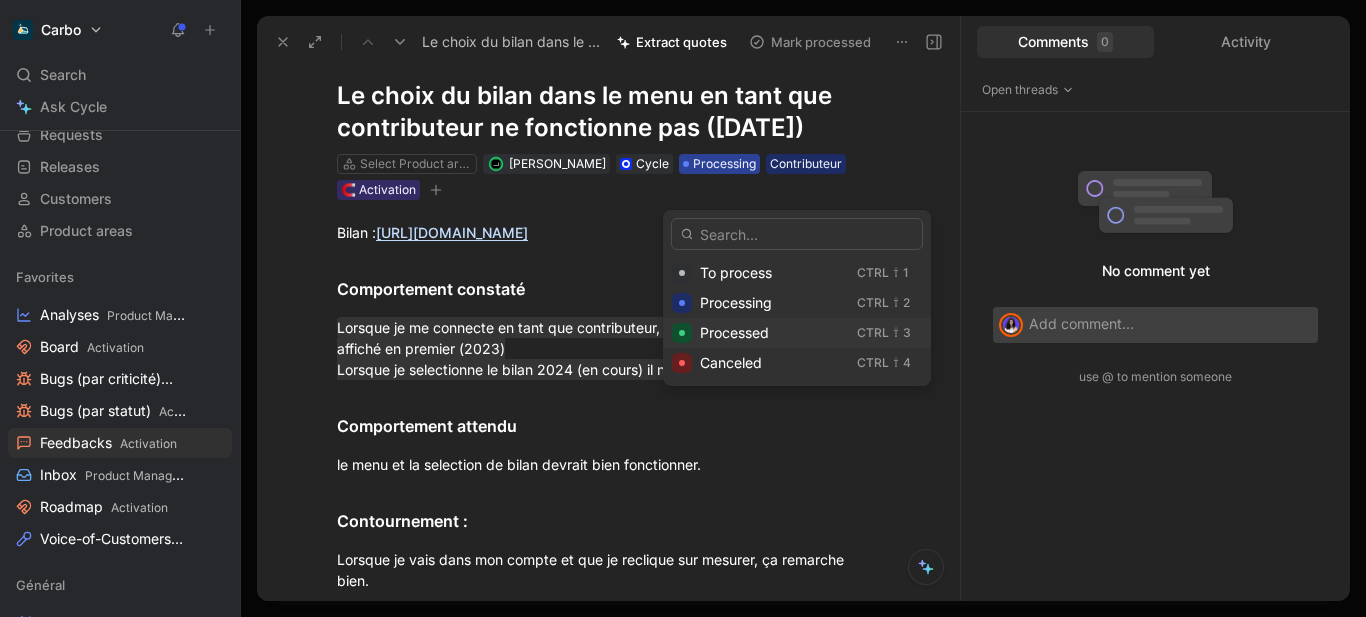 click on "Processed" at bounding box center (774, 333) 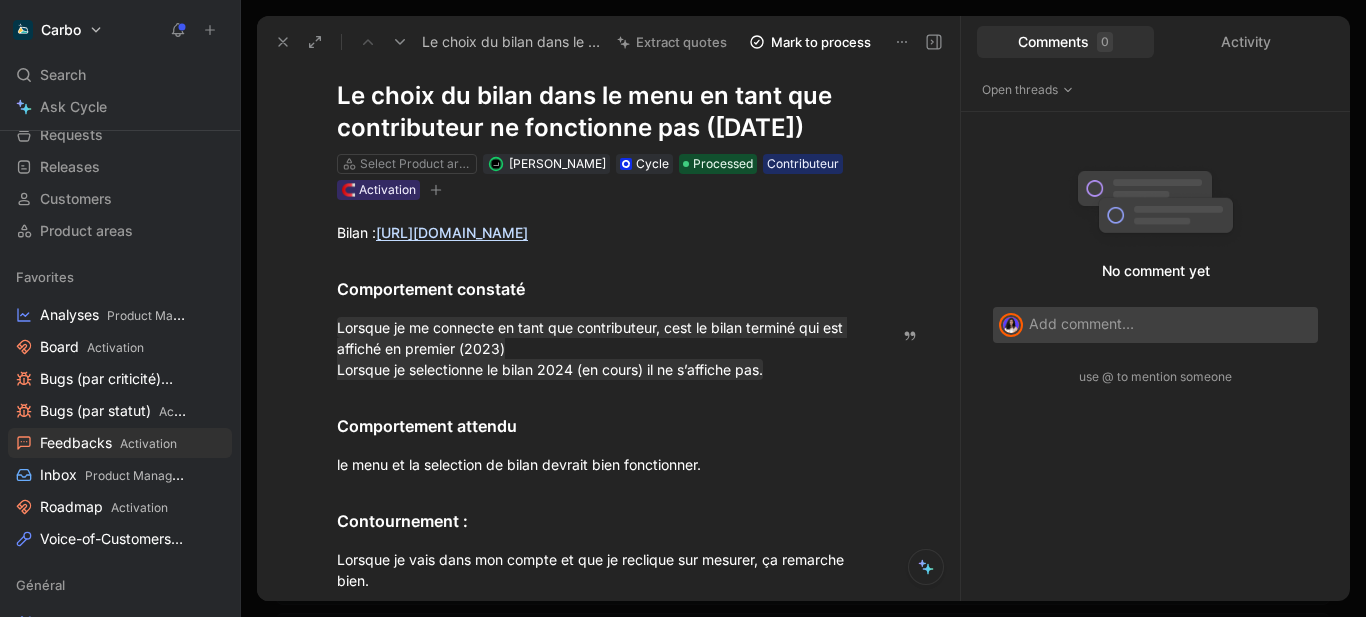 click 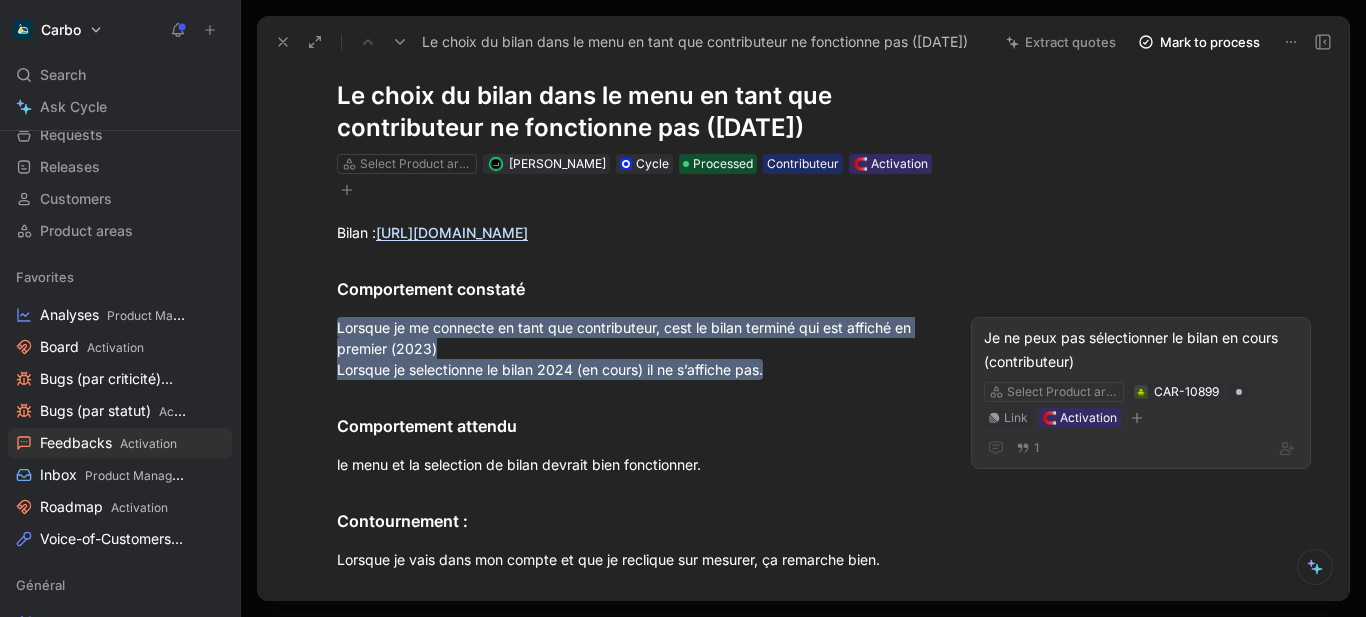 click on "Je ne peux pas sélectionner le bilan en cours (contributeur)" at bounding box center [1141, 350] 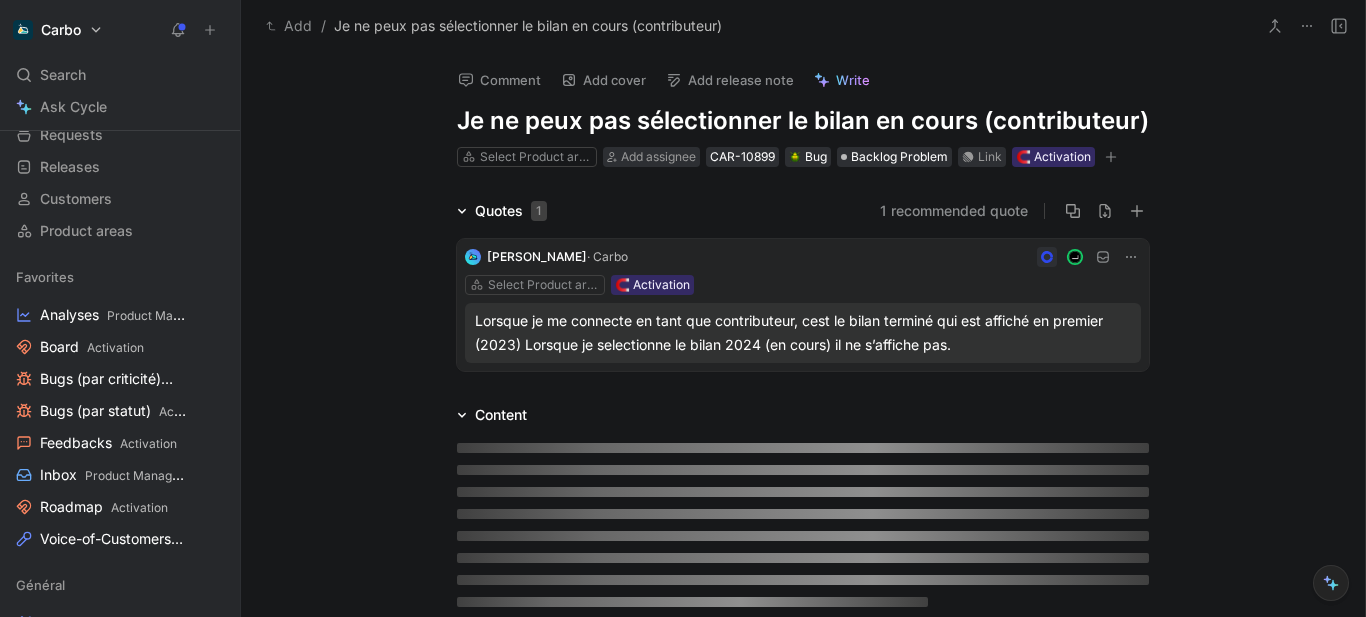 click on "Add" at bounding box center [289, 26] 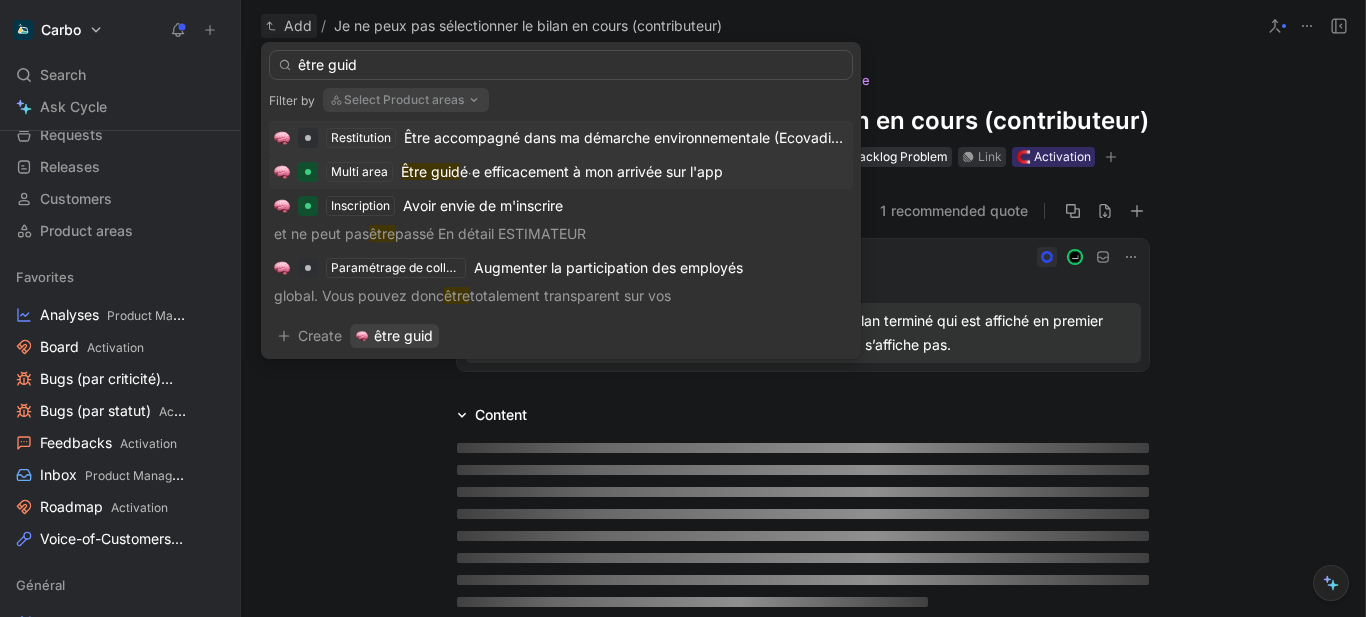 type on "être guid" 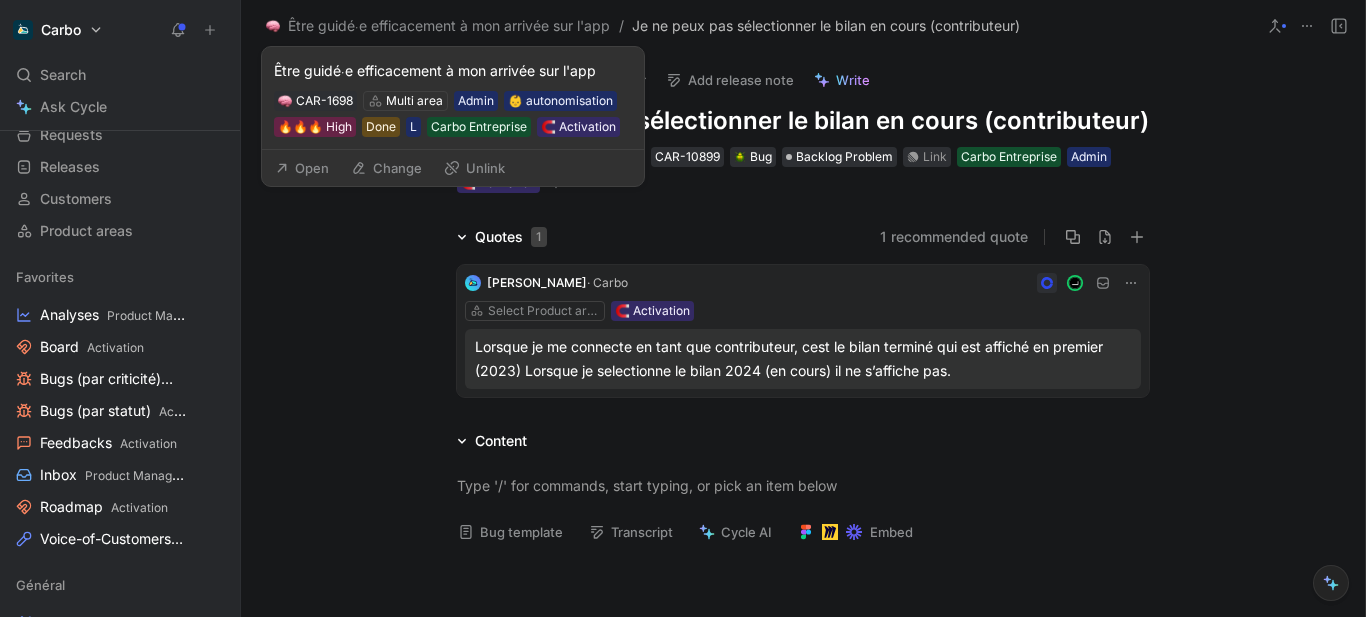 click on "Change" at bounding box center [386, 168] 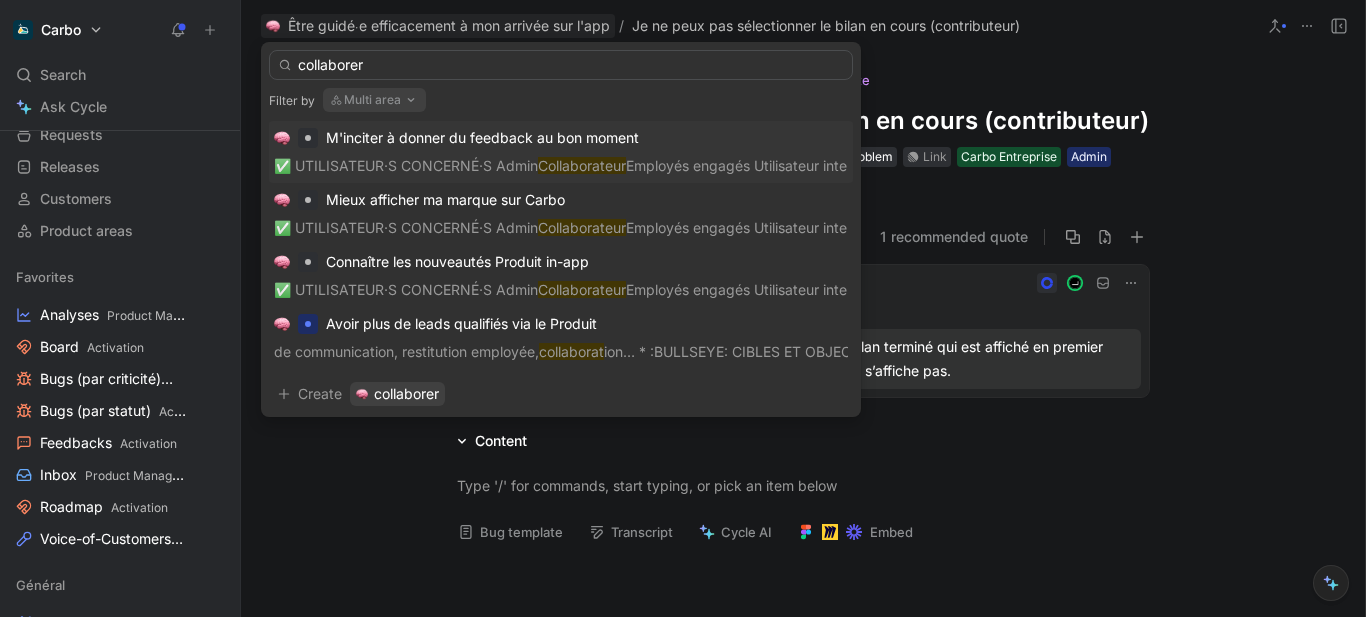 type on "collaborer" 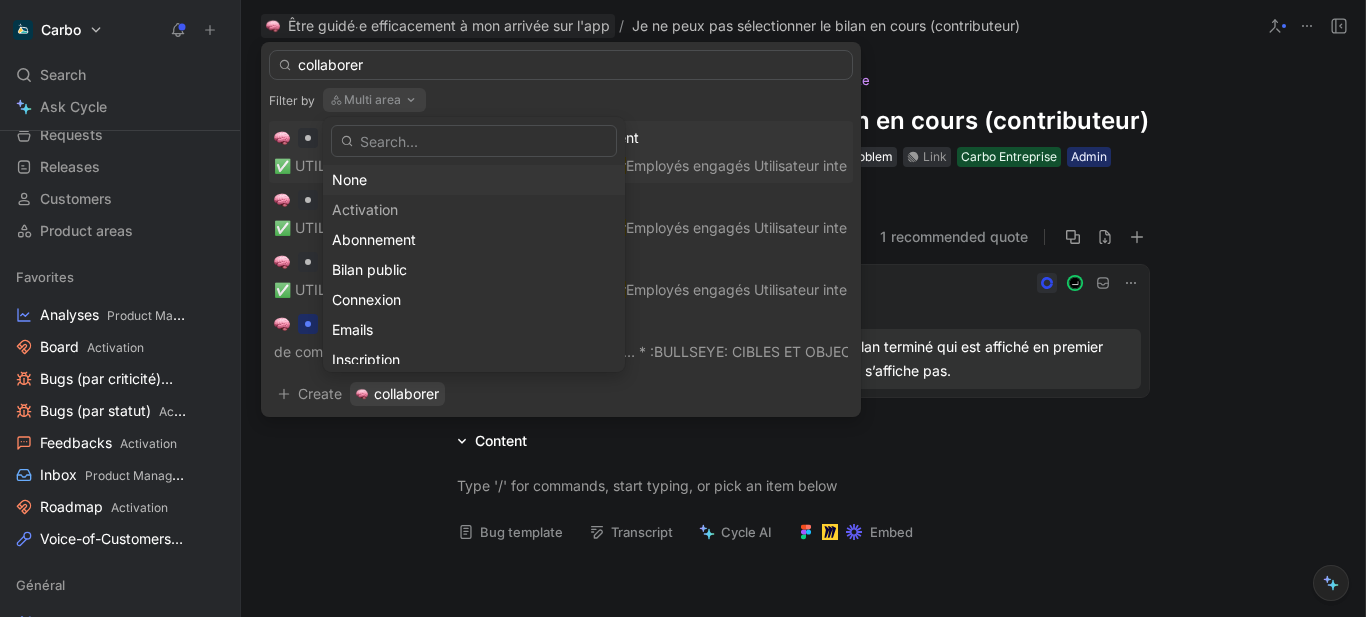 click on "None" at bounding box center (474, 180) 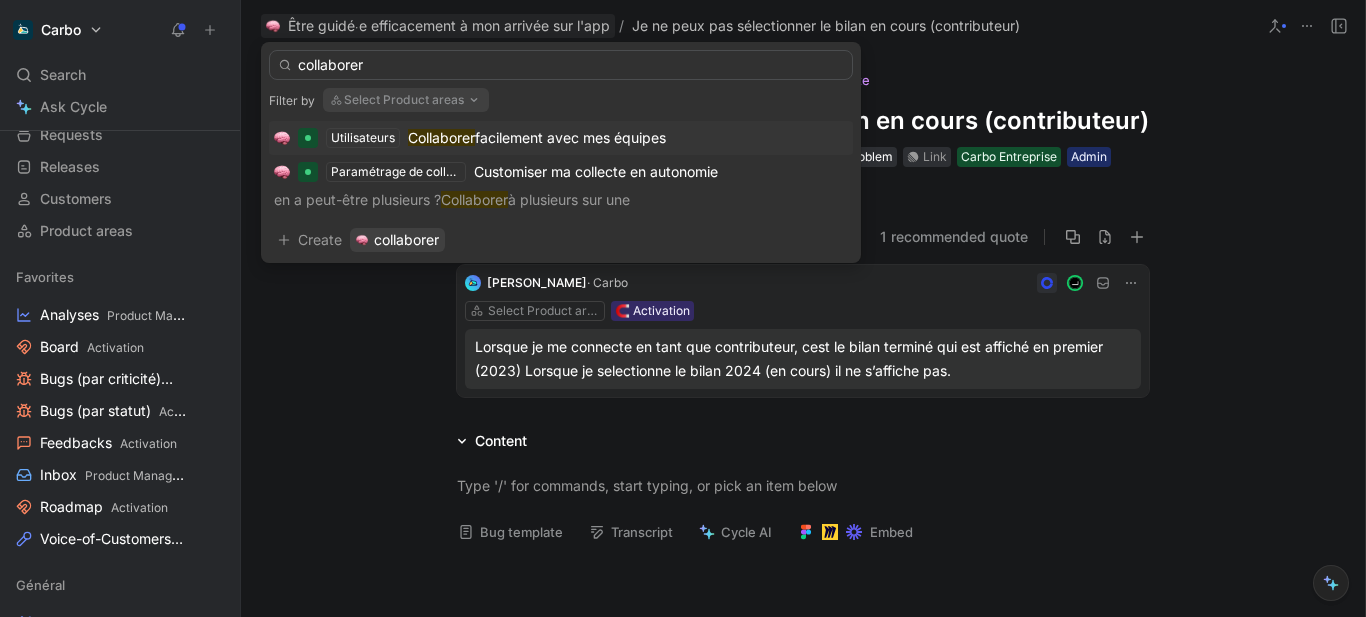 click on "facilement avec mes équipes" at bounding box center [570, 137] 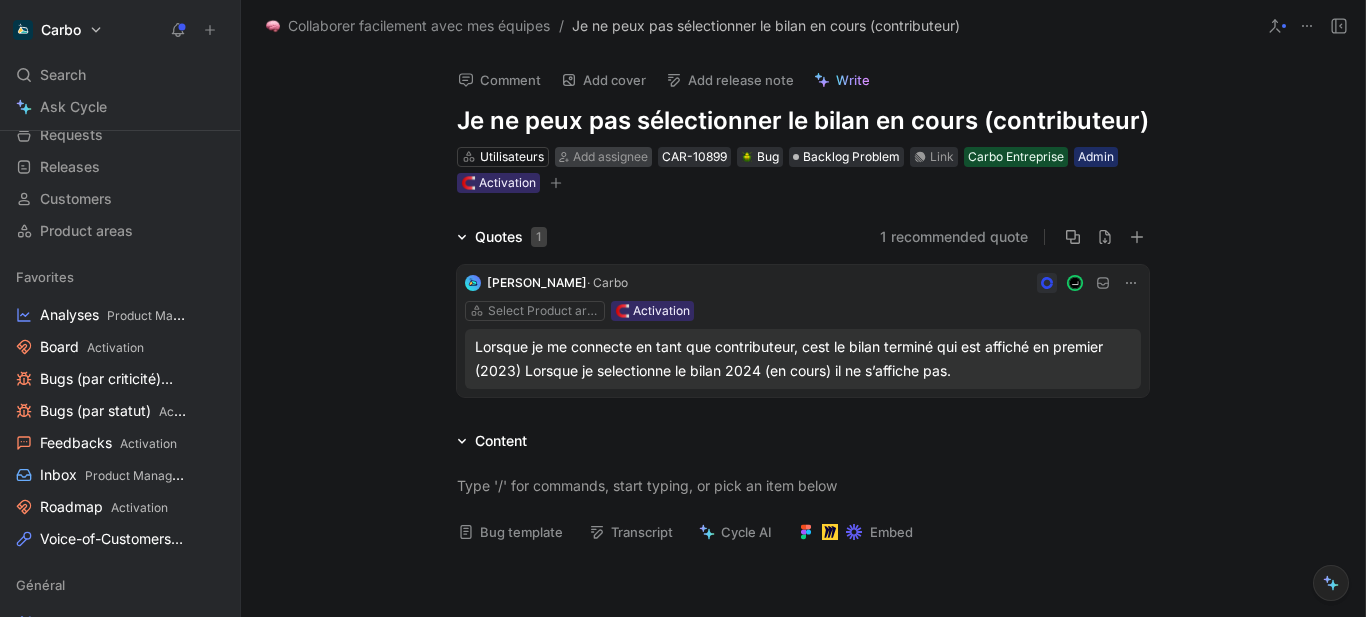 click on "Add assignee" at bounding box center [610, 156] 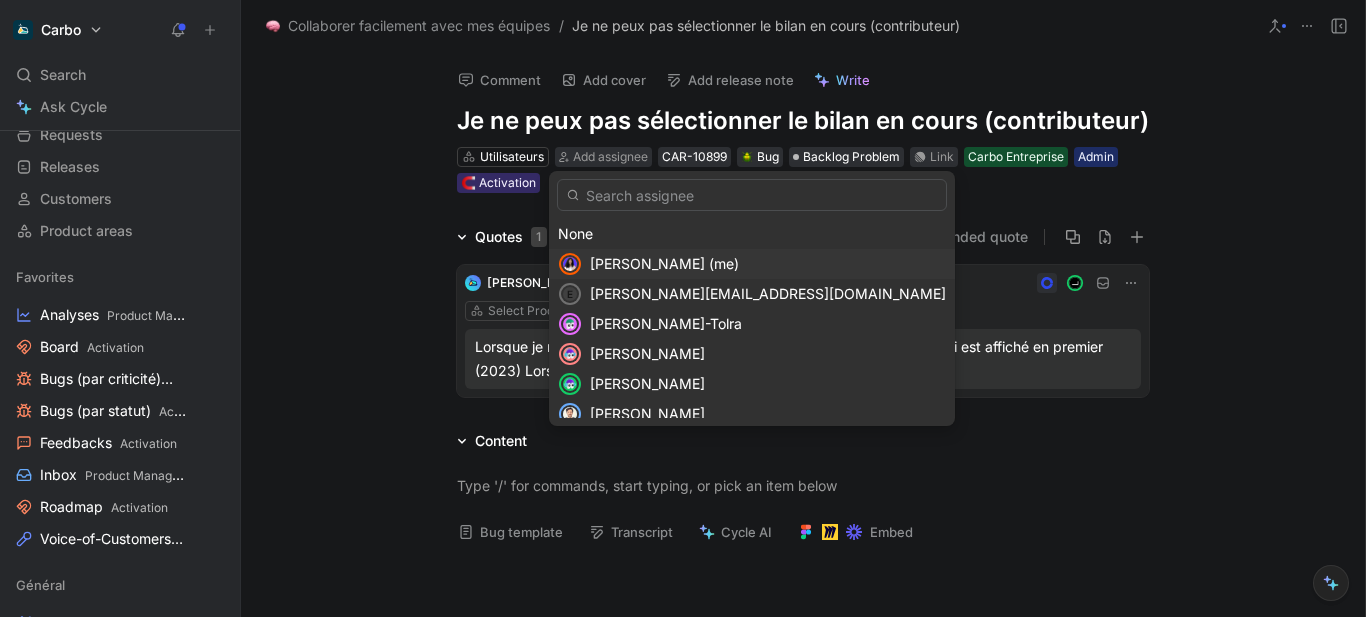 click on "[PERSON_NAME] (me)" at bounding box center [664, 263] 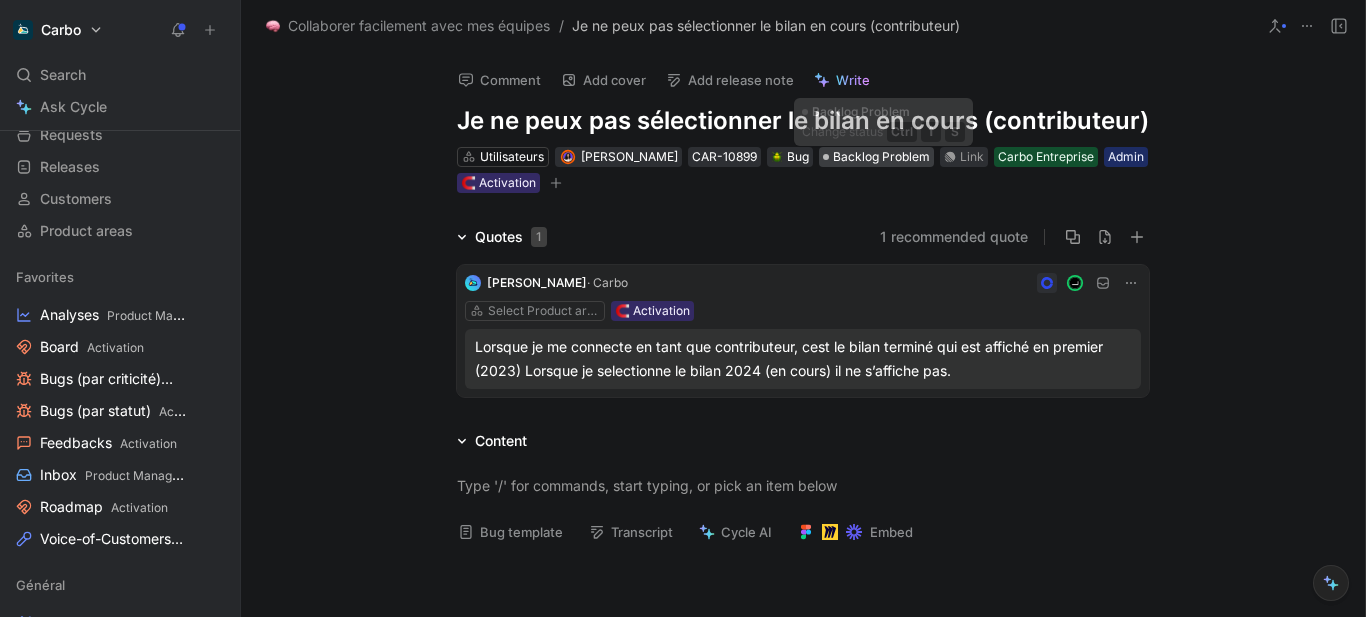 click on "Backlog Problem" at bounding box center (881, 157) 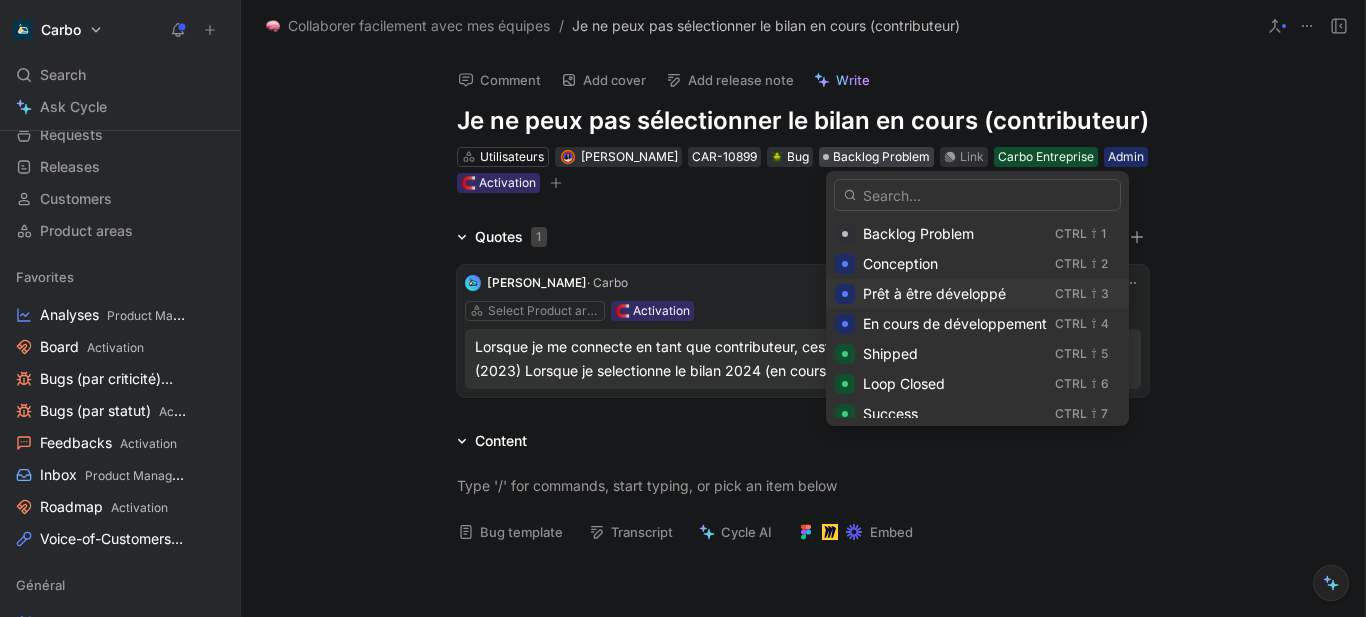 click on "Prêt à être développé" at bounding box center [934, 293] 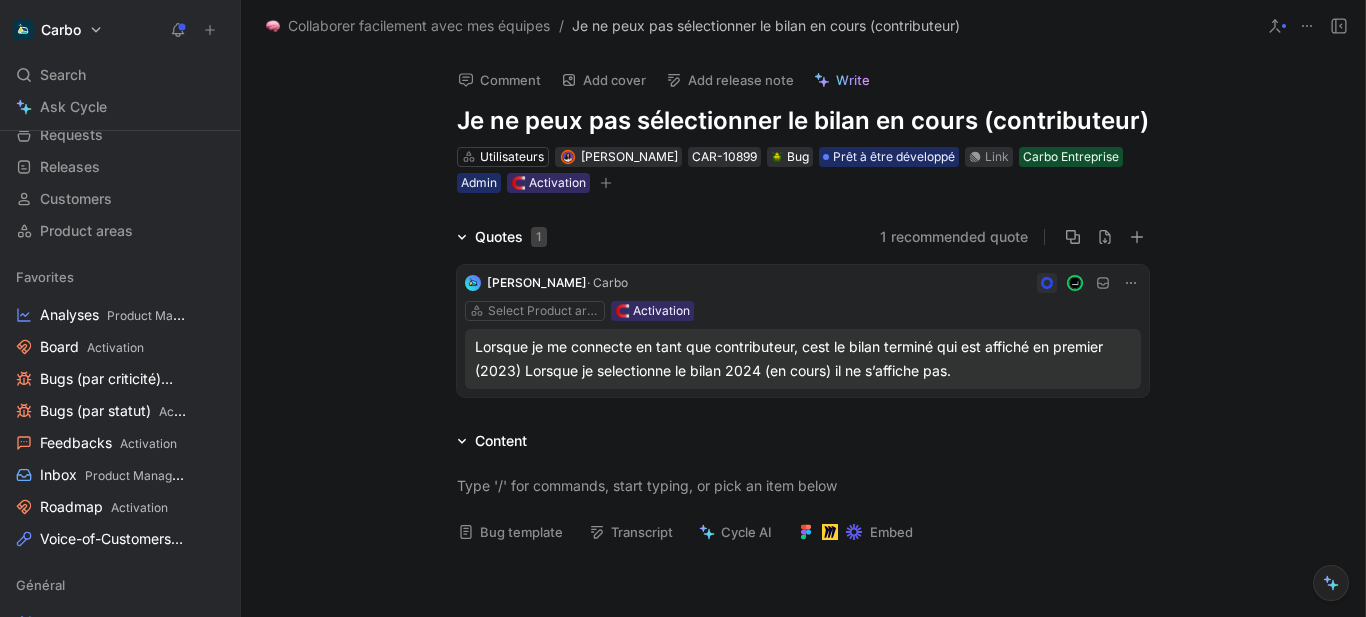 click 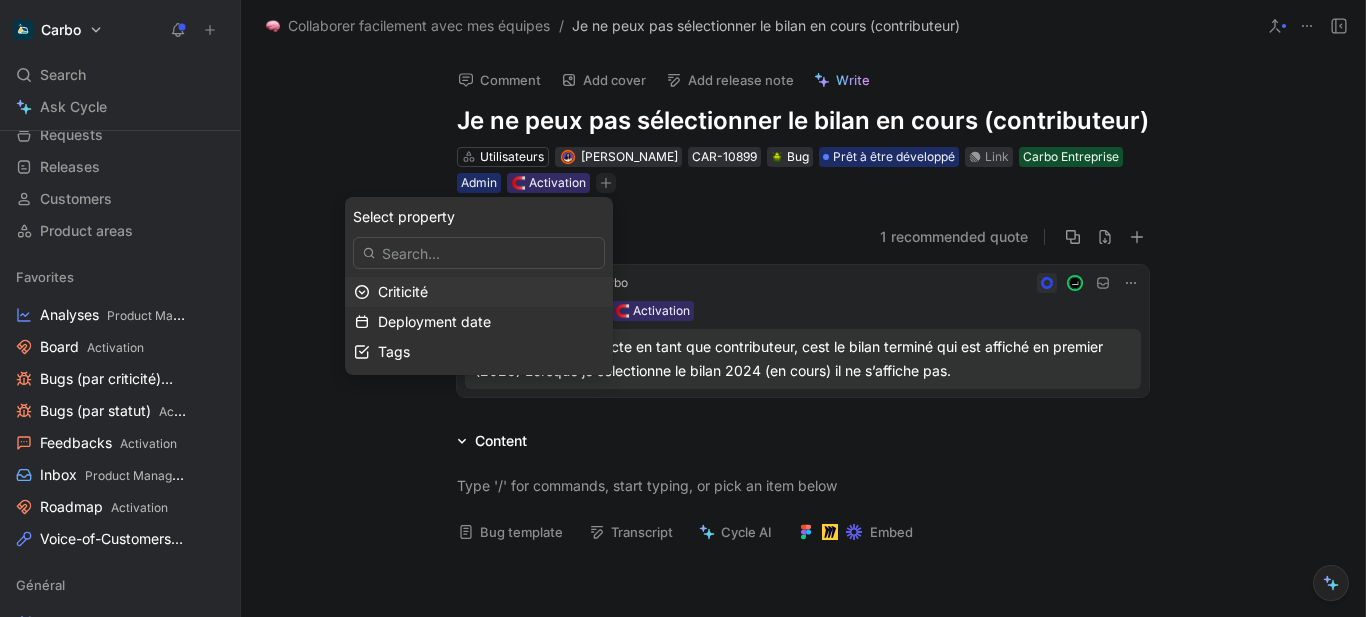 click on "Criticité" at bounding box center [403, 291] 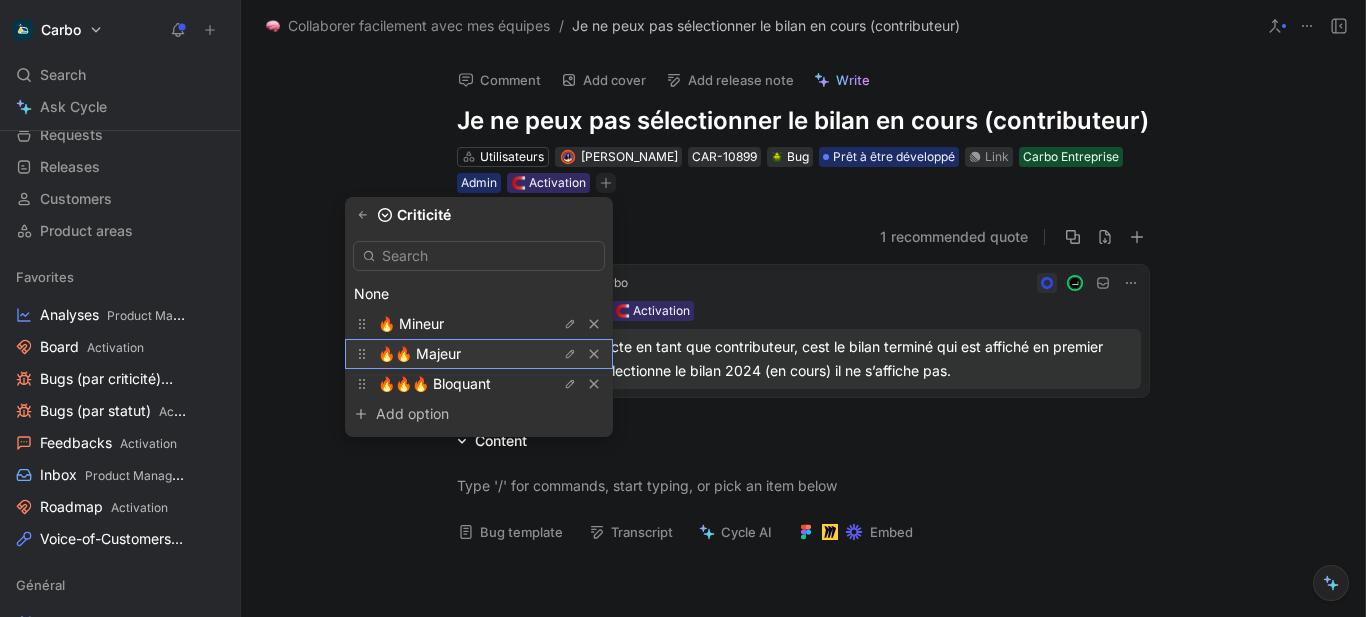 click on "🔥🔥 Majeur" at bounding box center (419, 353) 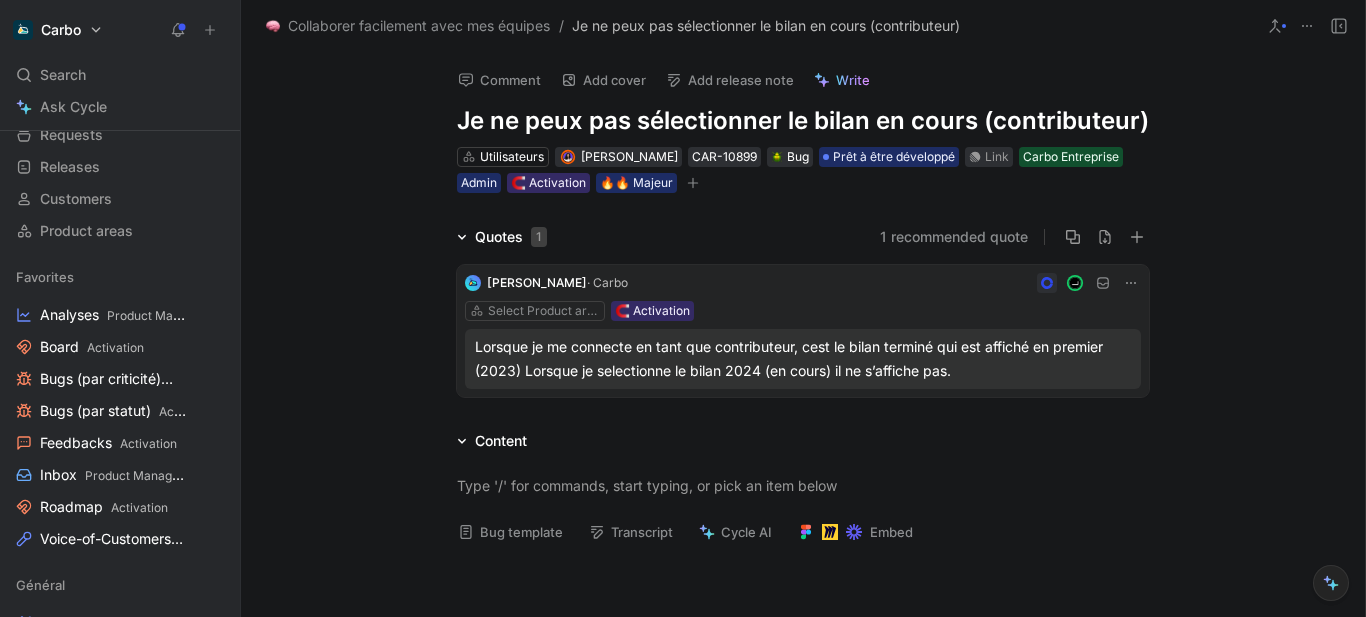 click on "Lorsque je me connecte en tant que contributeur, cest le bilan terminé qui est affiché en premier (2023)  Lorsque je selectionne le bilan 2024 (en cours) il ne s’affiche pas." at bounding box center (803, 359) 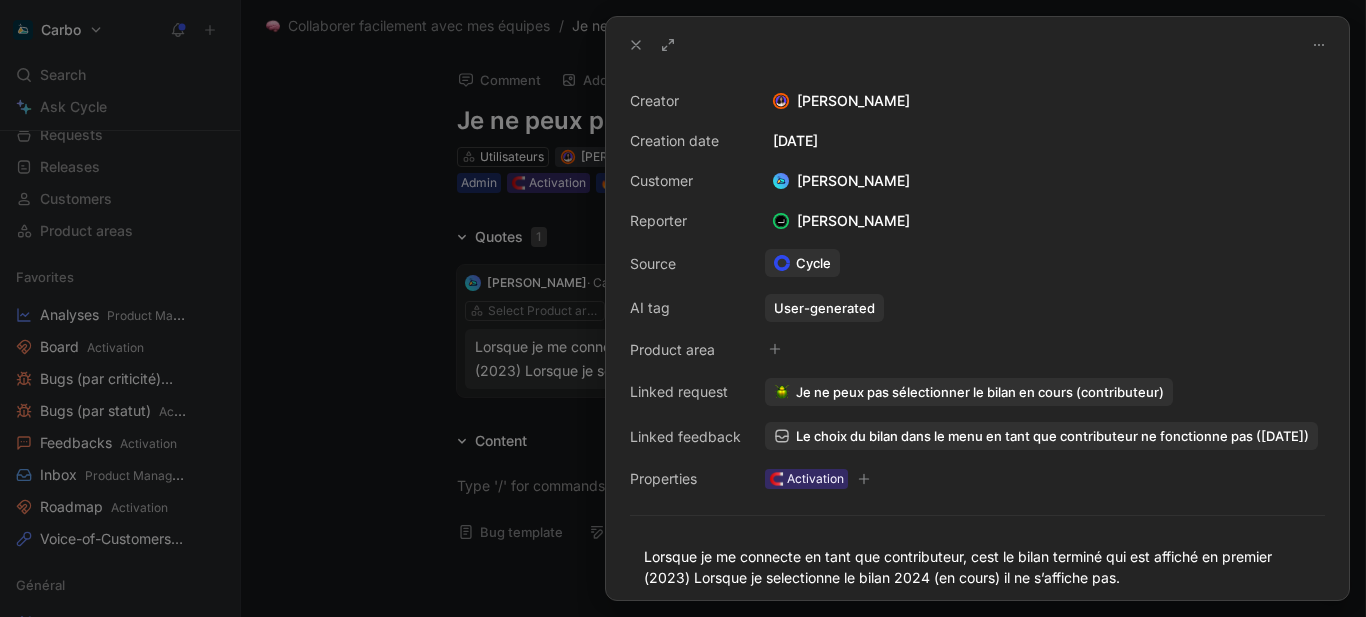 scroll, scrollTop: 138, scrollLeft: 0, axis: vertical 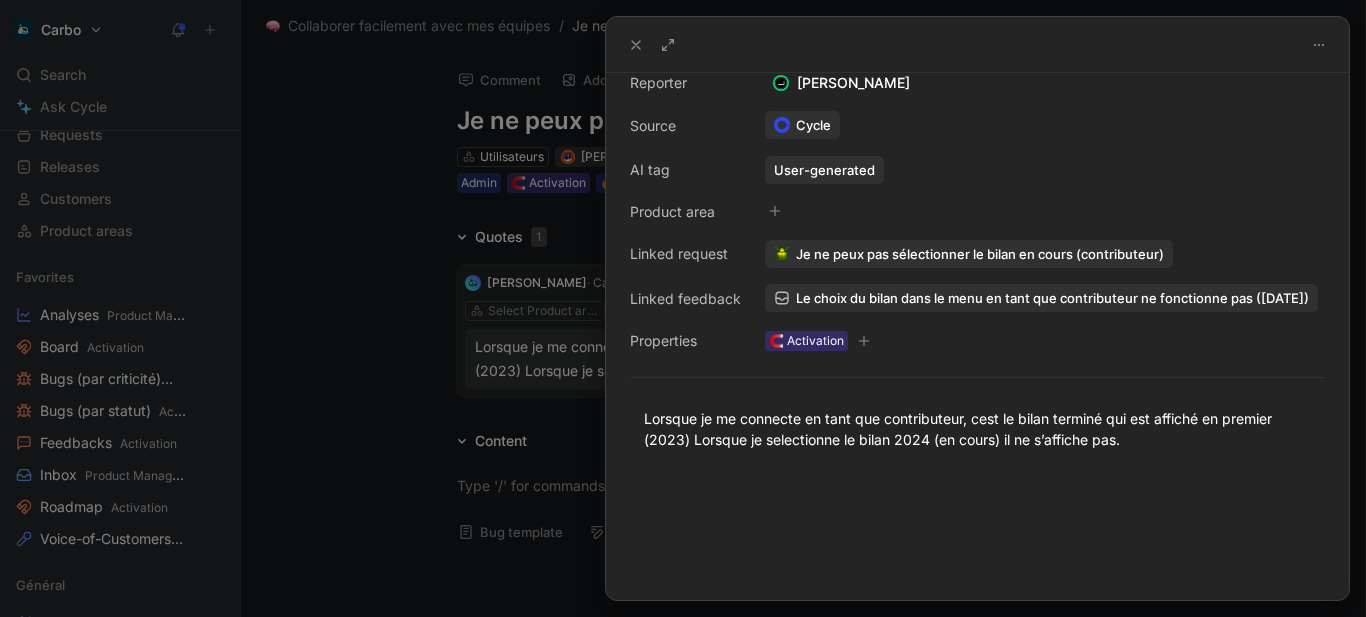 click on "Le choix du bilan dans le menu en tant que contributeur ne fonctionne pas ([DATE])" at bounding box center [1052, 298] 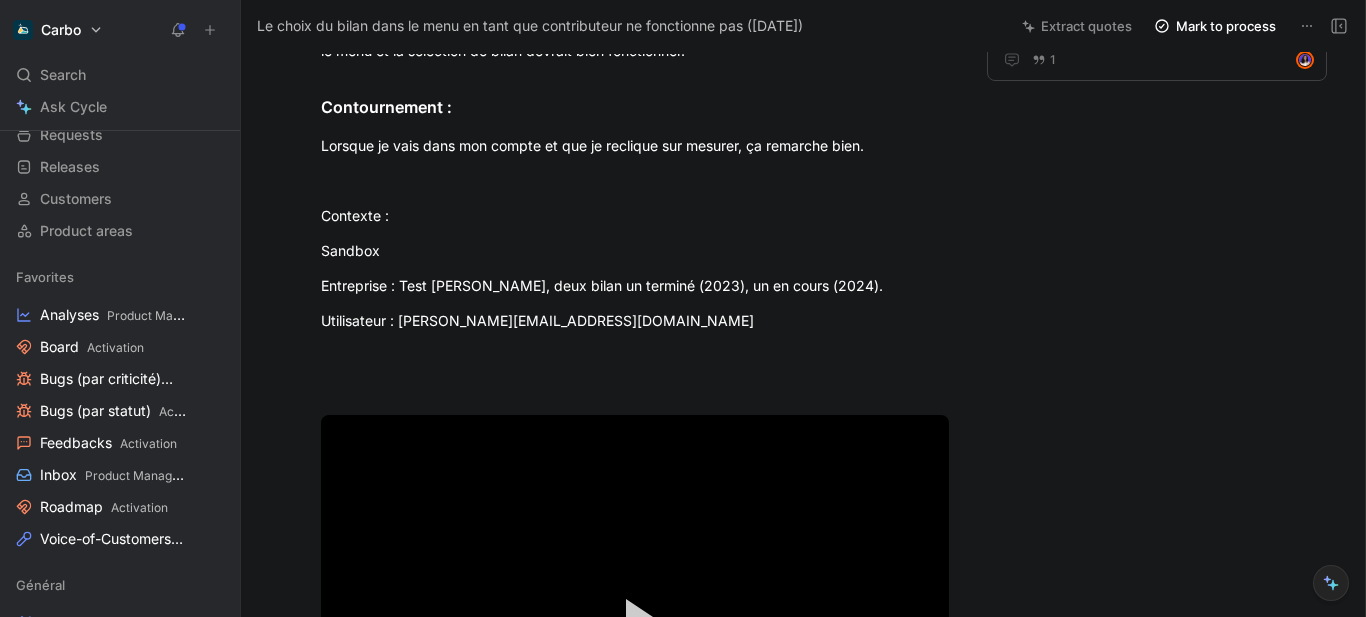 scroll, scrollTop: 415, scrollLeft: 0, axis: vertical 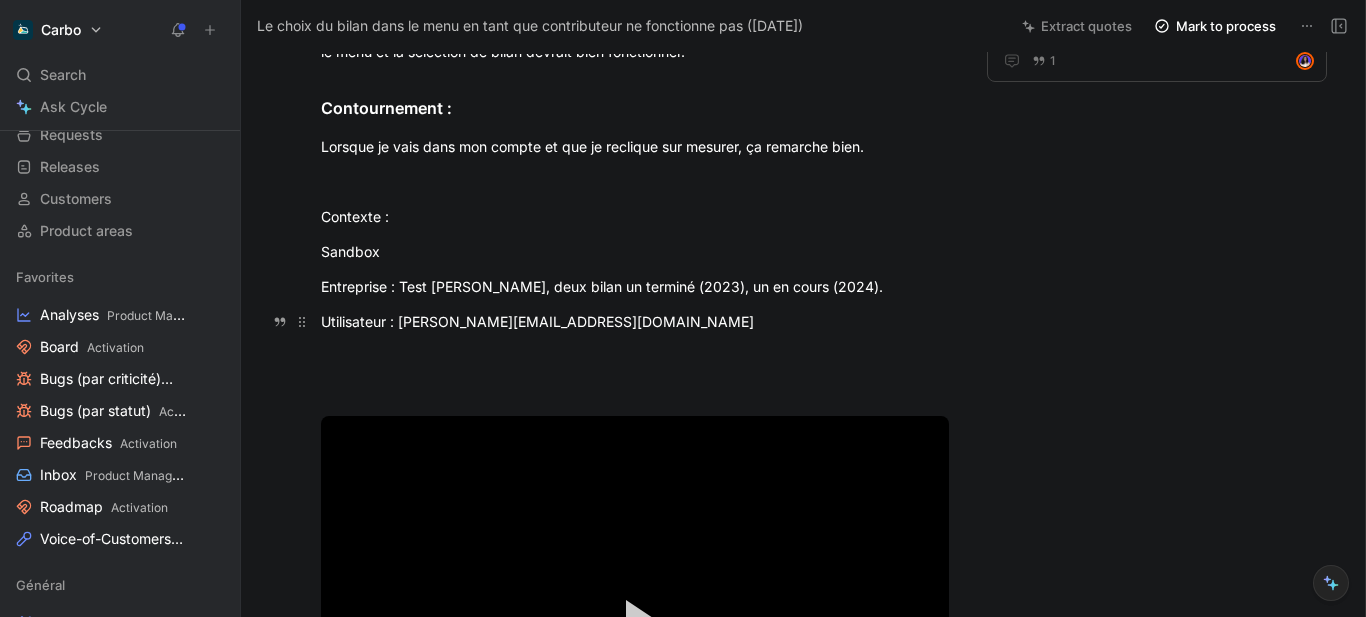 click on "Utilisateur : [PERSON_NAME][EMAIL_ADDRESS][DOMAIN_NAME]" at bounding box center [635, 321] 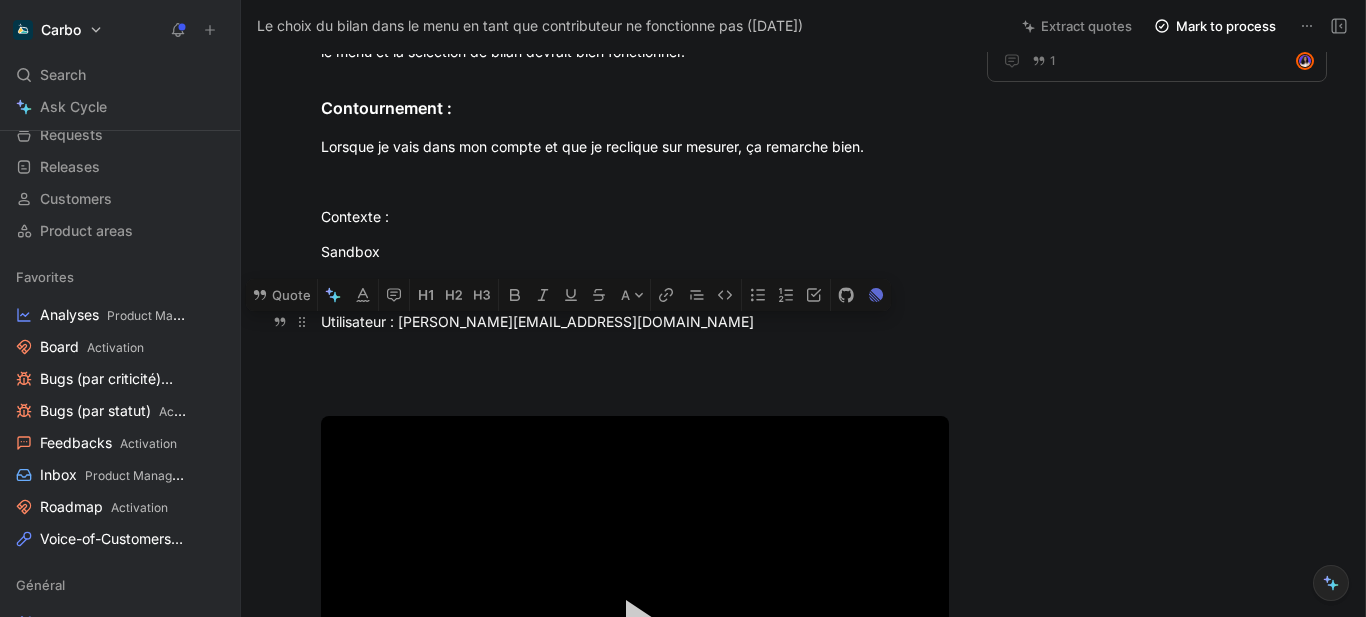 copy on "[PERSON_NAME][EMAIL_ADDRESS][DOMAIN_NAME]" 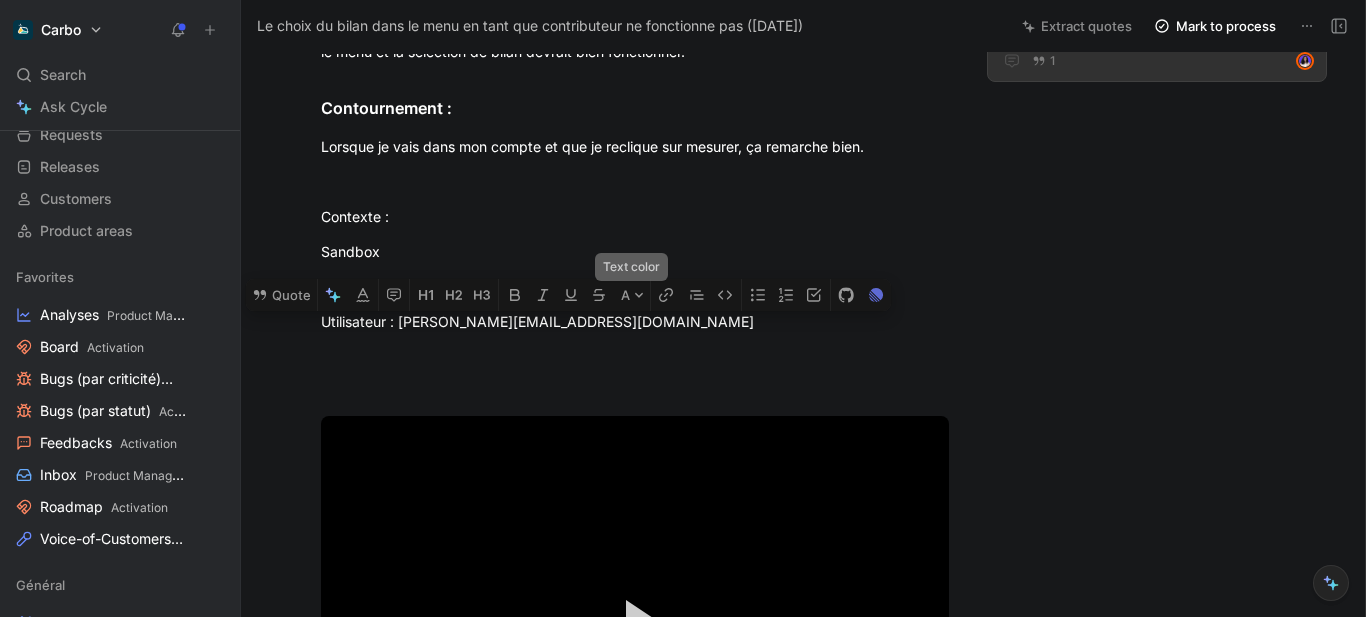 scroll, scrollTop: 0, scrollLeft: 0, axis: both 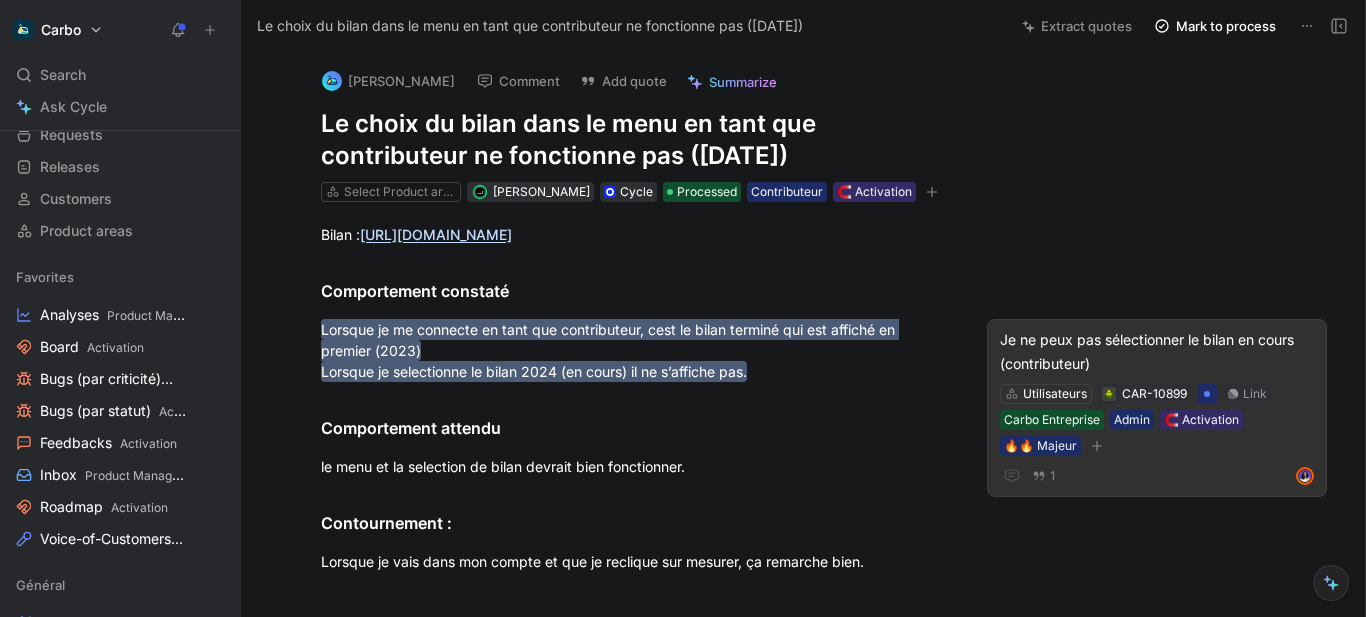 click on "Je ne peux pas sélectionner le bilan en cours (contributeur)" at bounding box center [1157, 352] 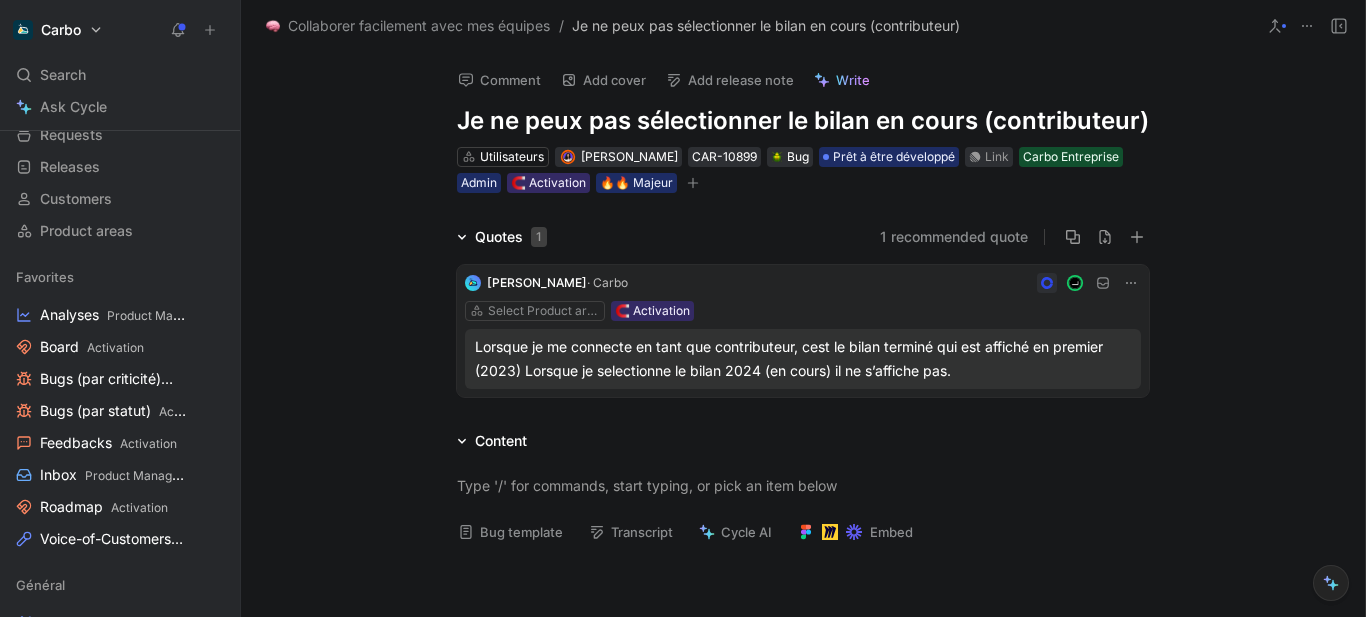 click on "Lorsque je me connecte en tant que contributeur, cest le bilan terminé qui est affiché en premier (2023)  Lorsque je selectionne le bilan 2024 (en cours) il ne s’affiche pas." at bounding box center (803, 359) 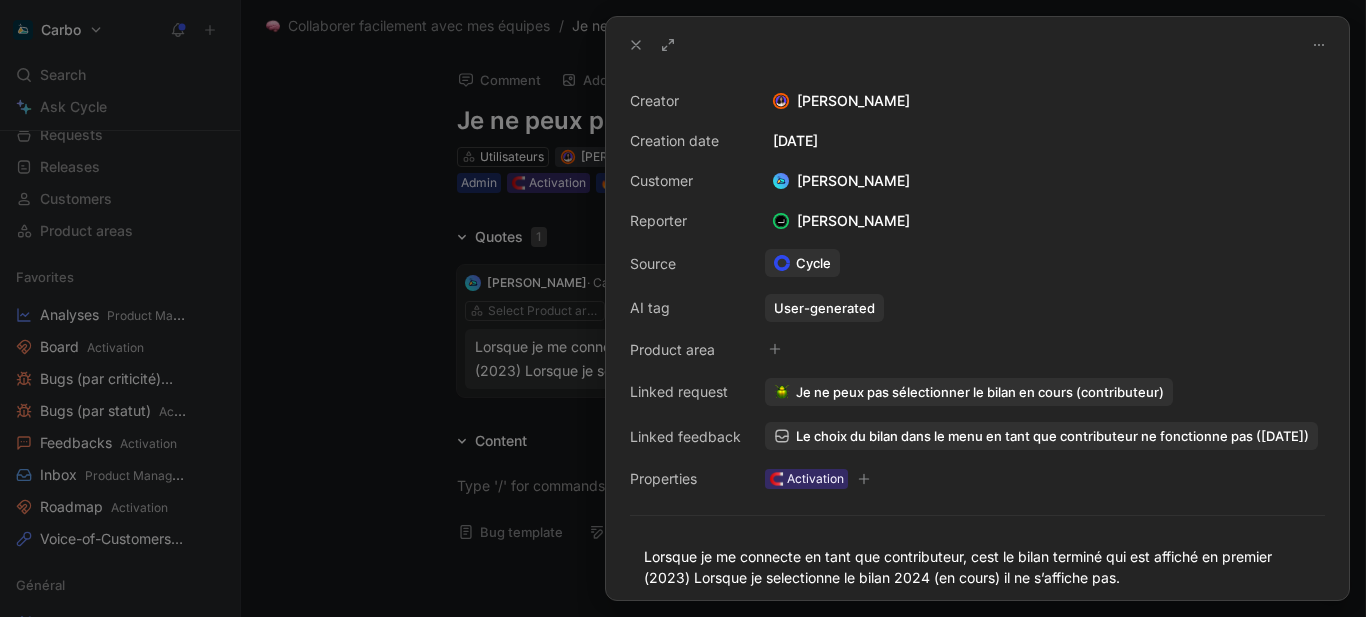 click on "Le choix du bilan dans le menu en tant que contributeur ne fonctionne pas ([DATE])" at bounding box center (1052, 436) 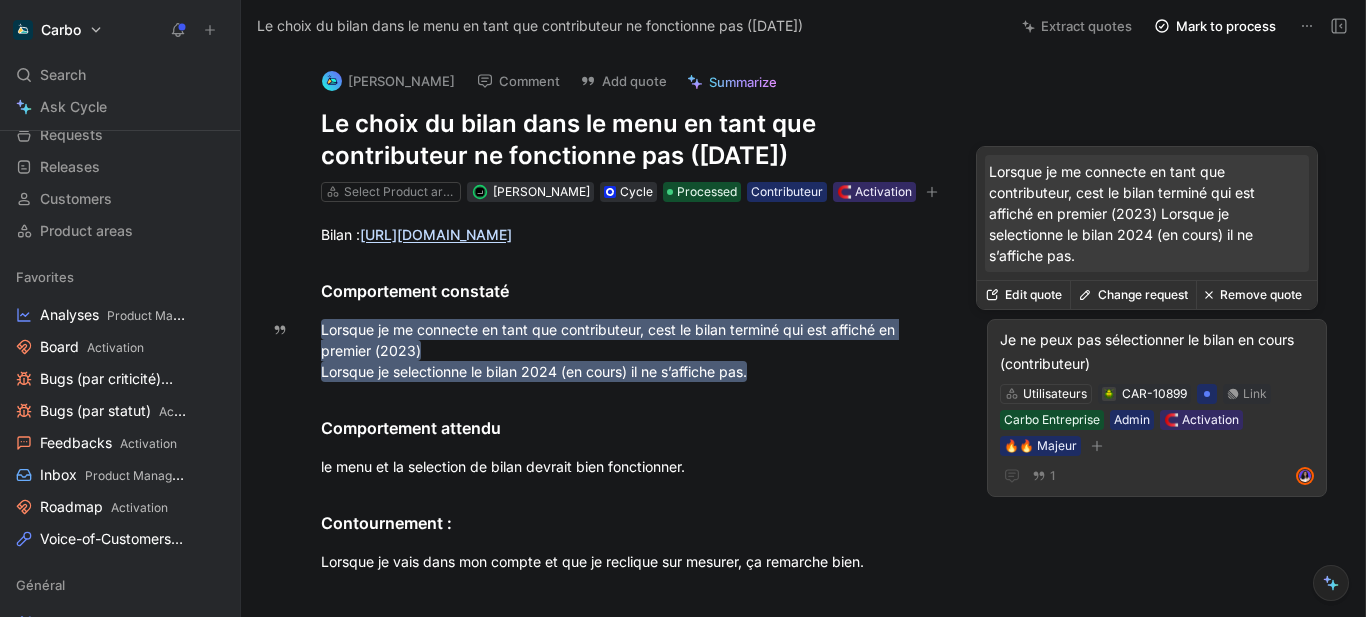 click on "Remove quote" at bounding box center [1253, 295] 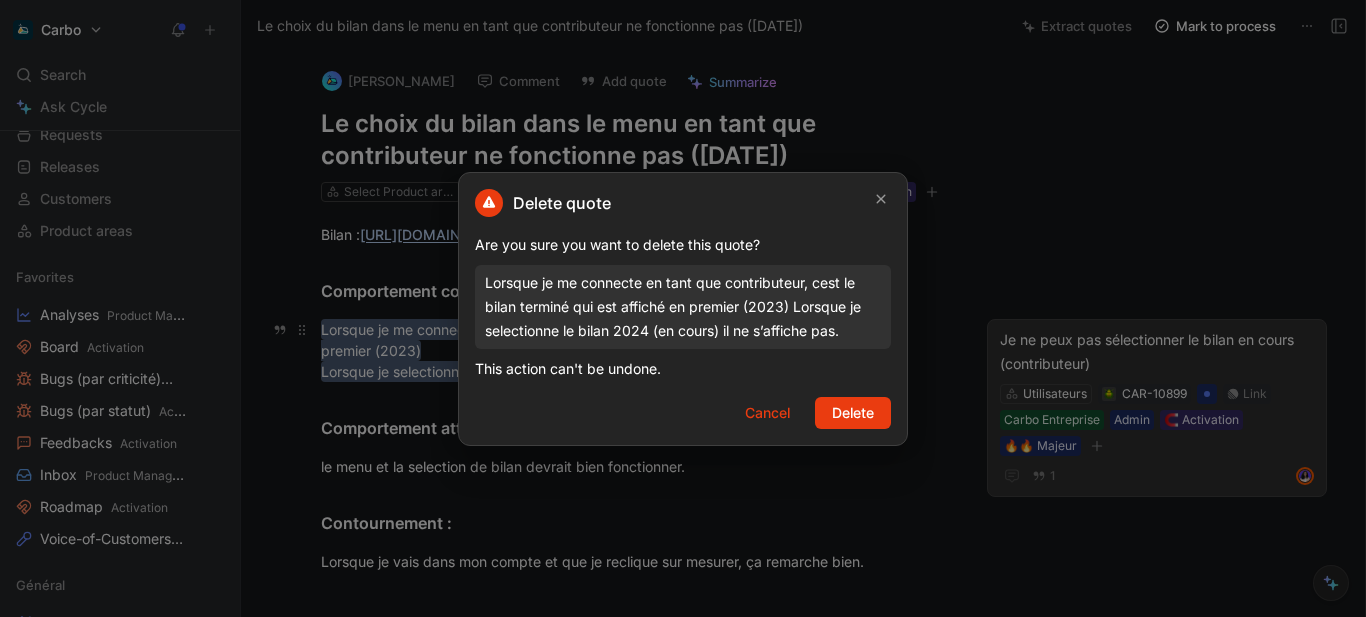click on "Delete" at bounding box center [853, 413] 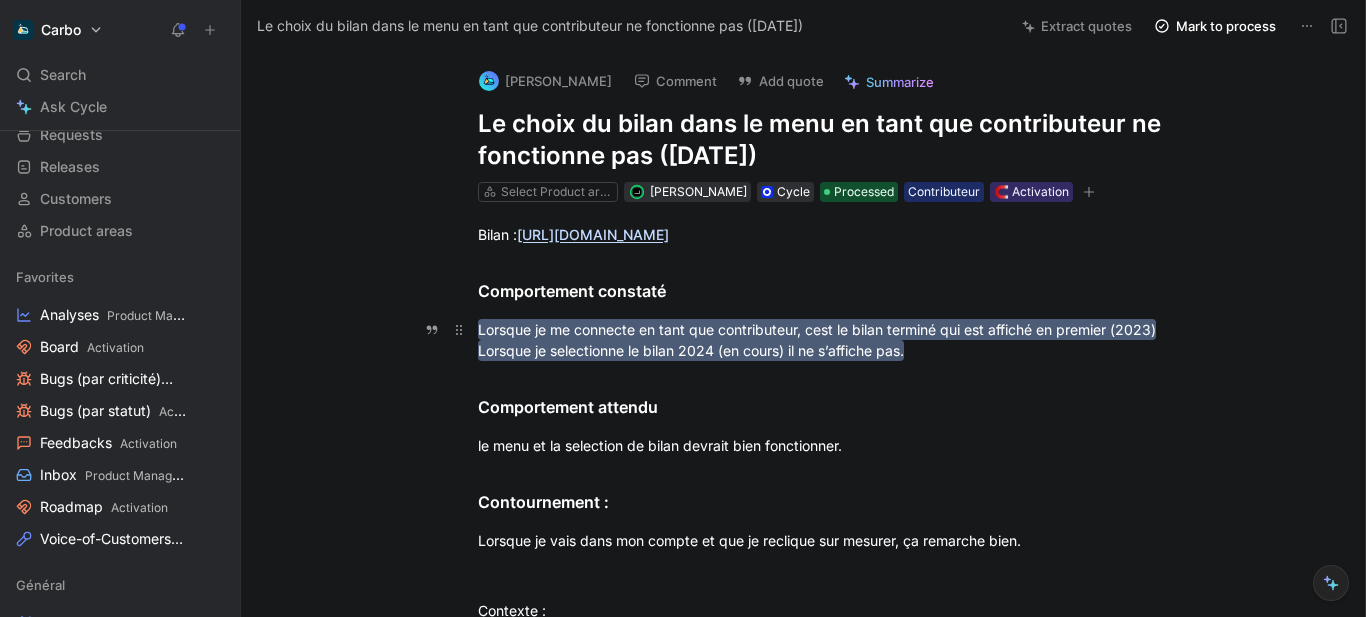 click on "Lorsque je selectionne le bilan 2024 (en cours) il ne s’affiche pas." at bounding box center [691, 350] 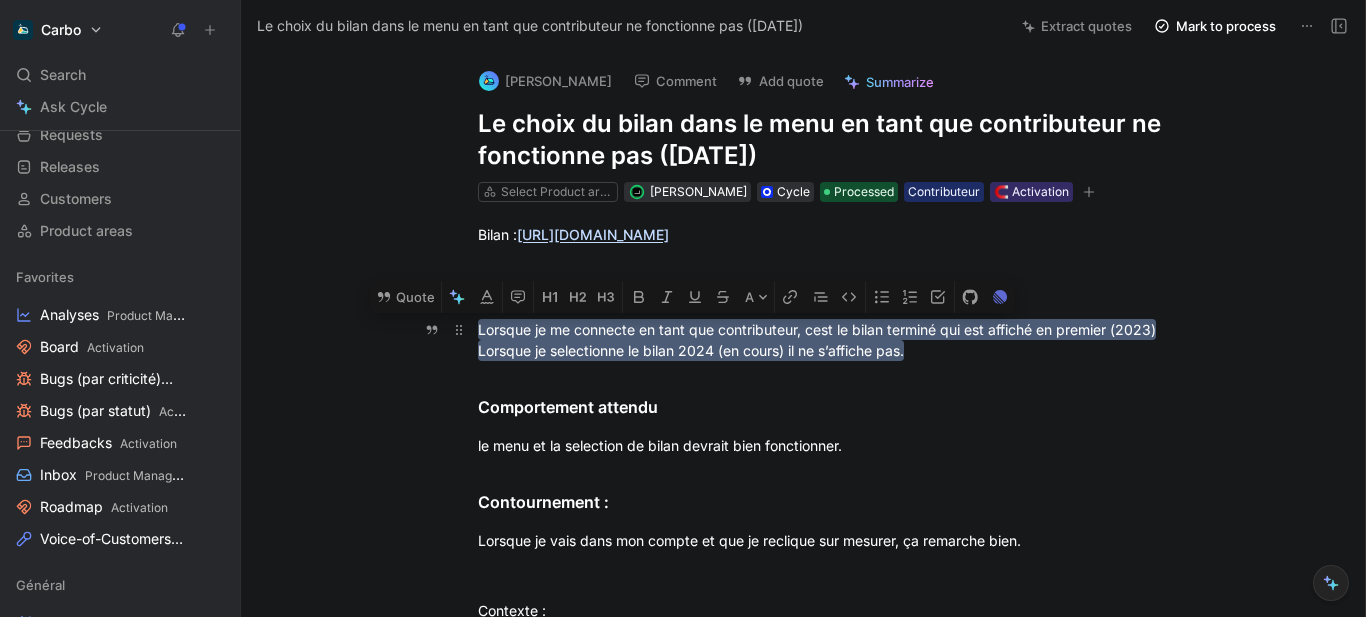 click on "Lorsque je selectionne le bilan 2024 (en cours) il ne s’affiche pas." at bounding box center (691, 350) 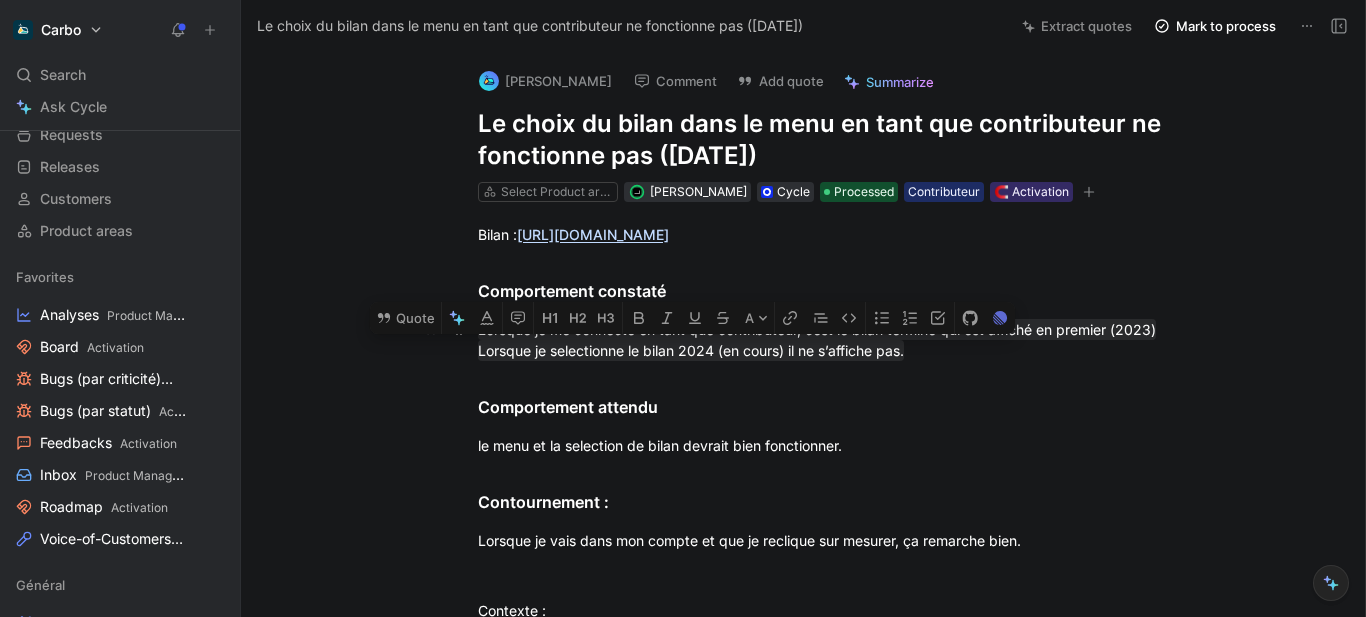 drag, startPoint x: 949, startPoint y: 347, endPoint x: 452, endPoint y: 360, distance: 497.16998 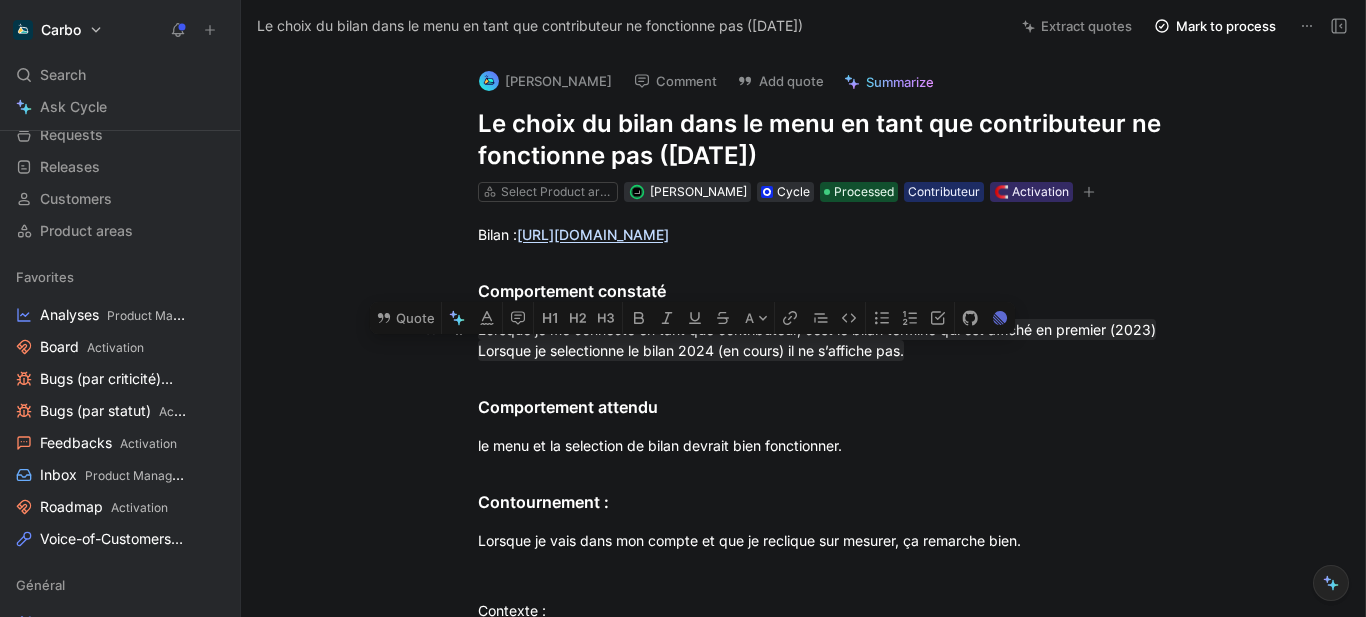 click on "Lorsque je me connecte en tant que contributeur, cest le bilan terminé qui est affiché en premier (2023)  Lorsque je selectionne le bilan 2024 (en cours) il ne s’affiche pas." at bounding box center [824, 340] 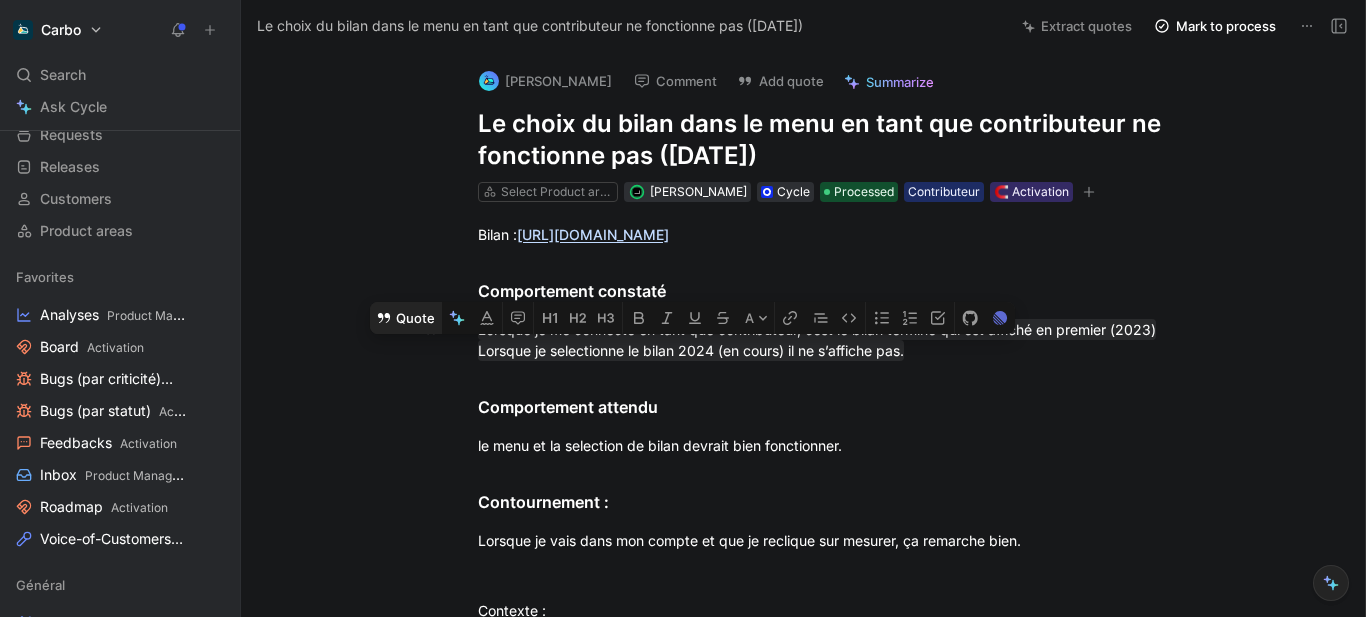 click on "Quote" at bounding box center [405, 318] 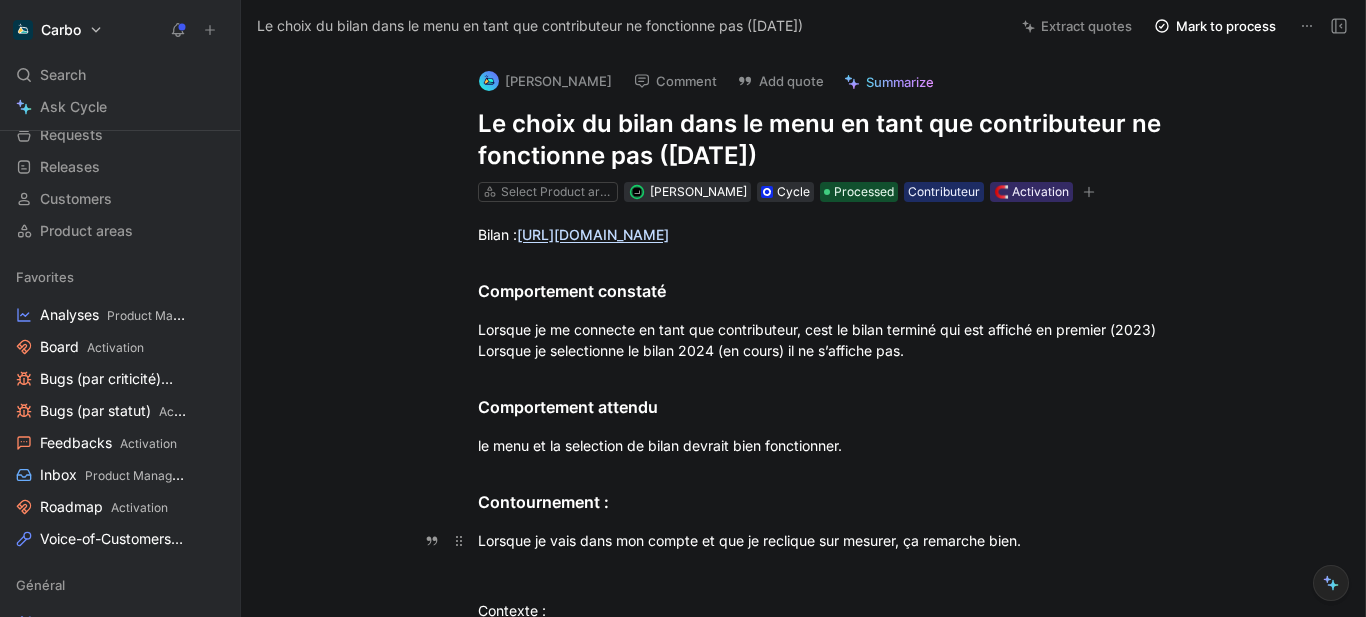 click on "Lorsque je vais dans mon compte et que je reclique sur mesurer, ça remarche bien." at bounding box center (824, 540) 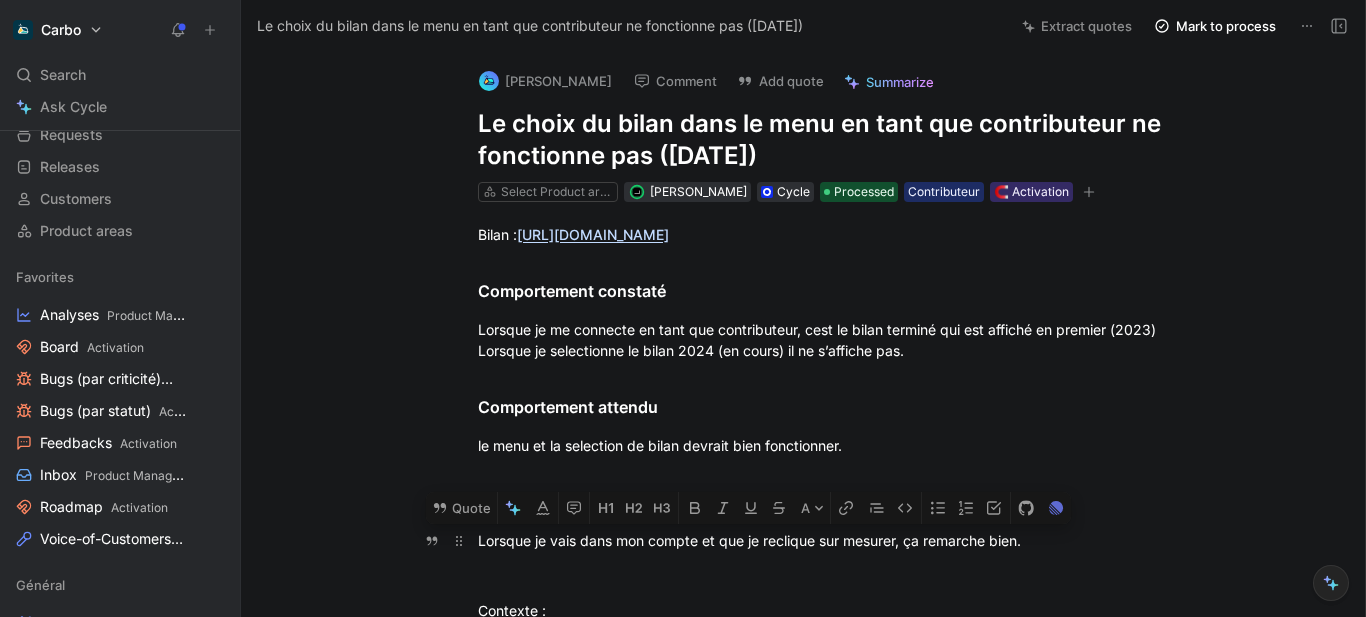 copy on "Lorsque je vais dans mon compte et que je reclique sur mesurer, ça remarche bien." 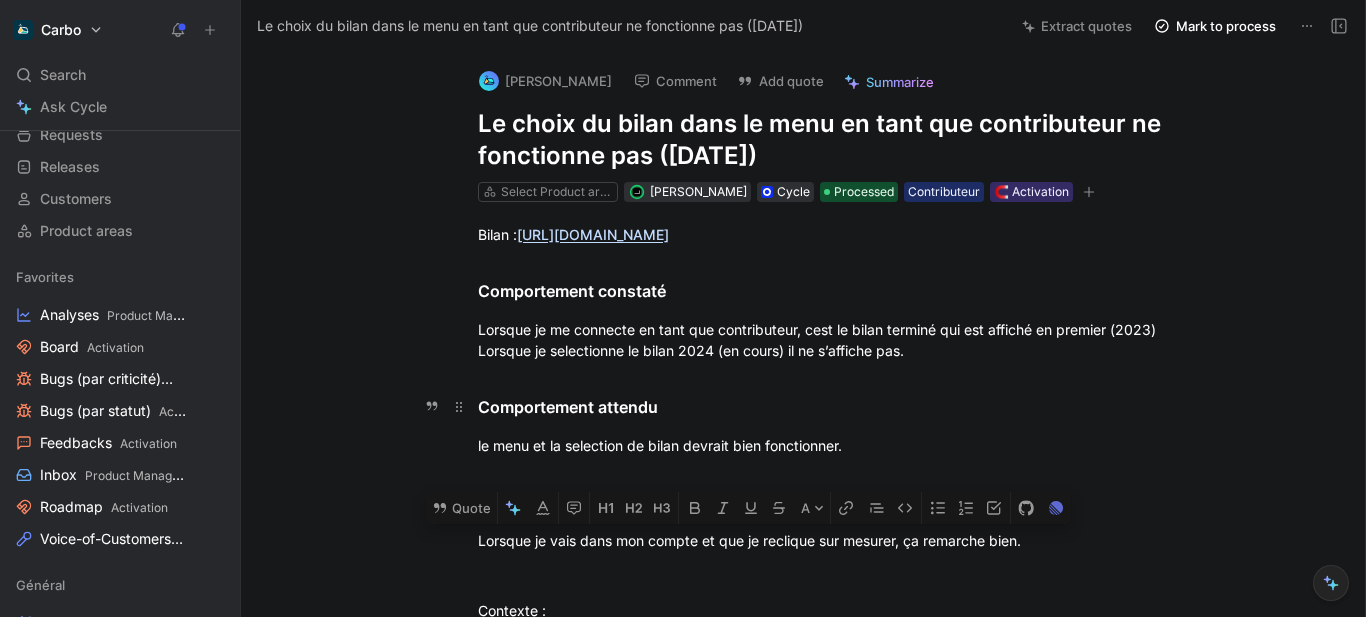 click on "Comportement attendu" at bounding box center (824, 398) 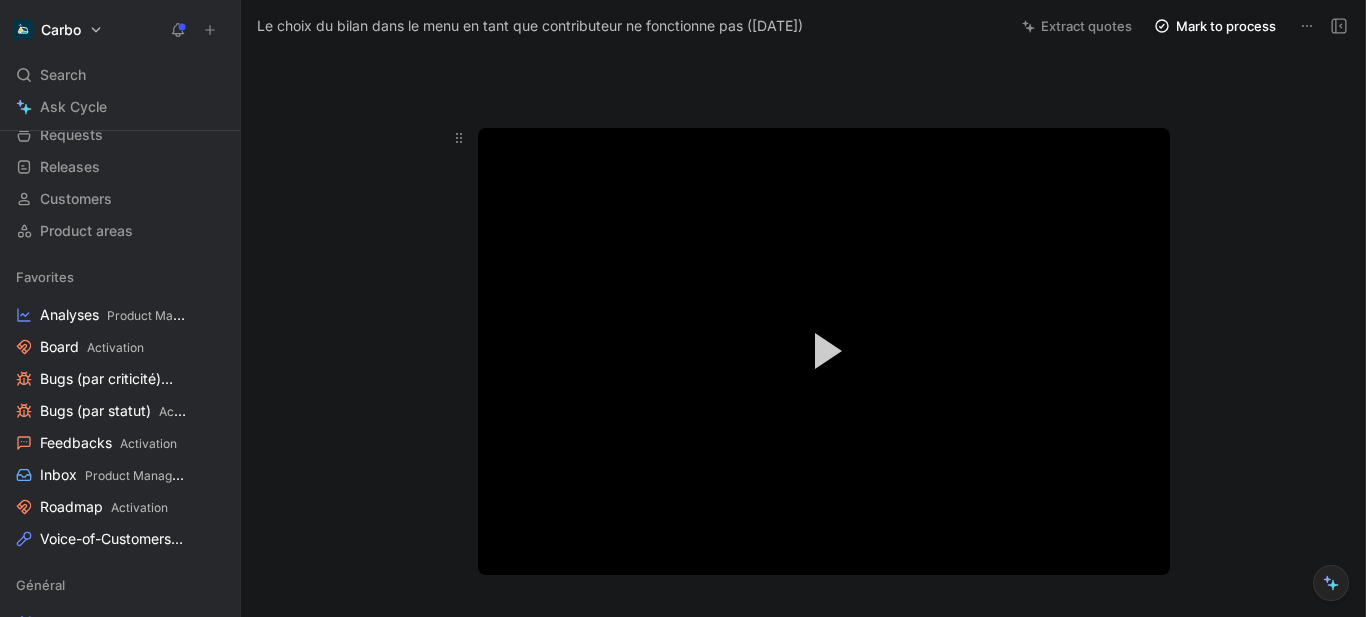 scroll, scrollTop: 683, scrollLeft: 0, axis: vertical 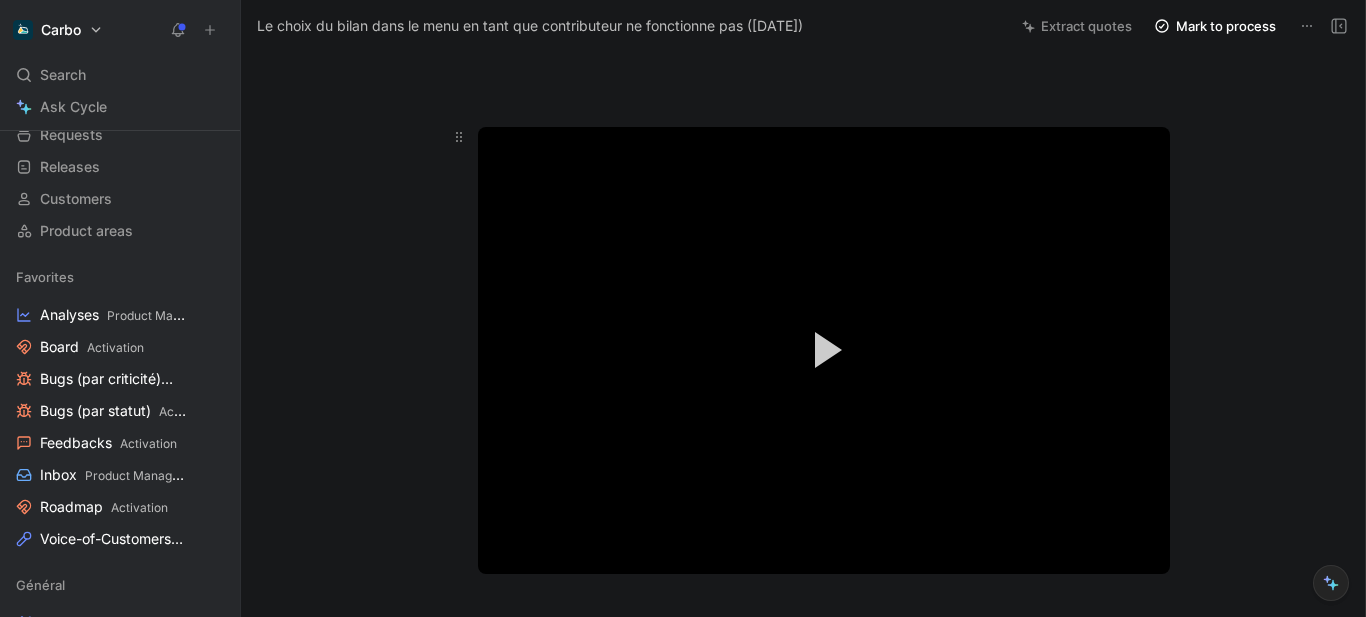 click on "Play Video" at bounding box center [824, 350] 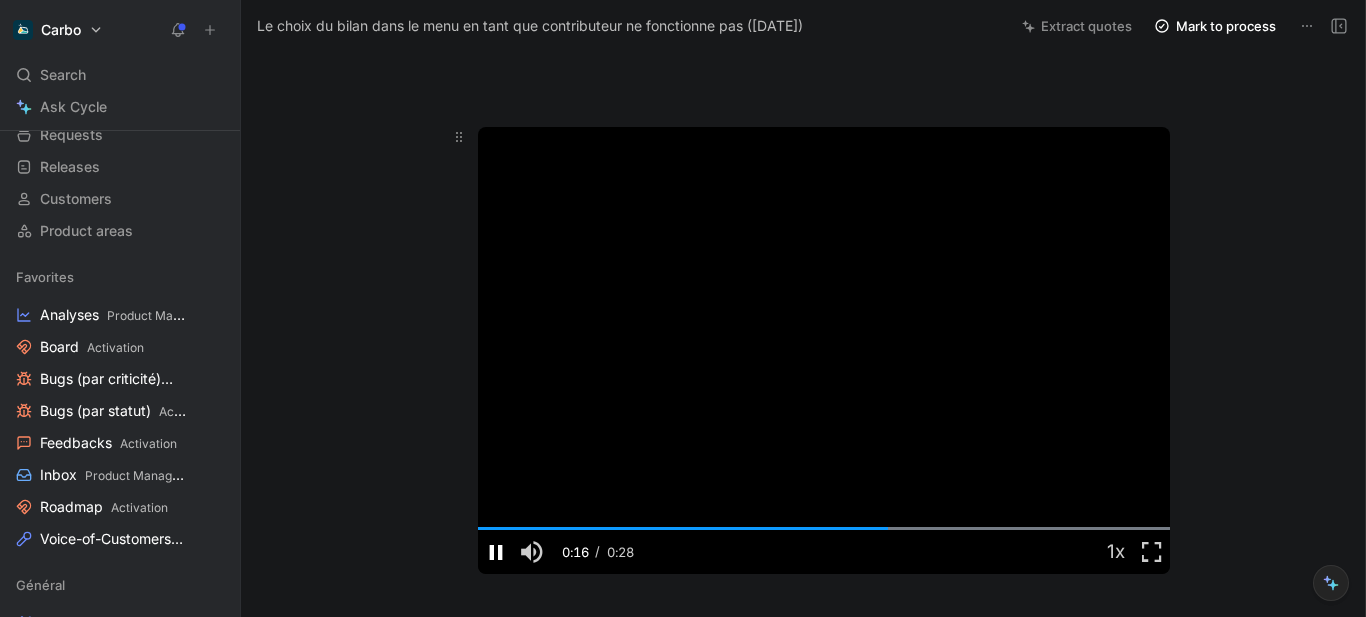 click at bounding box center (496, 552) 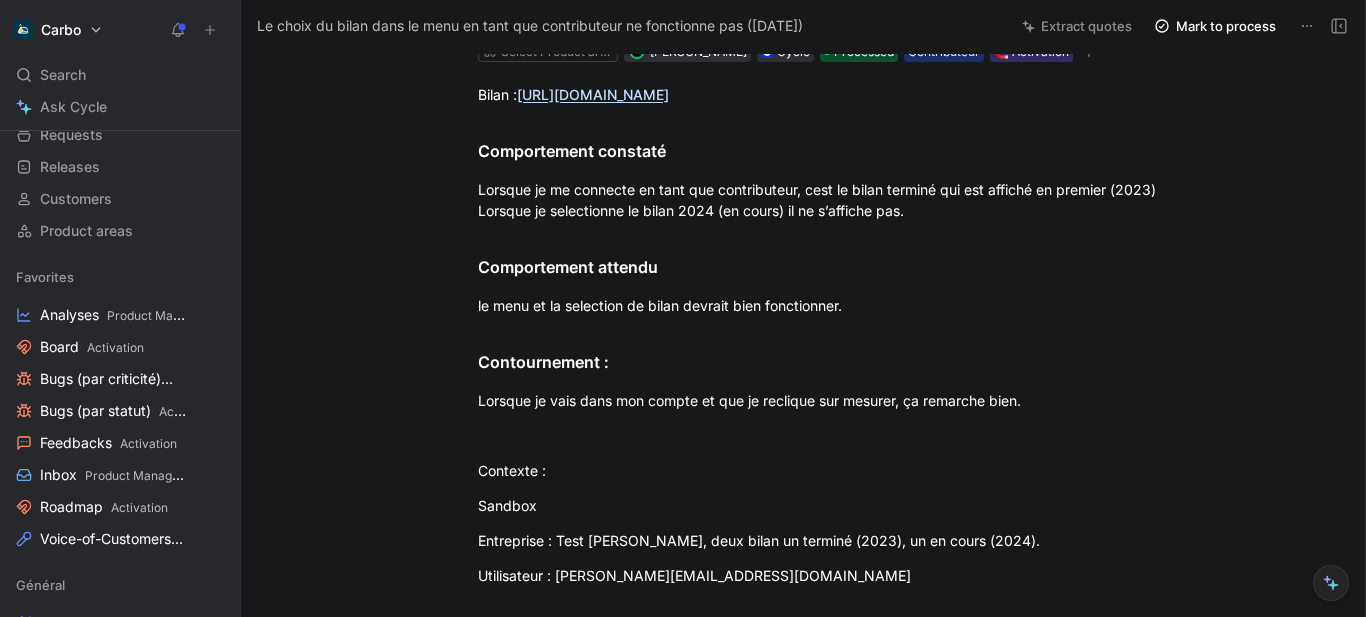 scroll, scrollTop: 0, scrollLeft: 0, axis: both 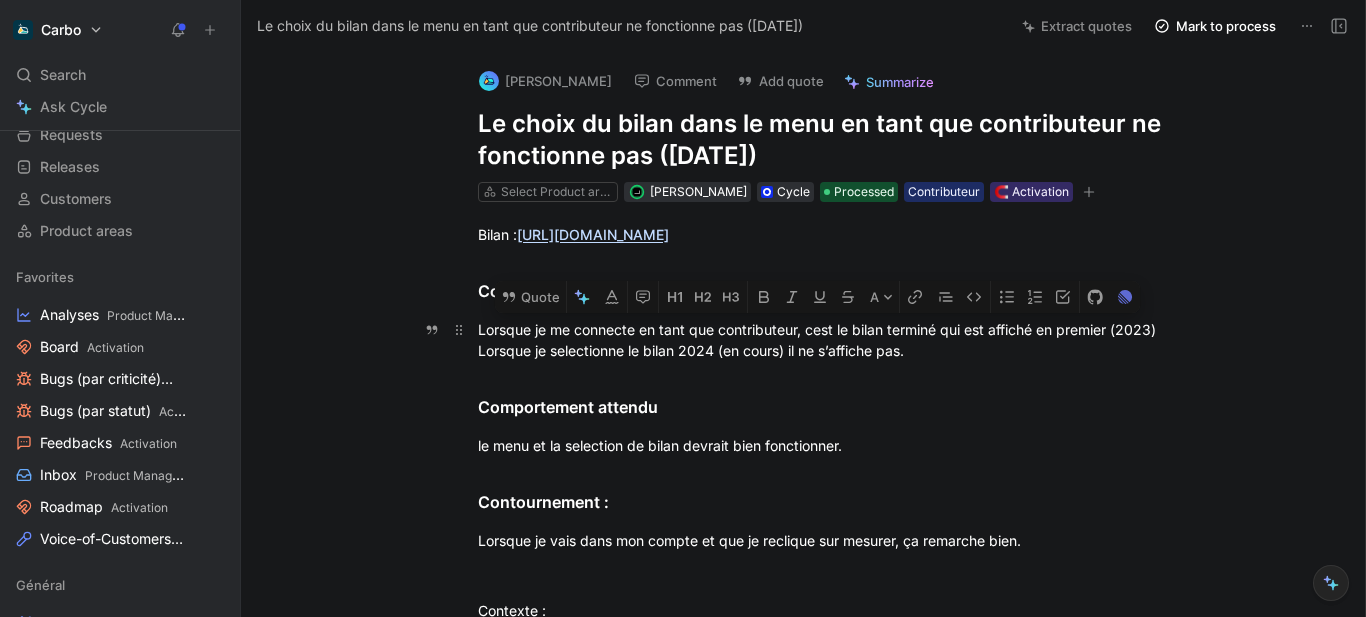 drag, startPoint x: 1191, startPoint y: 329, endPoint x: 466, endPoint y: 332, distance: 725.0062 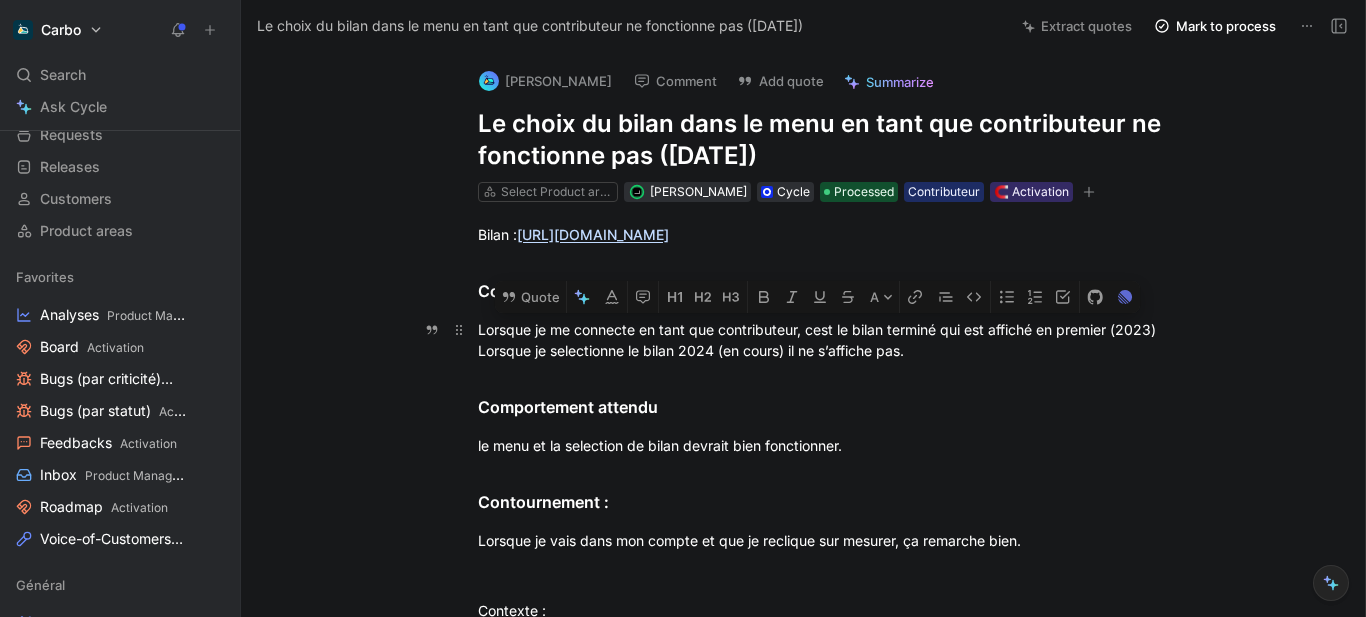 click on "Lorsque je me connecte en tant que contributeur, cest le bilan terminé qui est affiché en premier (2023)  Lorsque je selectionne le bilan 2024 (en cours) il ne s’affiche pas." at bounding box center (824, 340) 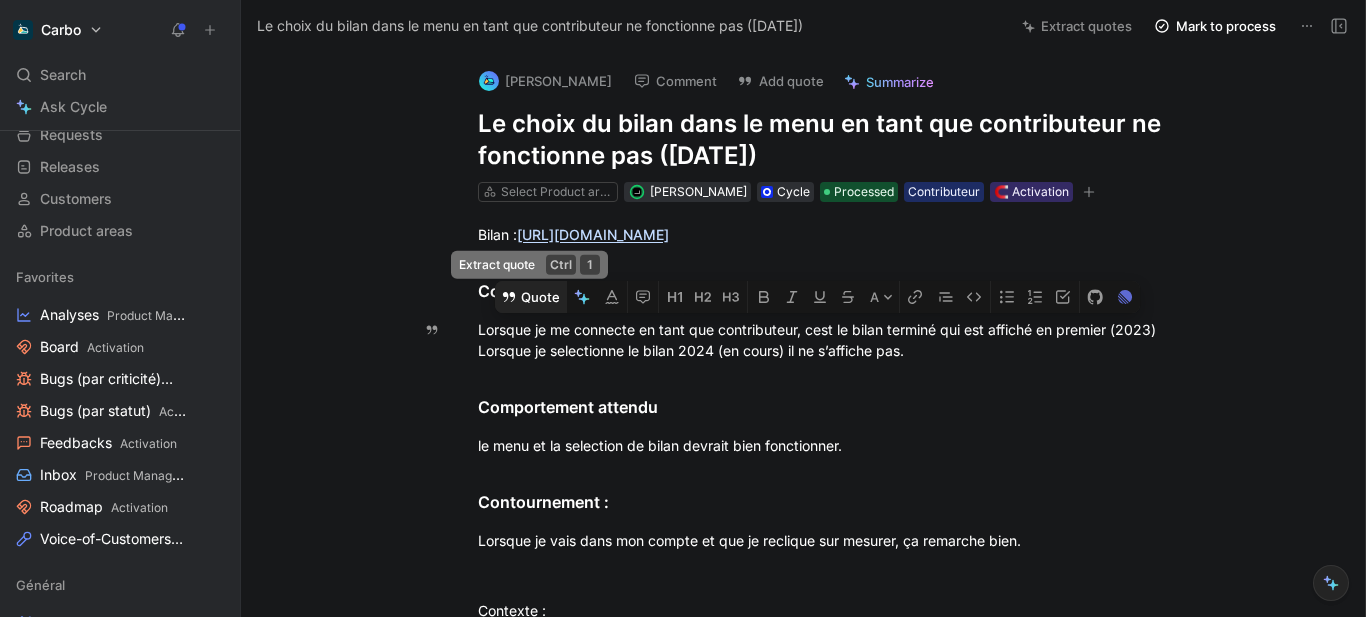 click on "Quote" at bounding box center (530, 297) 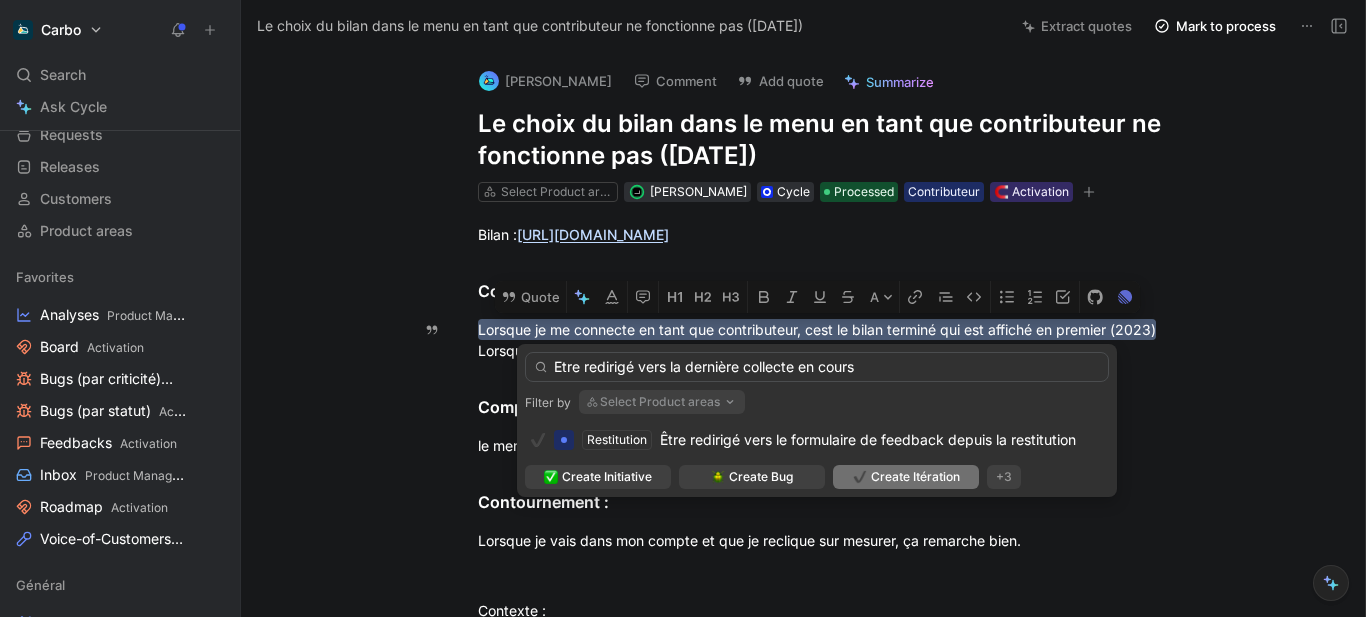 type on "Etre redirigé vers la dernière collecte en cours" 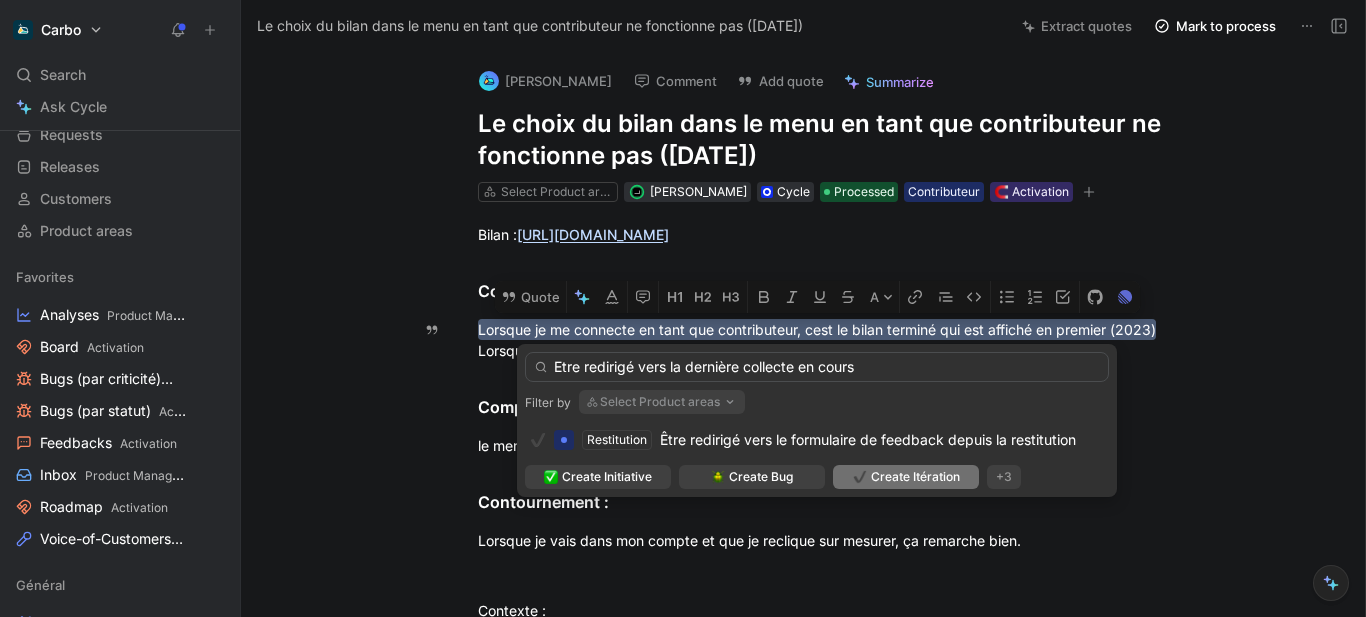 click on "Create Itération" at bounding box center [915, 477] 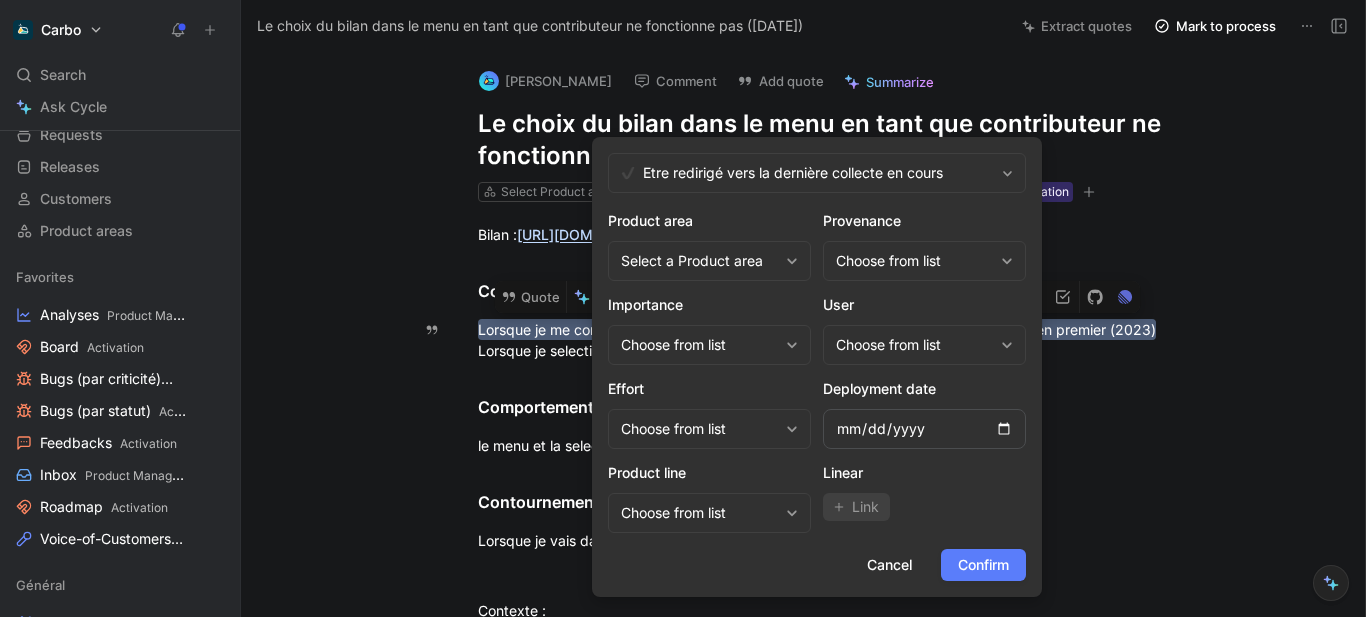 click on "Confirm" at bounding box center (983, 565) 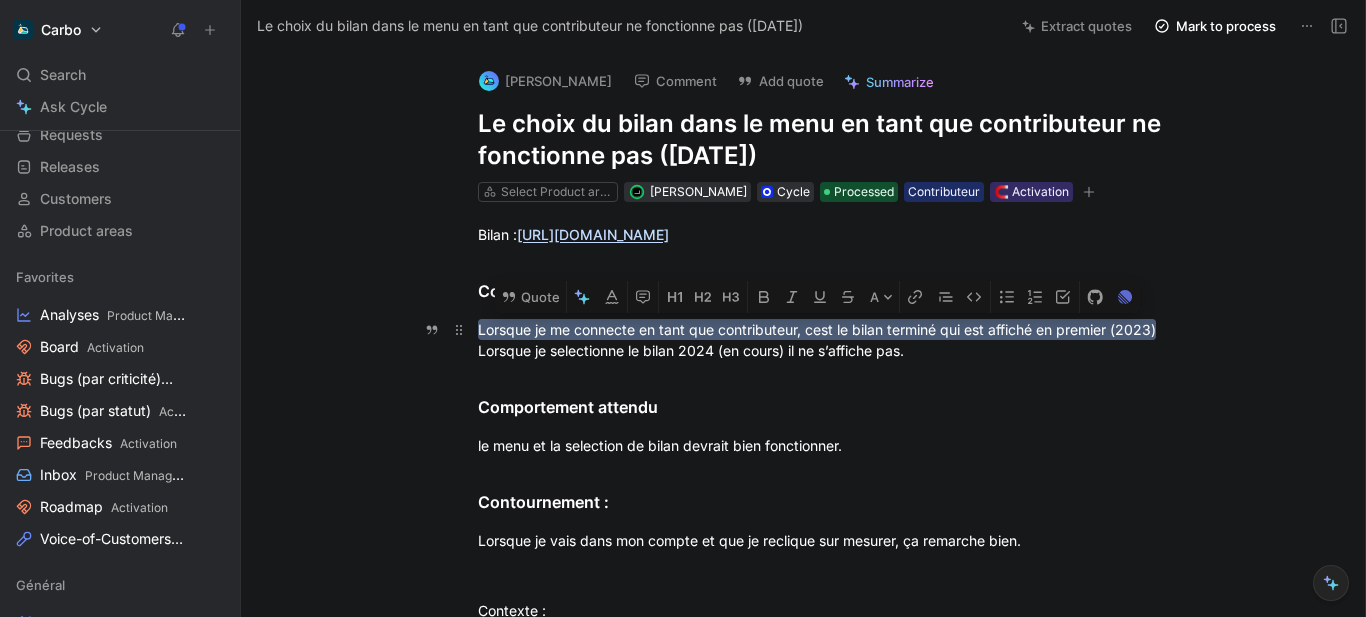 click on "Lorsque je me connecte en tant que contributeur, cest le bilan terminé qui est affiché en premier (2023)" at bounding box center [817, 329] 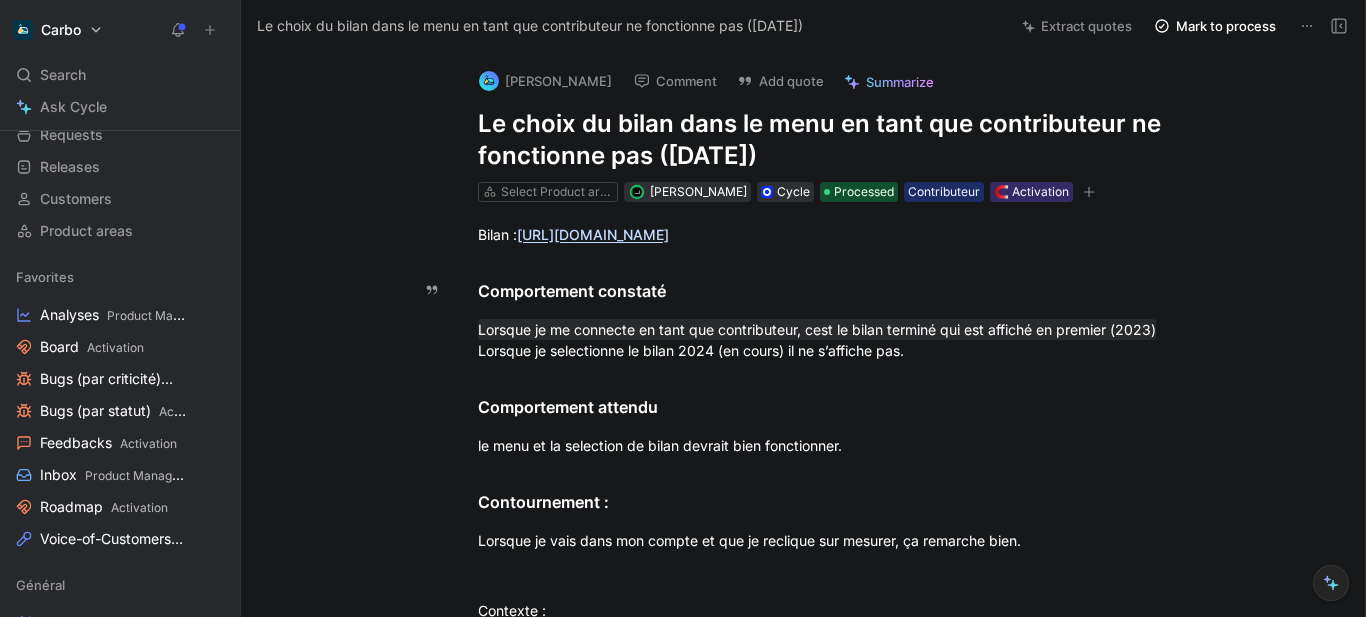click 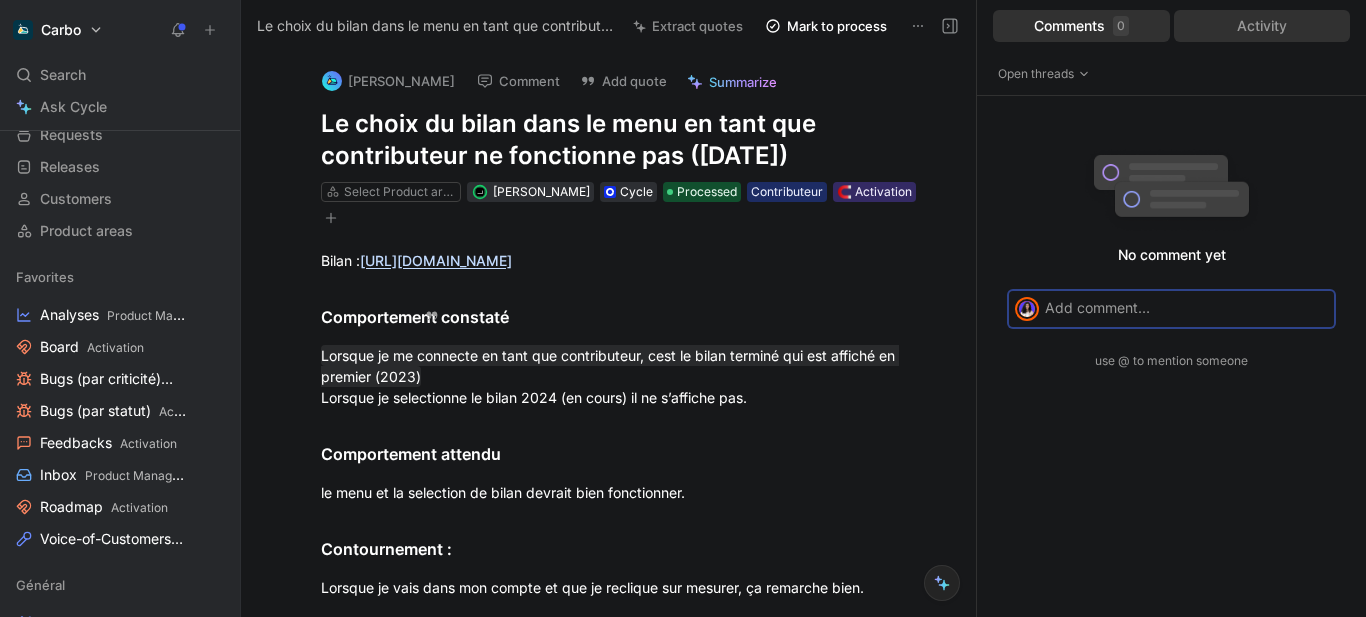 click on "Activity" at bounding box center [1262, 26] 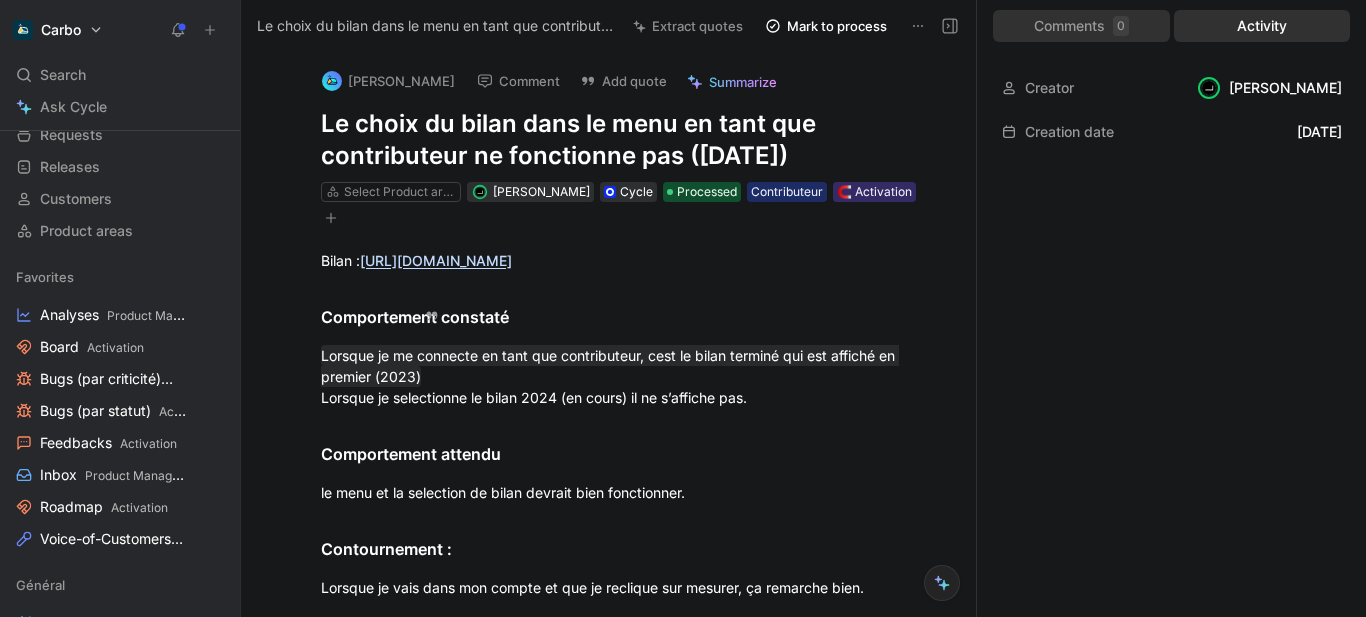 click on "Comments 0" at bounding box center (1081, 26) 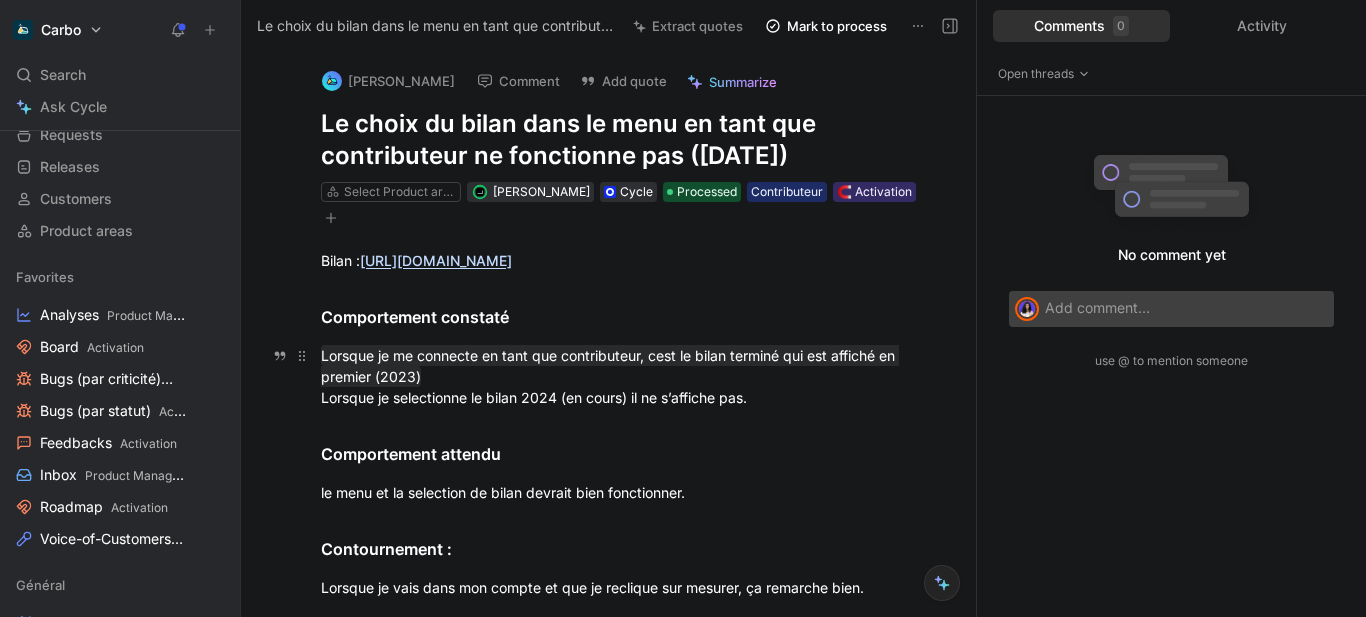 click on "Lorsque je me connecte en tant que contributeur, cest le bilan terminé qui est affiché en premier (2023)  Lorsque je selectionne le bilan 2024 (en cours) il ne s’affiche pas." at bounding box center (629, 376) 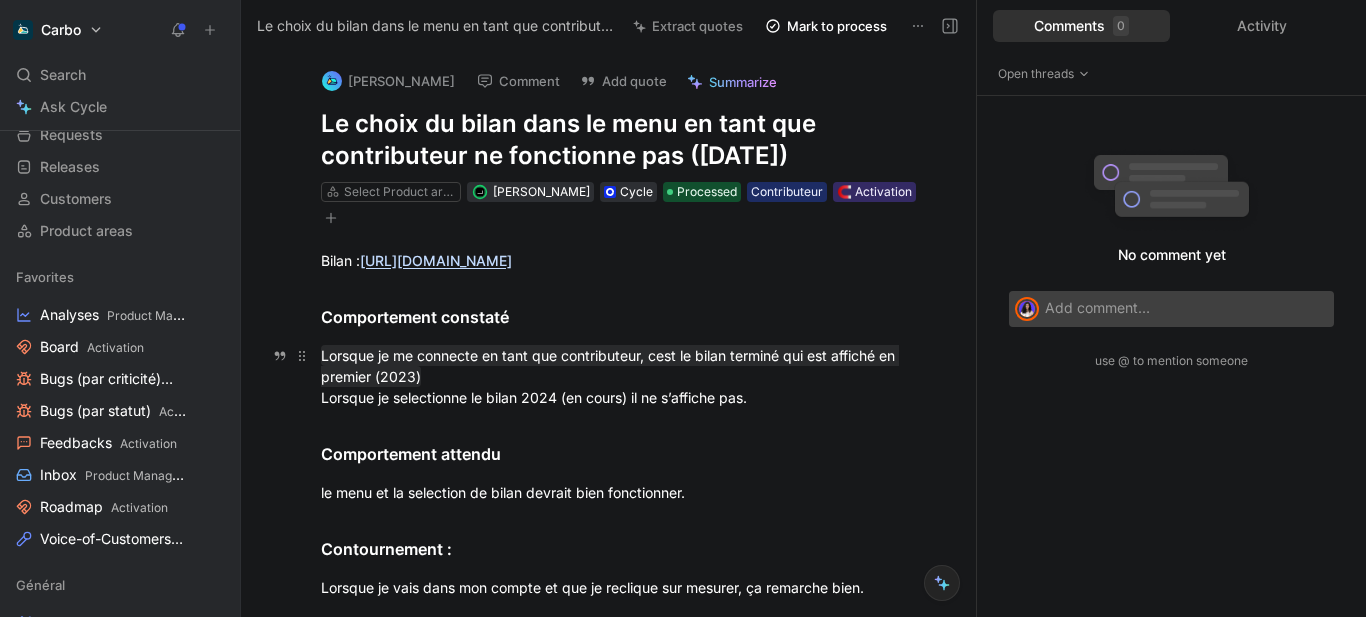 click on "Lorsque je me connecte en tant que contributeur, cest le bilan terminé qui est affiché en premier (2023)  Lorsque je selectionne le bilan 2024 (en cours) il ne s’affiche pas." at bounding box center [629, 376] 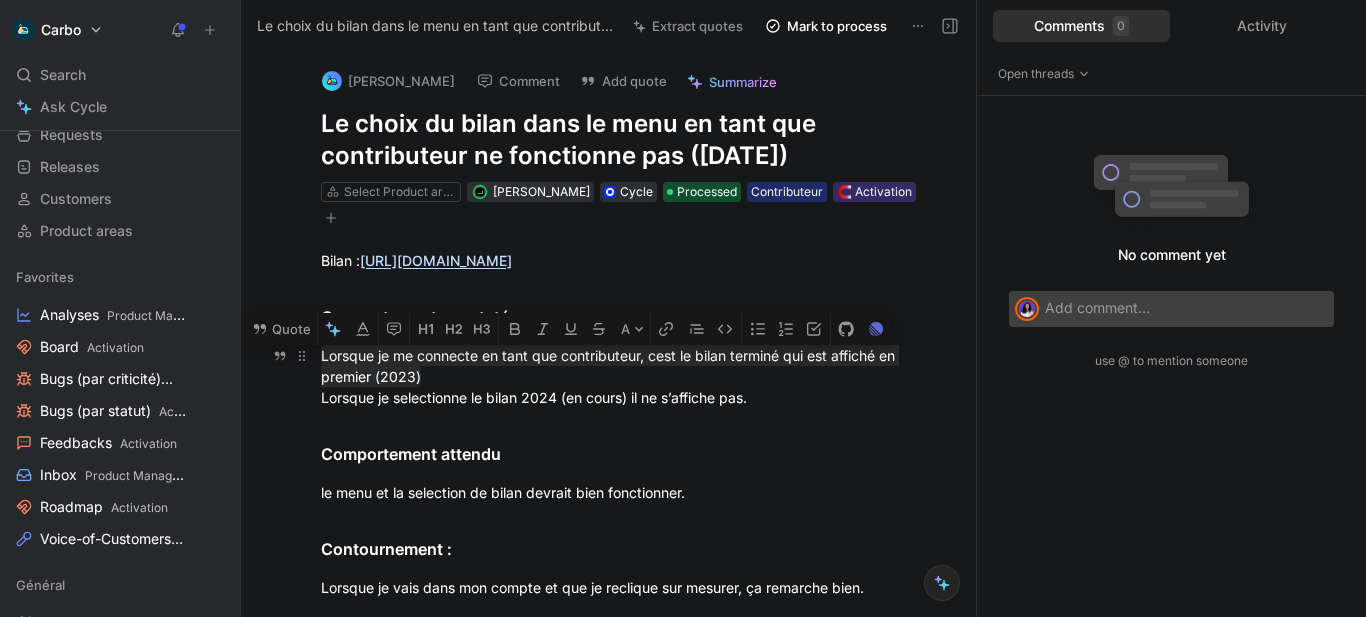 click on "Lorsque je me connecte en tant que contributeur, cest le bilan terminé qui est affiché en premier (2023)  Lorsque je selectionne le bilan 2024 (en cours) il ne s’affiche pas." at bounding box center [629, 376] 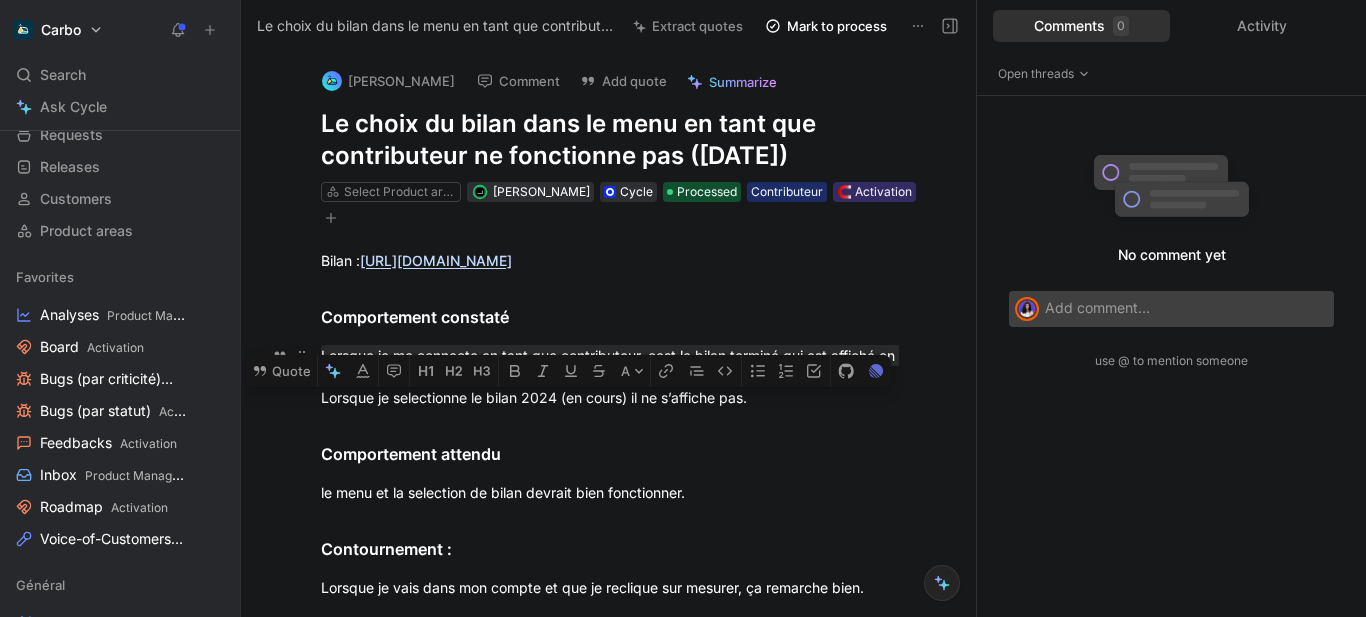 drag, startPoint x: 775, startPoint y: 379, endPoint x: 318, endPoint y: 366, distance: 457.18488 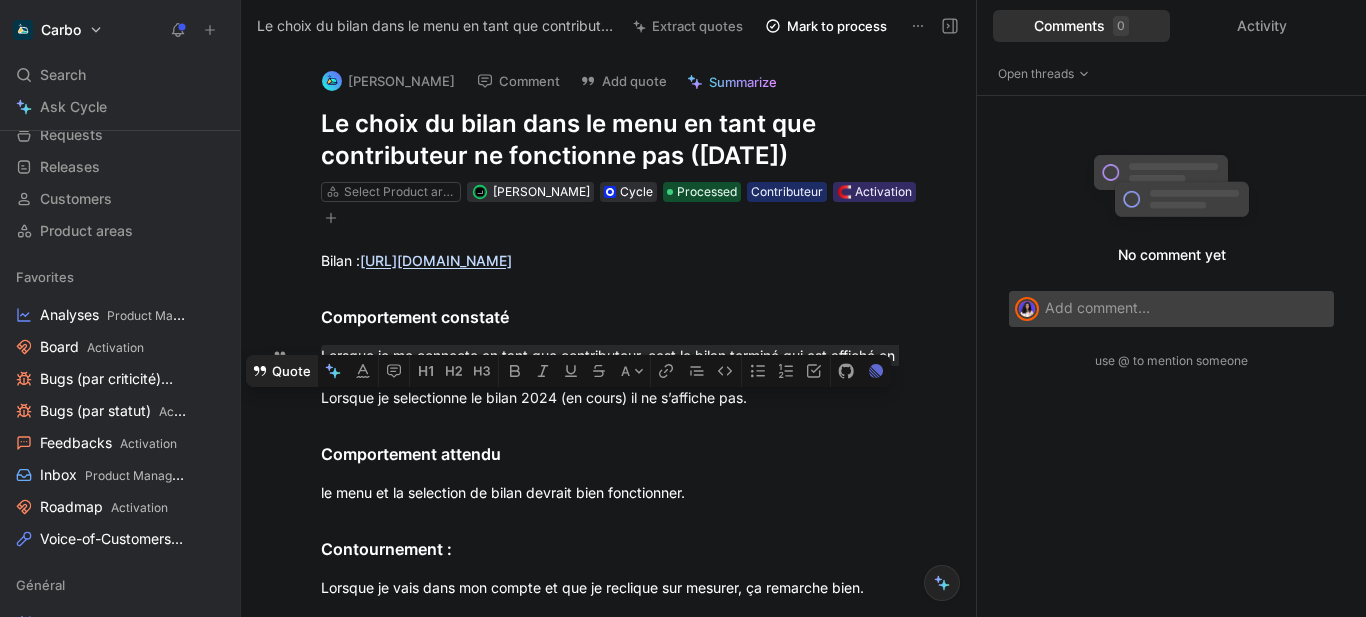 click on "Quote" at bounding box center (281, 371) 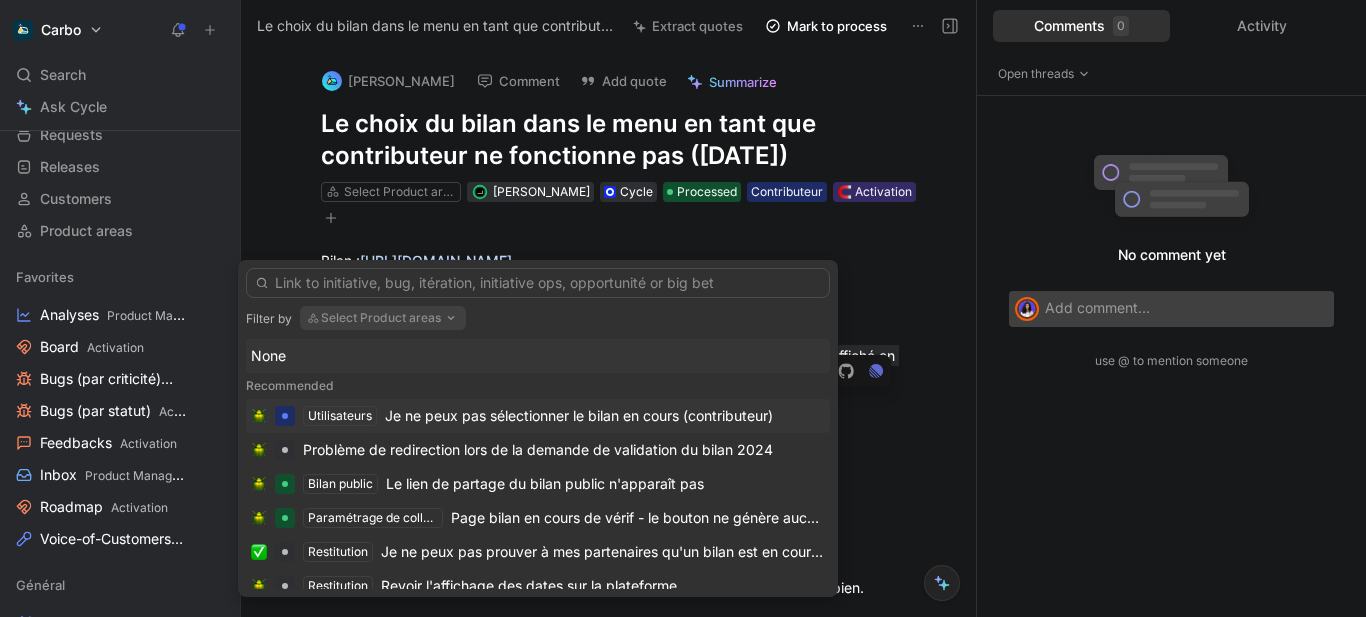 click on "Je ne peux pas sélectionner le bilan en cours (contributeur)" at bounding box center [579, 416] 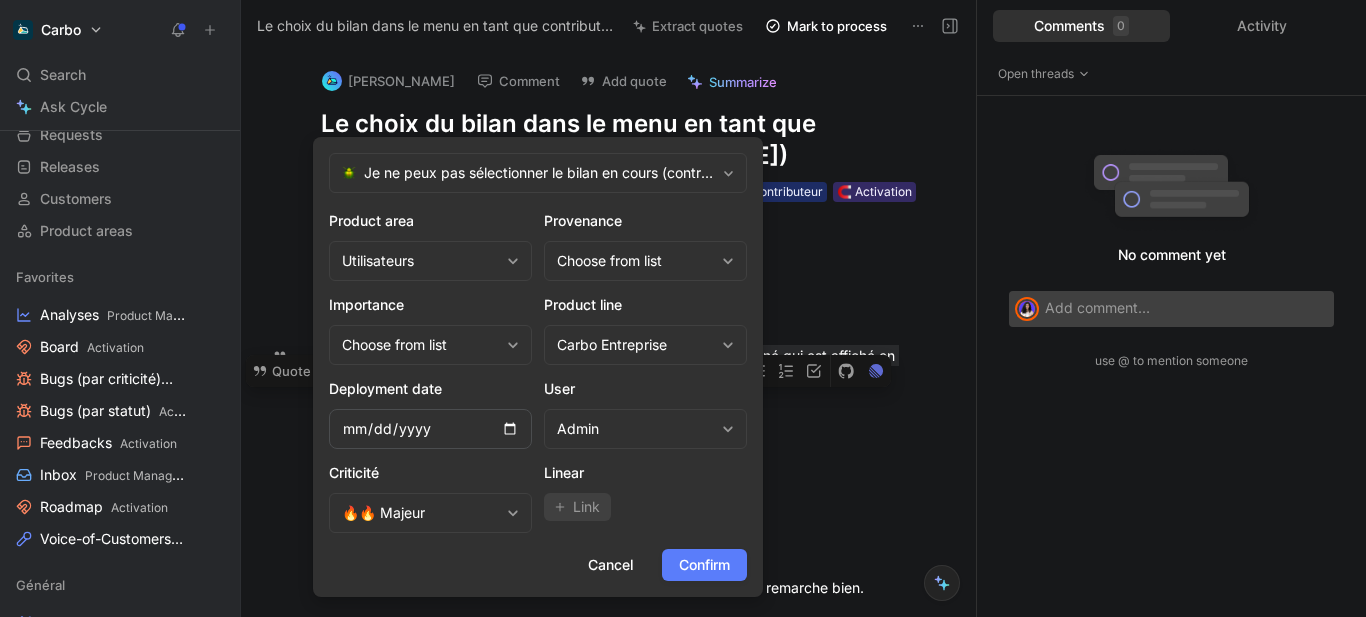 click on "Confirm" at bounding box center [704, 565] 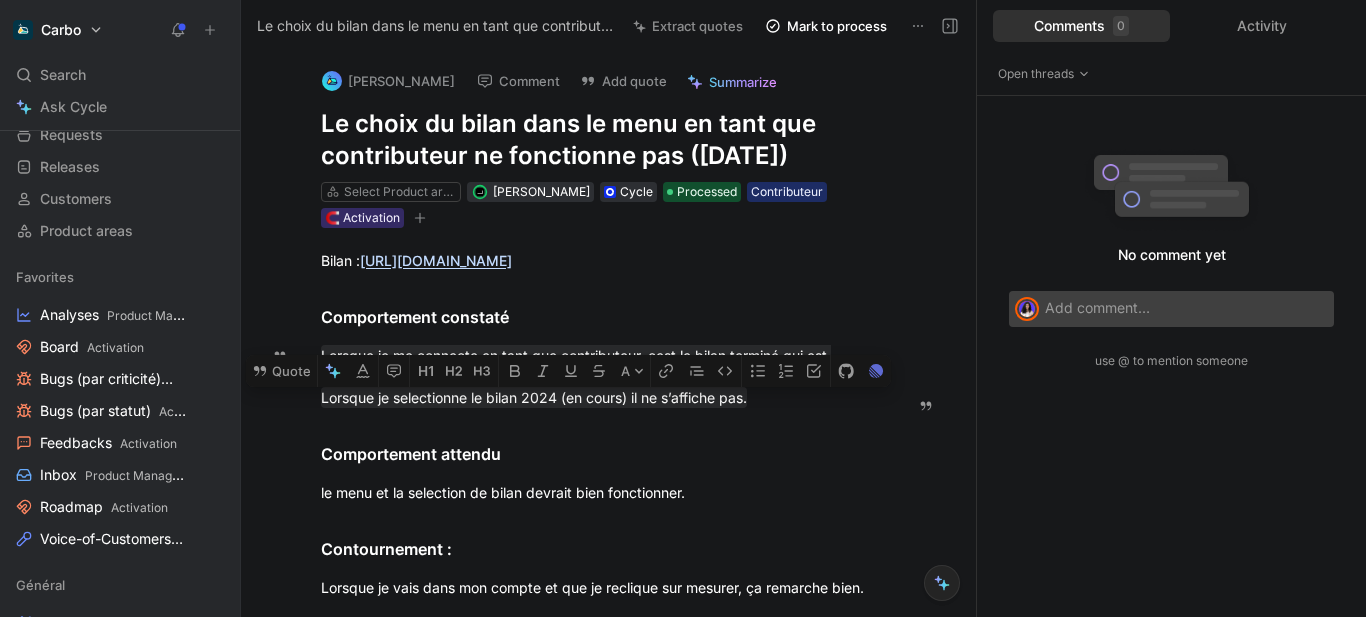 click 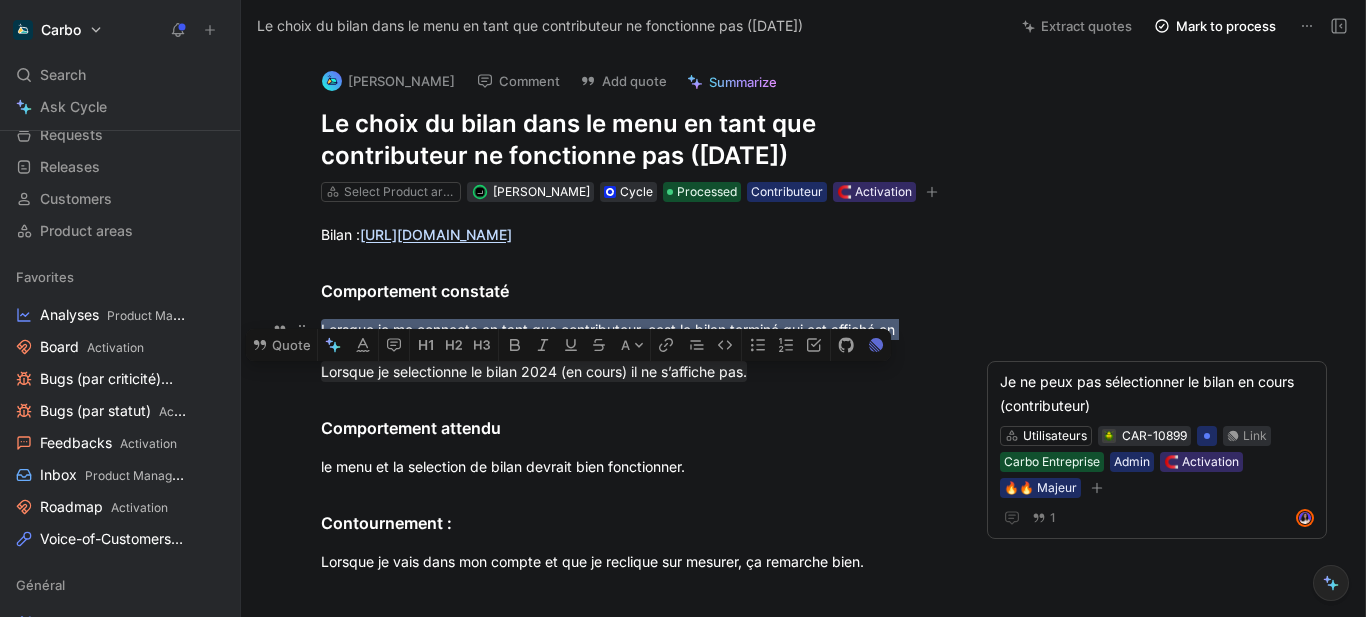click on "Lorsque je me connecte en tant que contributeur, cest le bilan terminé qui est affiché en premier (2023)" at bounding box center [610, 340] 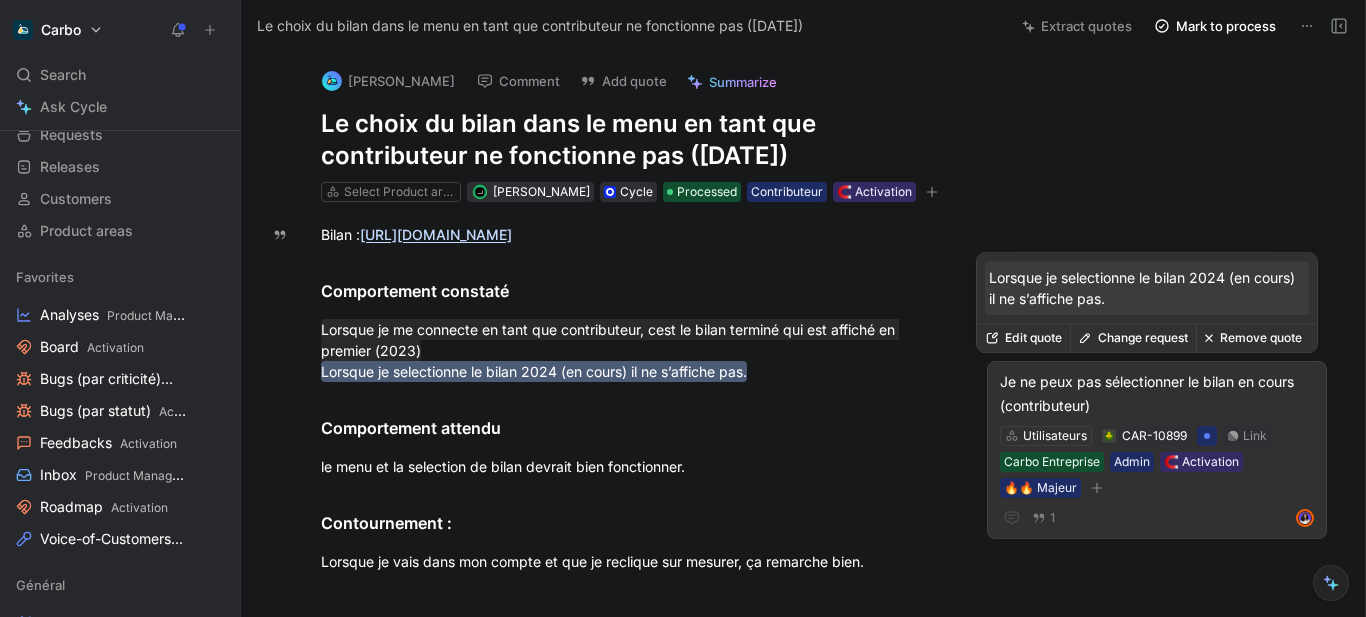 click on "Je ne peux pas sélectionner le bilan en cours (contributeur)" at bounding box center [1157, 394] 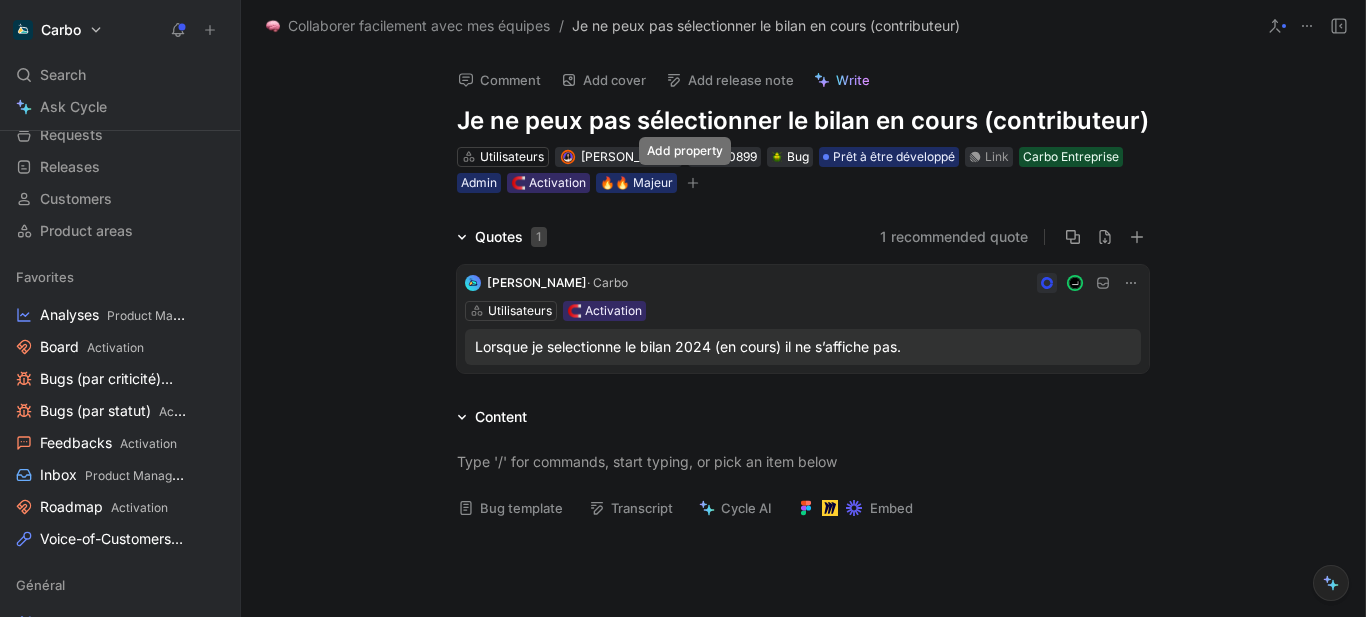 click 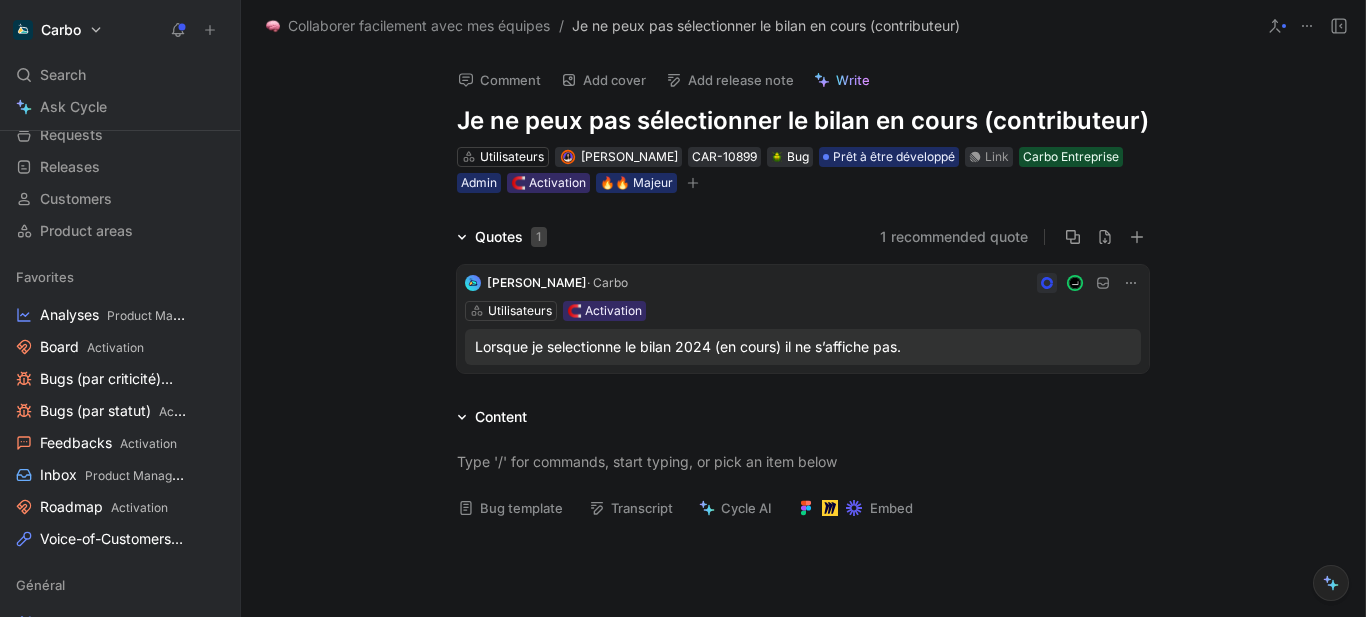 click on "Link" at bounding box center (997, 157) 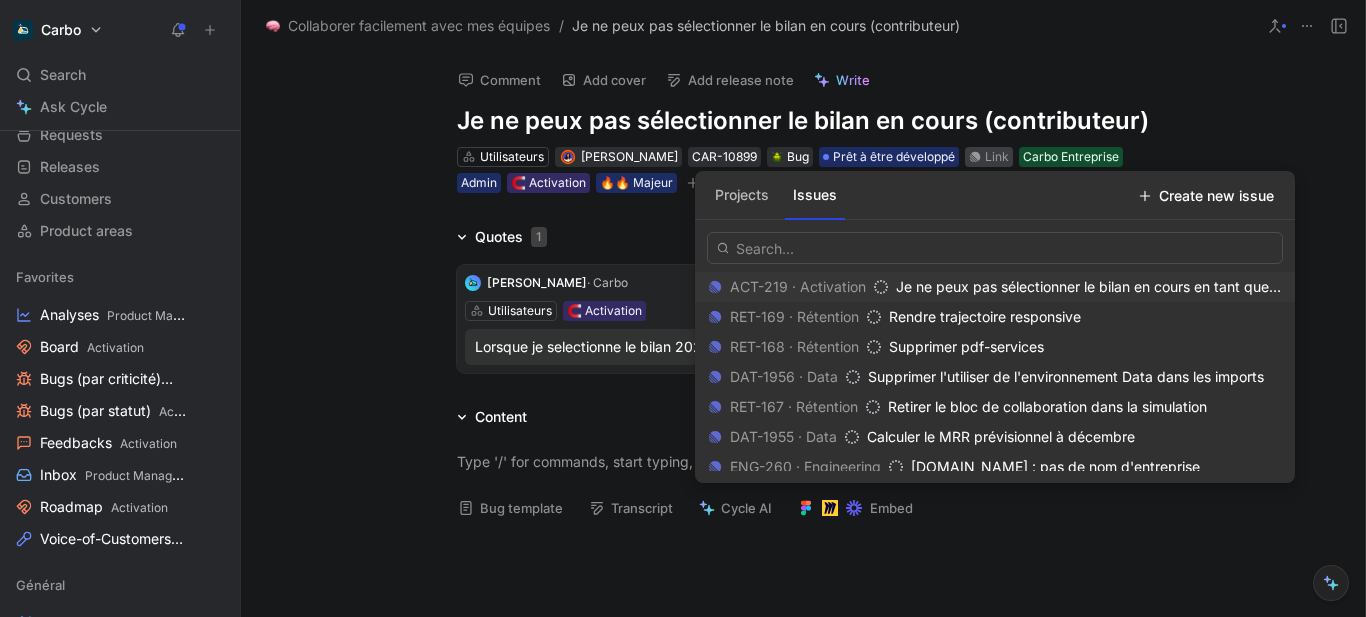 type on "[URL][DOMAIN_NAME]" 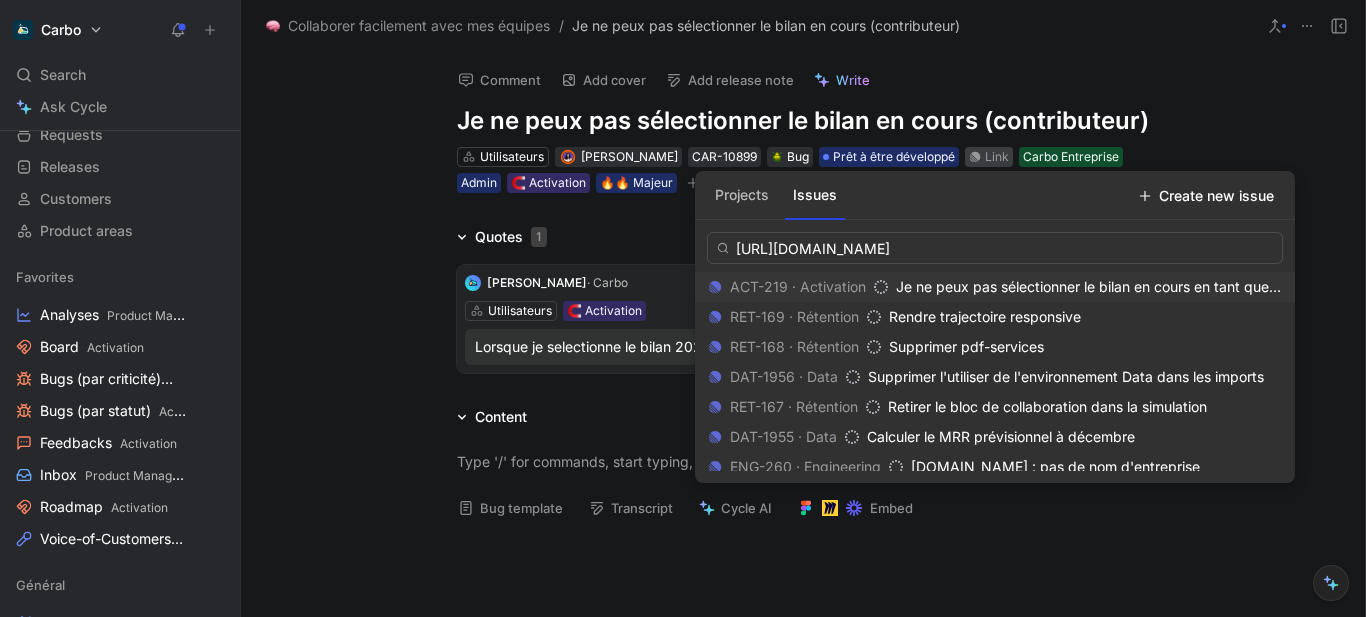 scroll, scrollTop: 0, scrollLeft: 245, axis: horizontal 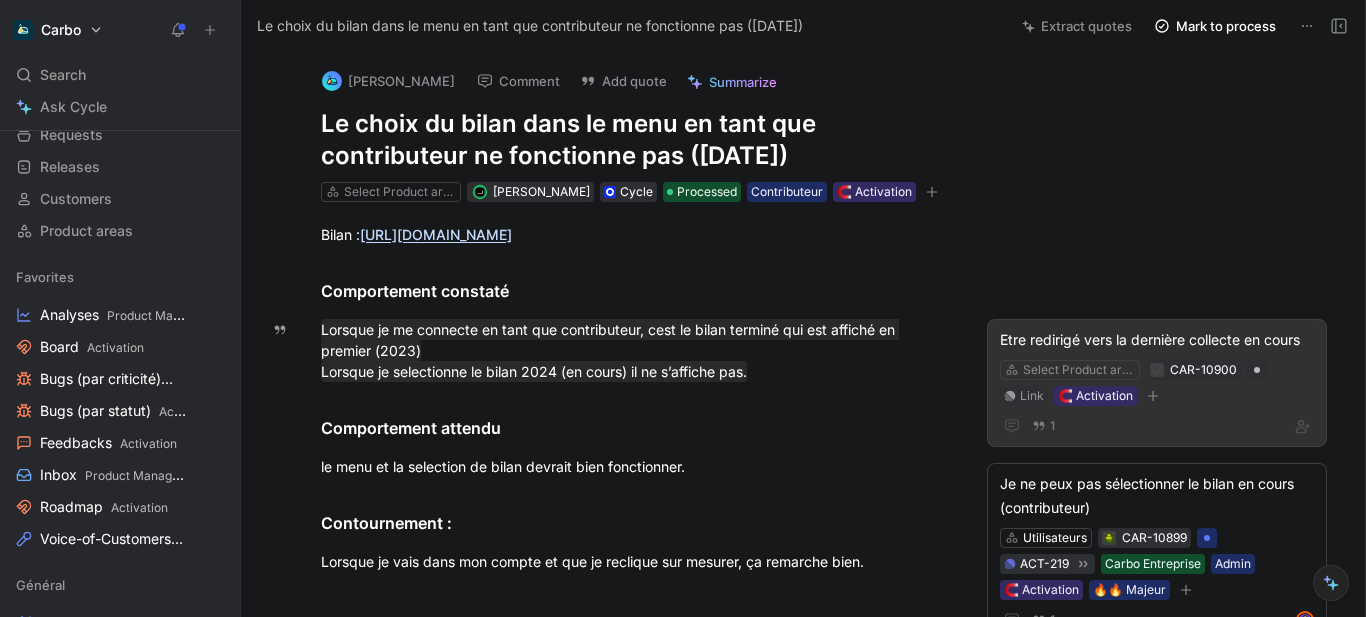 click on "Etre redirigé vers la dernière collecte en cours" at bounding box center [1157, 340] 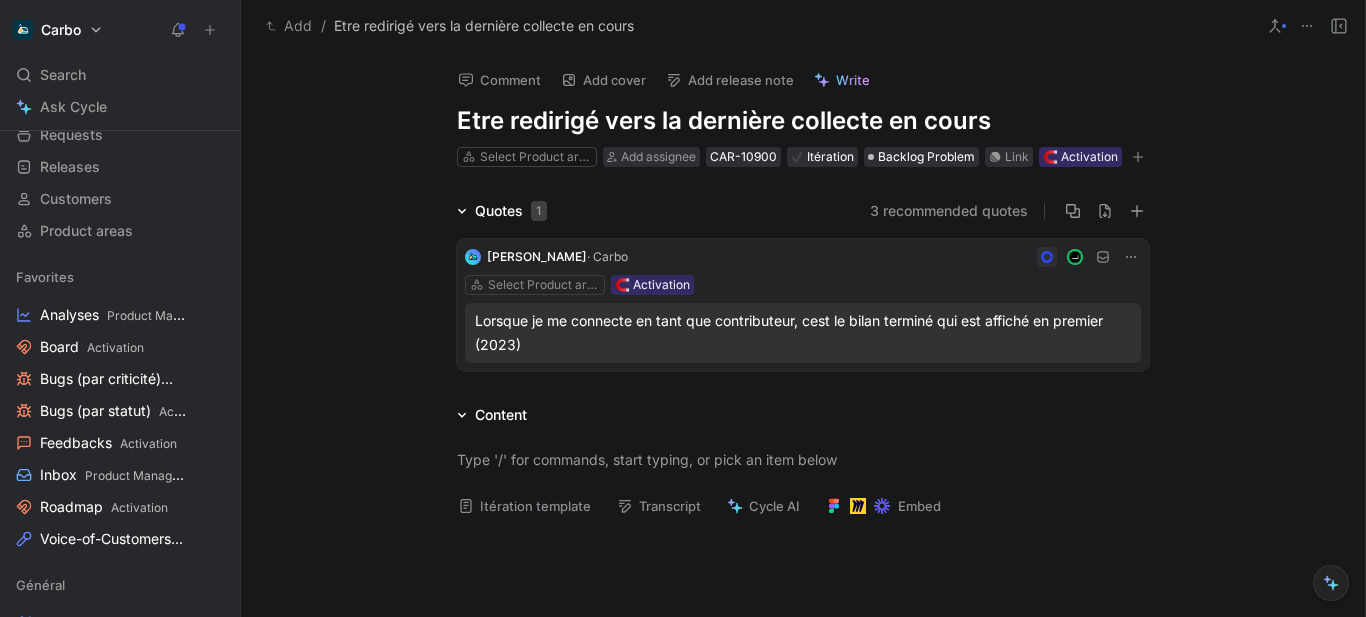 click on "Etre redirigé vers la dernière collecte en cours" at bounding box center [803, 121] 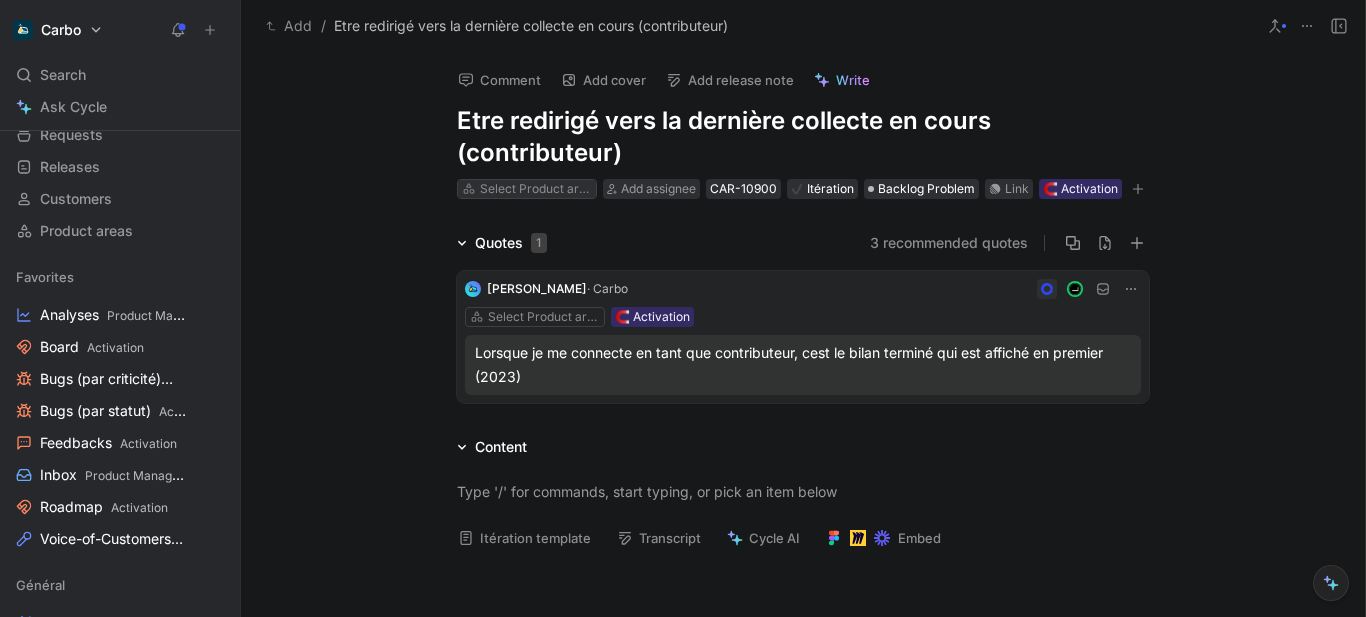 click on "Select Product area" at bounding box center [536, 189] 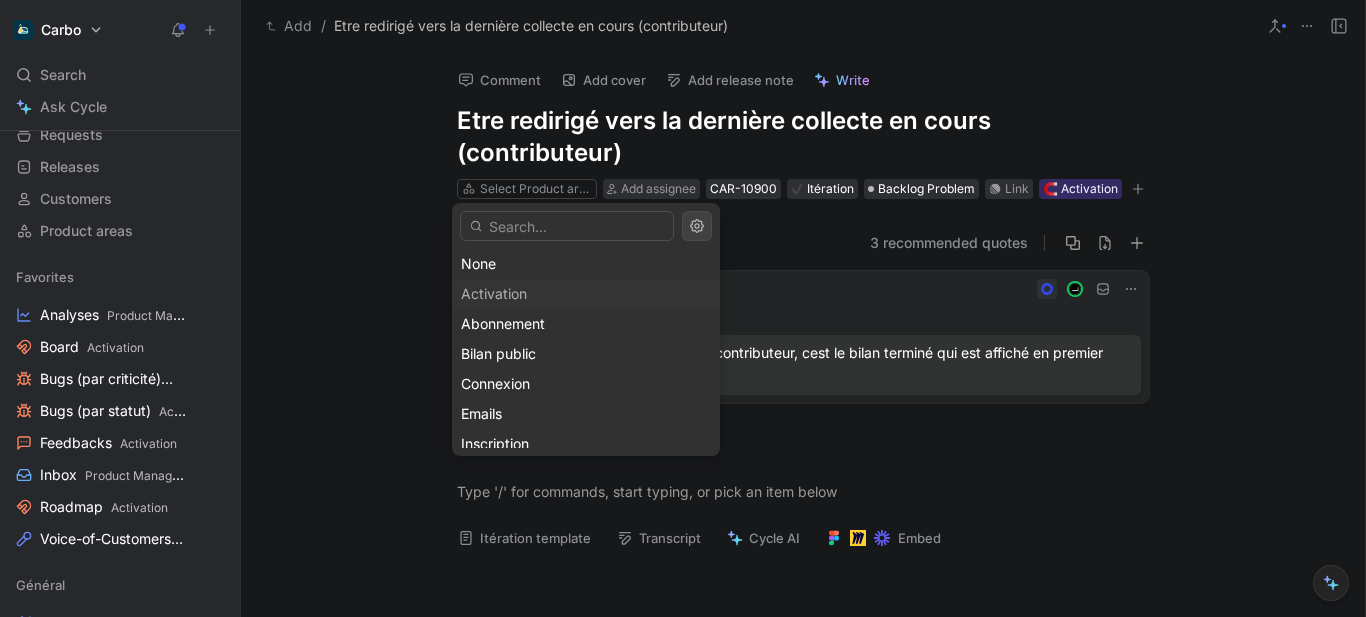 click at bounding box center [567, 226] 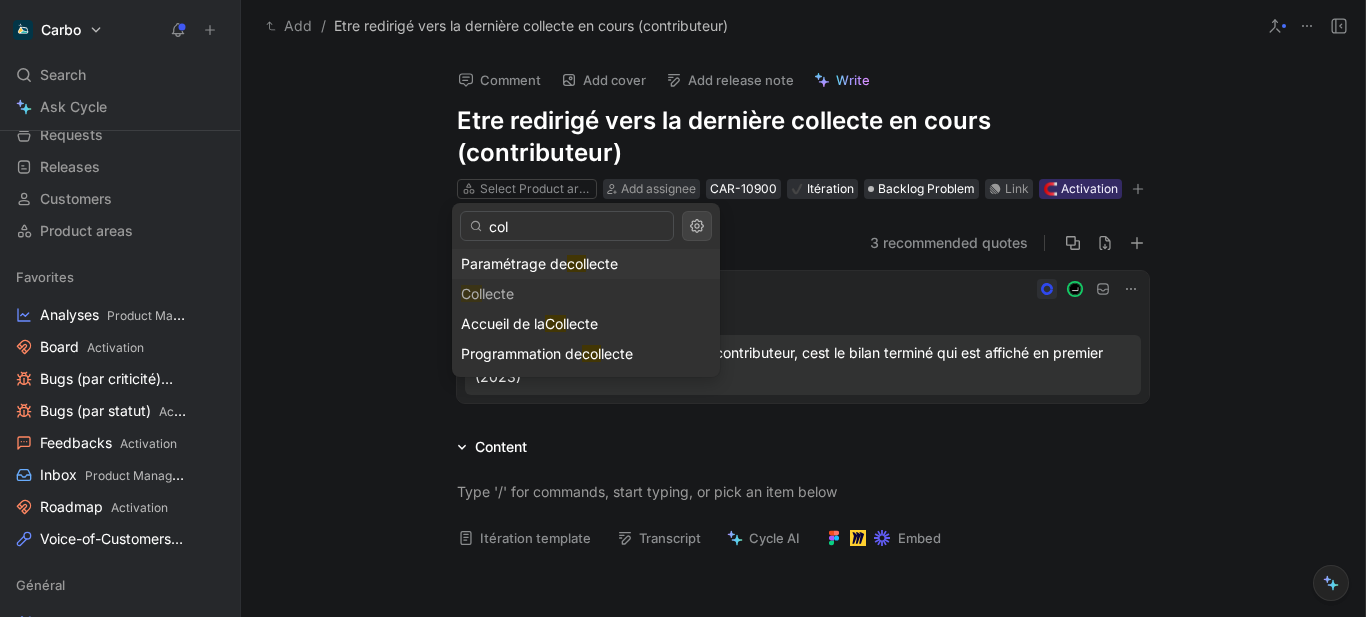 type on "col" 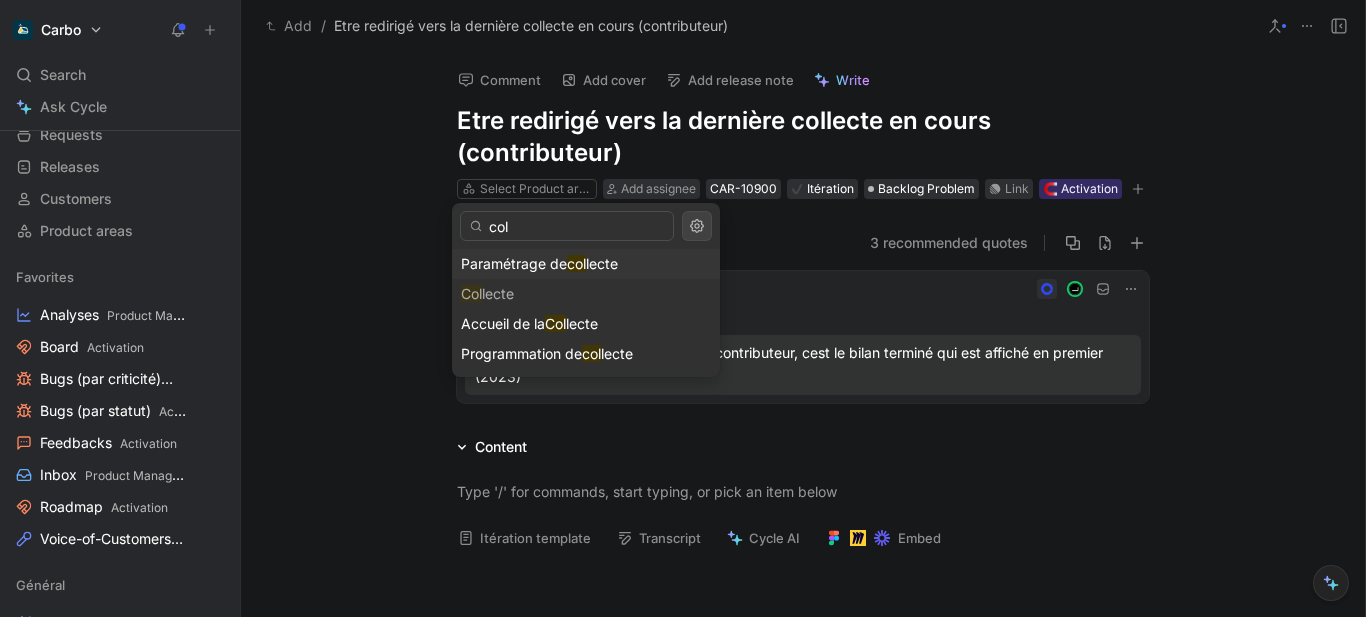 click on "lecte" at bounding box center [602, 263] 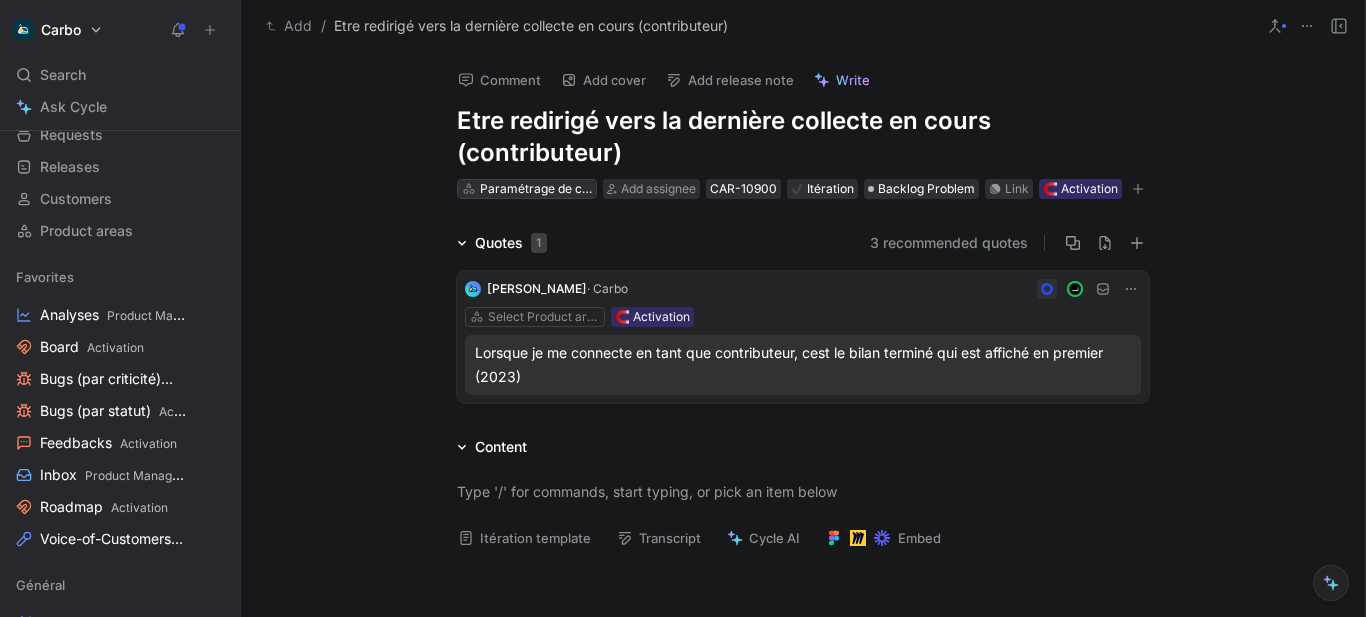 click on "Paramétrage de collecte" at bounding box center [536, 189] 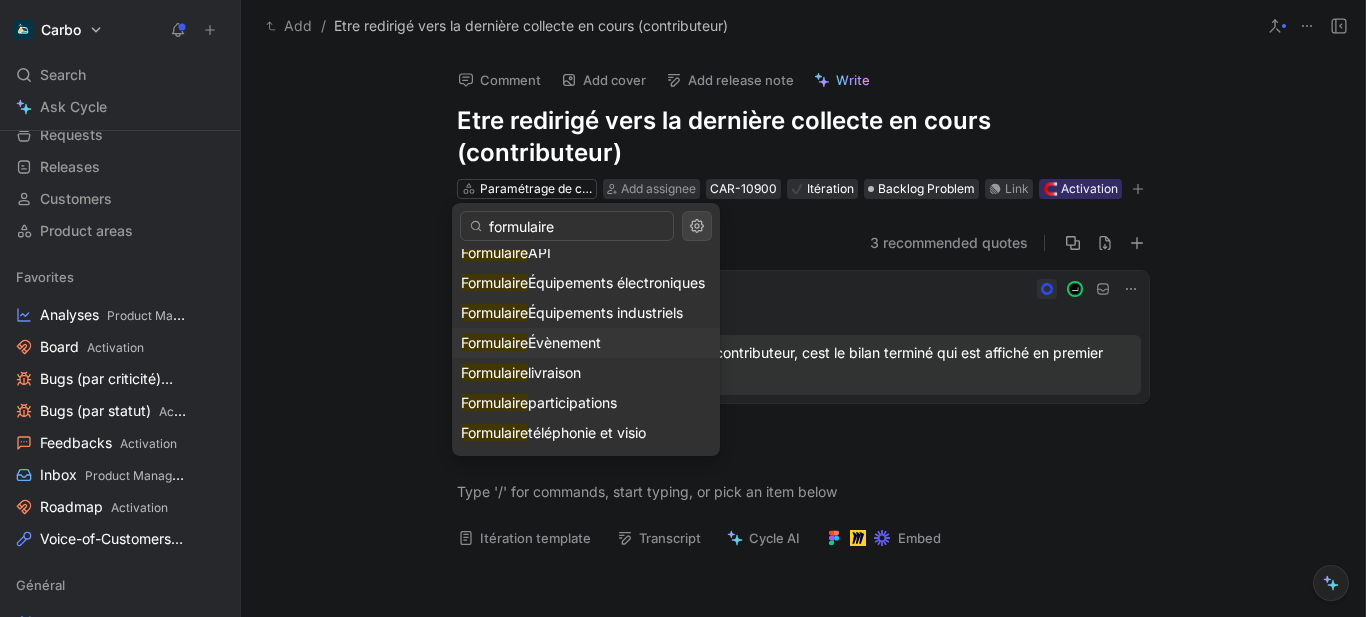 scroll, scrollTop: 0, scrollLeft: 0, axis: both 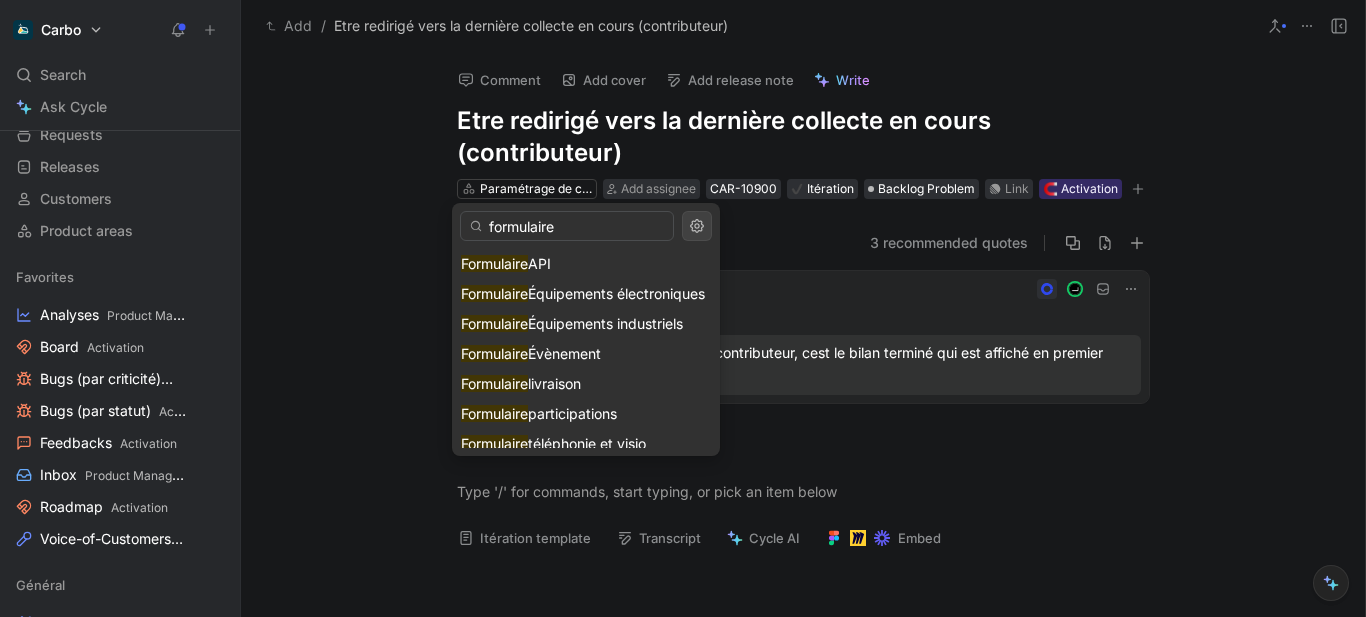 type on "formulaire" 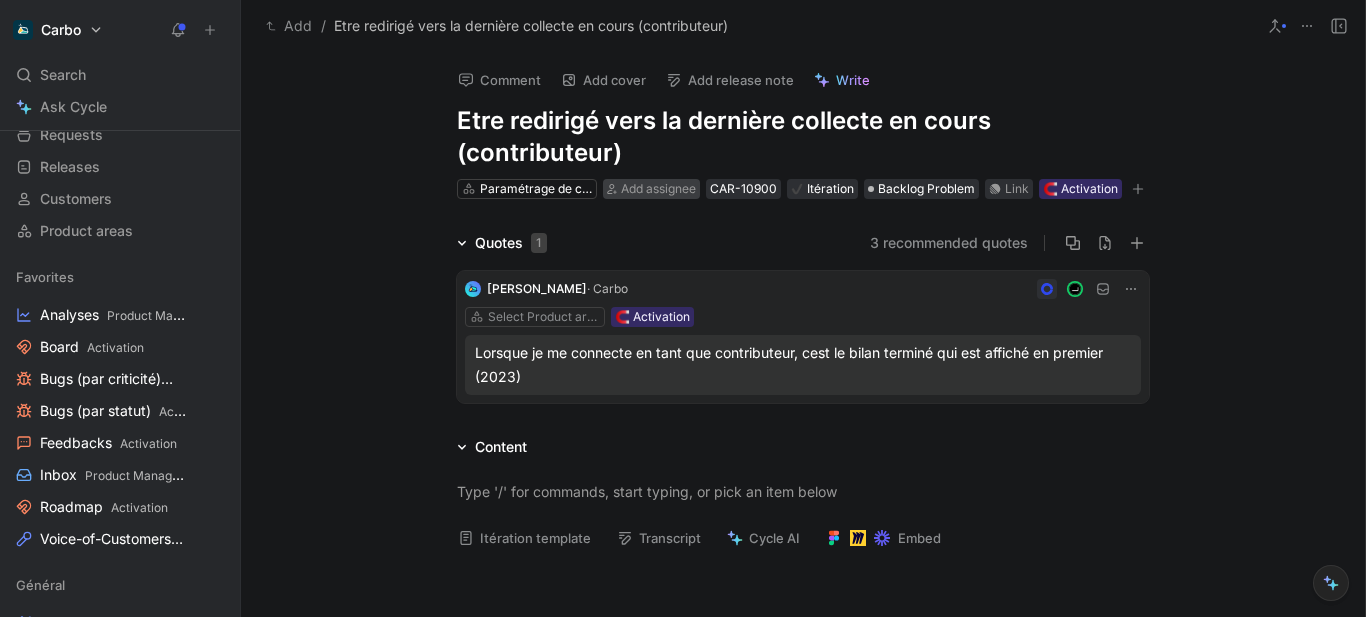 click on "Add assignee" at bounding box center (658, 189) 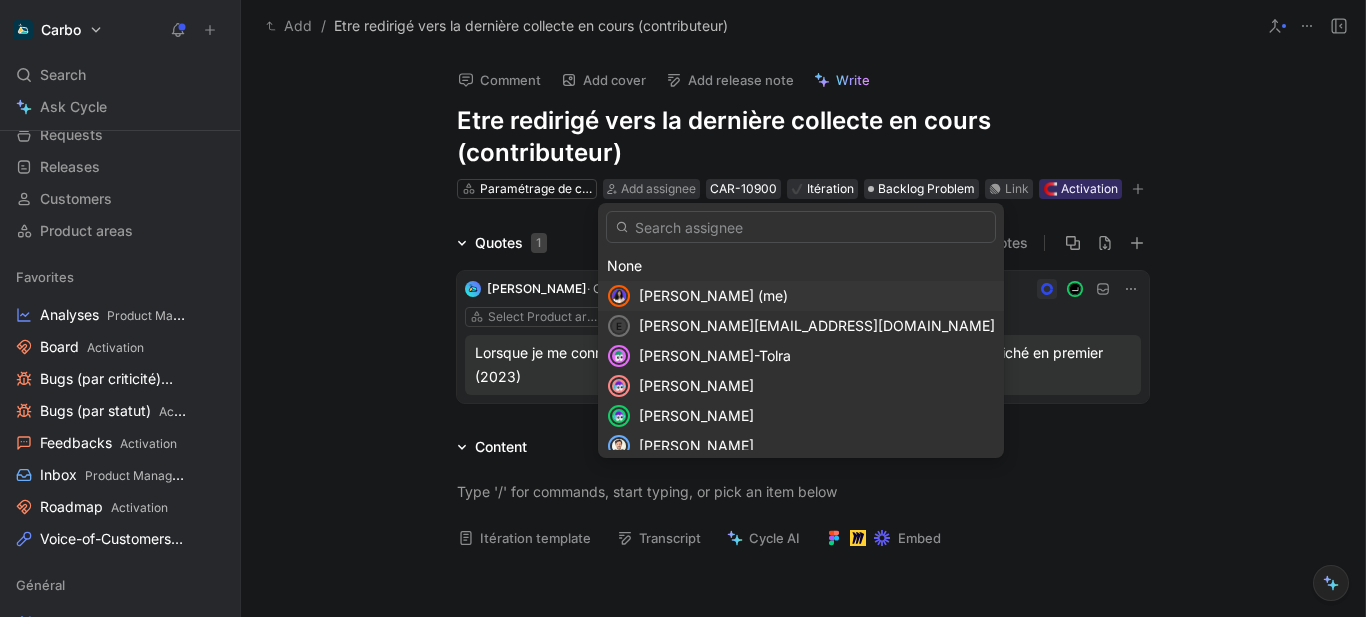 click on "[PERSON_NAME] (me)" at bounding box center [801, 296] 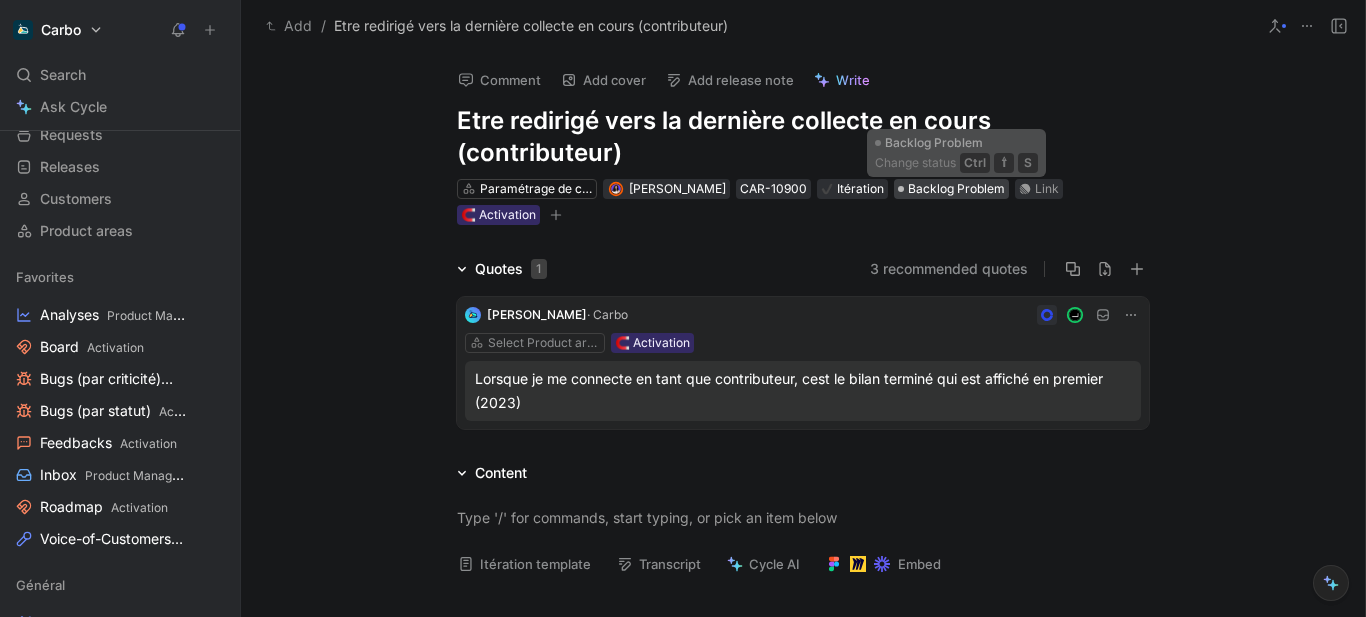 click on "Backlog Problem" at bounding box center [956, 189] 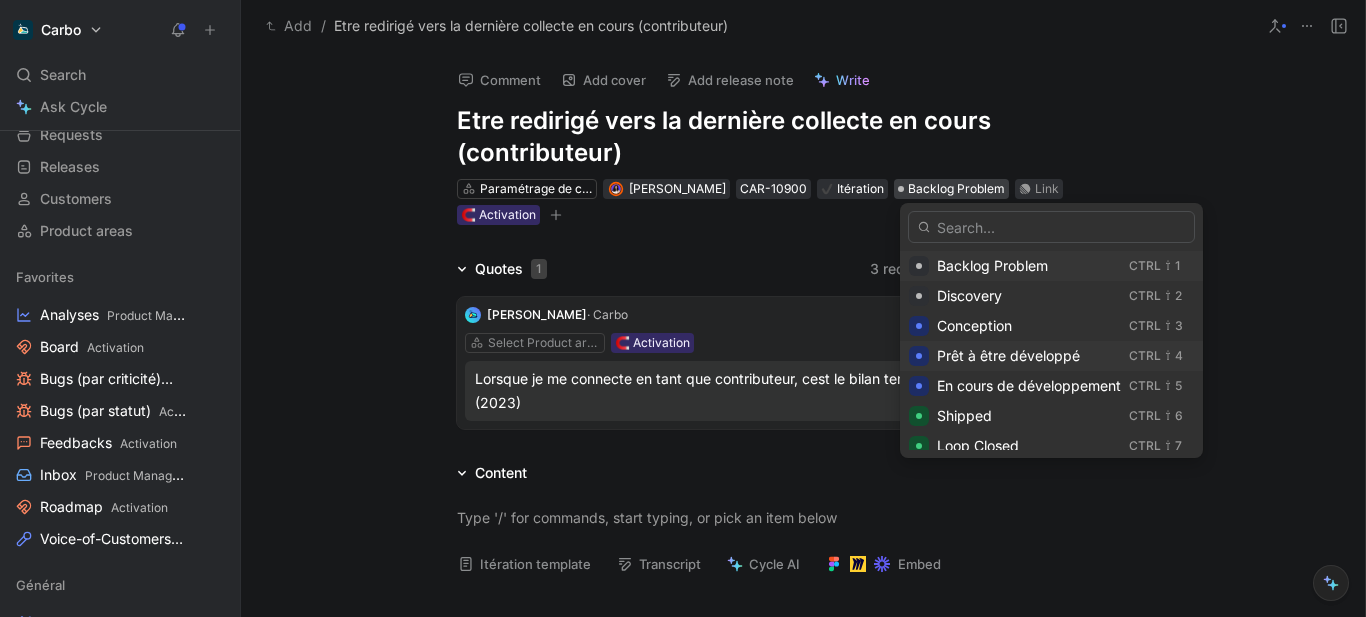 click on "Prêt à être développé" at bounding box center (1008, 355) 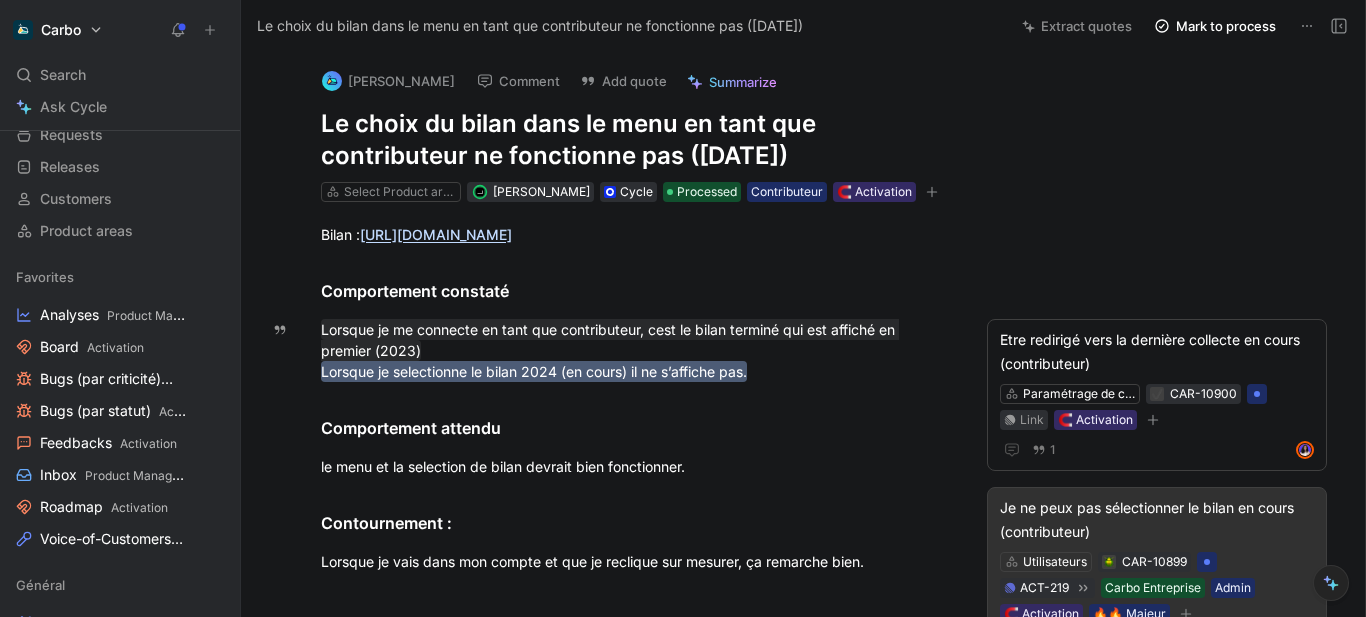 click on "Je ne peux pas sélectionner le bilan en cours (contributeur)" at bounding box center [1157, 520] 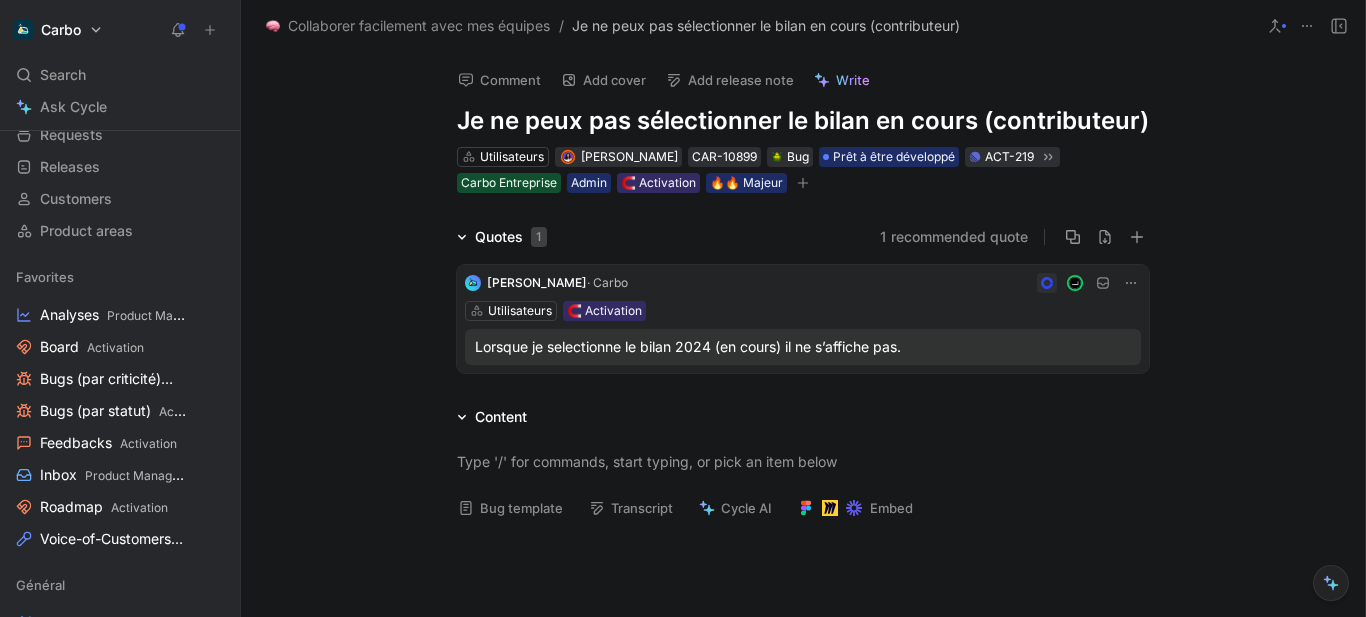 click on "Collaborer facilement avec mes équipes" at bounding box center [419, 26] 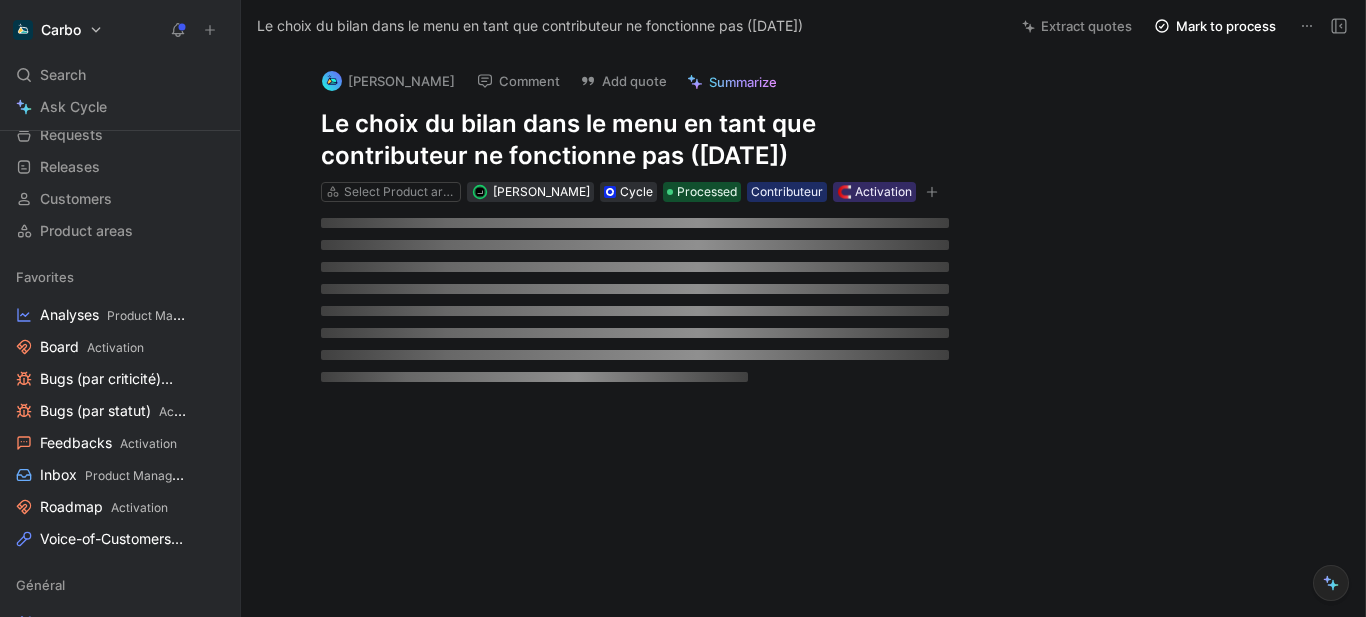 click on "Le choix du bilan dans le menu en tant que contributeur ne fonctionne pas ([DATE]) Extract quotes Mark to process" at bounding box center [803, 26] 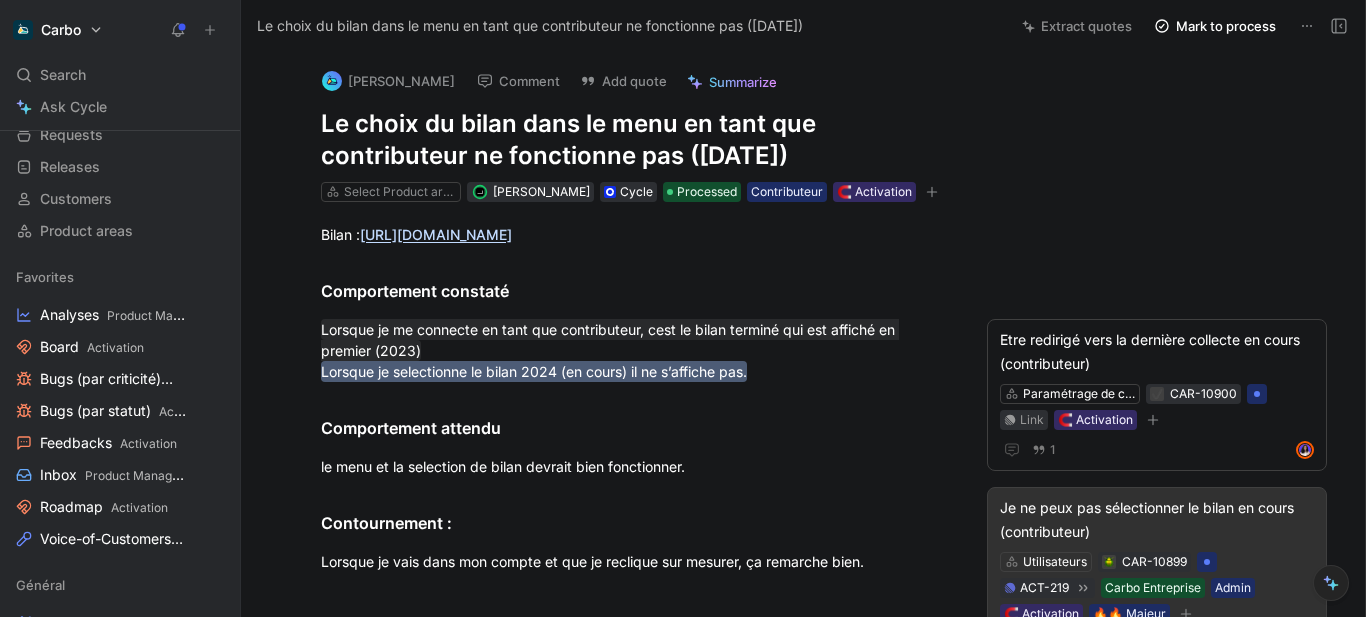 click 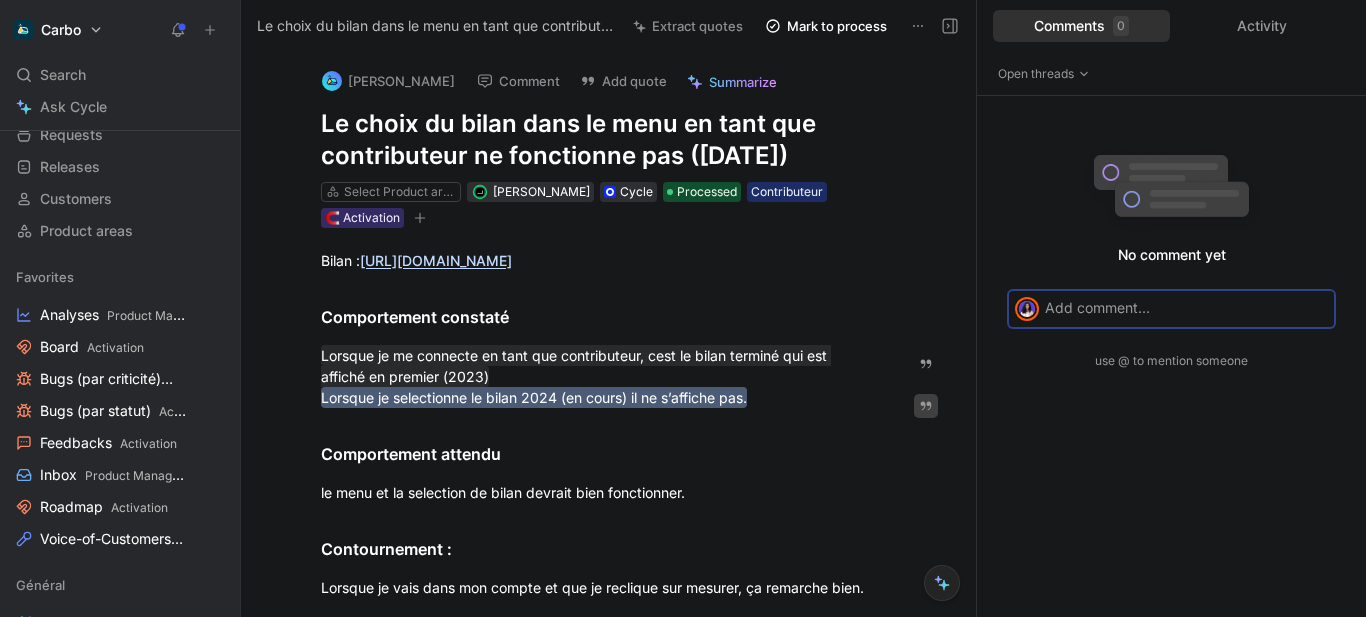 click 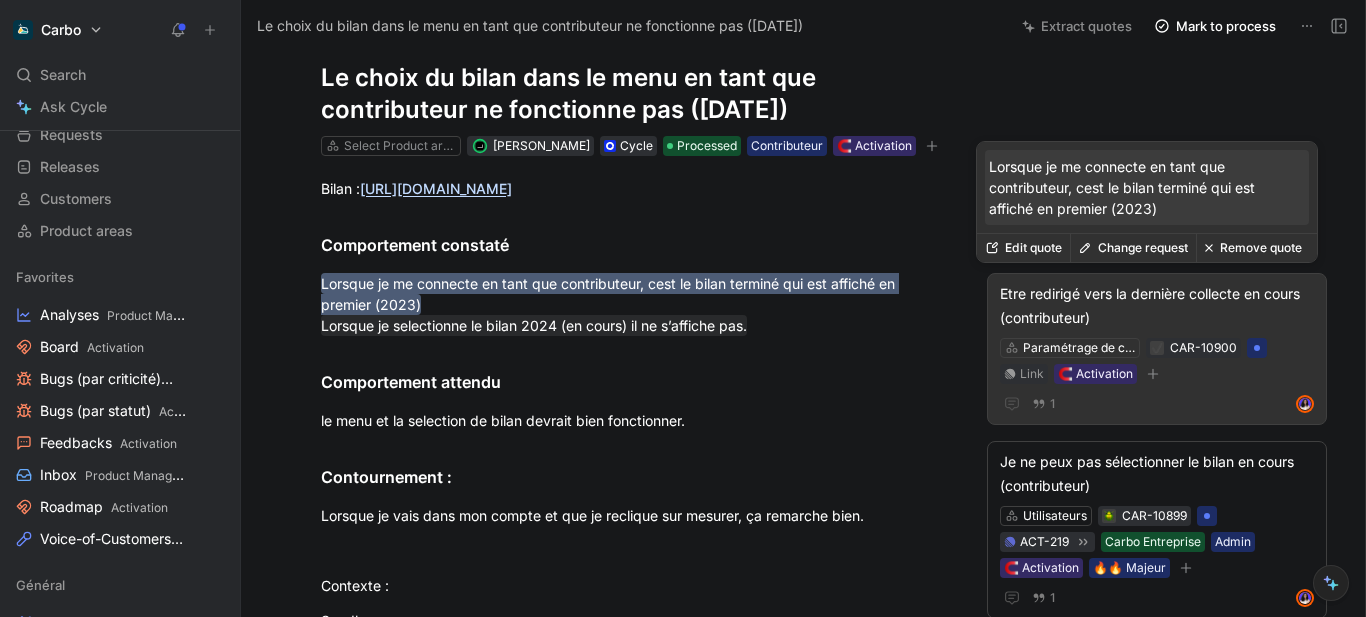 scroll, scrollTop: 47, scrollLeft: 0, axis: vertical 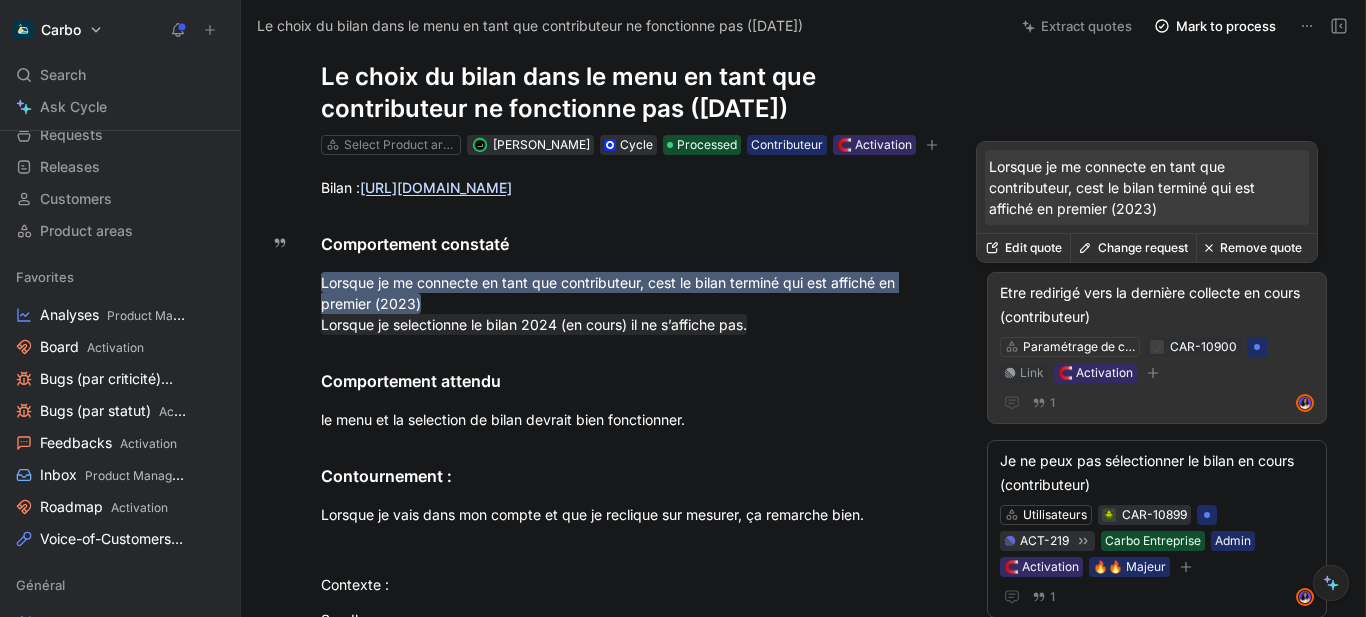 click on "Etre redirigé vers la dernière collecte en cours (contributeur)" at bounding box center (1157, 305) 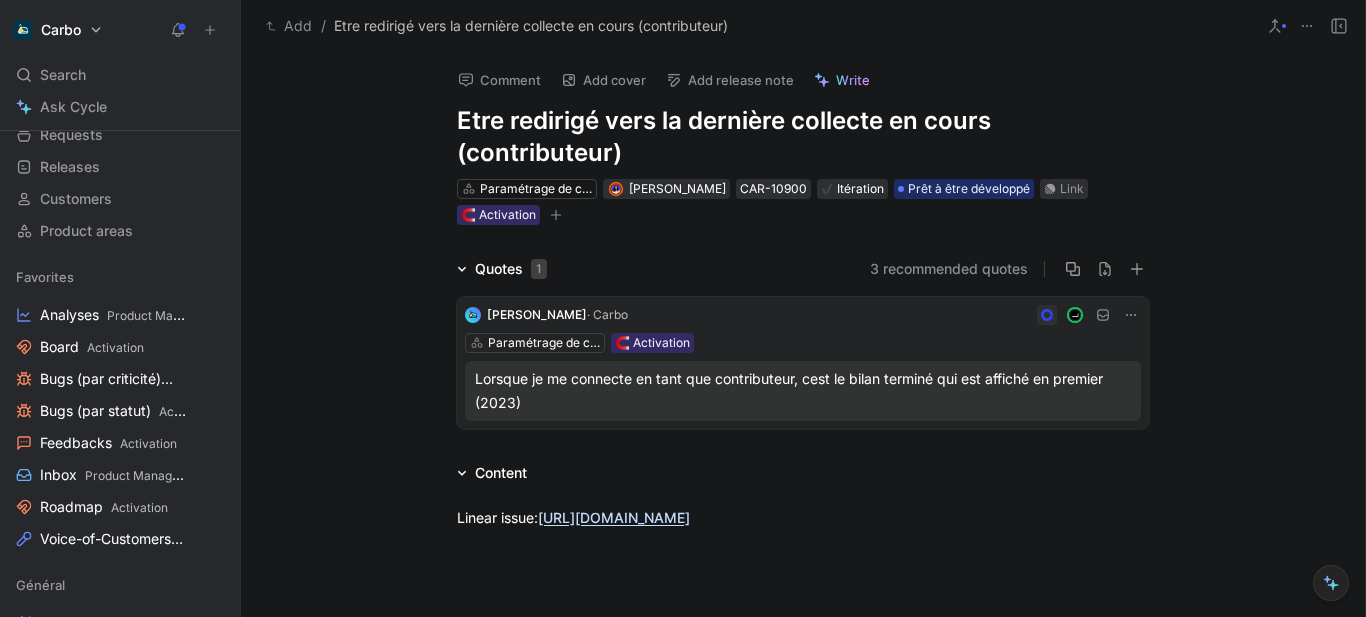 click on "Add" at bounding box center (289, 26) 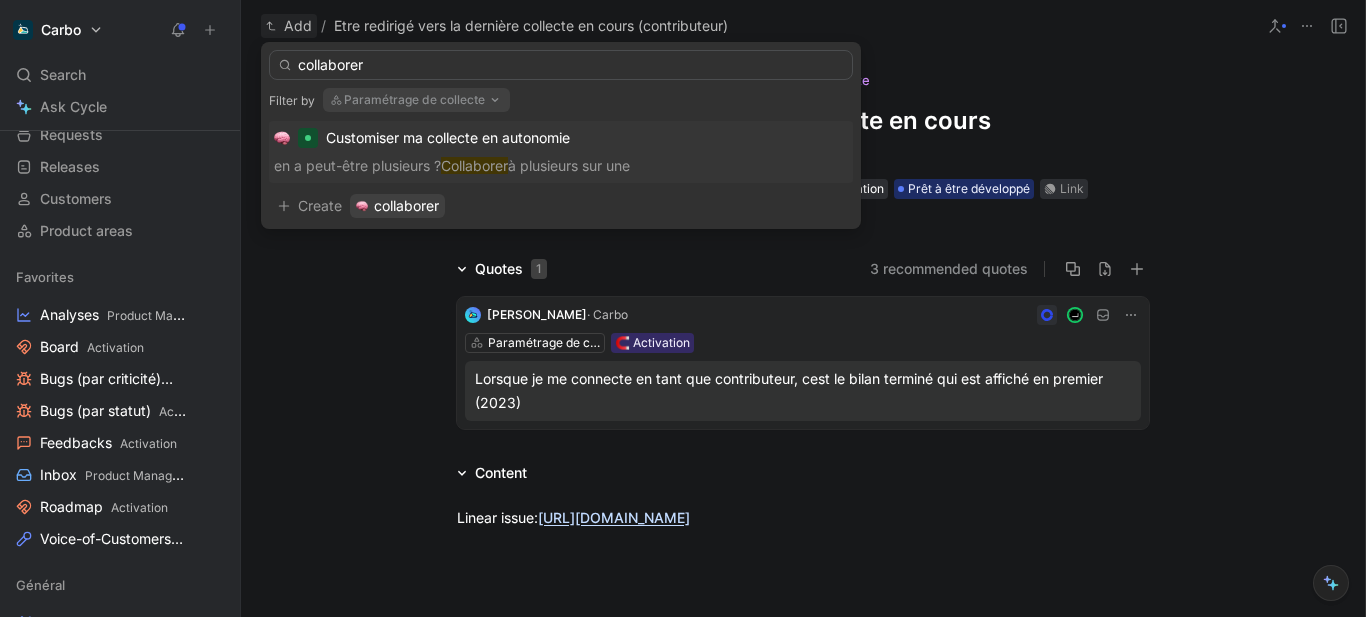 type on "collaborer" 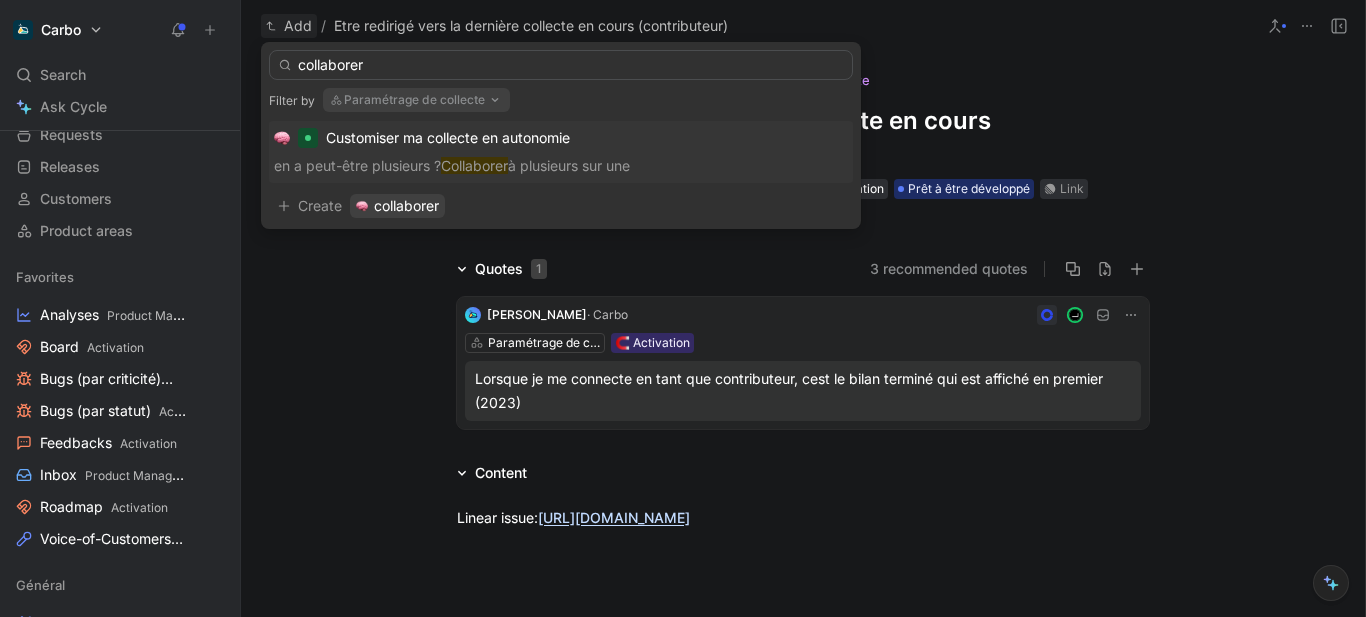 click on "Paramétrage de collecte" at bounding box center (416, 100) 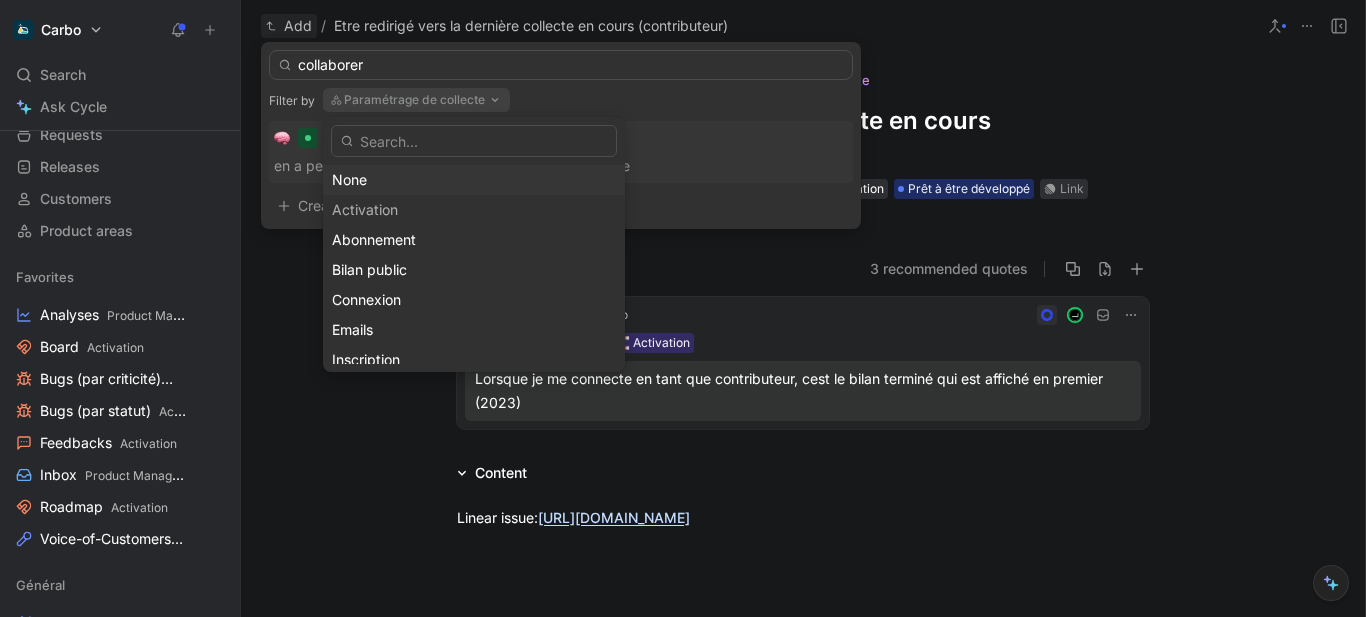 click on "None" at bounding box center (474, 180) 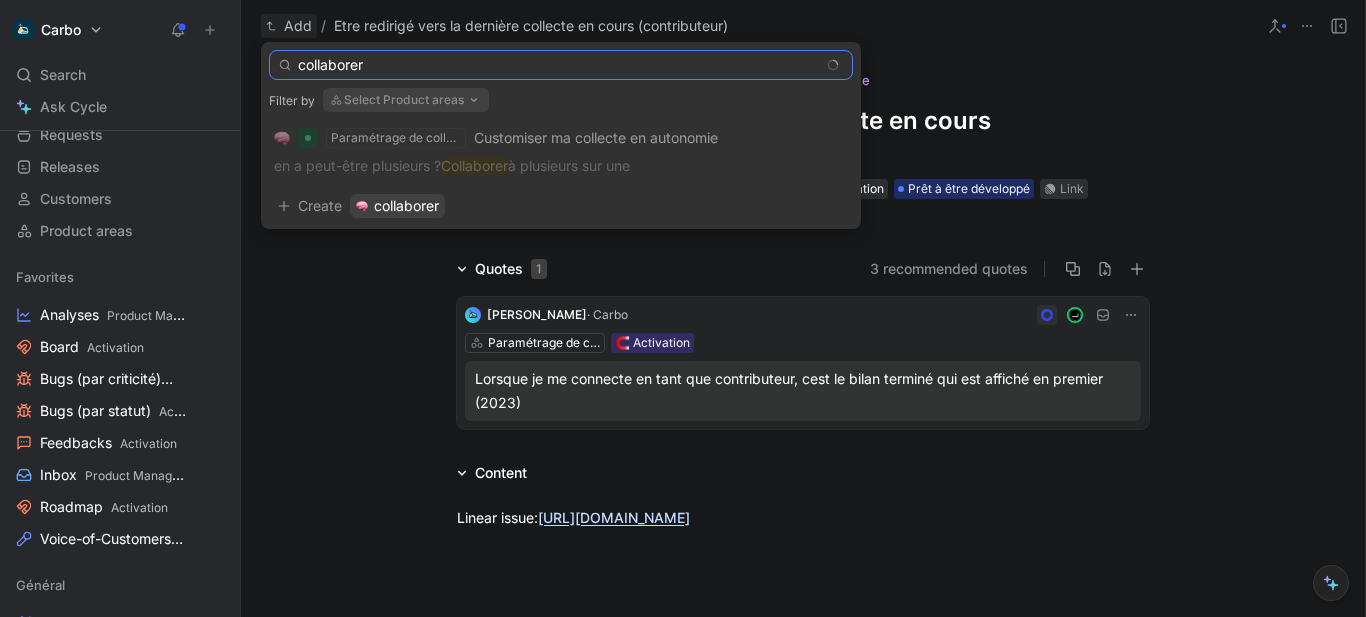 click on "collaborer" at bounding box center (561, 65) 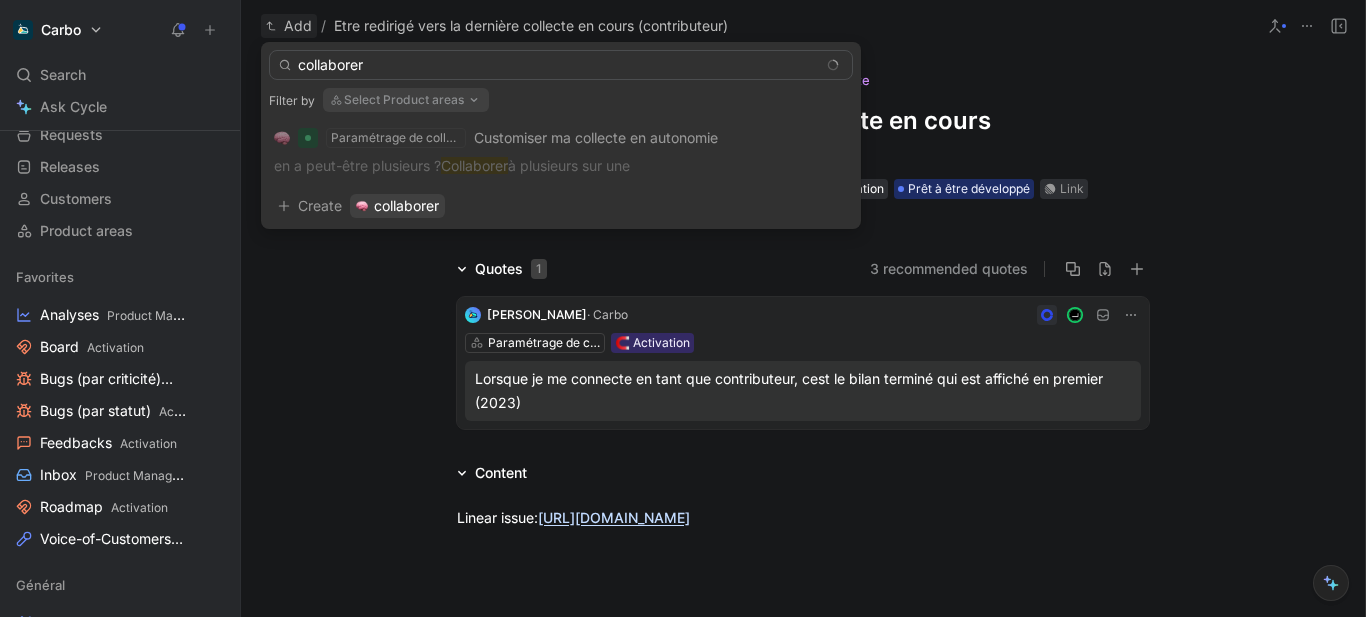 click on "Select Product areas" at bounding box center [406, 100] 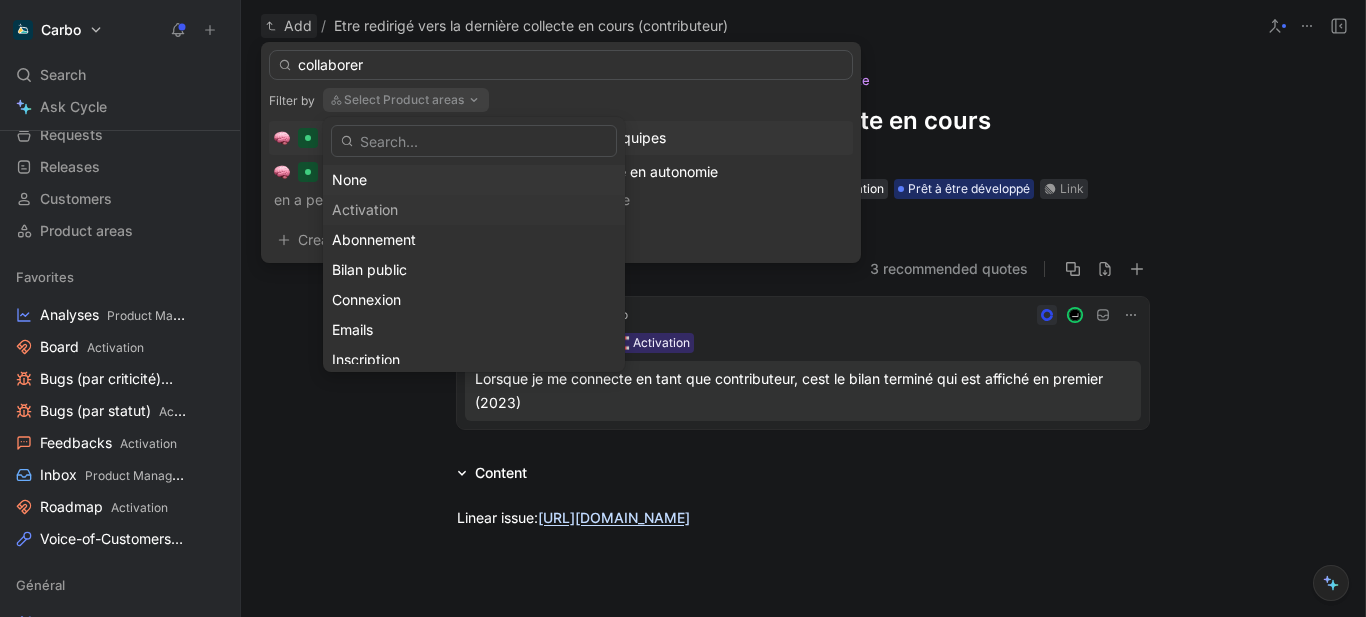 click on "None" at bounding box center [474, 180] 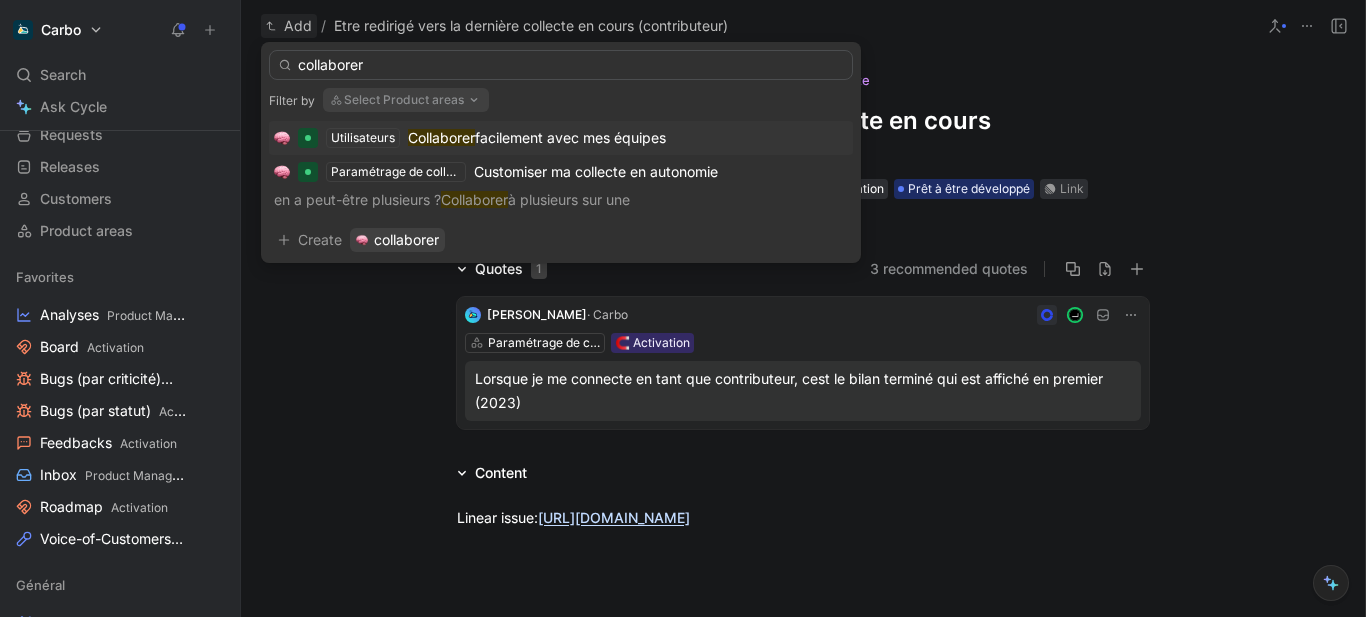 click on "facilement avec mes équipes" at bounding box center [570, 137] 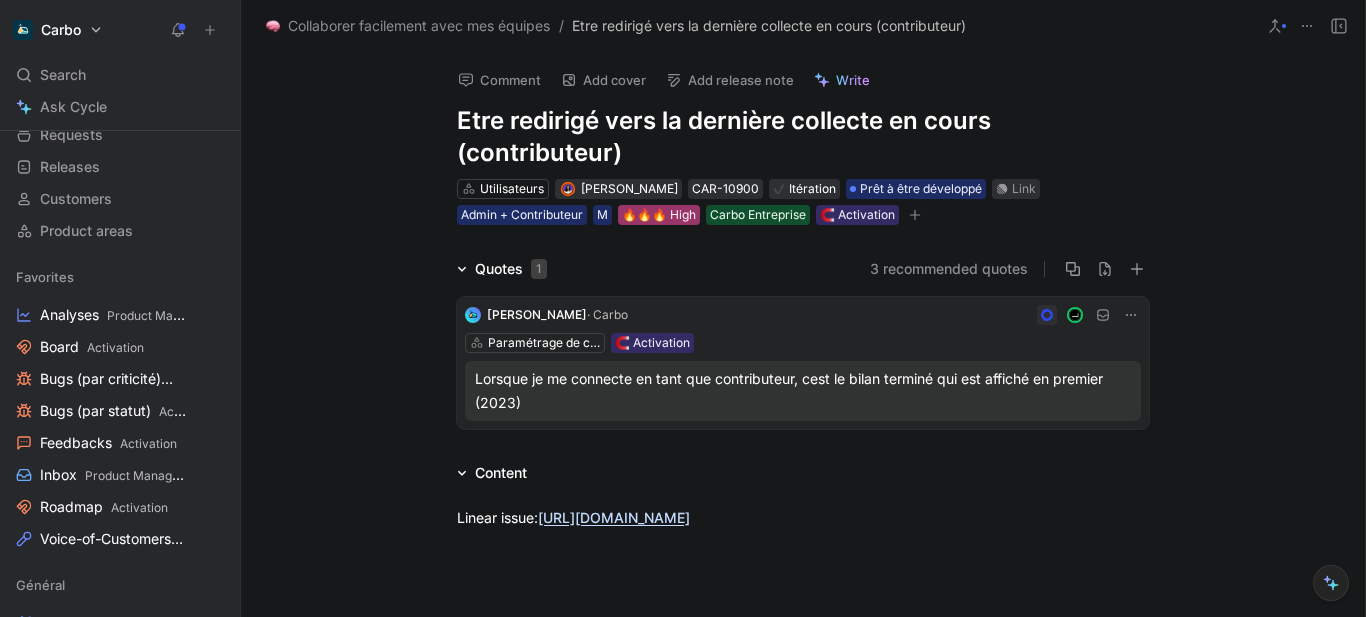 click on "🔥🔥🔥 High" at bounding box center [659, 215] 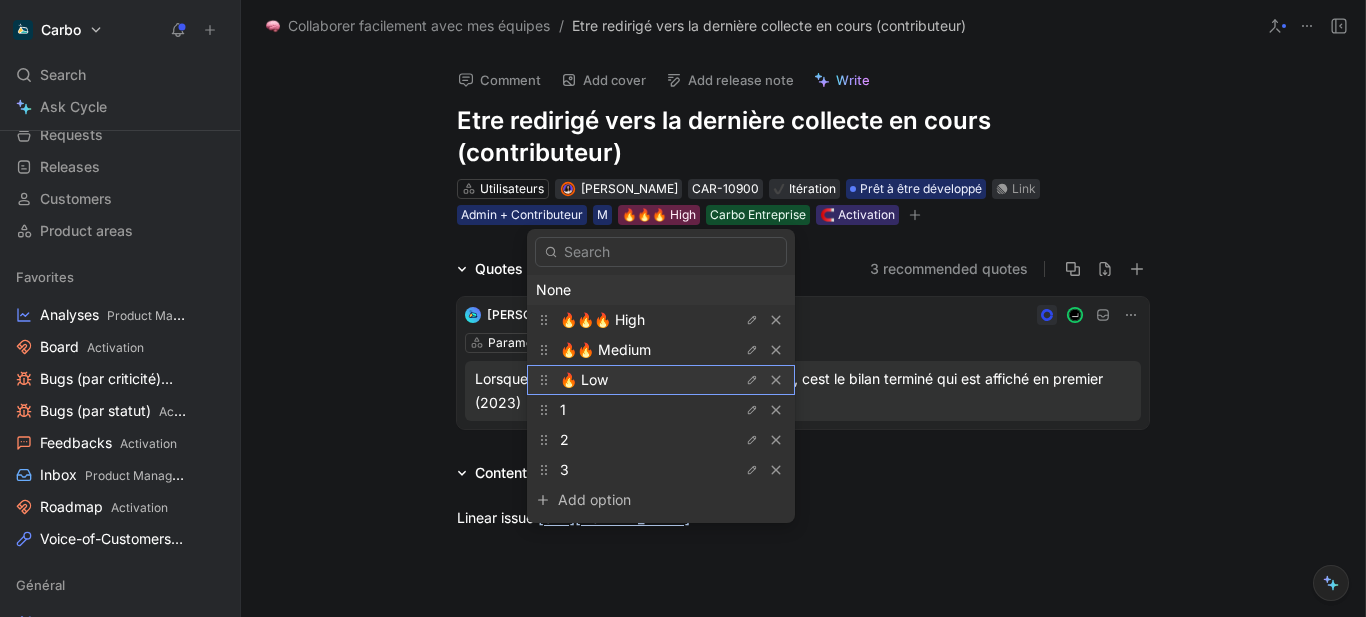 click on "🔥 Low" at bounding box center (635, 380) 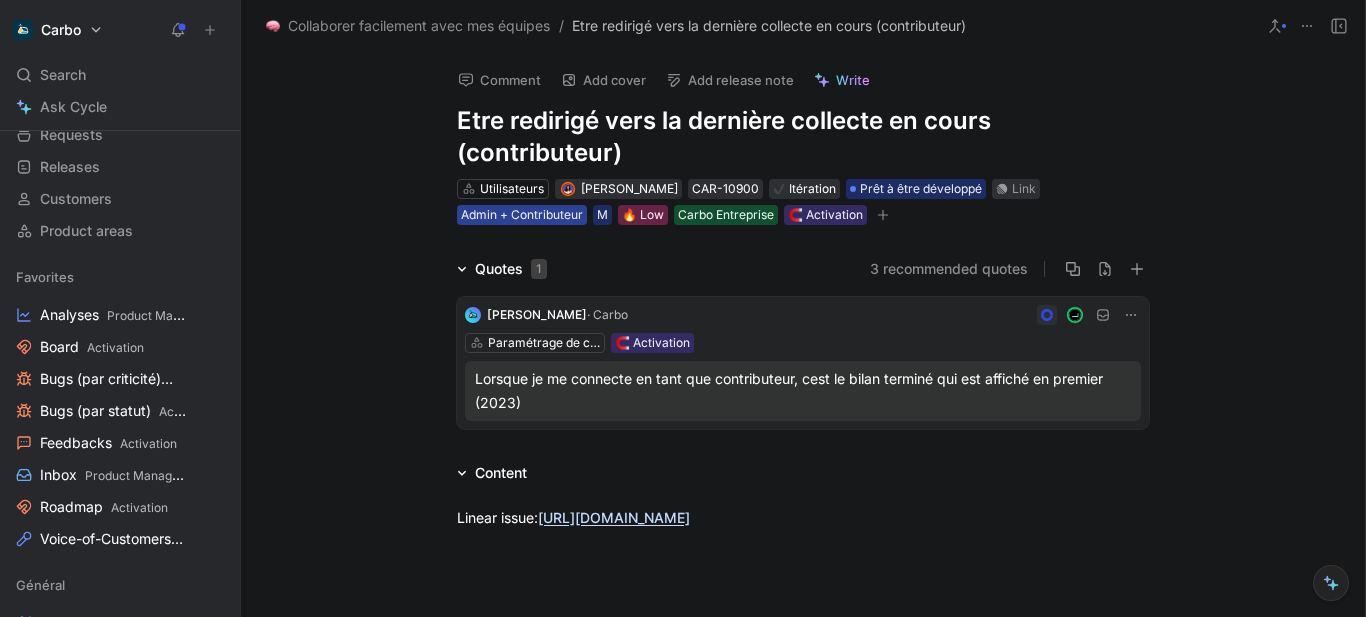 click on "Admin + Contributeur" at bounding box center (522, 215) 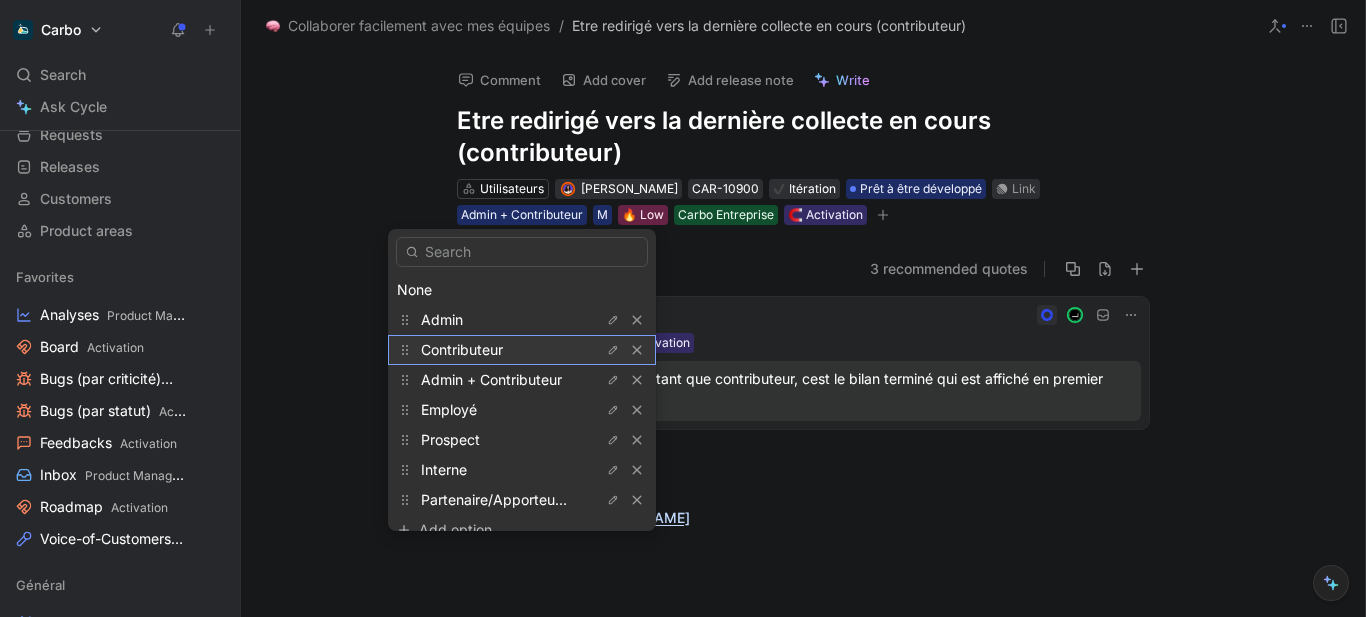 click on "Contributeur" at bounding box center [496, 350] 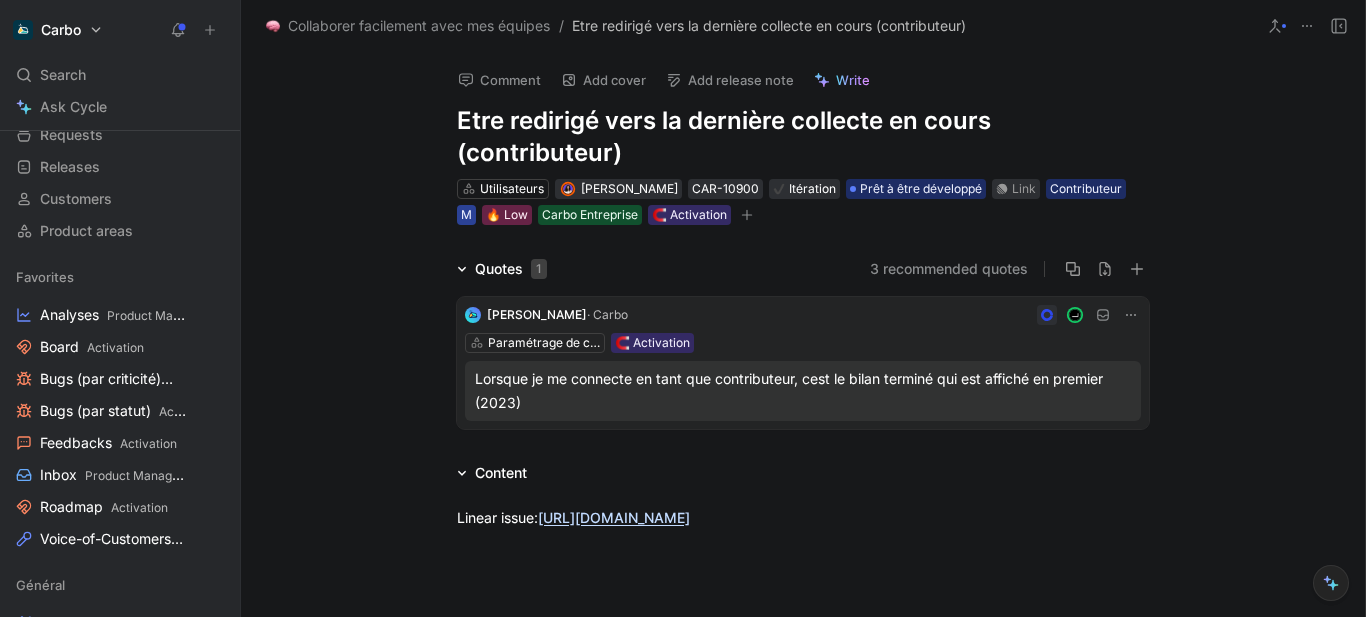 click on "M" at bounding box center (466, 215) 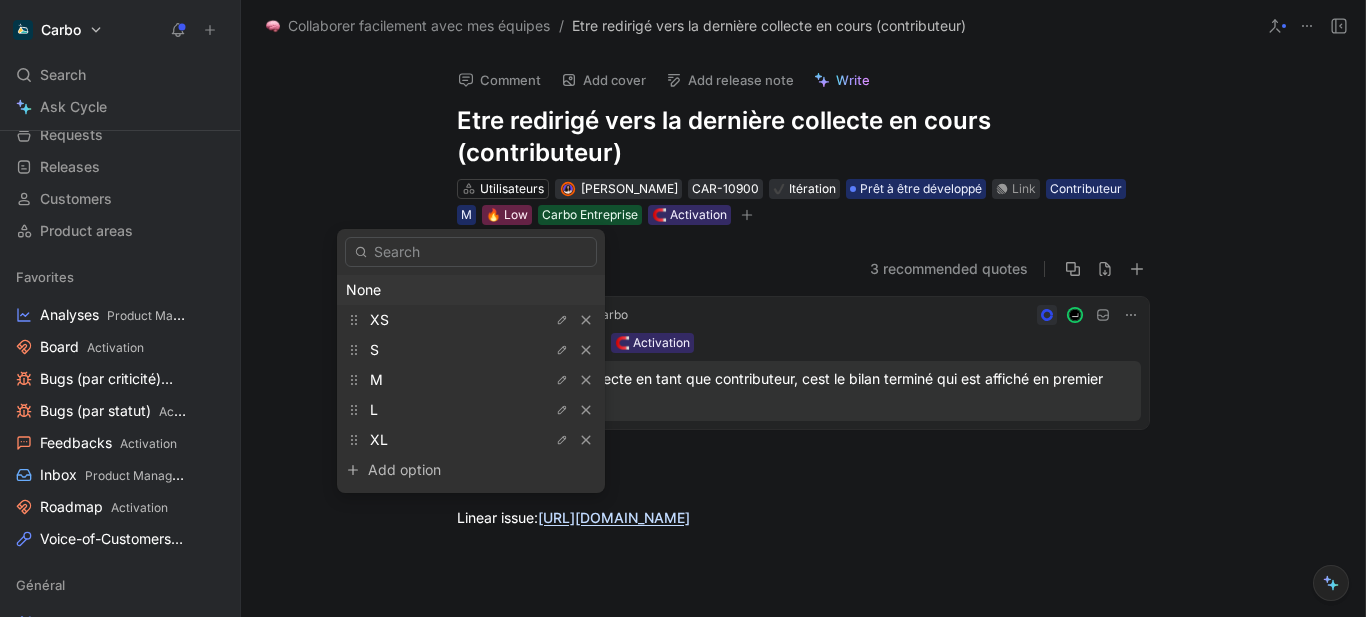 click on "None" at bounding box center (471, 290) 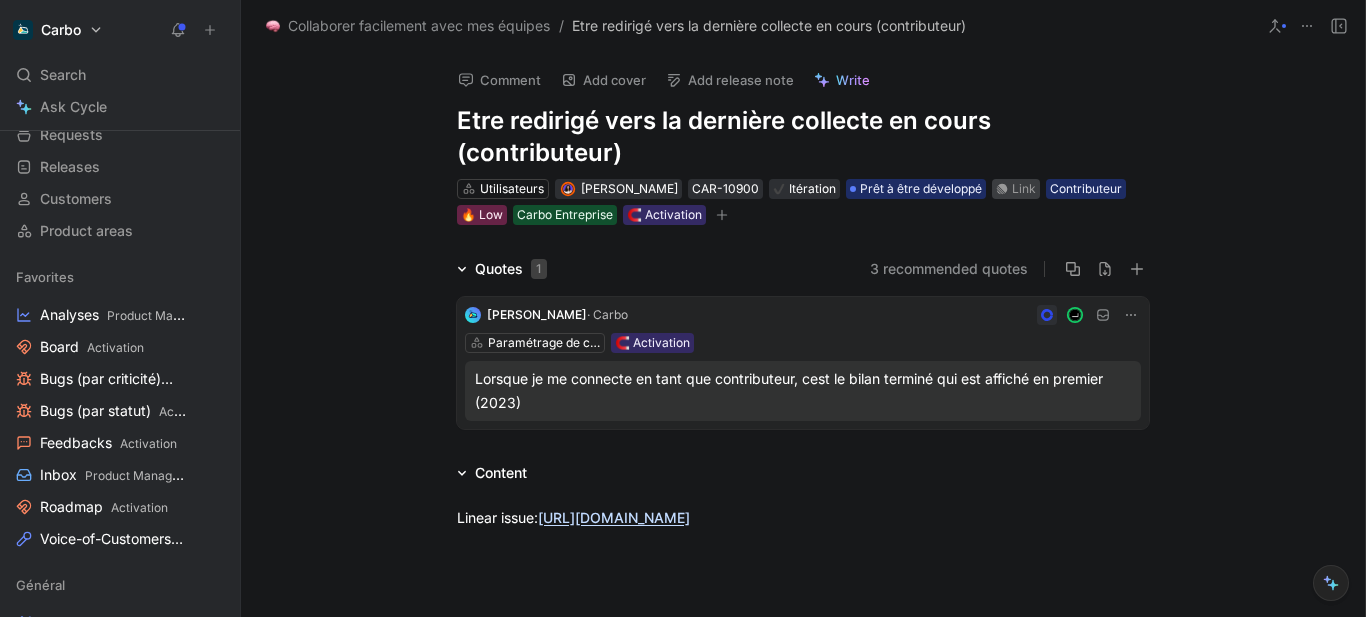 click on "Link" at bounding box center [1024, 189] 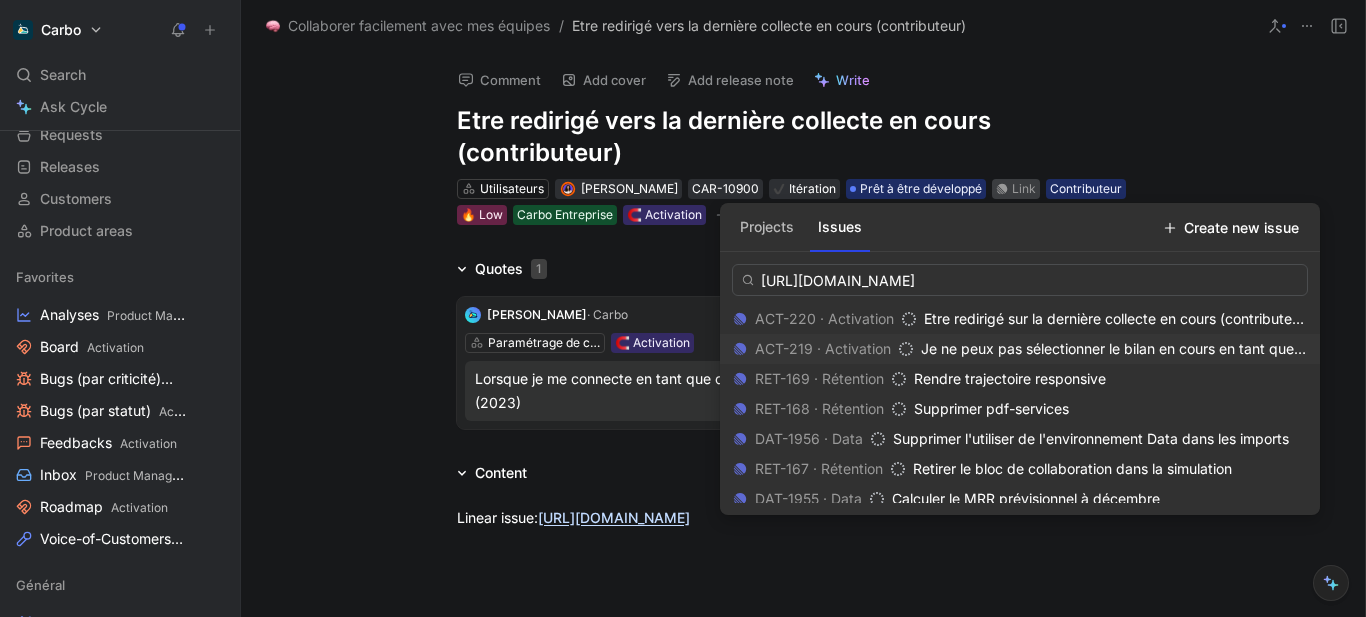 scroll, scrollTop: 0, scrollLeft: 163, axis: horizontal 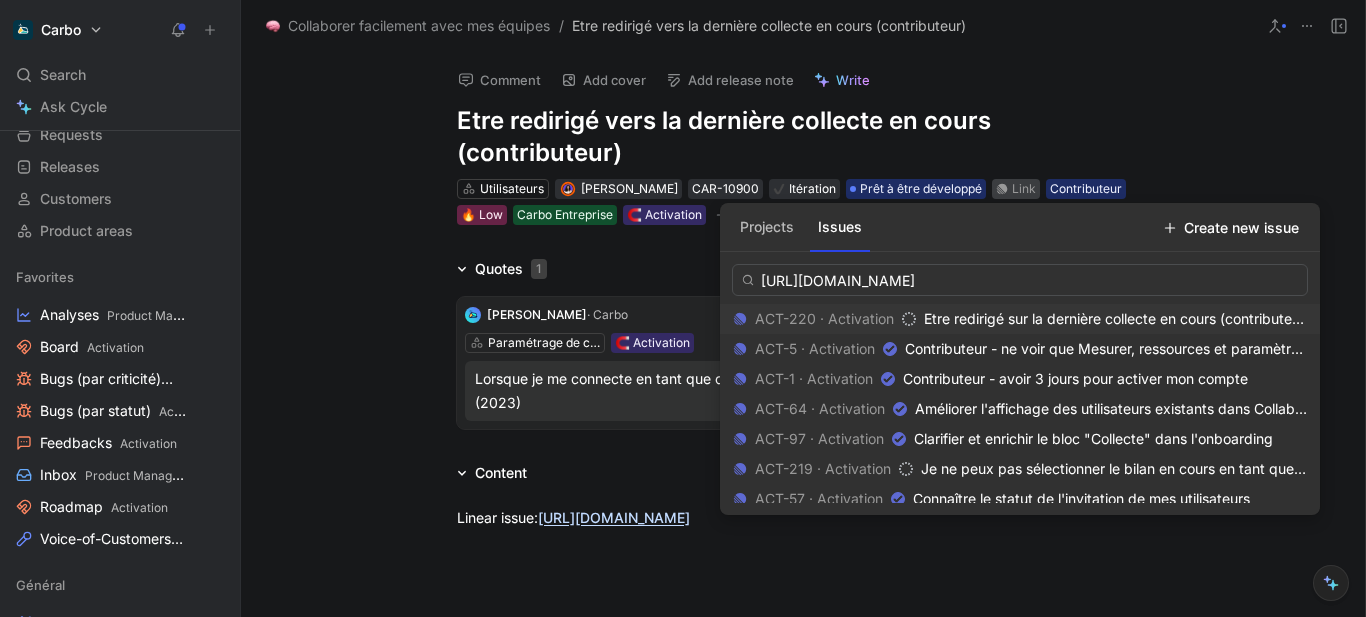 type on "[URL][DOMAIN_NAME]" 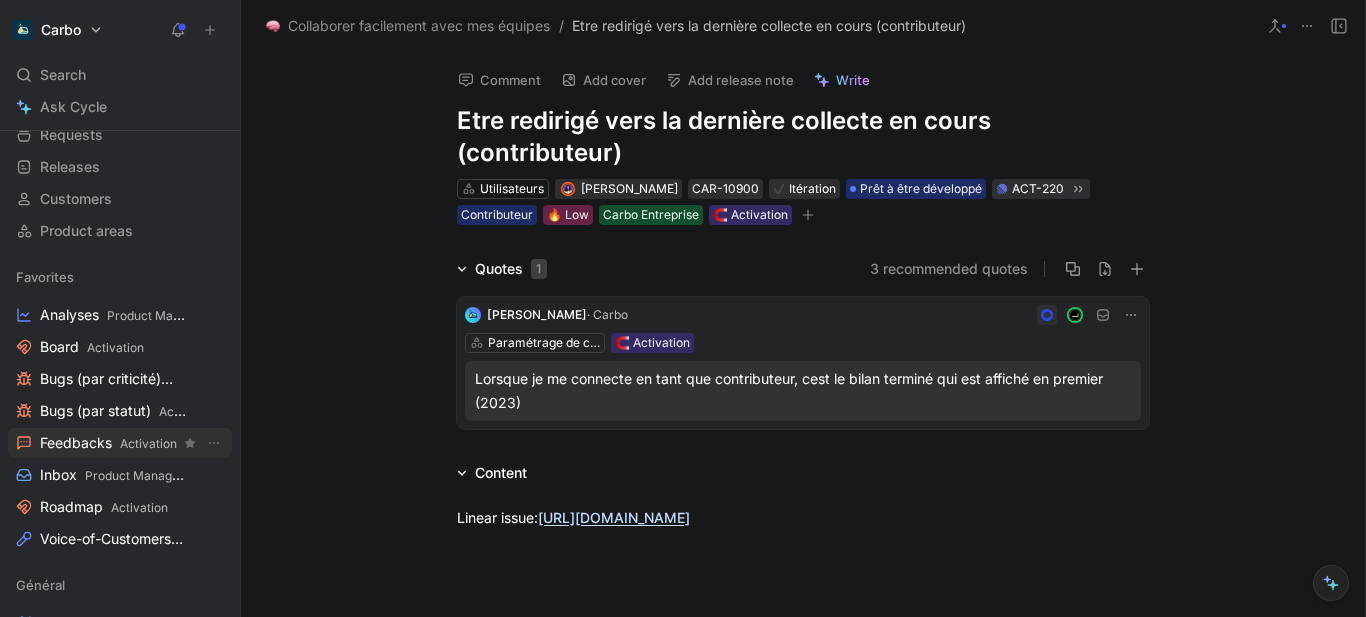 click on "Feedbacks Activation" at bounding box center (108, 443) 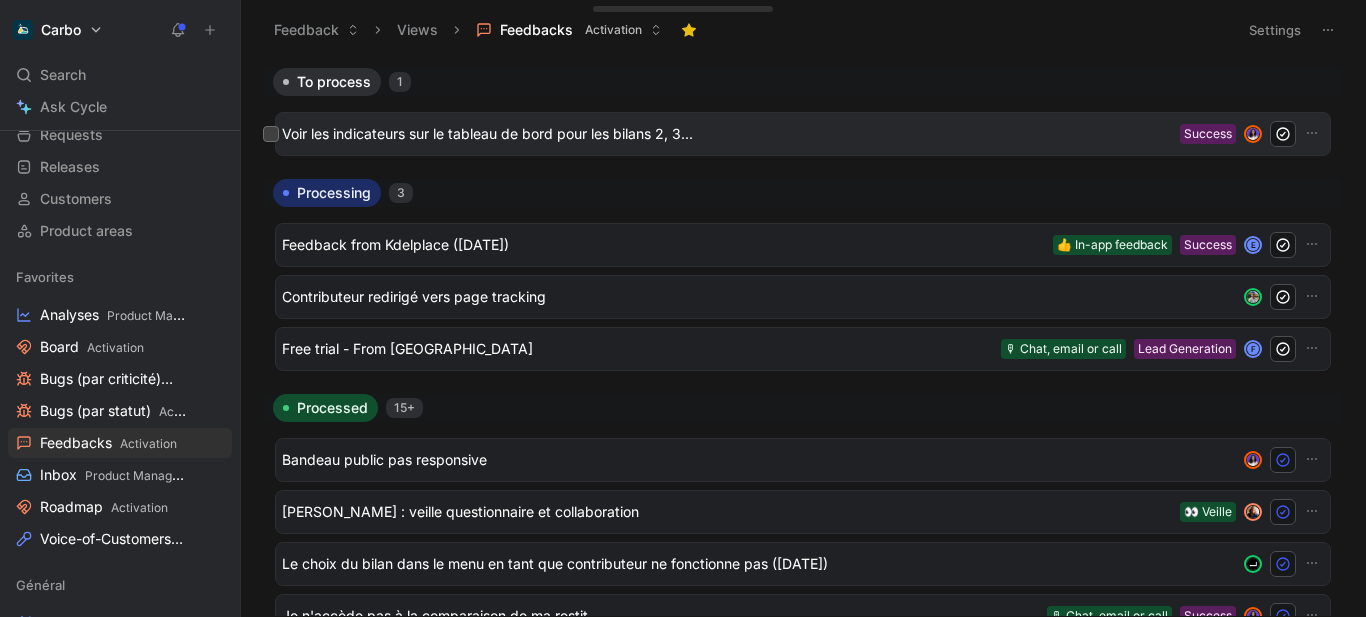 drag, startPoint x: 557, startPoint y: 121, endPoint x: 482, endPoint y: 127, distance: 75.23962 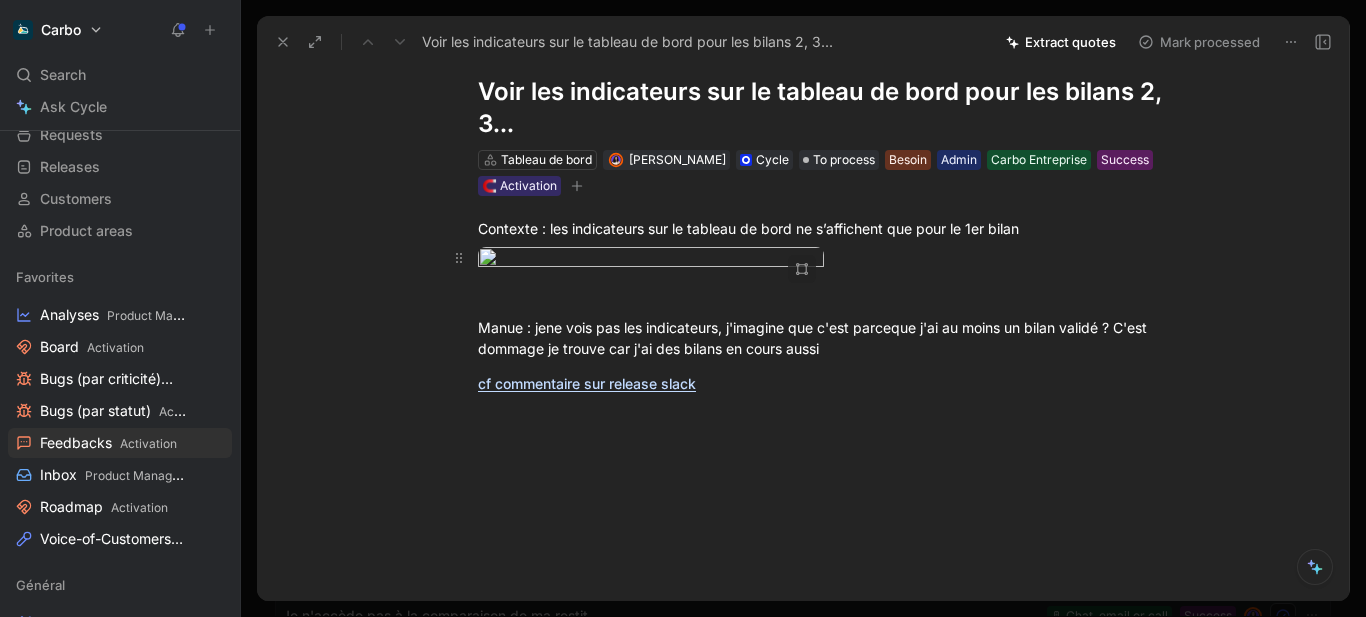 scroll, scrollTop: 71, scrollLeft: 0, axis: vertical 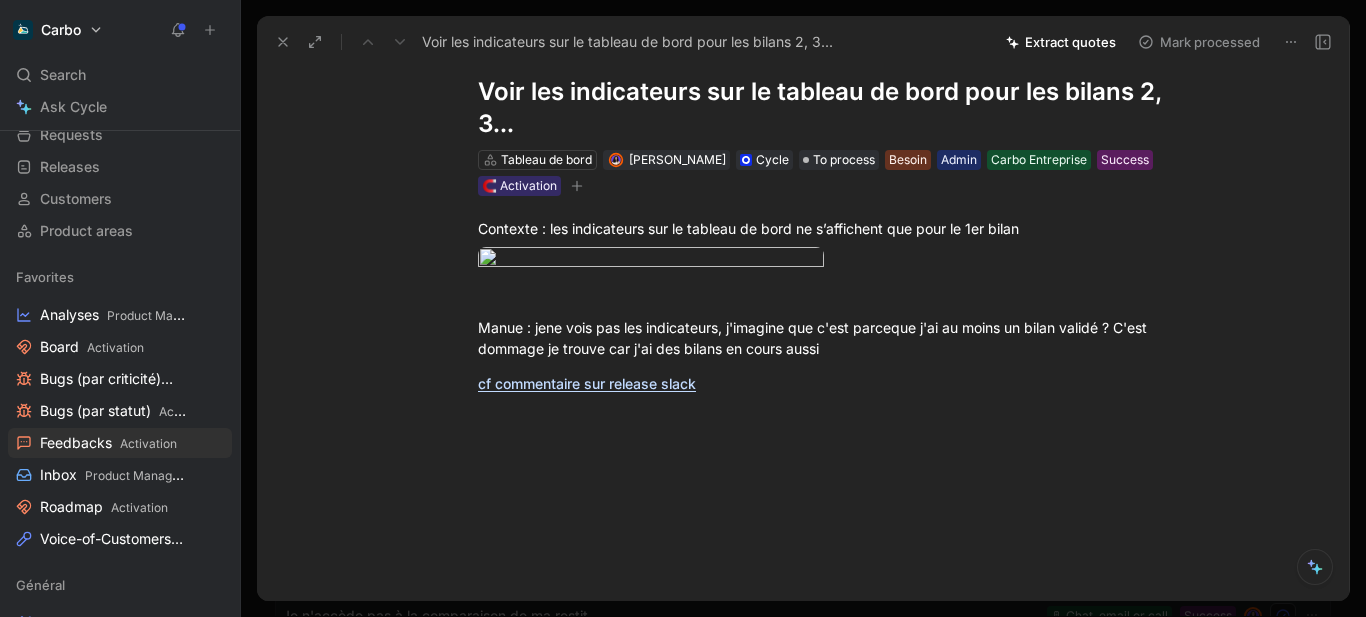 click at bounding box center (1323, 42) 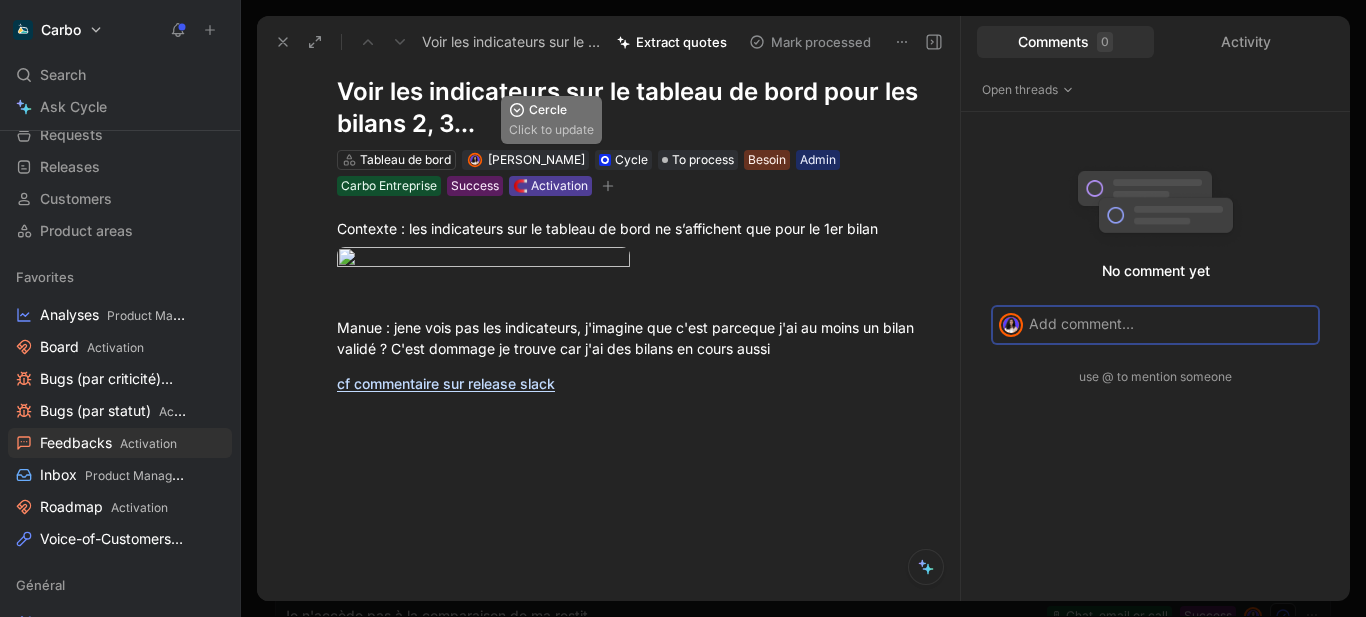 click on "🧲 Activation" at bounding box center [550, 186] 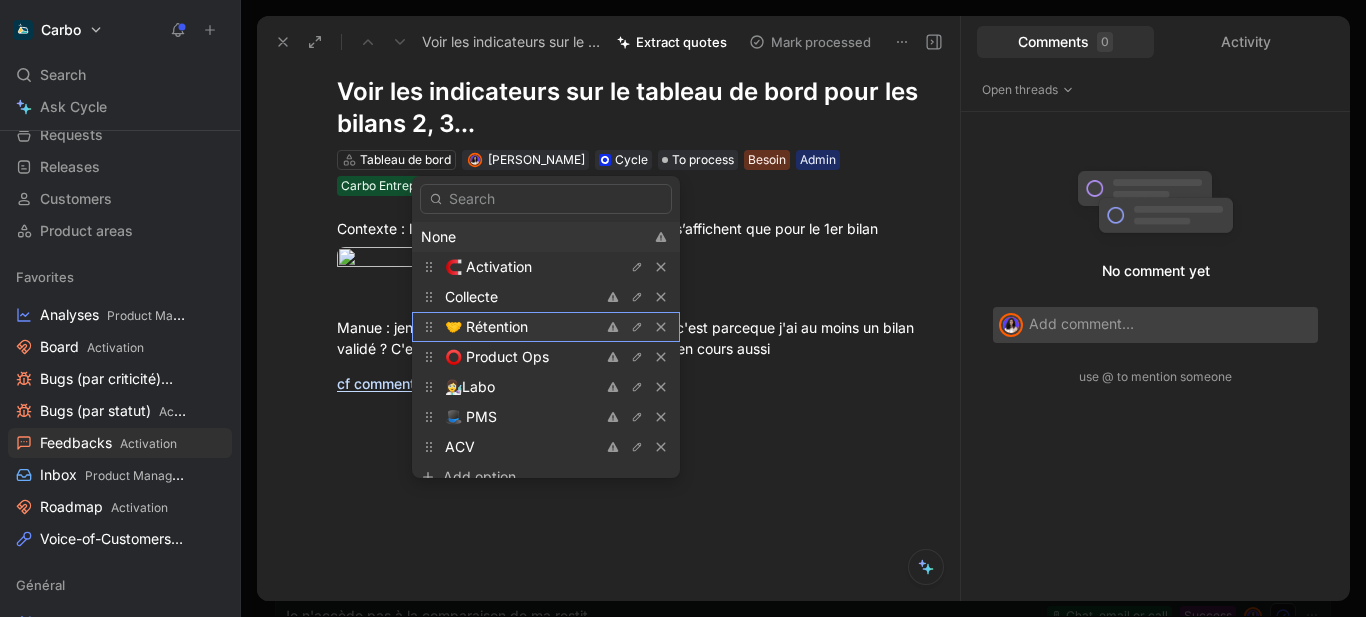 click on "🤝 Rétention" at bounding box center [486, 326] 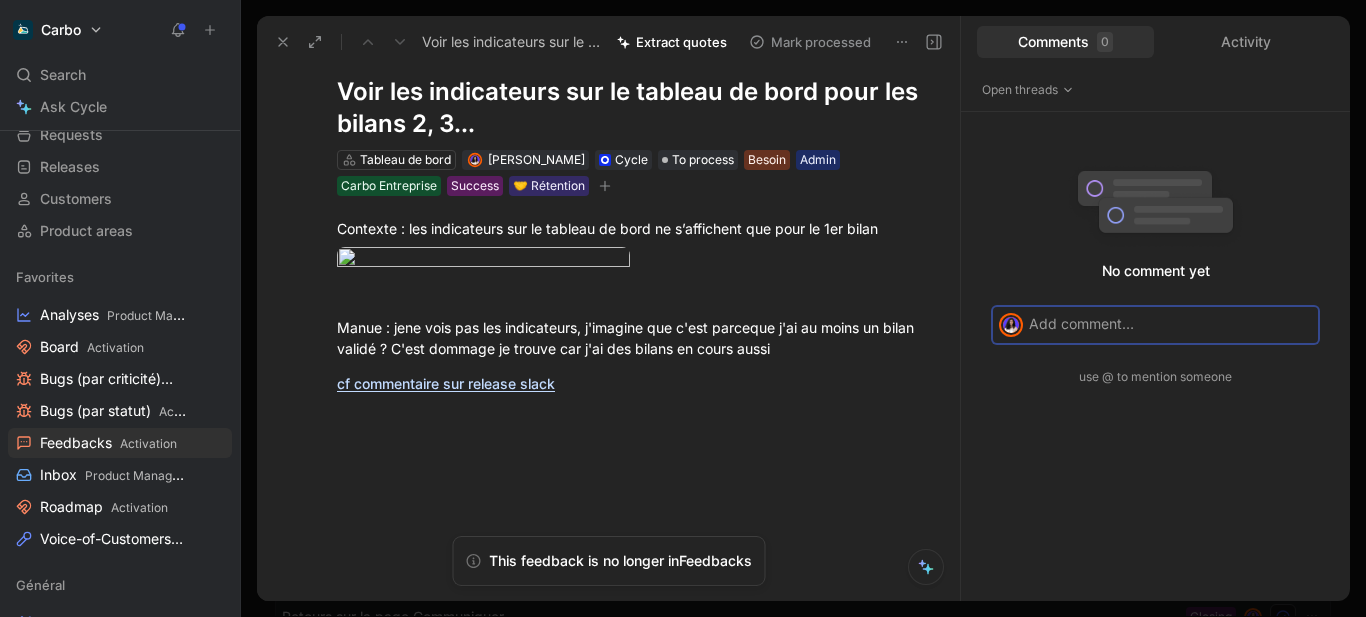 click at bounding box center [1170, 323] 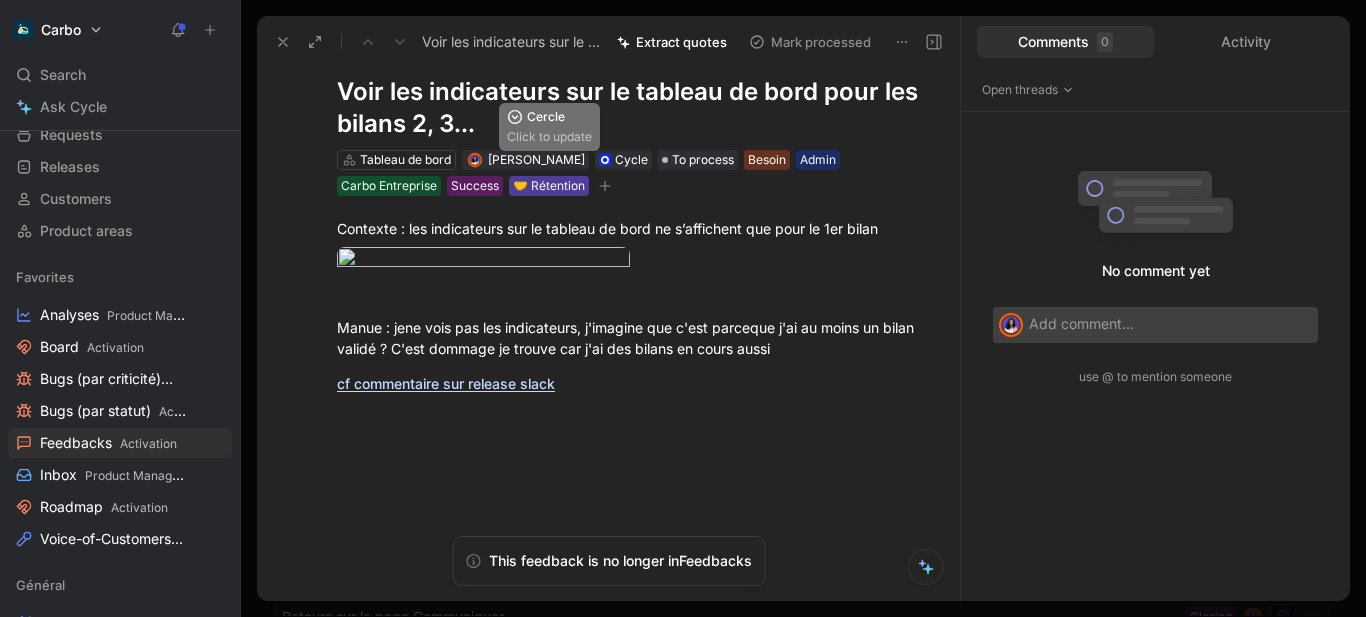 click on "🤝 Rétention" at bounding box center (549, 186) 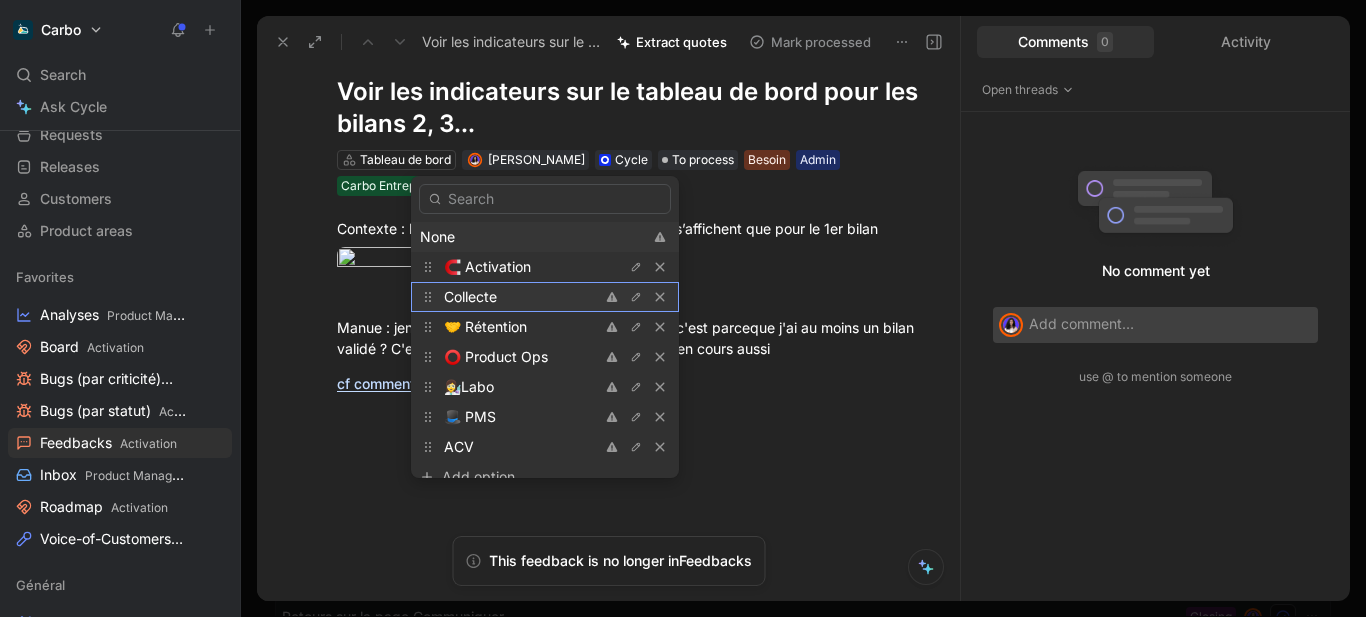 click on "Collecte" at bounding box center (519, 297) 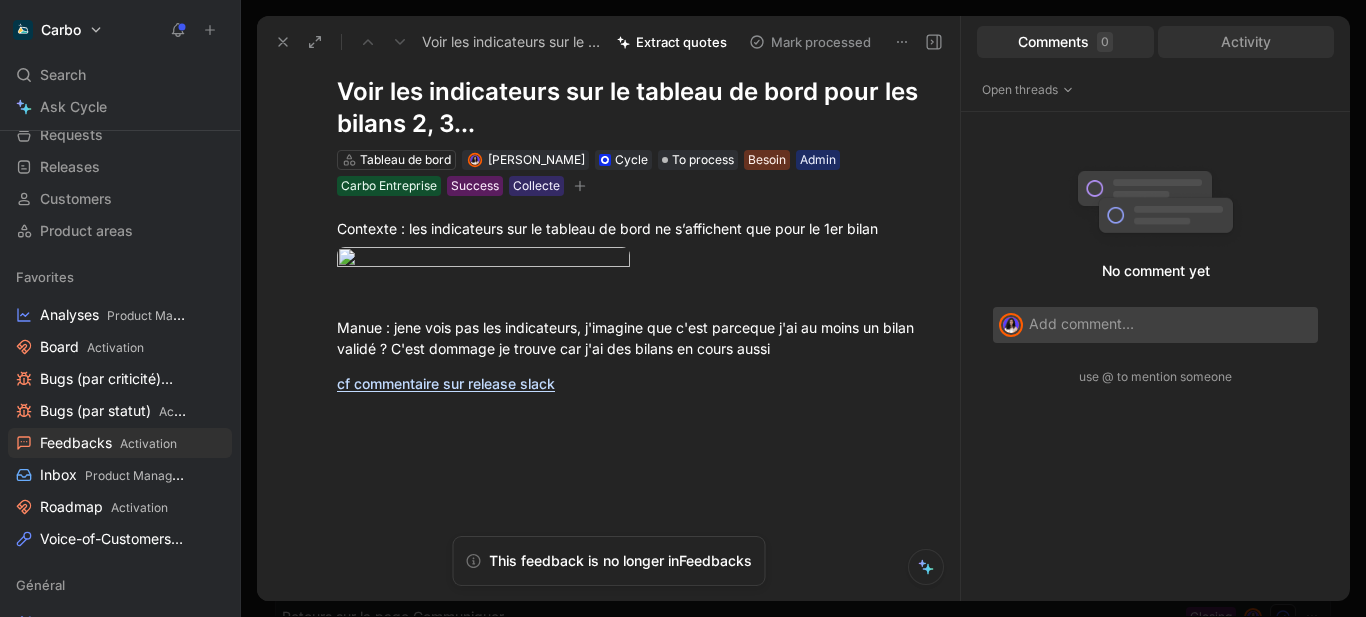 click on "Activity" at bounding box center (1246, 42) 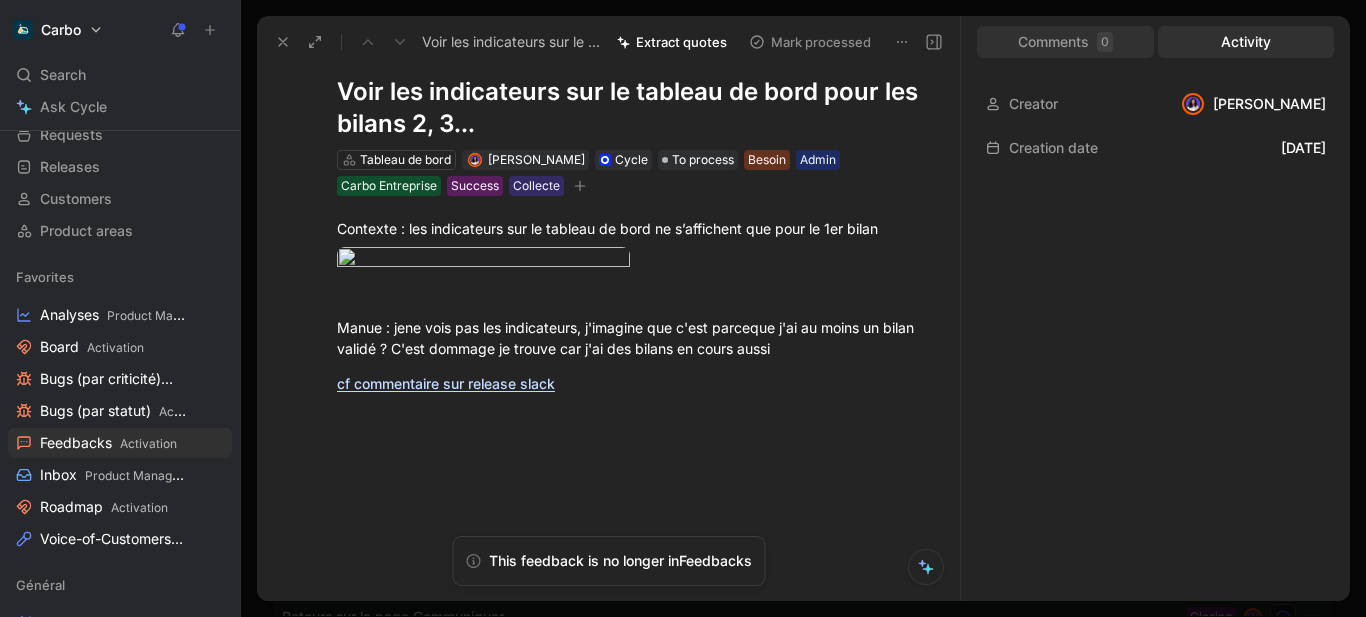 click on "Comments 0" at bounding box center [1065, 42] 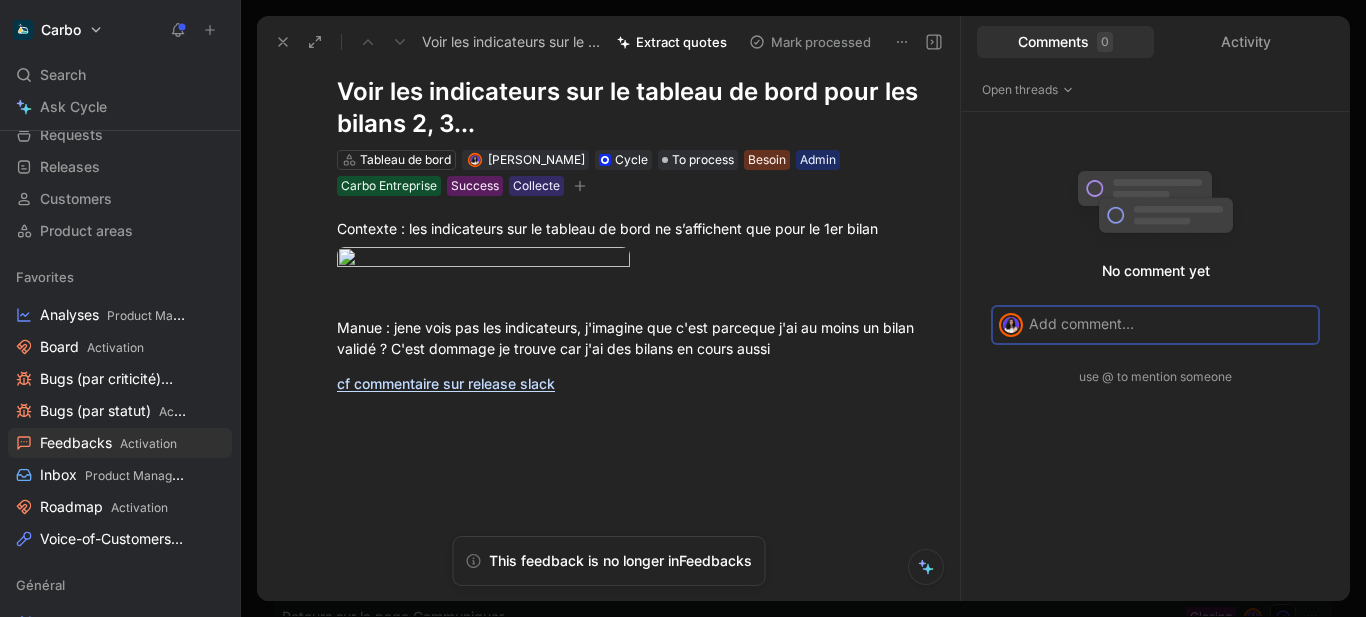 type 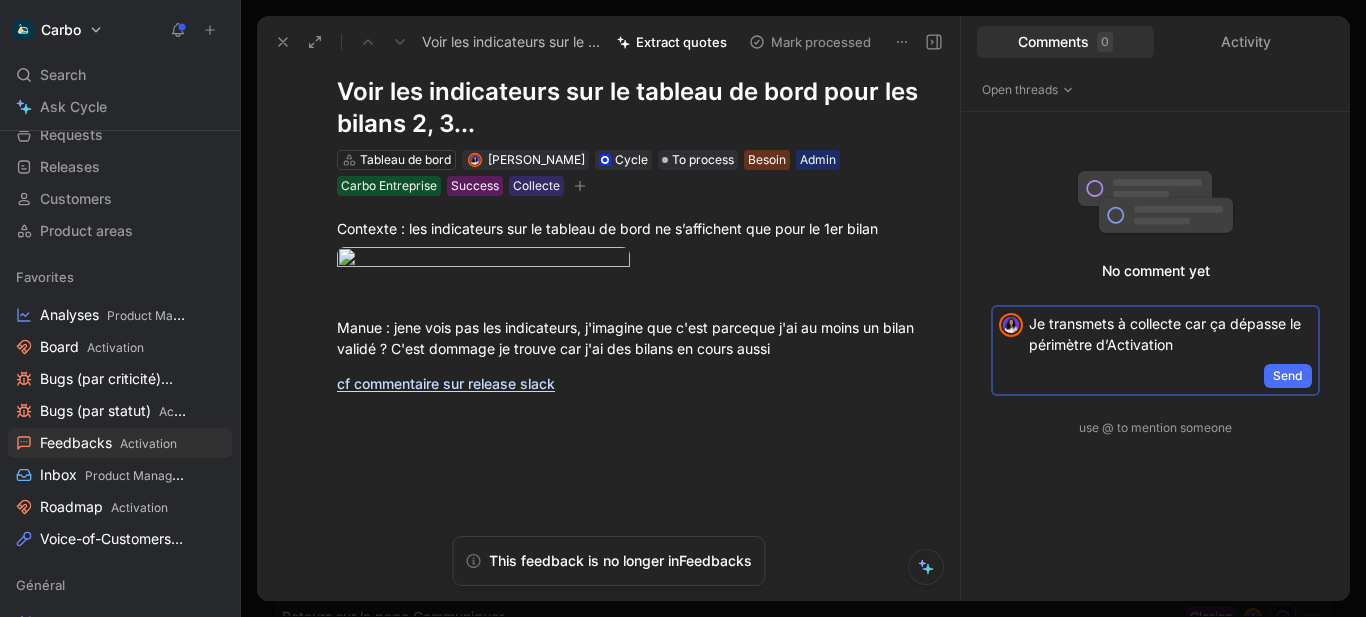 click on "Je transmets à collecte car ça dépasse le périmètre d’Activation" at bounding box center (1170, 334) 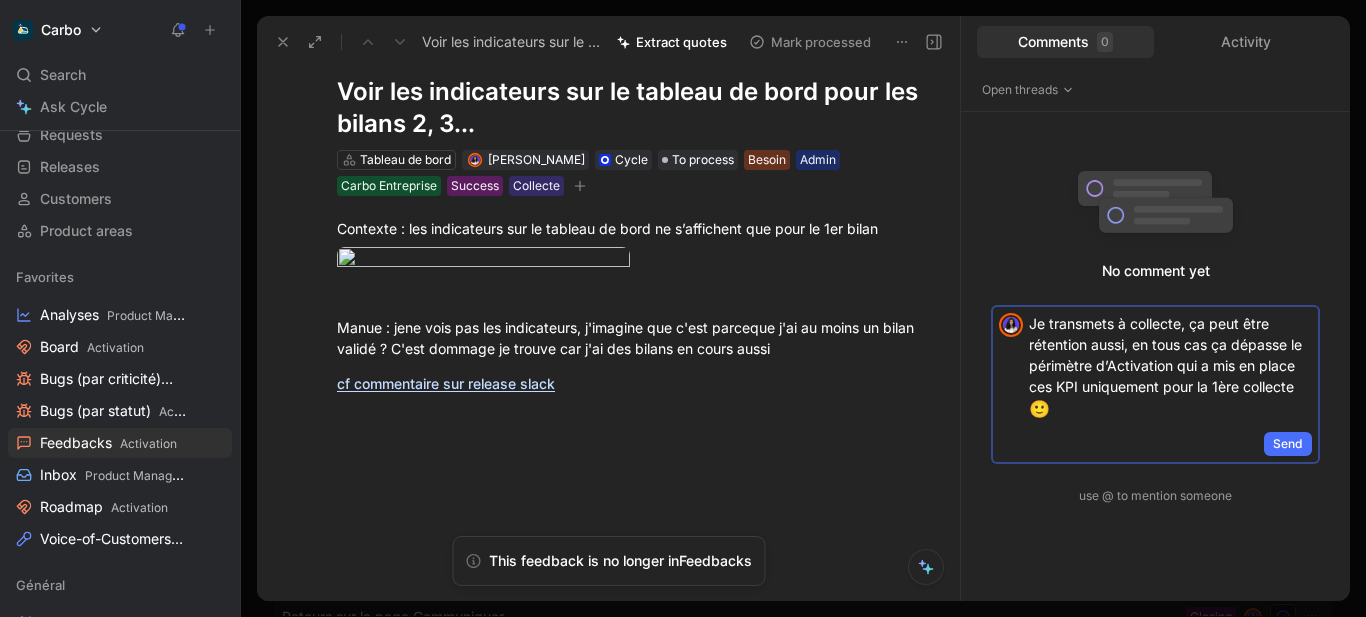 scroll, scrollTop: 0, scrollLeft: 0, axis: both 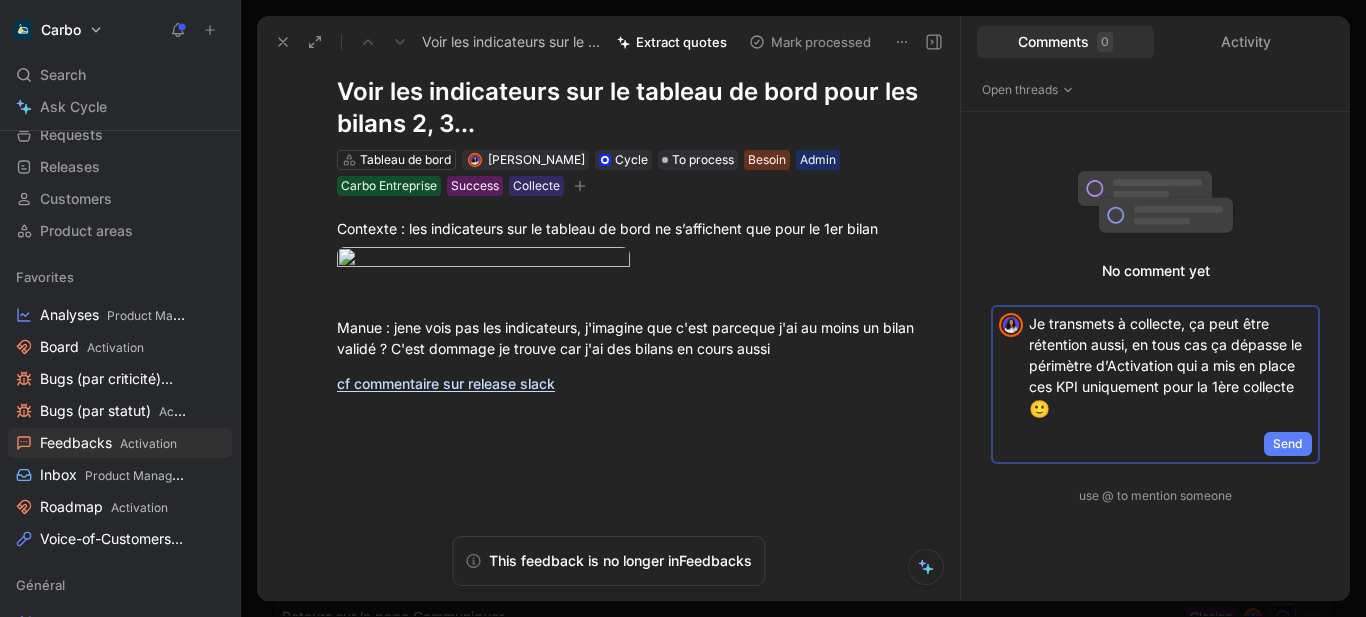 click on "Send" at bounding box center [1288, 444] 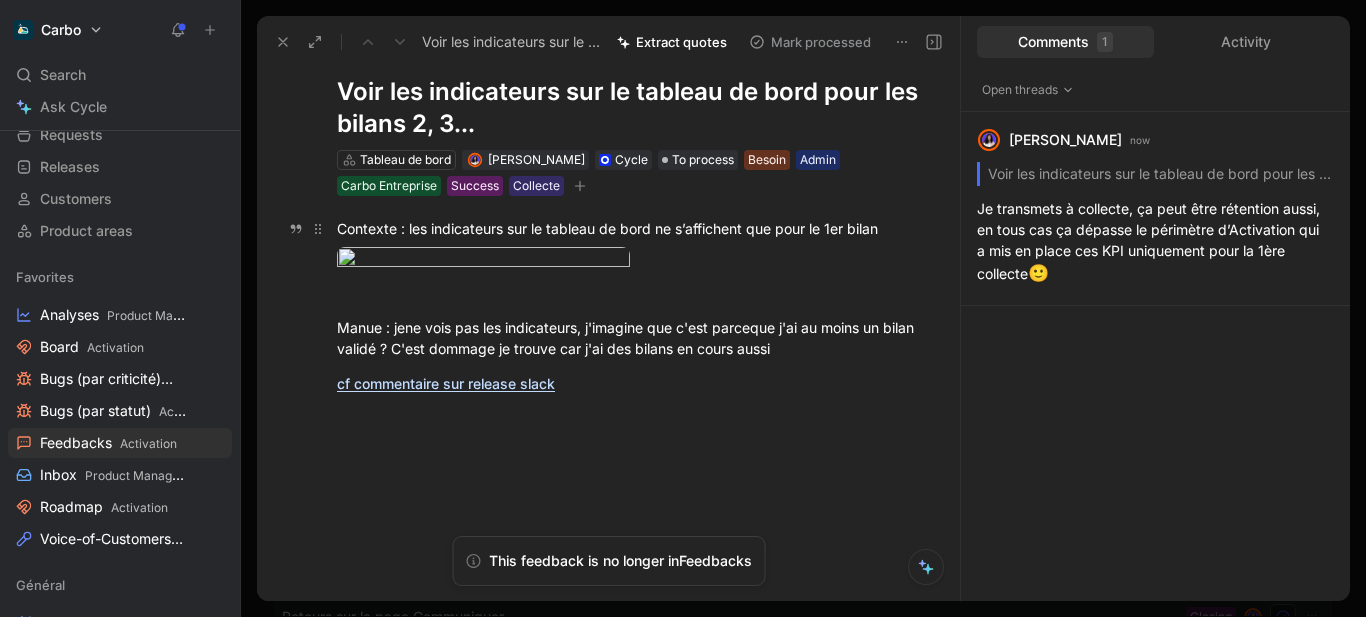 click on "Contexte : les indicateurs sur le tableau de bord ne s’affichent que pour le 1er bilan" at bounding box center (629, 228) 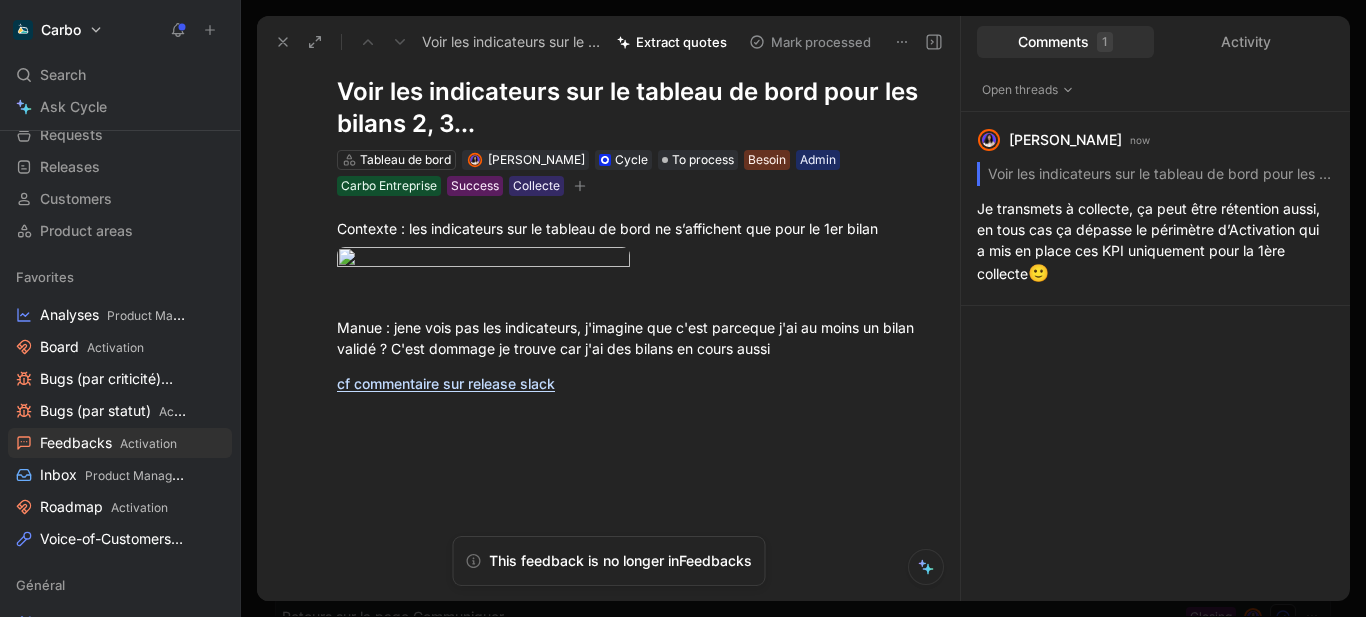 click 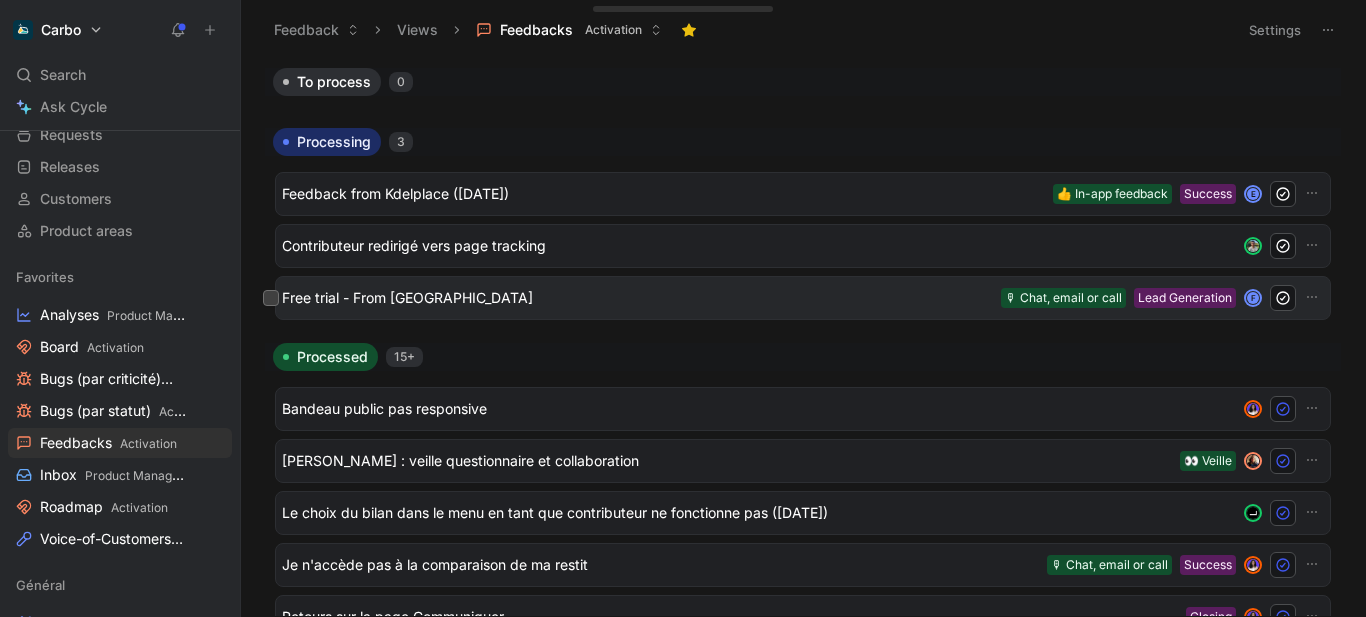 click on "Free trial - From Orange Lead Generation 🎙 Chat, email or call F" at bounding box center [803, 298] 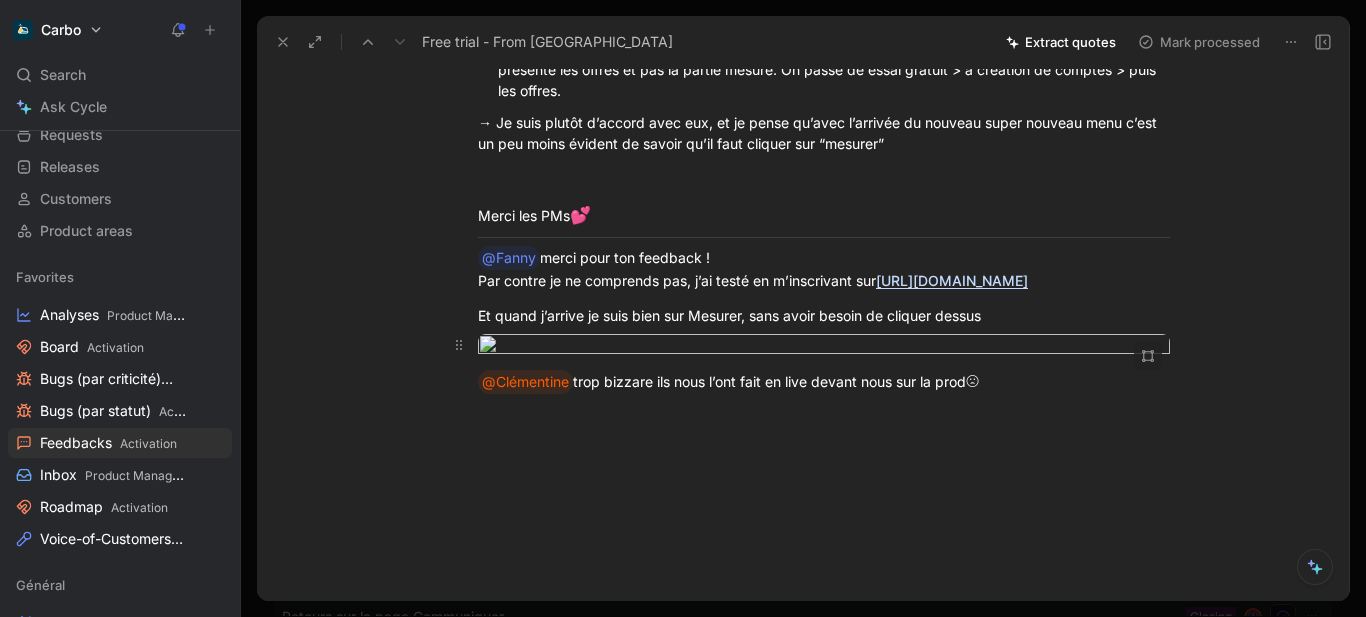 scroll, scrollTop: 685, scrollLeft: 0, axis: vertical 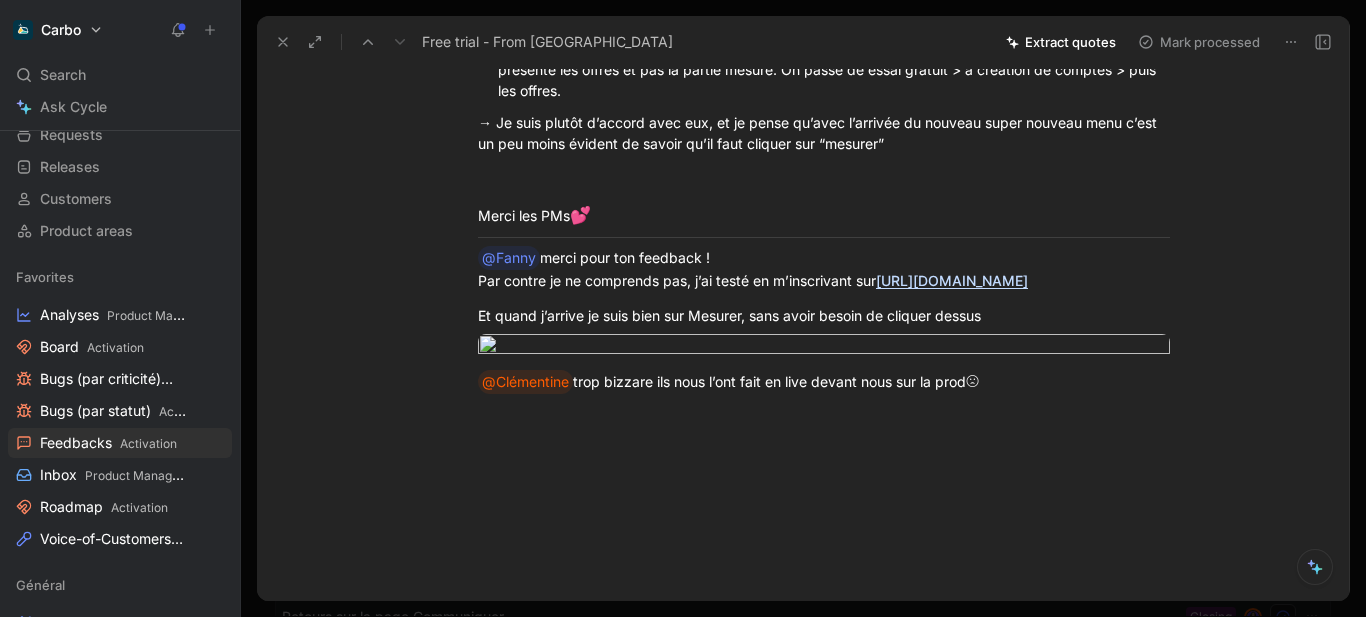 click 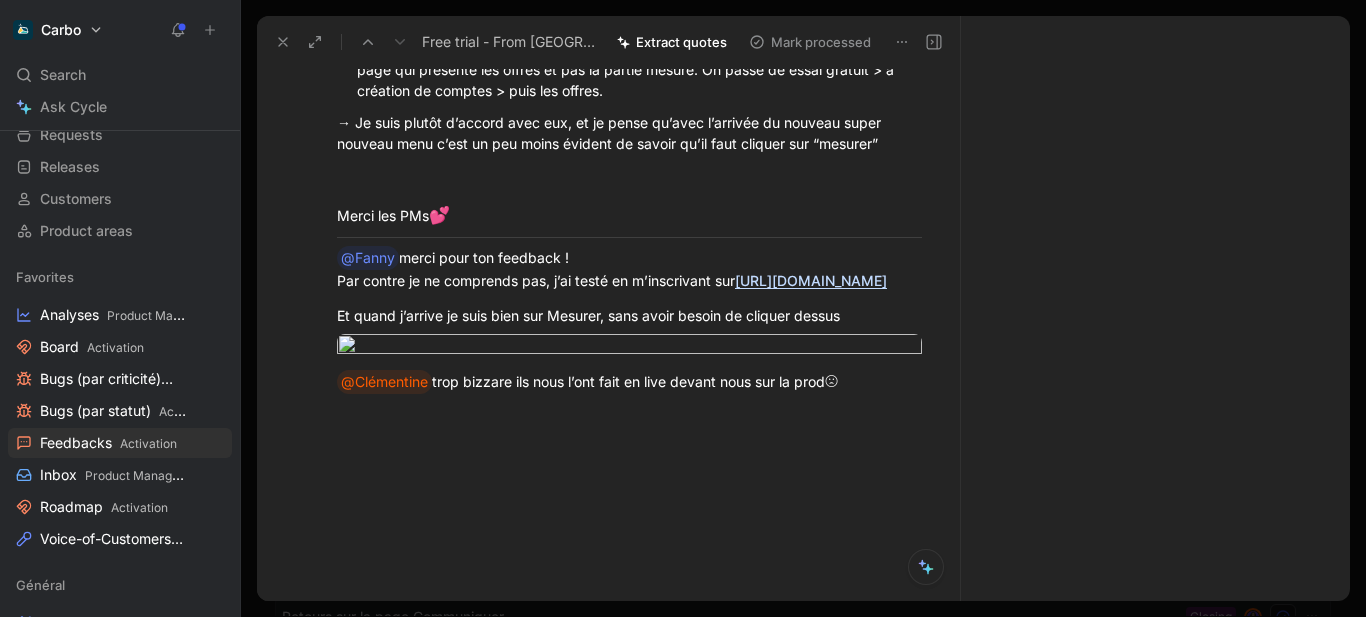 scroll, scrollTop: 633, scrollLeft: 0, axis: vertical 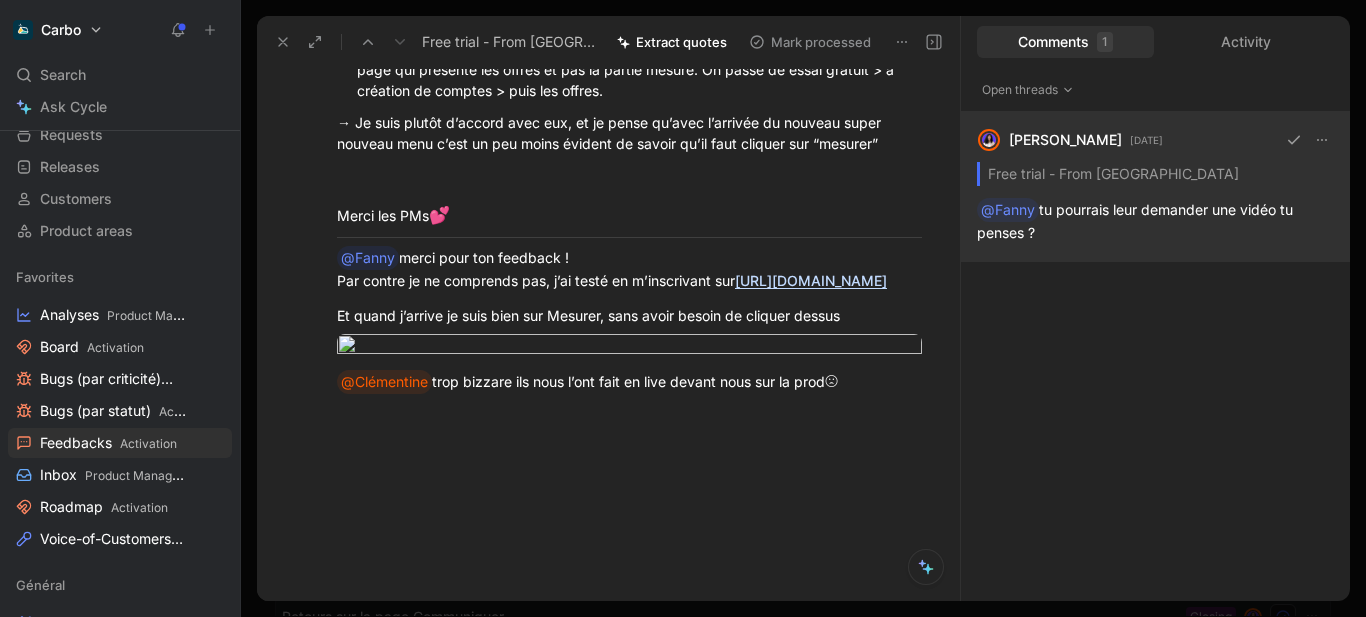 click on "[PERSON_NAME] [DATE] Free trial - From Orange @[PERSON_NAME]  tu pourrais leur demander une vidéo tu penses ?" at bounding box center (1155, 187) 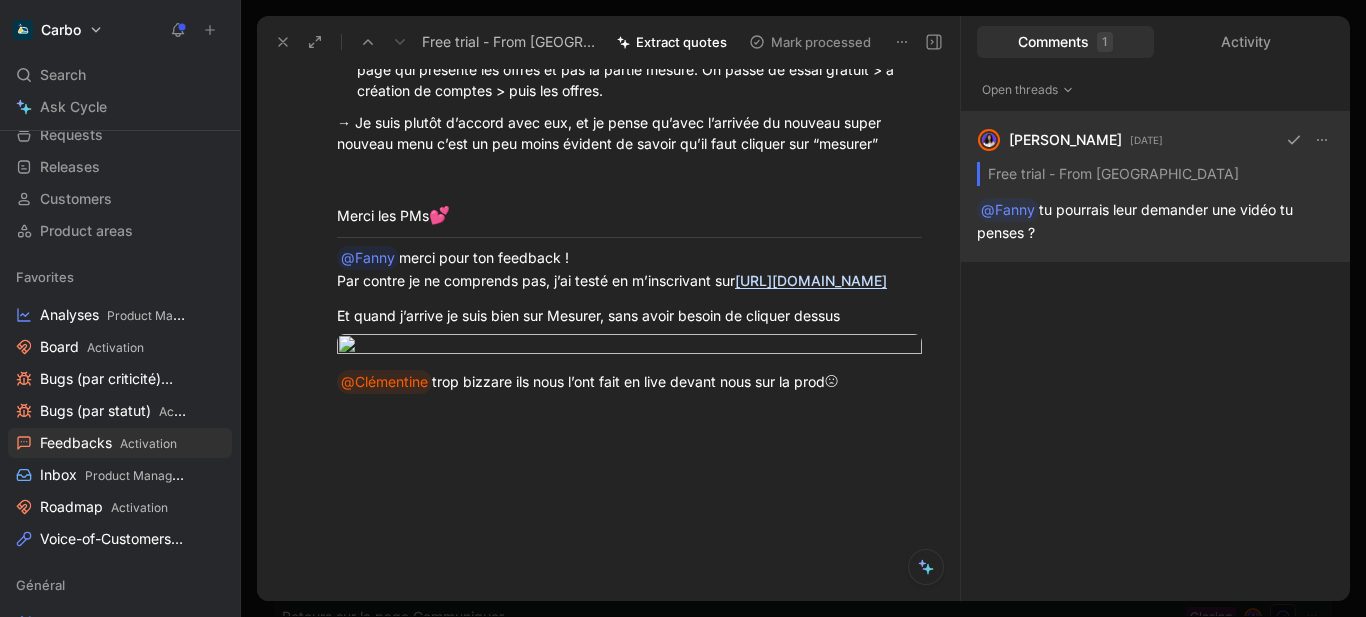 scroll, scrollTop: 16, scrollLeft: 0, axis: vertical 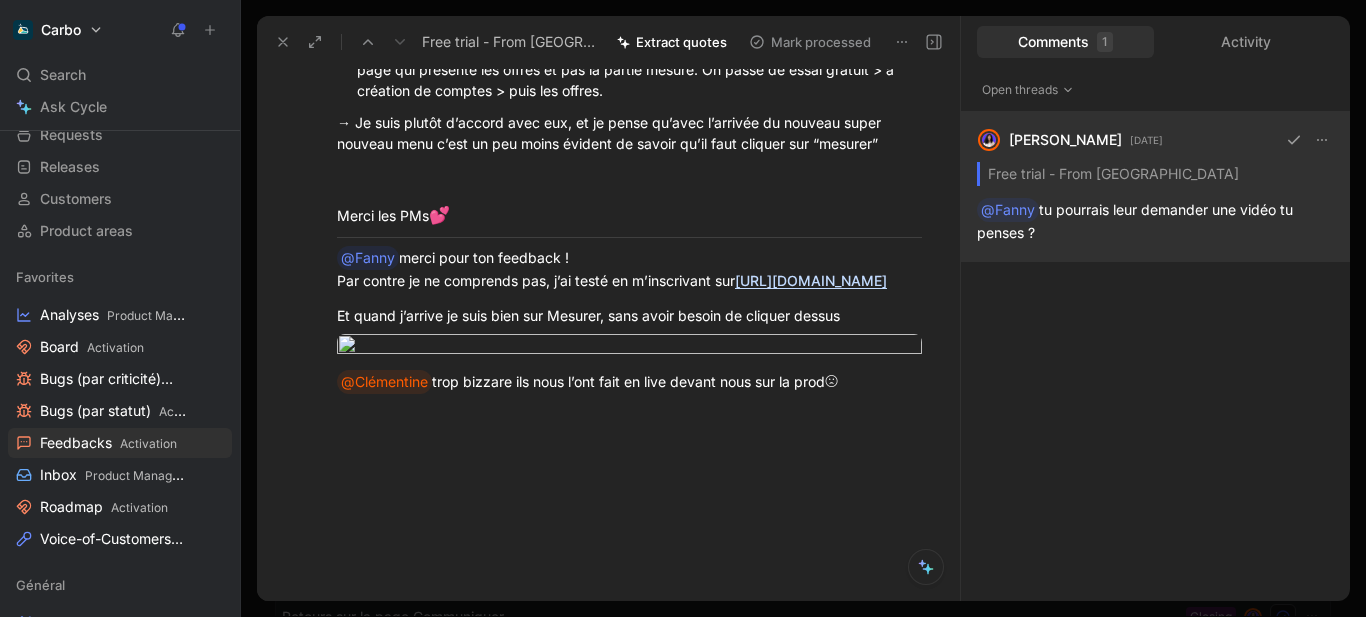 click on "[PERSON_NAME] [DATE] Free trial - From Orange @[PERSON_NAME]  tu pourrais leur demander une vidéo tu penses ?" at bounding box center [1155, 187] 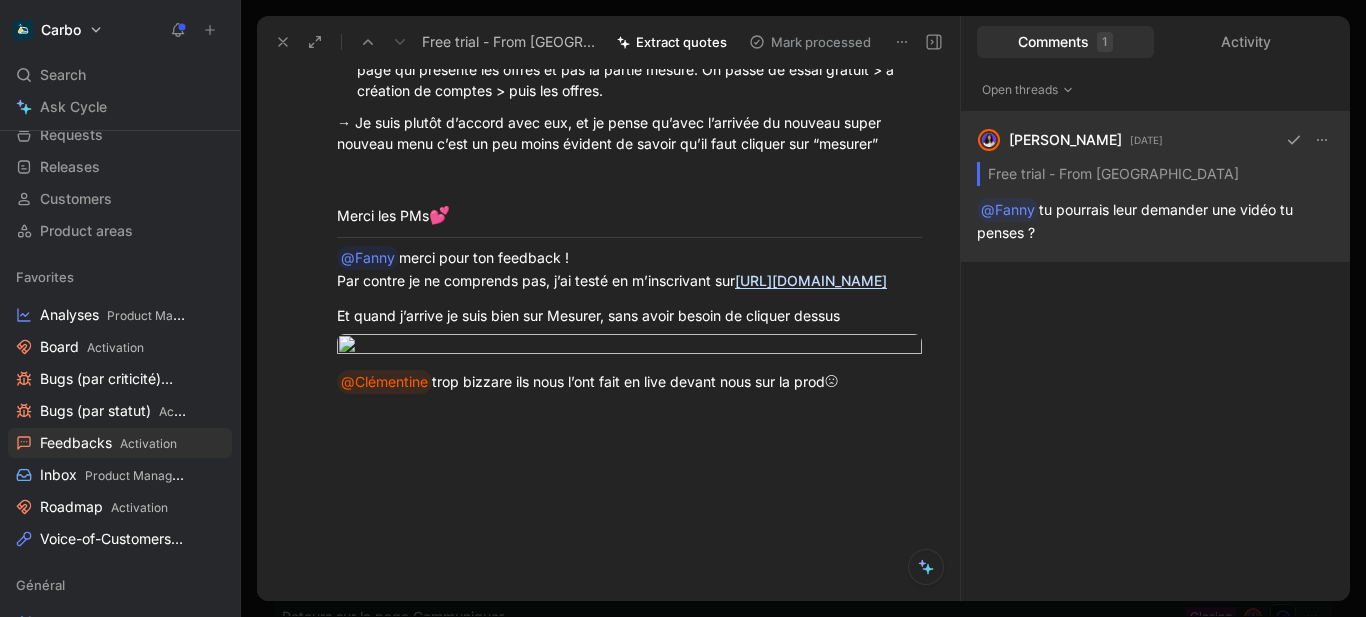 scroll, scrollTop: 16, scrollLeft: 0, axis: vertical 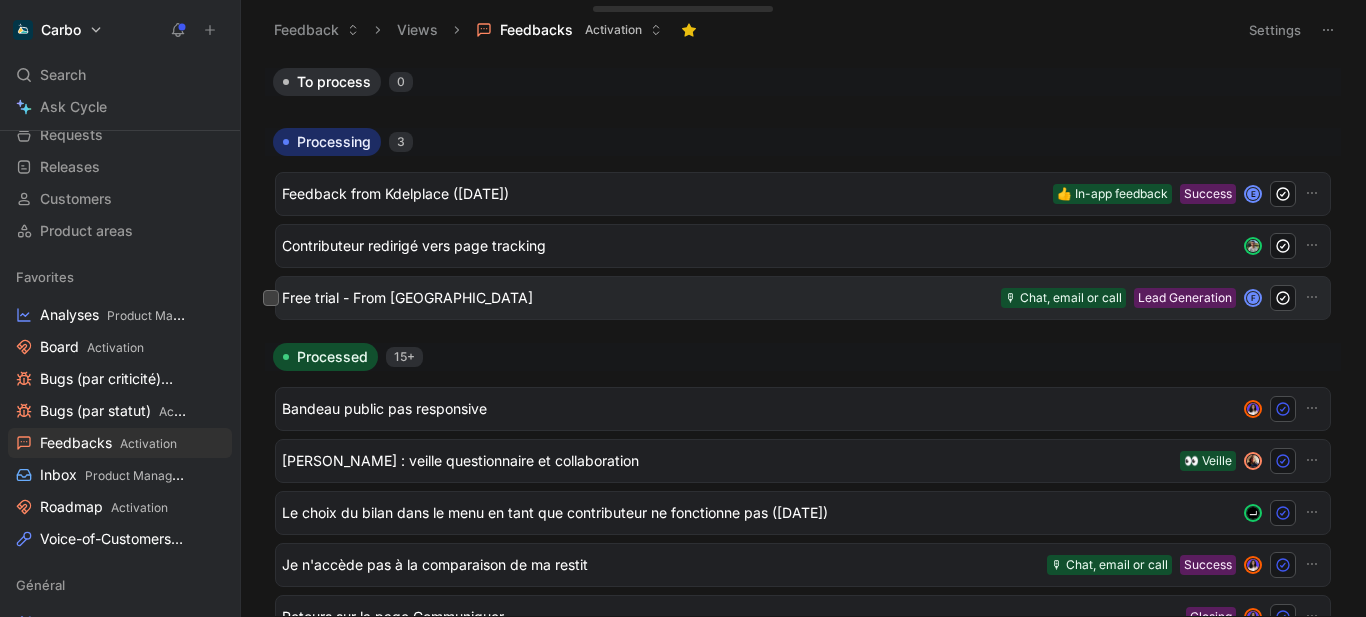 click on "Free trial - From [GEOGRAPHIC_DATA]" at bounding box center [637, 298] 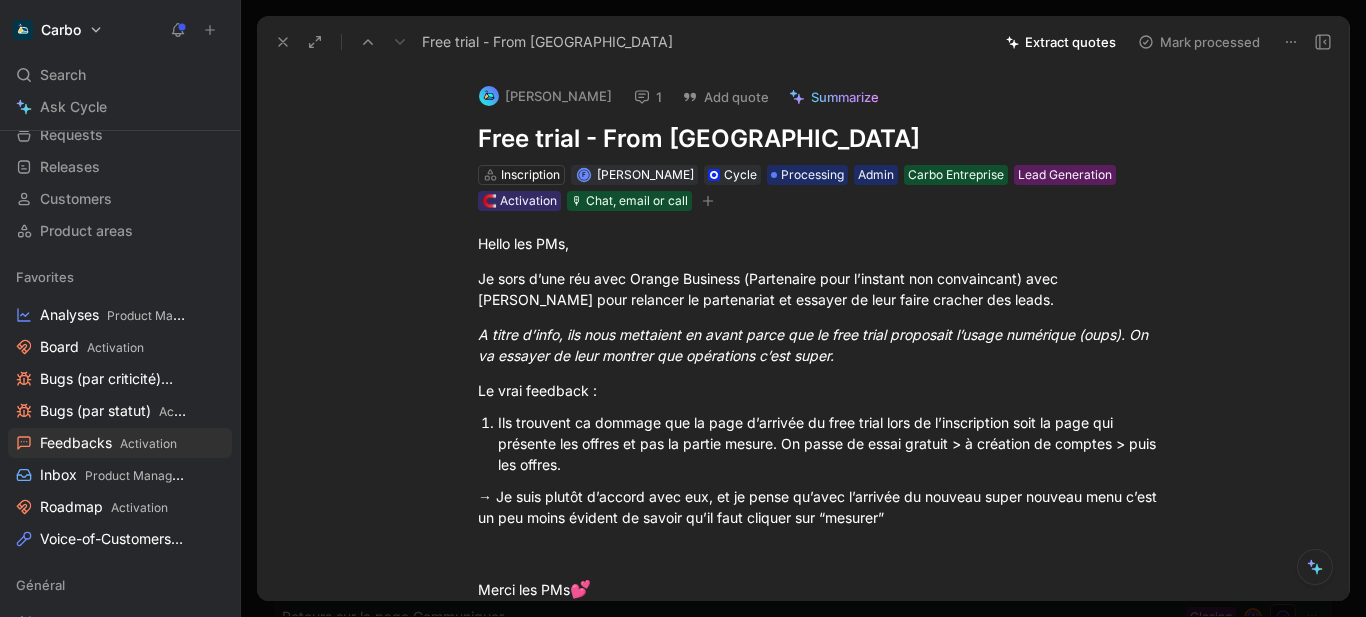 scroll, scrollTop: 685, scrollLeft: 0, axis: vertical 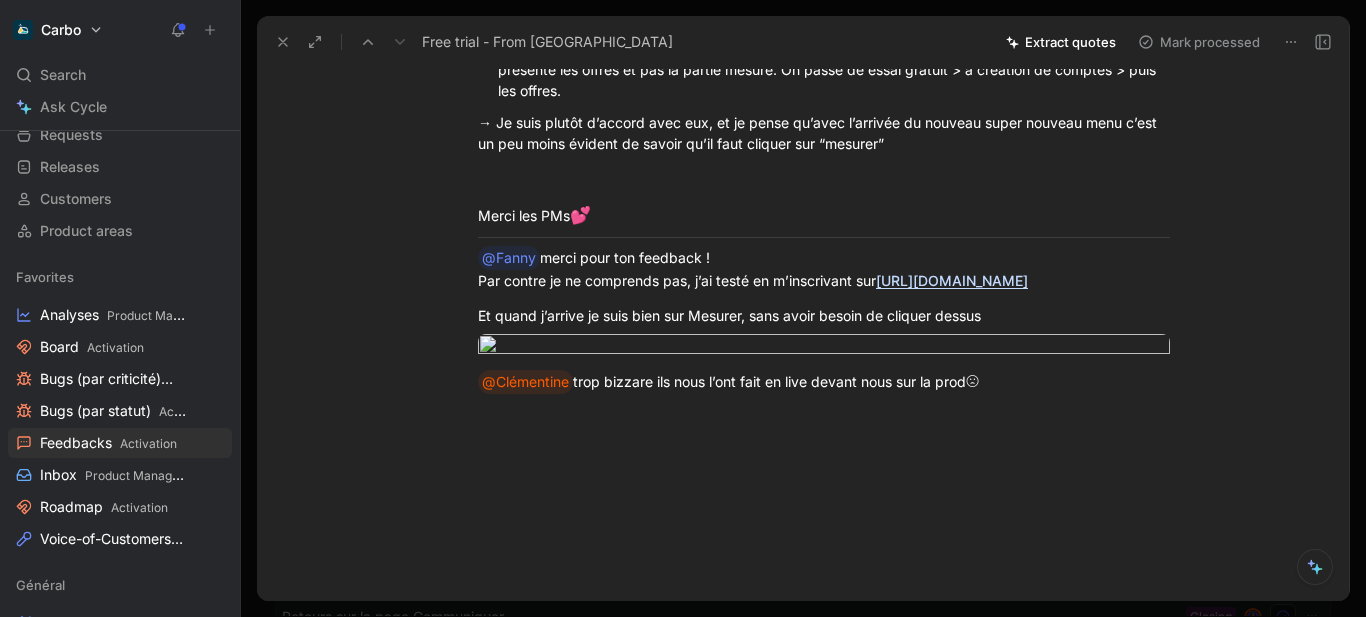 click 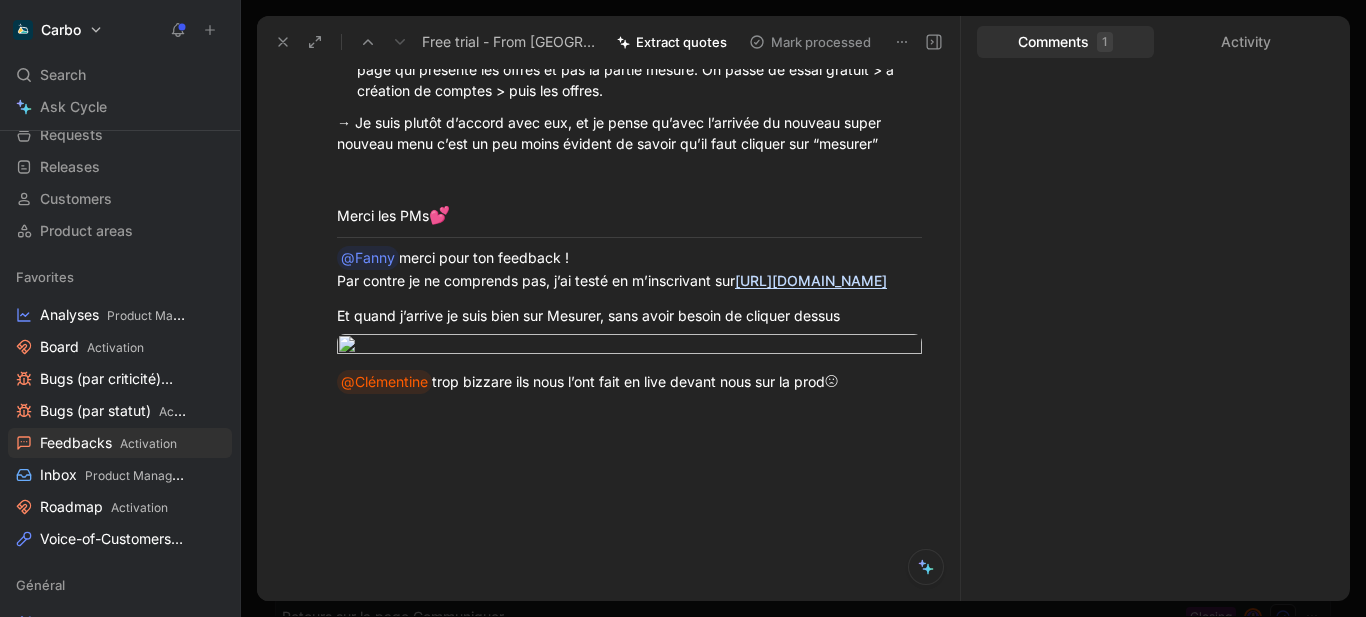 scroll, scrollTop: 633, scrollLeft: 0, axis: vertical 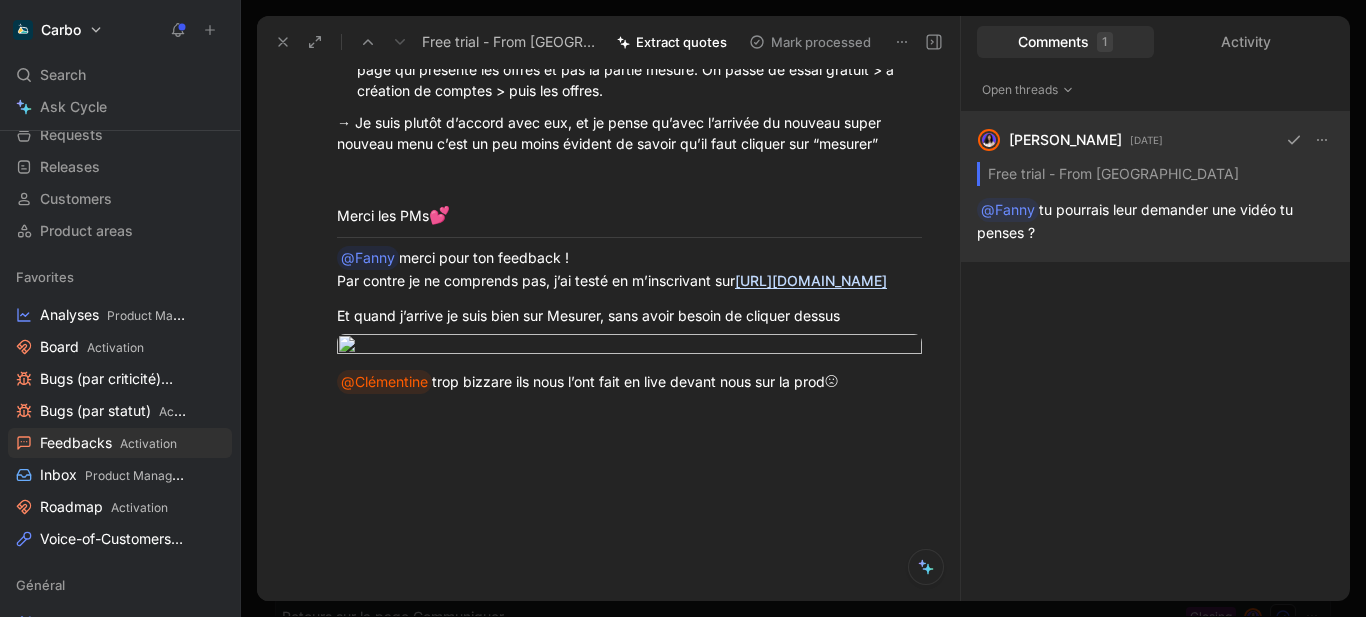click on "[PERSON_NAME] [DATE] Free trial - From Orange @[PERSON_NAME]  tu pourrais leur demander une vidéo tu penses ?" at bounding box center (1155, 187) 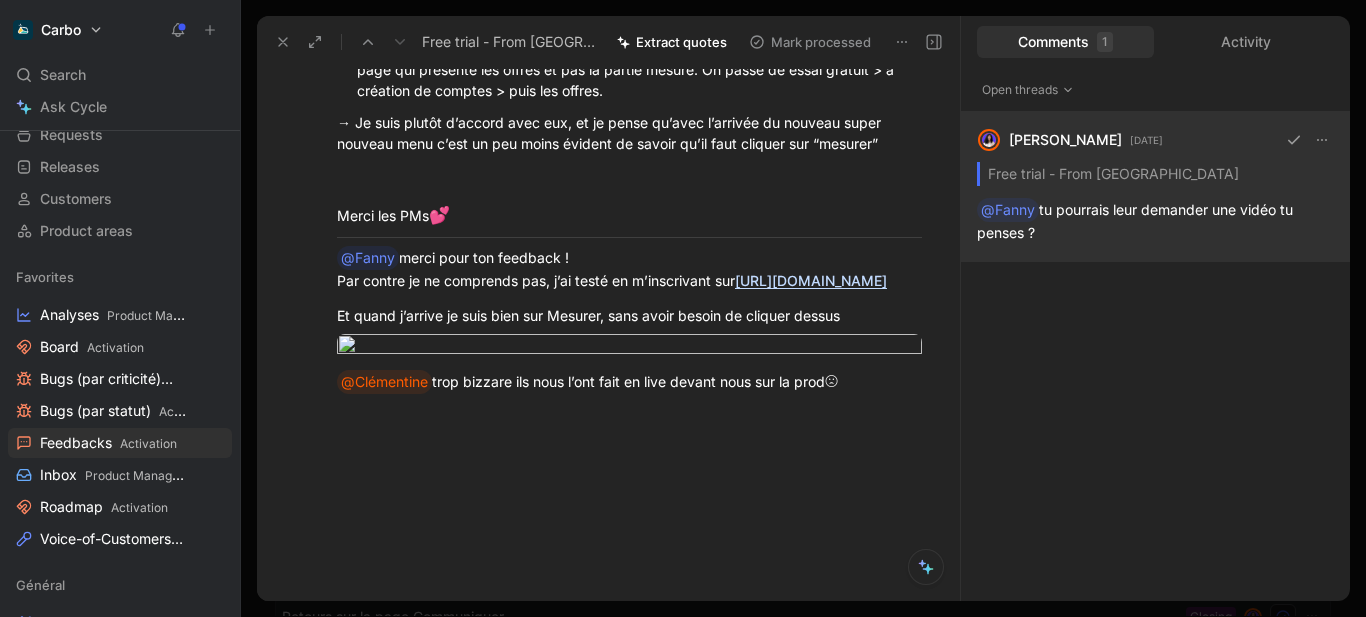 scroll, scrollTop: 16, scrollLeft: 0, axis: vertical 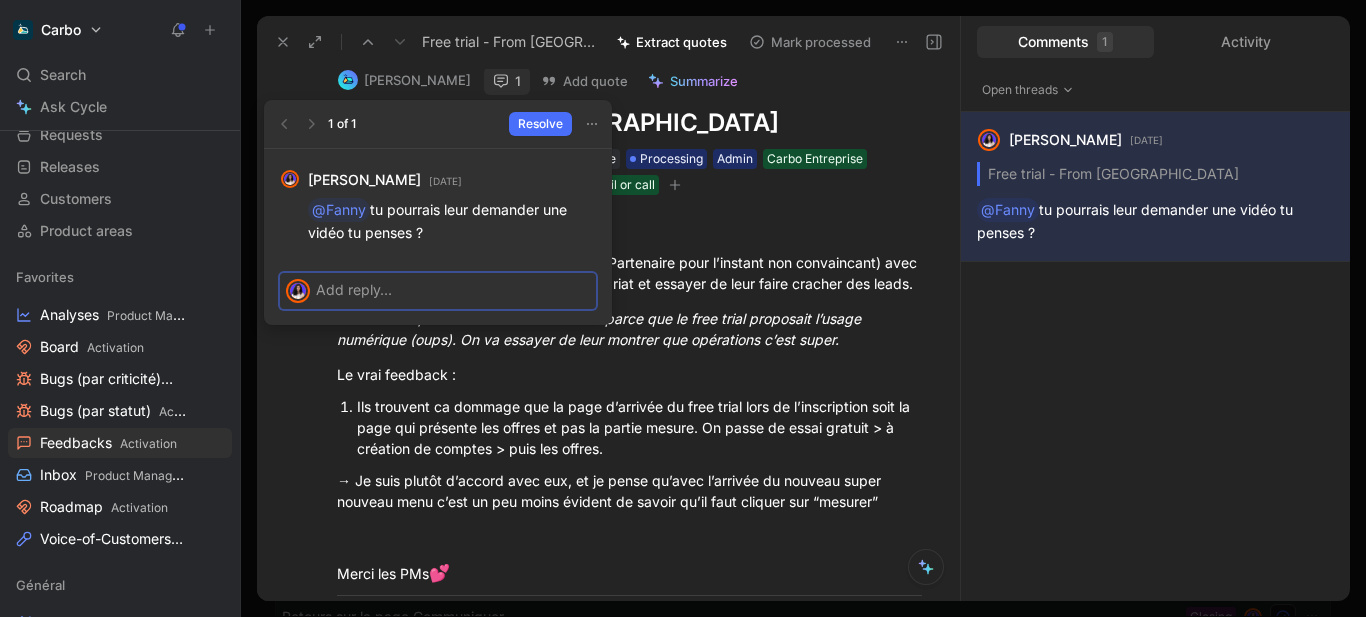 type 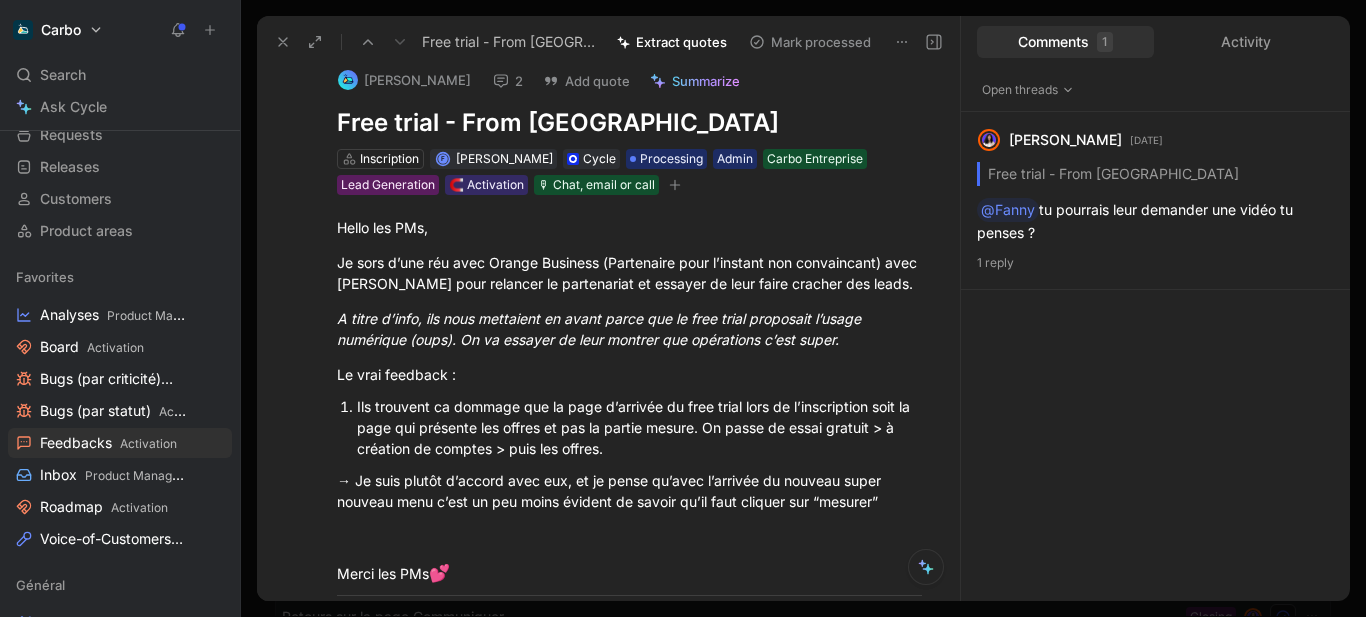 click 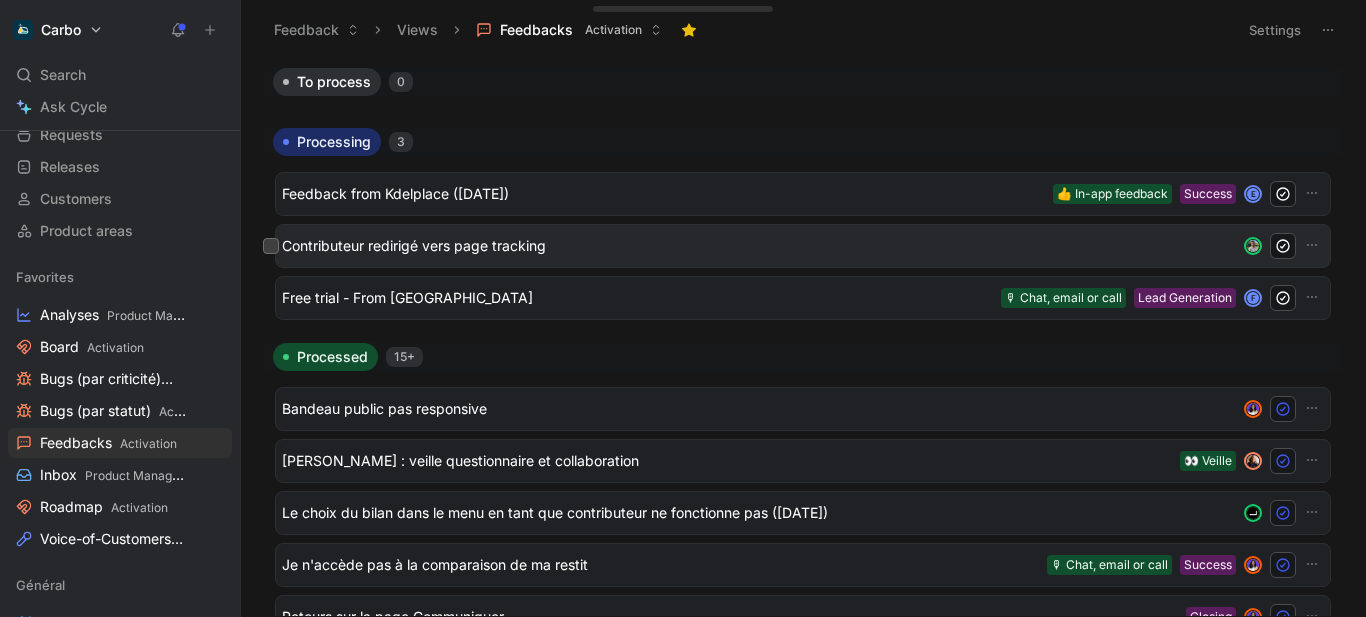 click on "Contributeur redirigé vers page tracking" at bounding box center [755, 246] 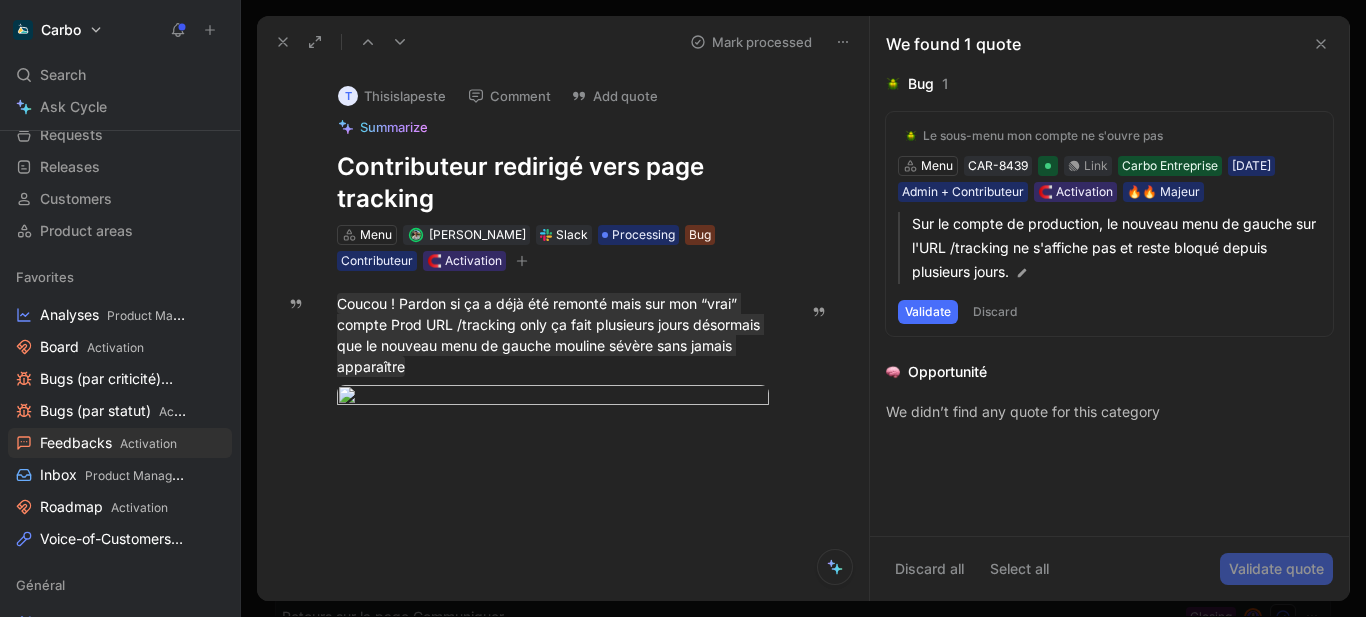 click 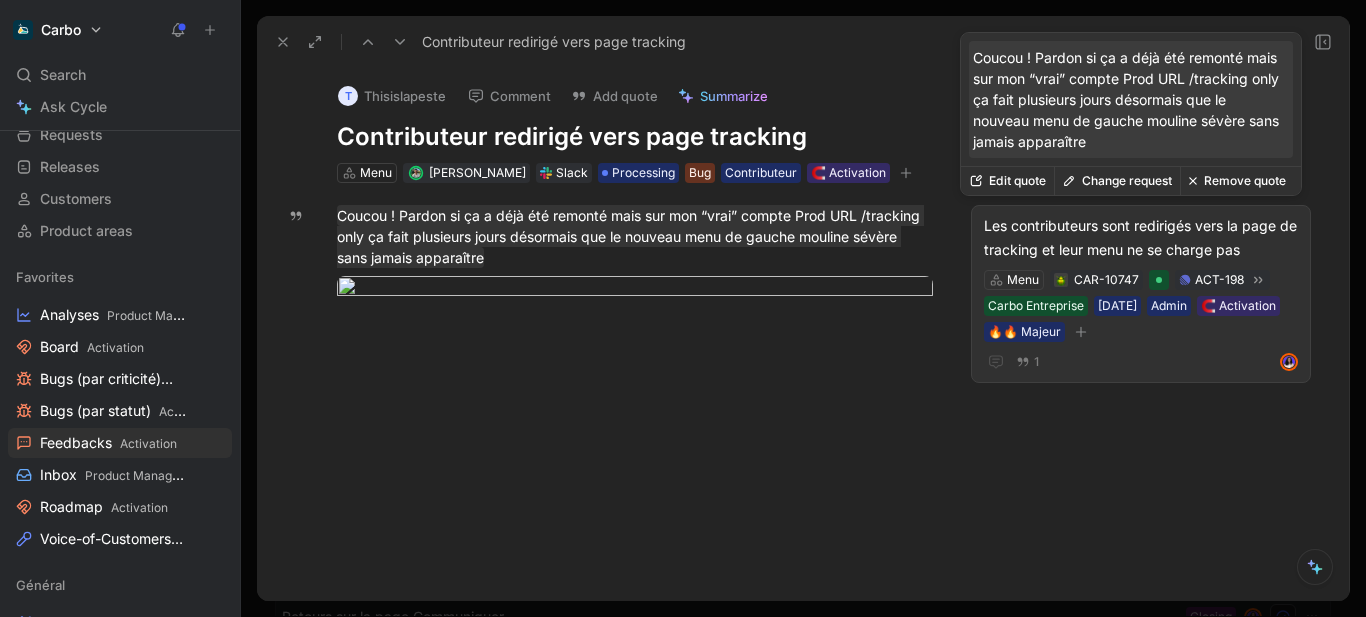 click on "Les contributeurs sont redirigés vers la page de tracking et leur menu ne se charge pas" at bounding box center (1141, 238) 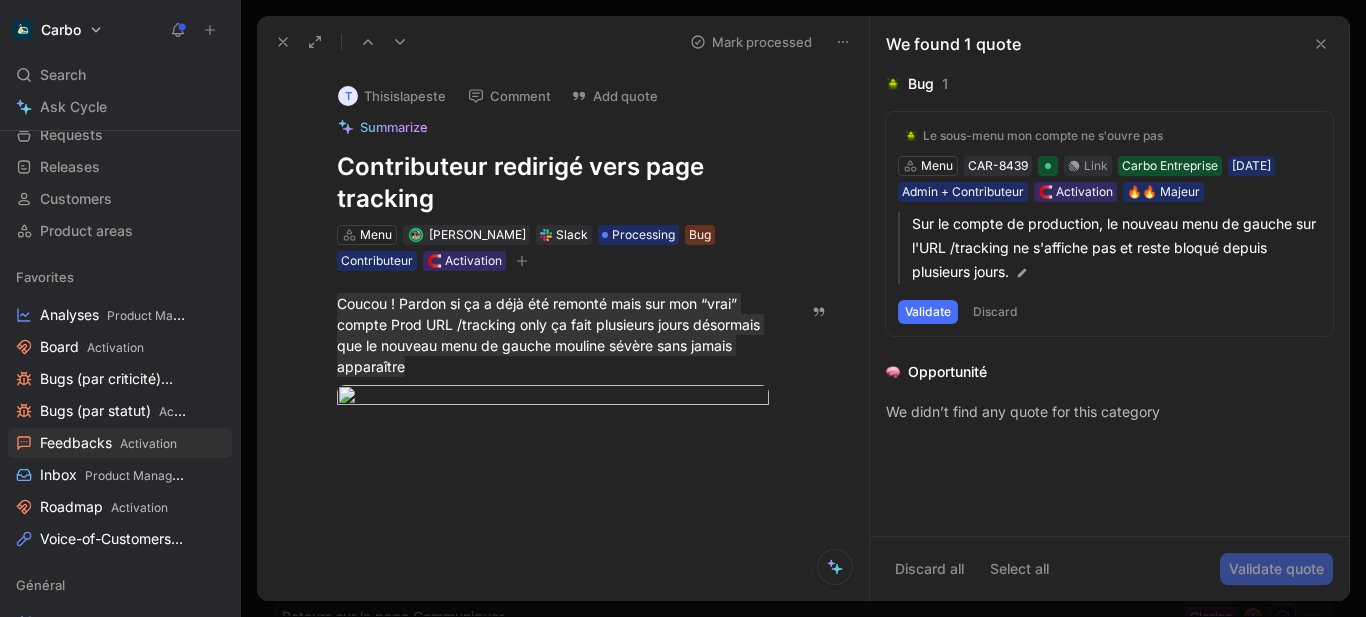 click 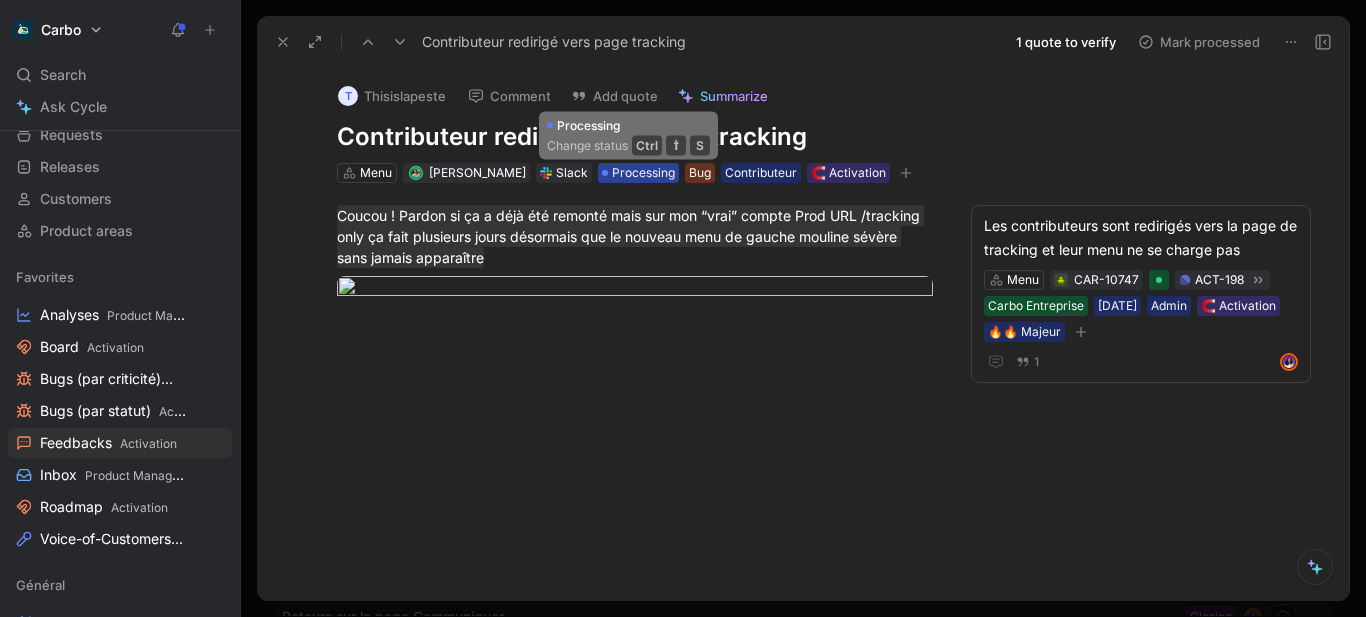 click on "Processing" at bounding box center (643, 173) 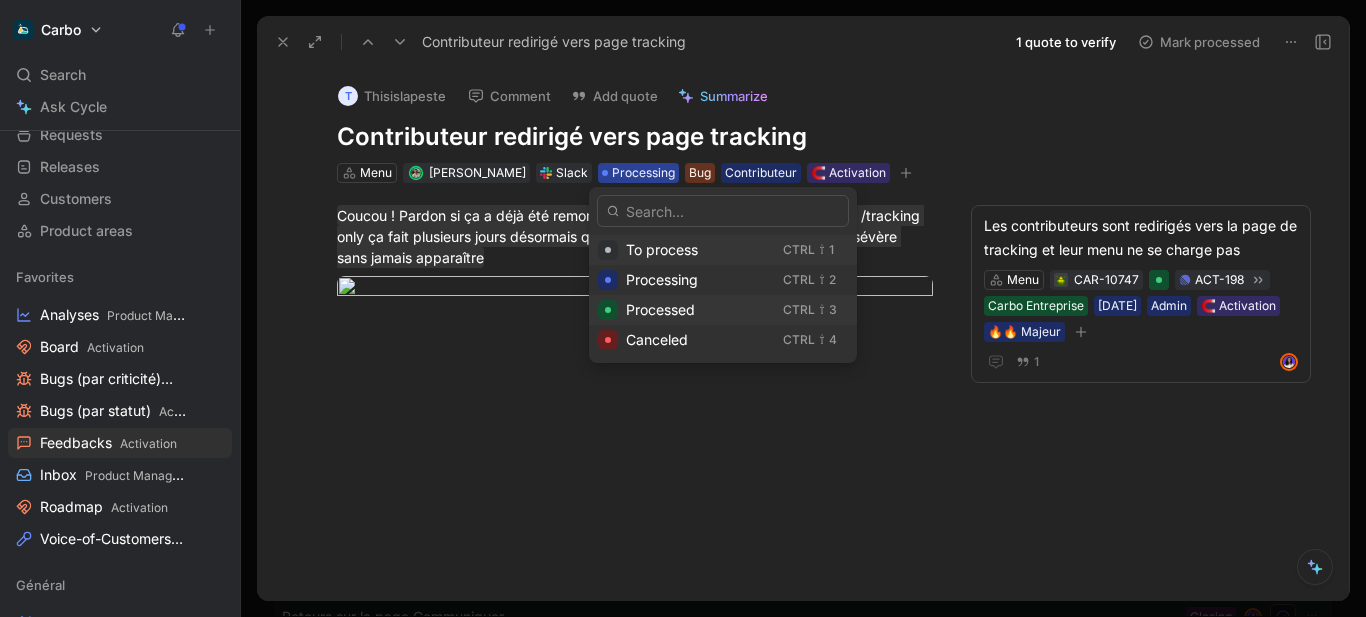 click on "Processed" at bounding box center [660, 309] 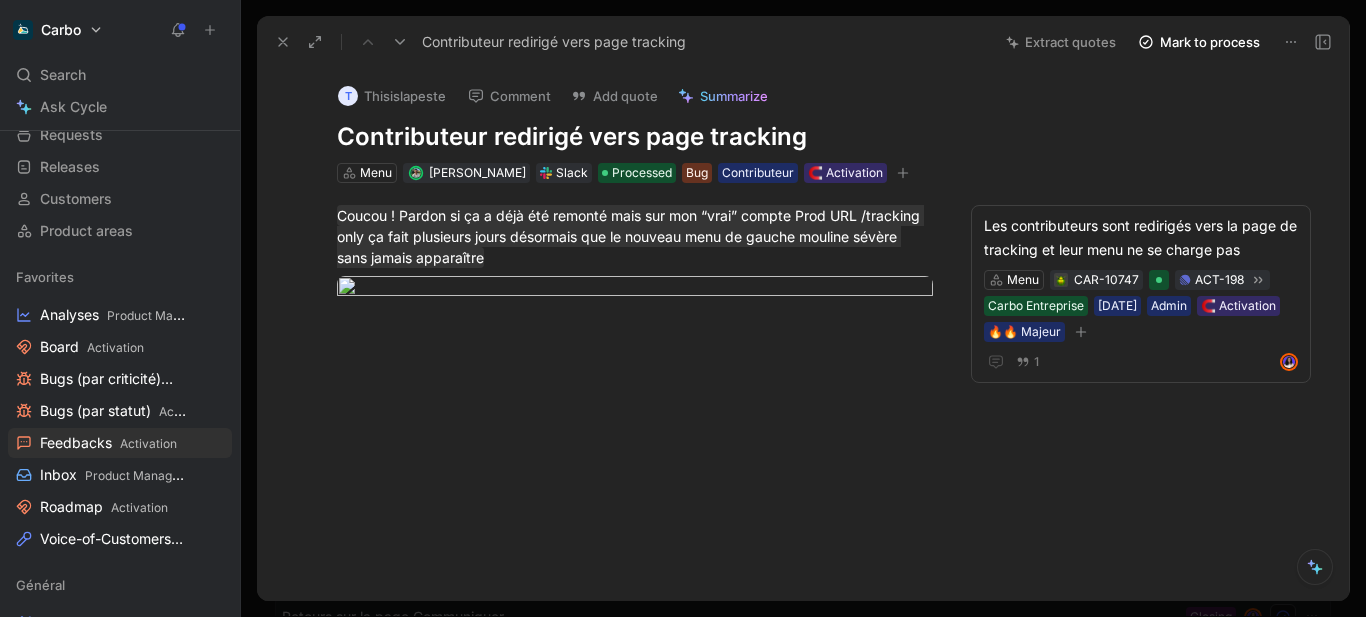 click on "Contributeur redirigé vers page tracking Extract quotes Mark to process" at bounding box center [803, 41] 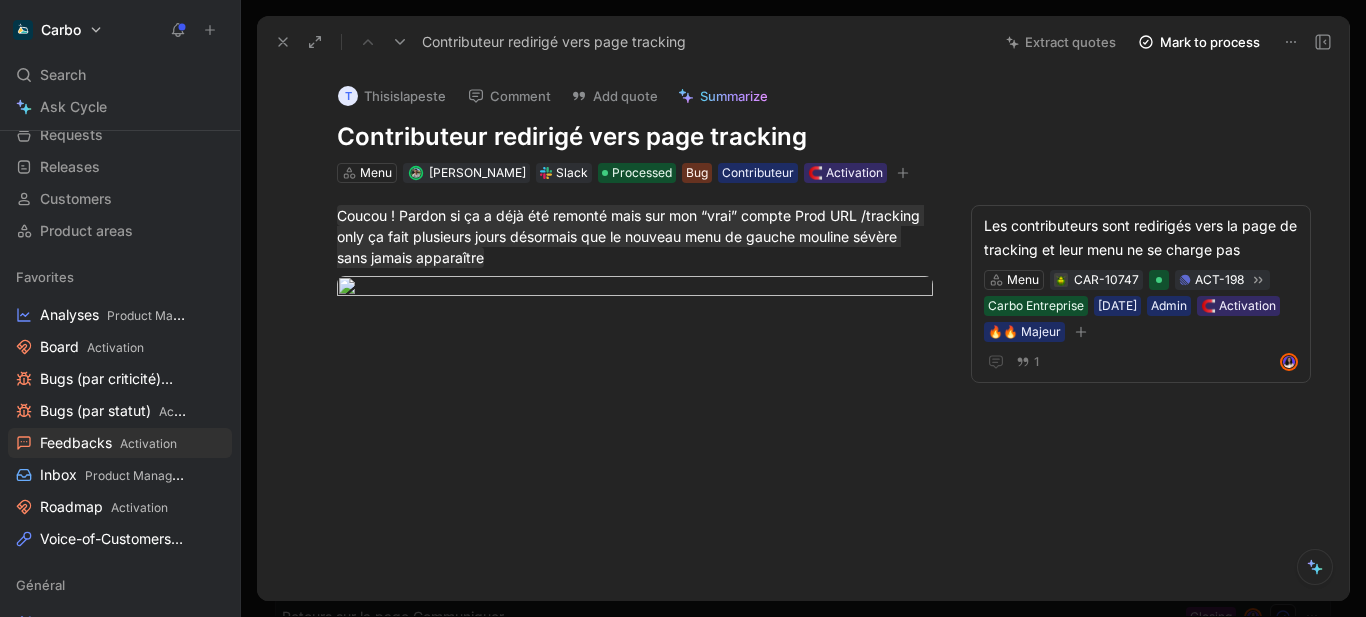 click 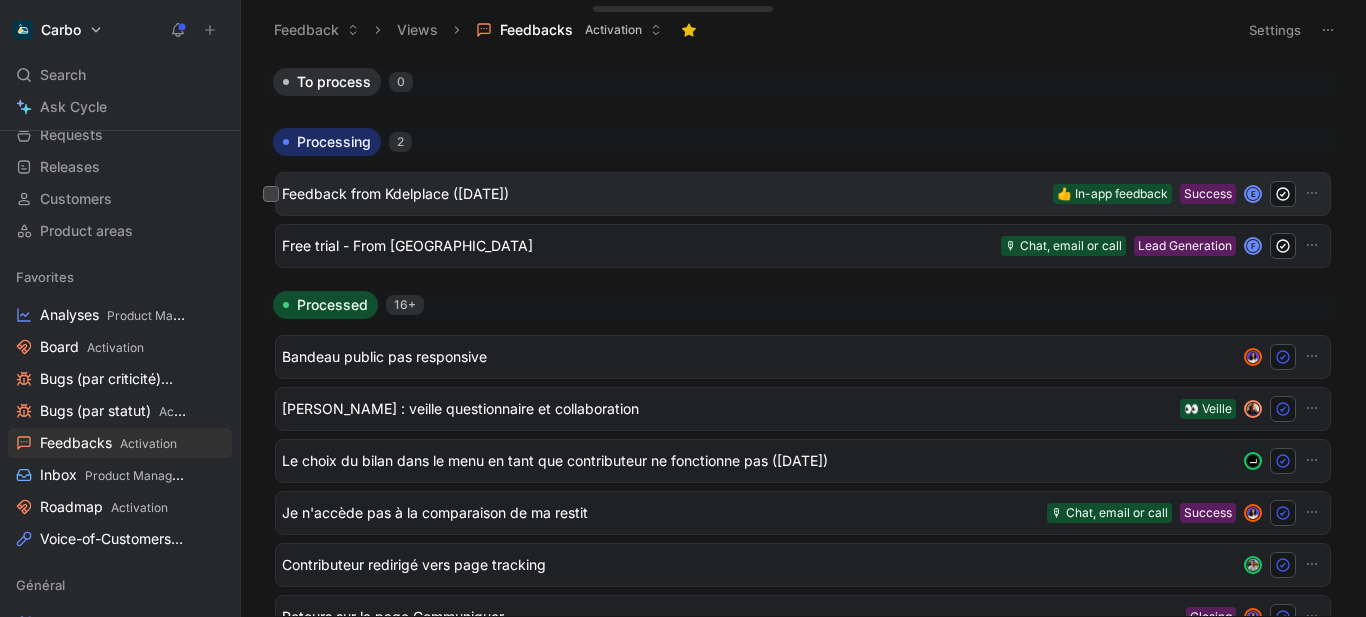click on "Feedback from Kdelplace ([DATE])" at bounding box center (663, 194) 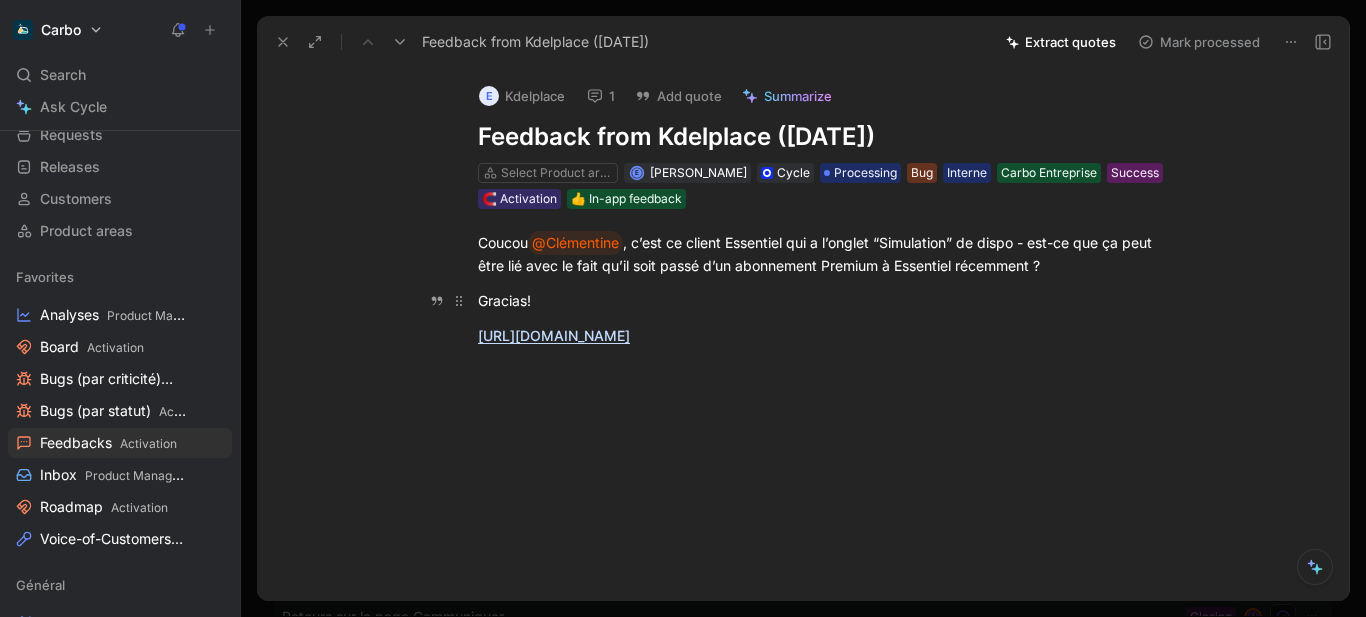 click on "Gracias!" at bounding box center [824, 300] 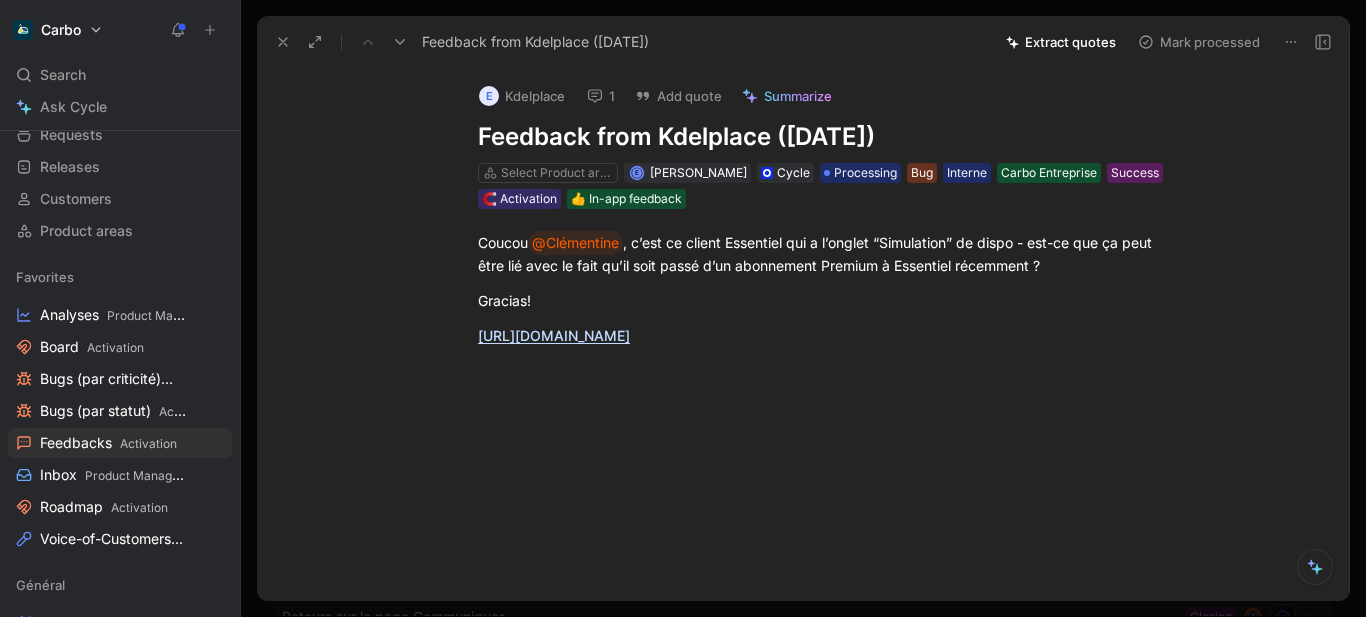click 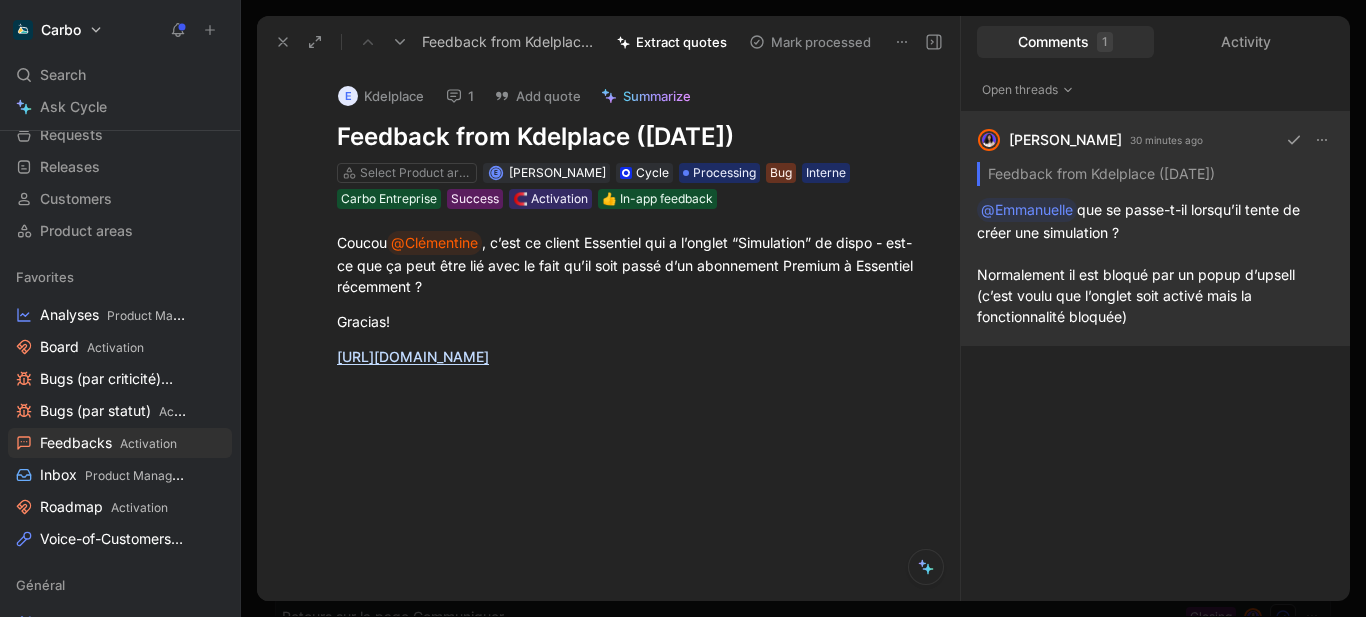 click on "[PERSON_NAME] 30 minutes ago Feedback from Kdelplace ([DATE]) @Emmanuelle  que se passe-t-il lorsqu’il tente de créer une simulation ? Normalement il est bloqué par un popup d’upsell (c’est voulu que l’onglet soit activé mais la fonctionnalité bloquée)" at bounding box center [1155, 229] 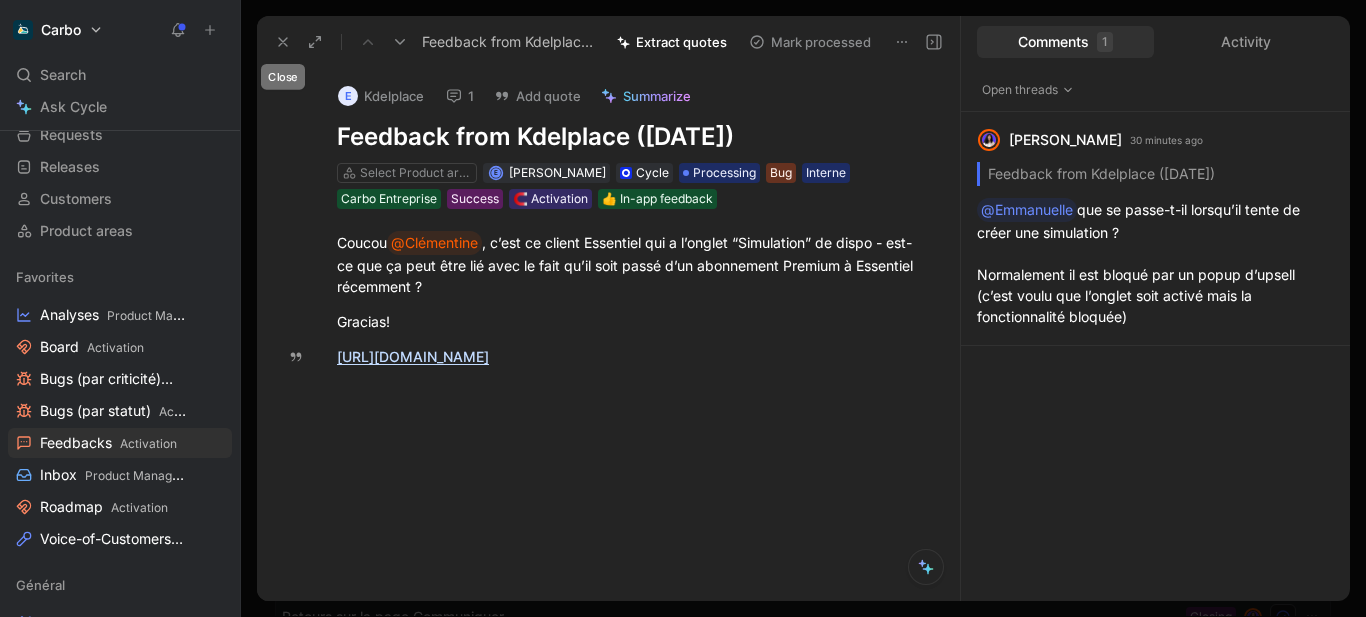 click 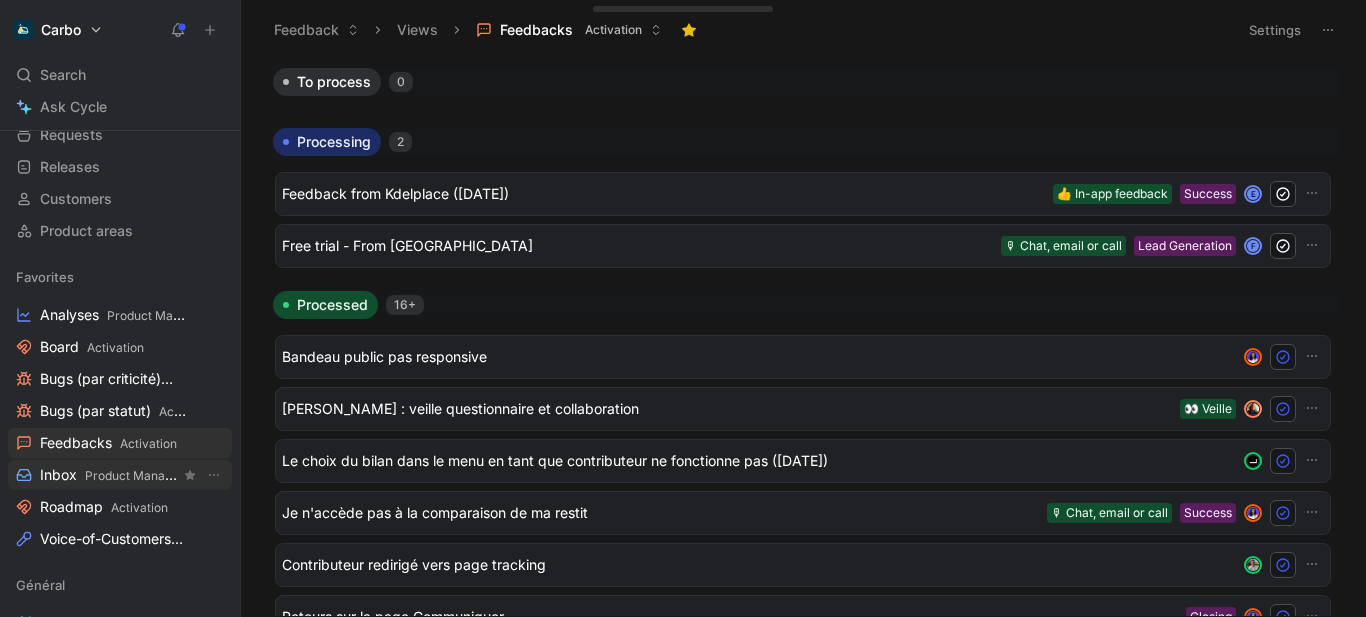 click on "Inbox Product Management" at bounding box center [110, 475] 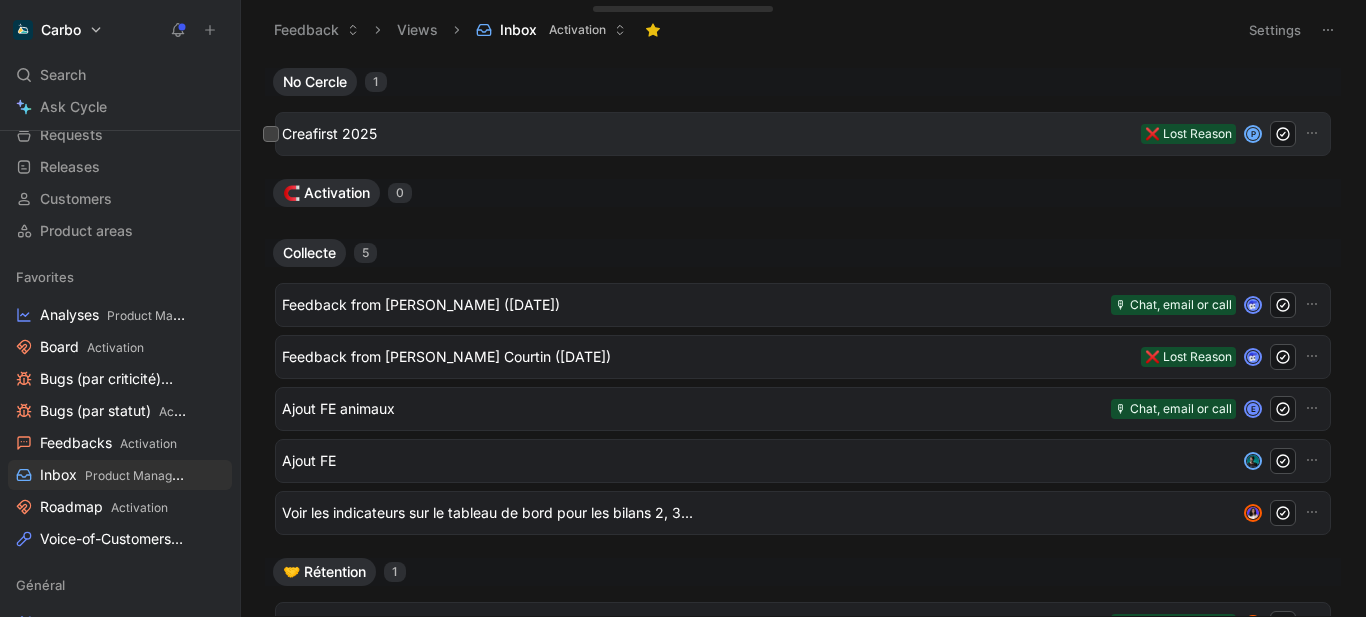 click on "Creafirst 2025" at bounding box center [707, 134] 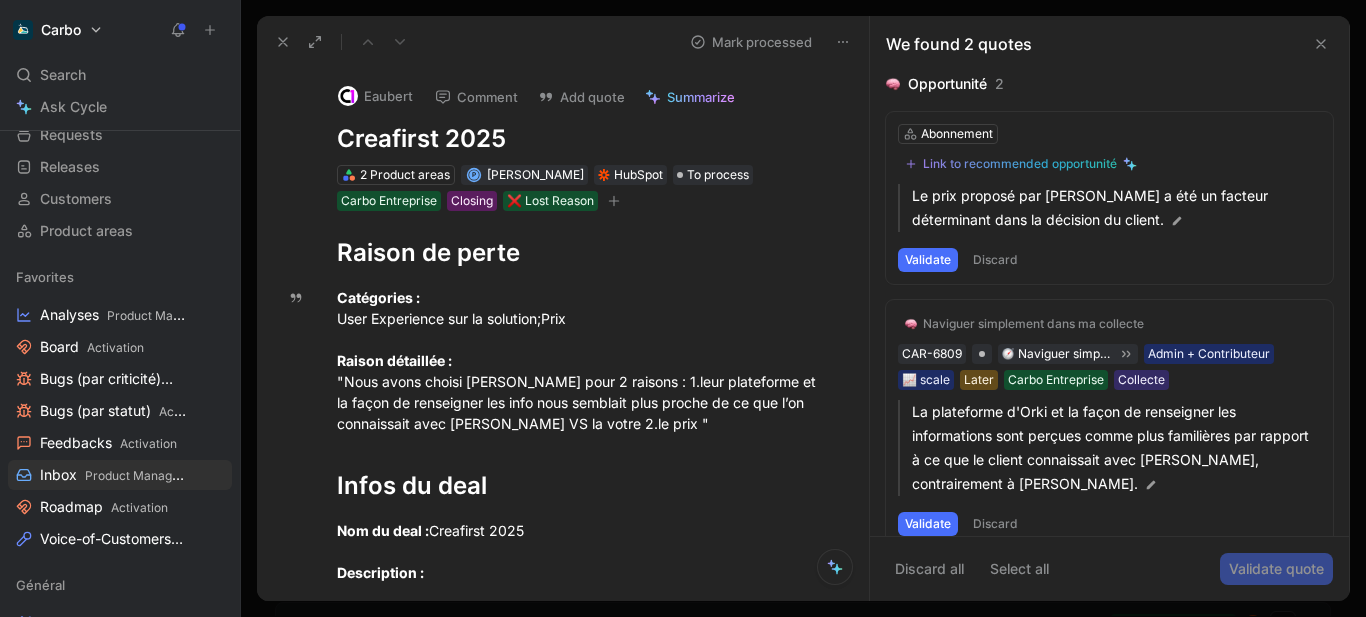 click 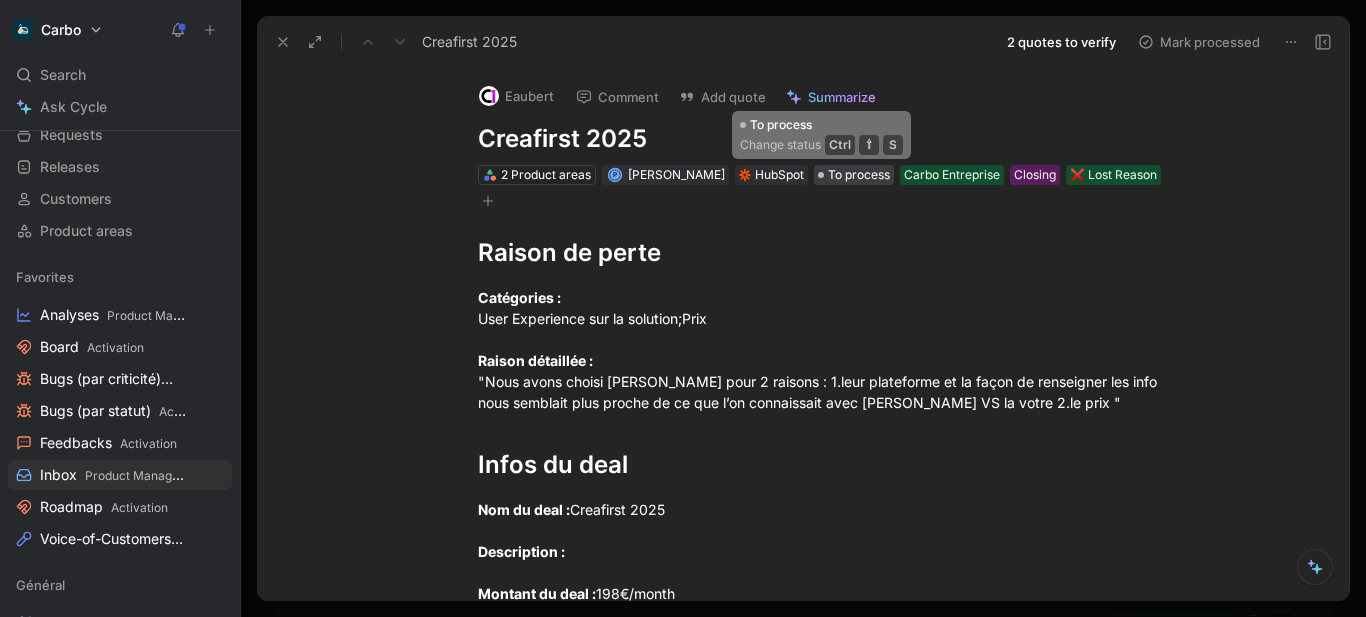 click on "To process" at bounding box center [859, 175] 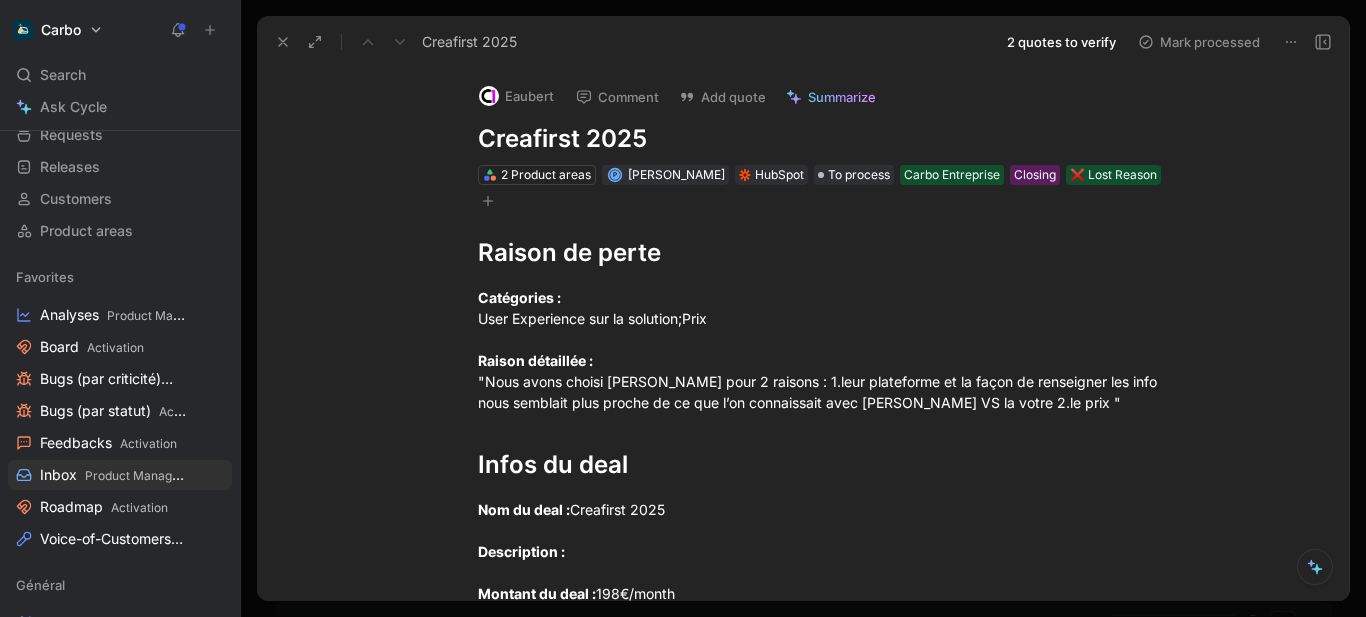 click 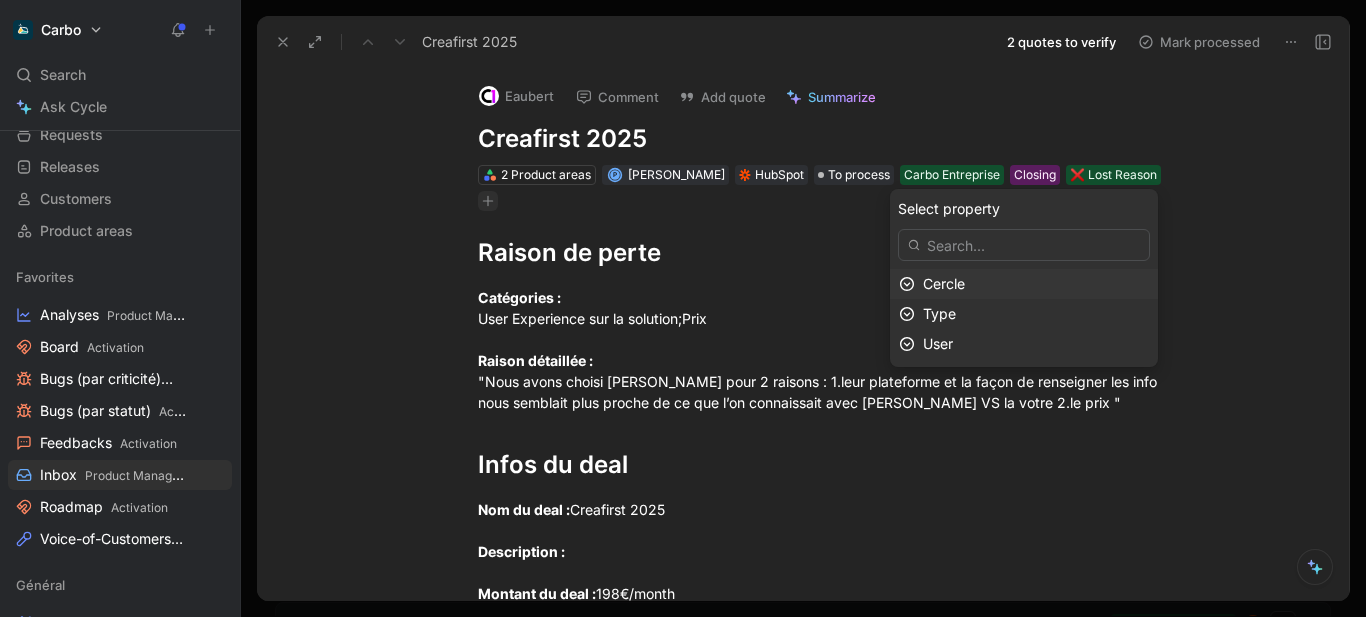 click on "Cercle" at bounding box center [944, 283] 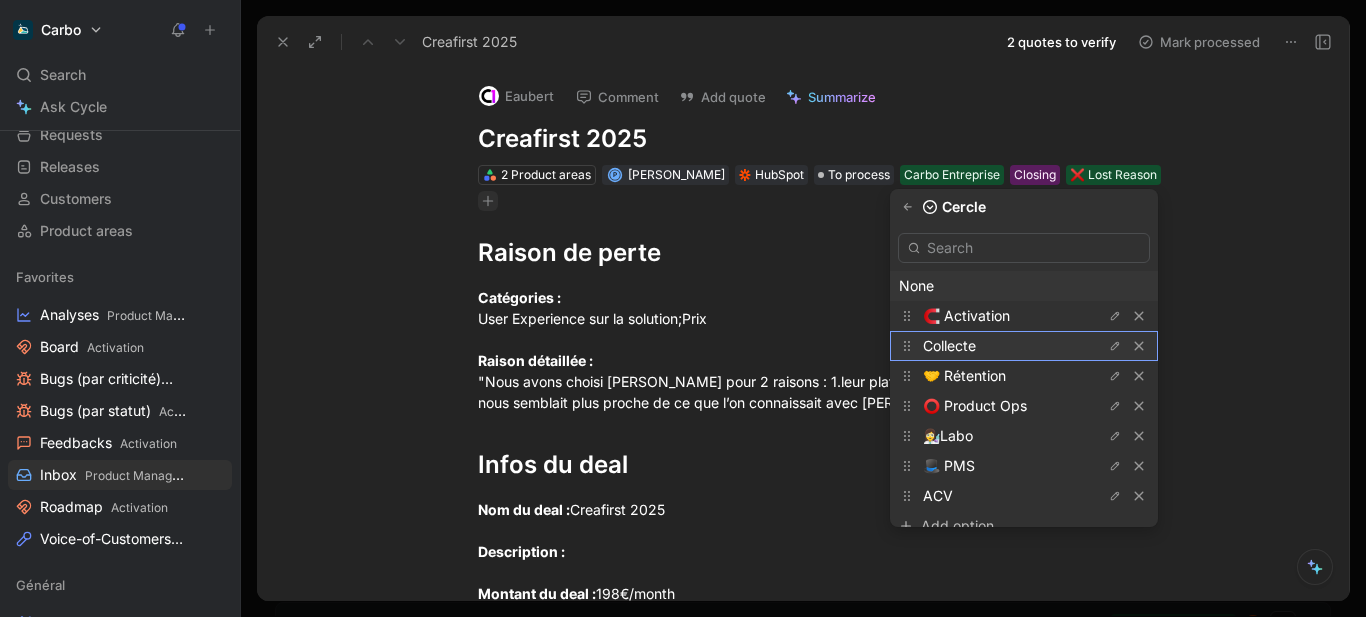 click on "Collecte" at bounding box center [949, 345] 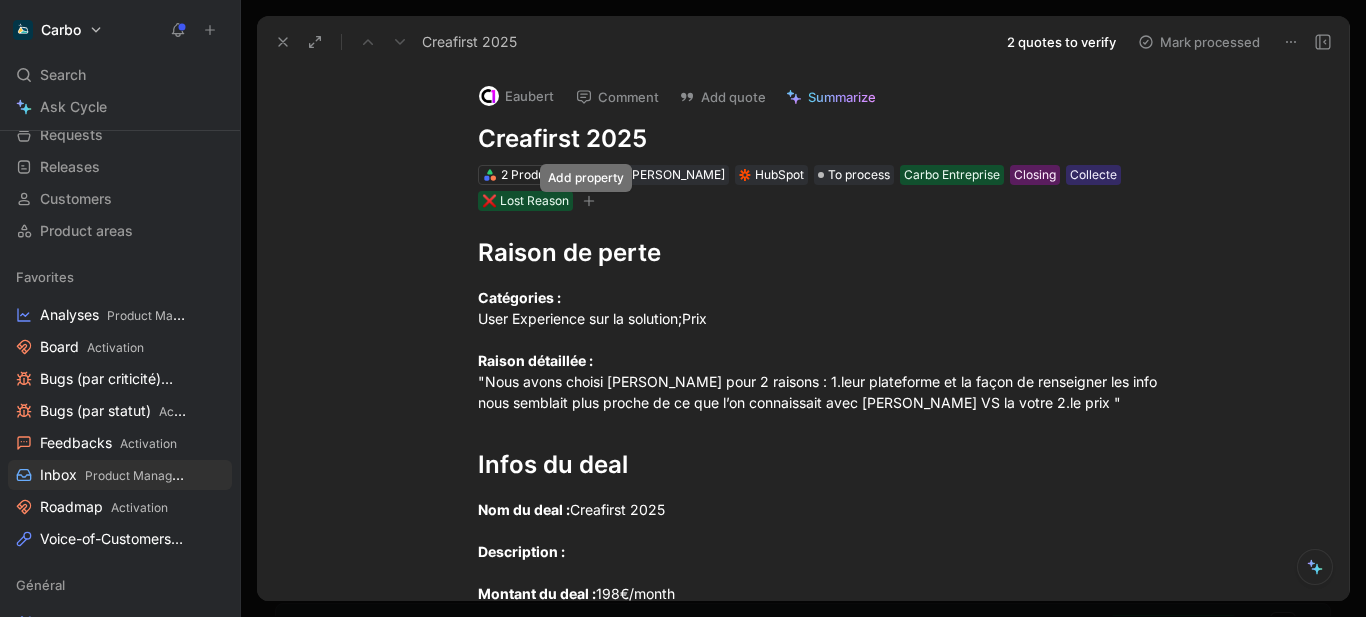 click 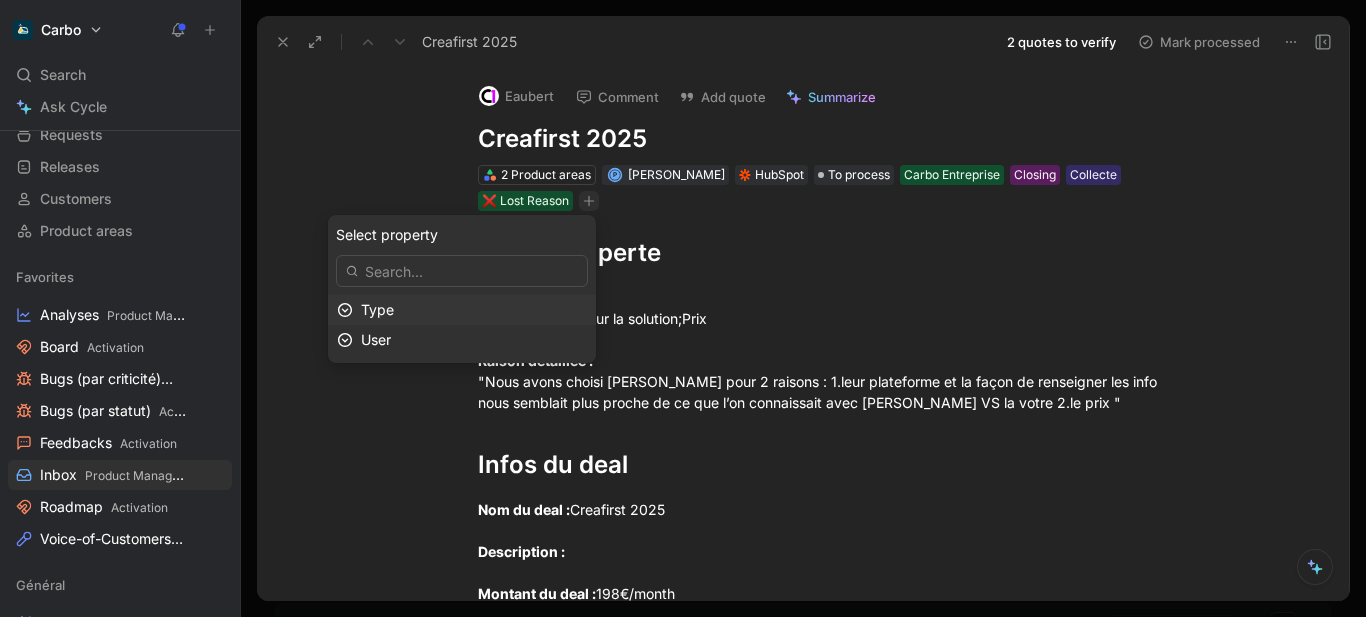 click on "Select property Type User" at bounding box center [462, 289] 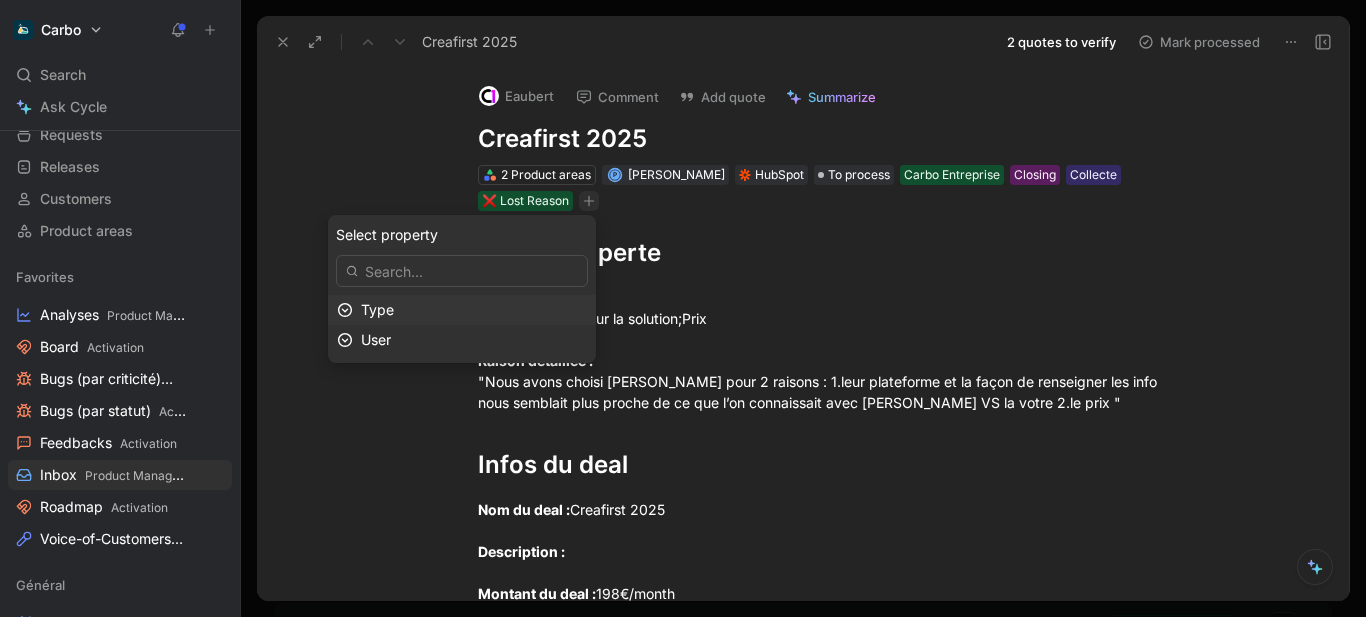 click on "Type" at bounding box center [474, 310] 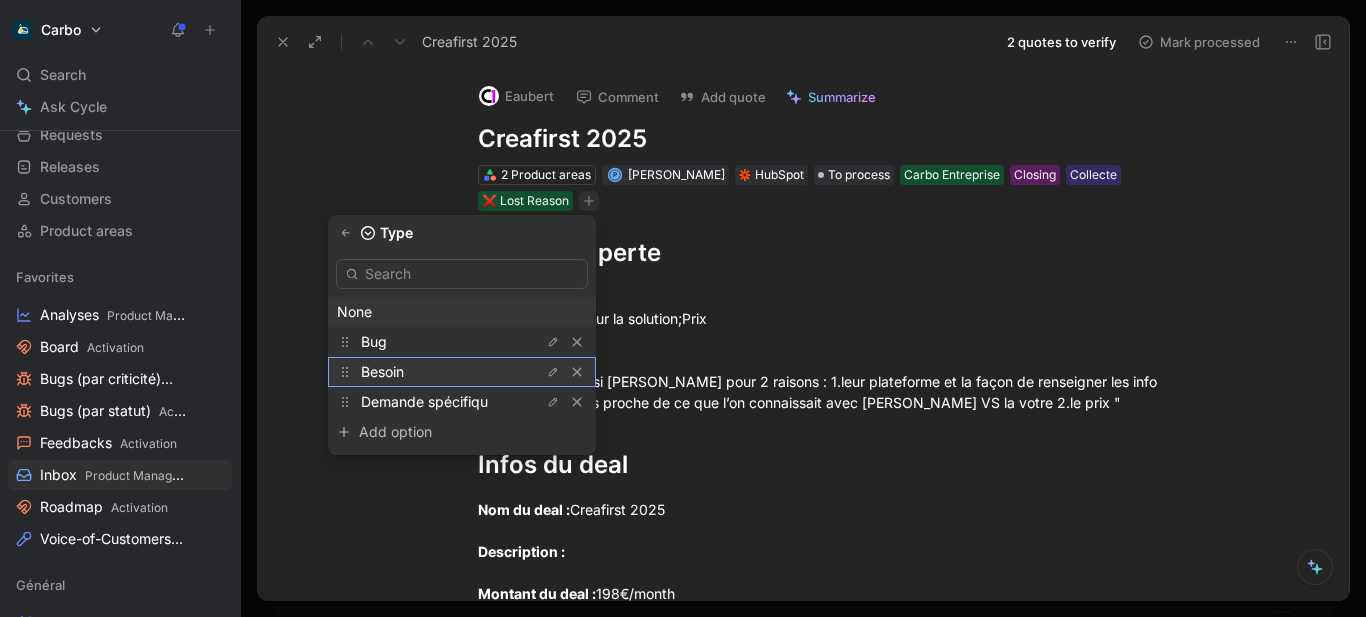 click on "Besoin" at bounding box center (436, 372) 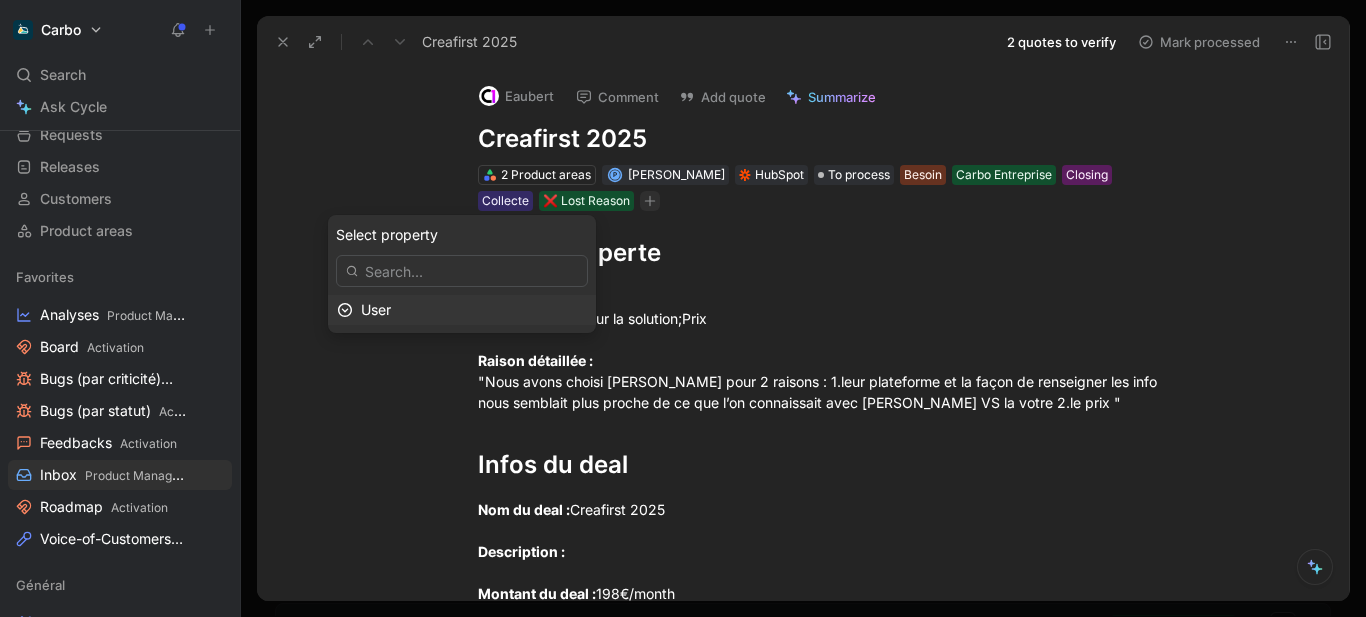 click on "User" at bounding box center [474, 310] 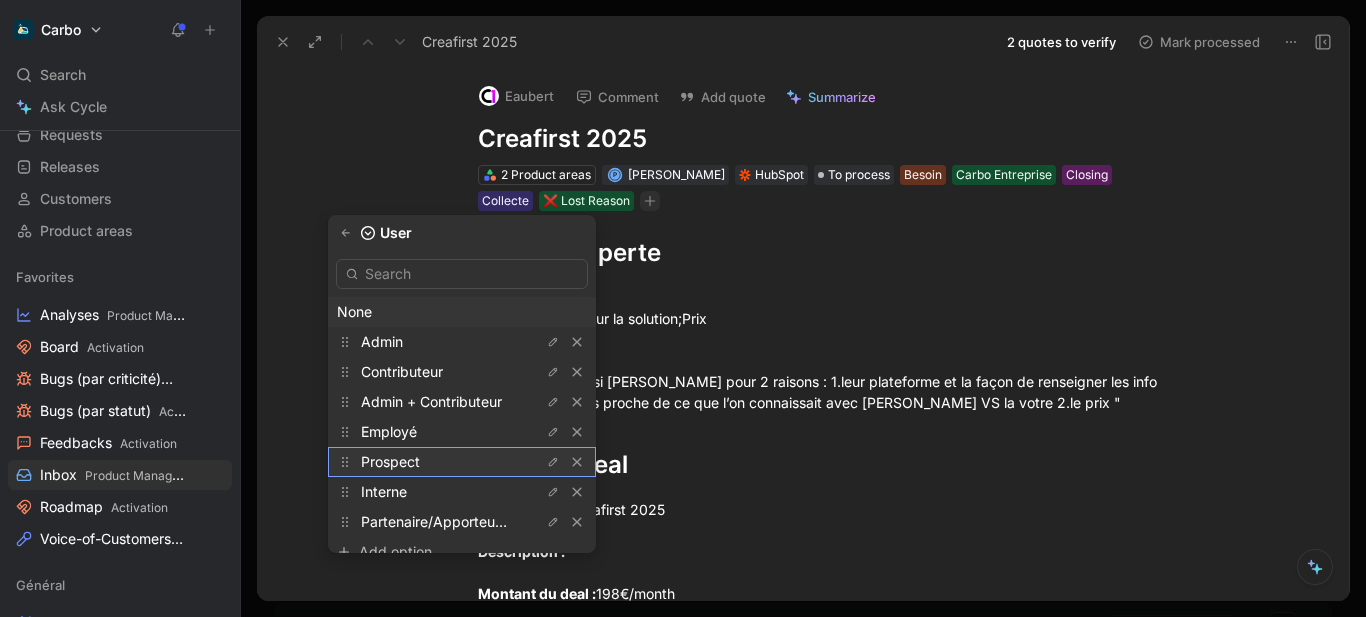 click on "Prospect" at bounding box center (436, 462) 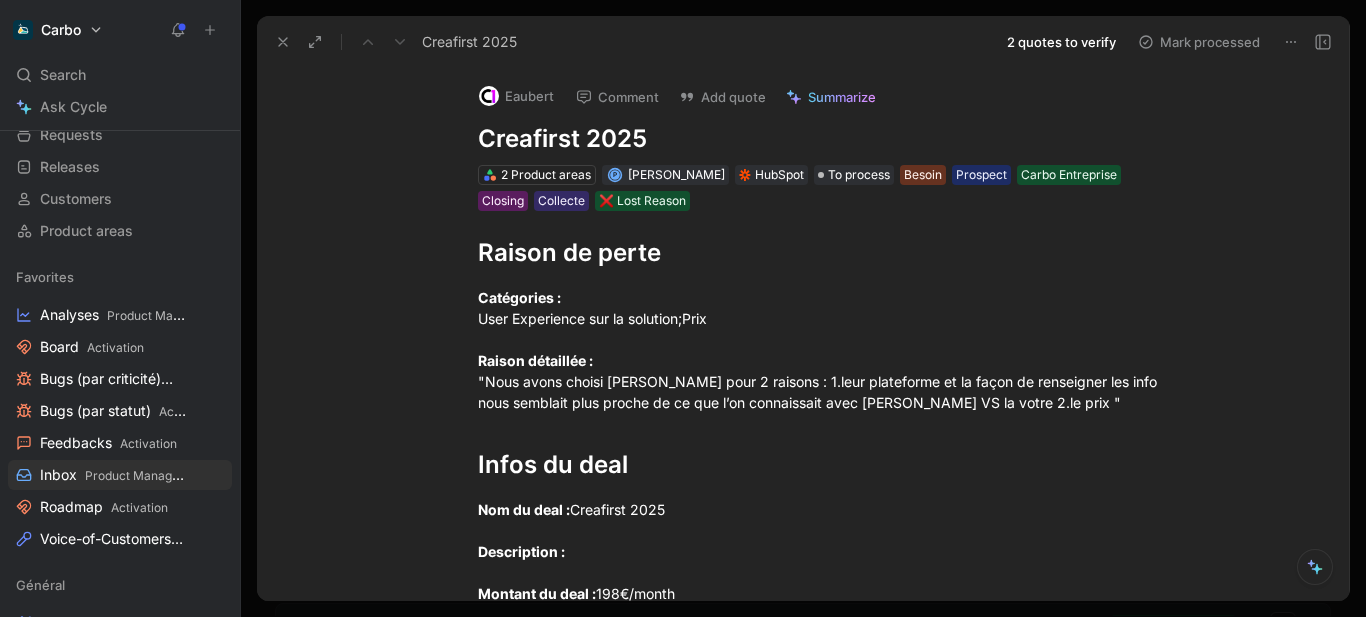 click at bounding box center [283, 42] 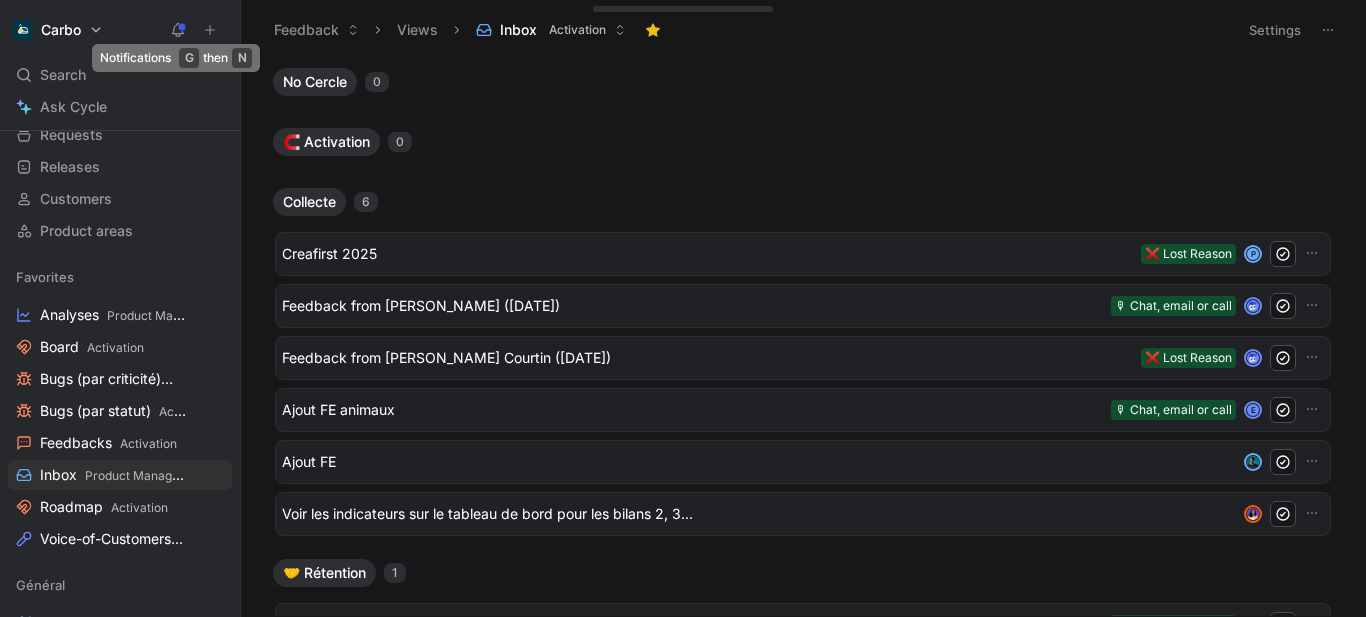 click 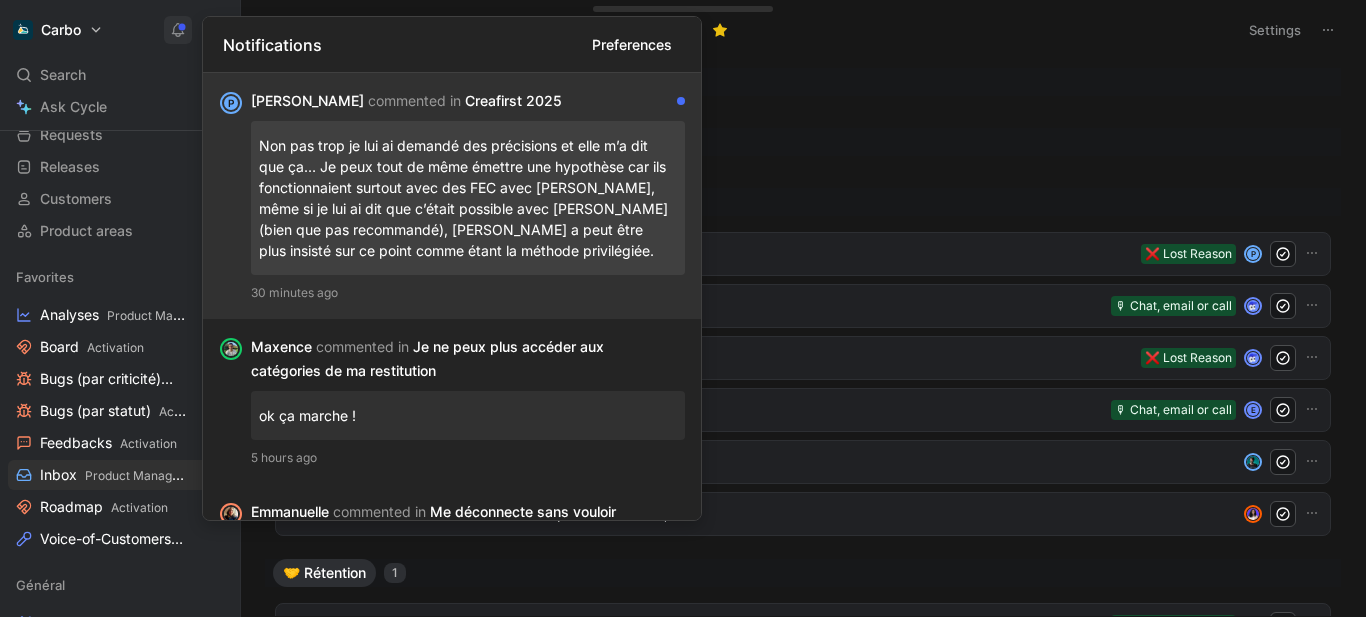 click on "Non pas trop je lui ai demandé des précisions et elle m’a dit que ça… Je peux tout de même émettre une hypothèse car ils fonctionnaient surtout avec des FEC avec [PERSON_NAME], même si je lui ai dit que c’était possible avec [PERSON_NAME] (bien que pas recommandé), [PERSON_NAME] a peut être plus insisté sur ce point comme étant la méthode privilégiée." at bounding box center (468, 198) 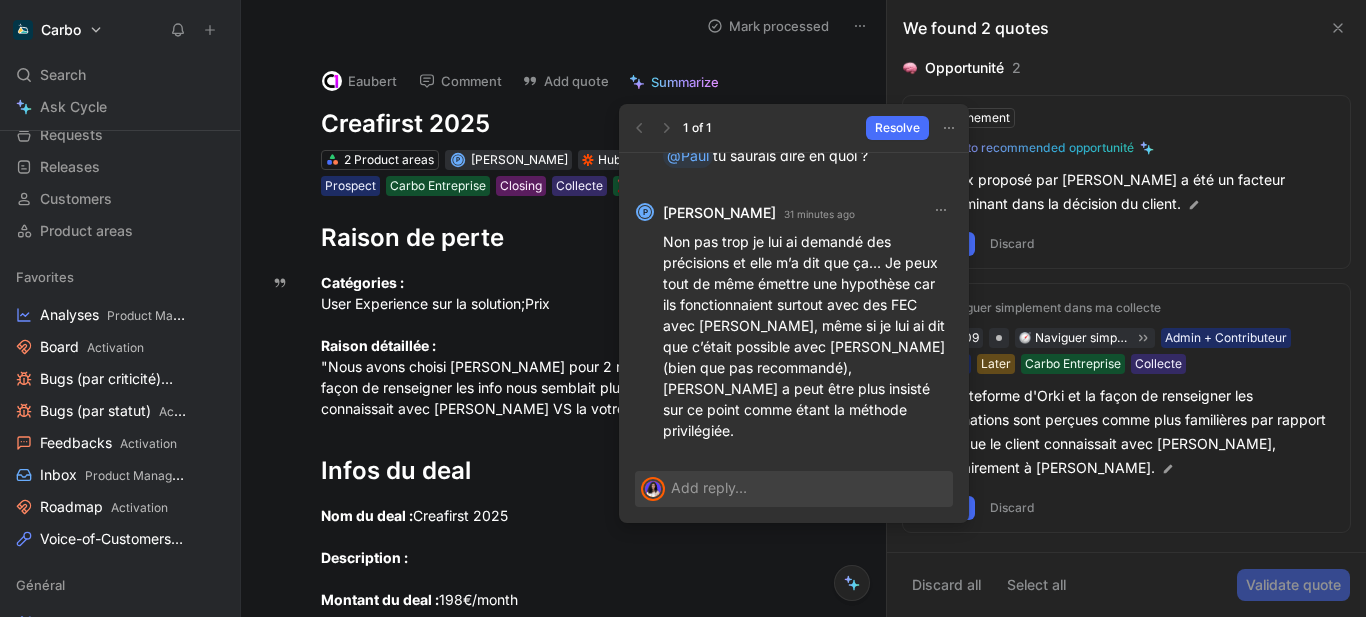 click on "Non pas trop je lui ai demandé des précisions et elle m’a dit que ça… Je peux tout de même émettre une hypothèse car ils fonctionnaient surtout avec des FEC avec [PERSON_NAME], même si je lui ai dit que c’était possible avec [PERSON_NAME] (bien que pas recommandé), [PERSON_NAME] a peut être plus insisté sur ce point comme étant la méthode privilégiée." at bounding box center (808, 336) 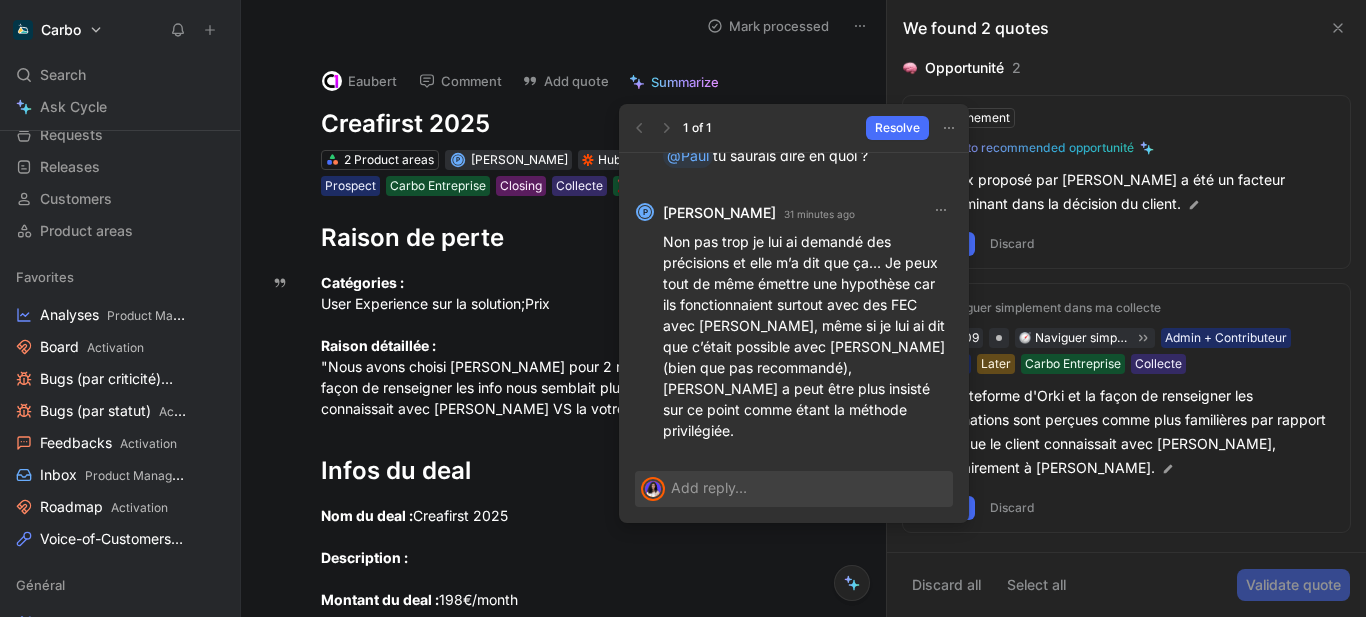 click on "Non pas trop je lui ai demandé des précisions et elle m’a dit que ça… Je peux tout de même émettre une hypothèse car ils fonctionnaient surtout avec des FEC avec [PERSON_NAME], même si je lui ai dit que c’était possible avec [PERSON_NAME] (bien que pas recommandé), [PERSON_NAME] a peut être plus insisté sur ce point comme étant la méthode privilégiée." at bounding box center [808, 336] 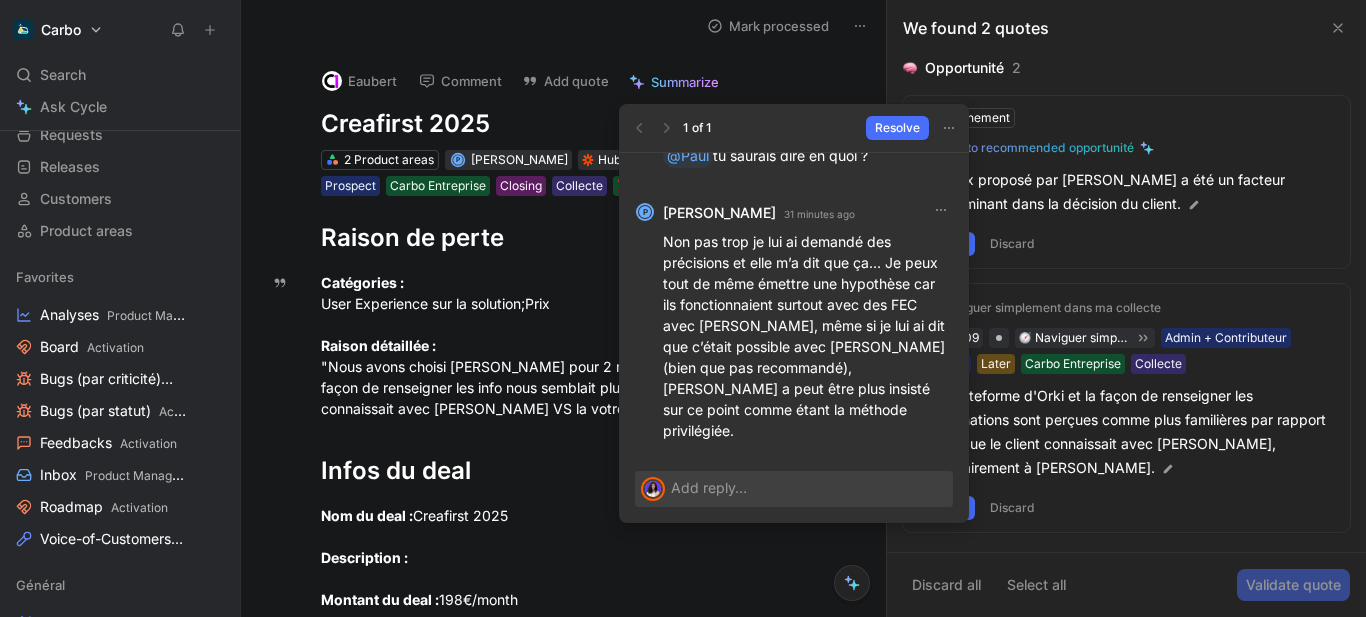 click at bounding box center [809, 487] 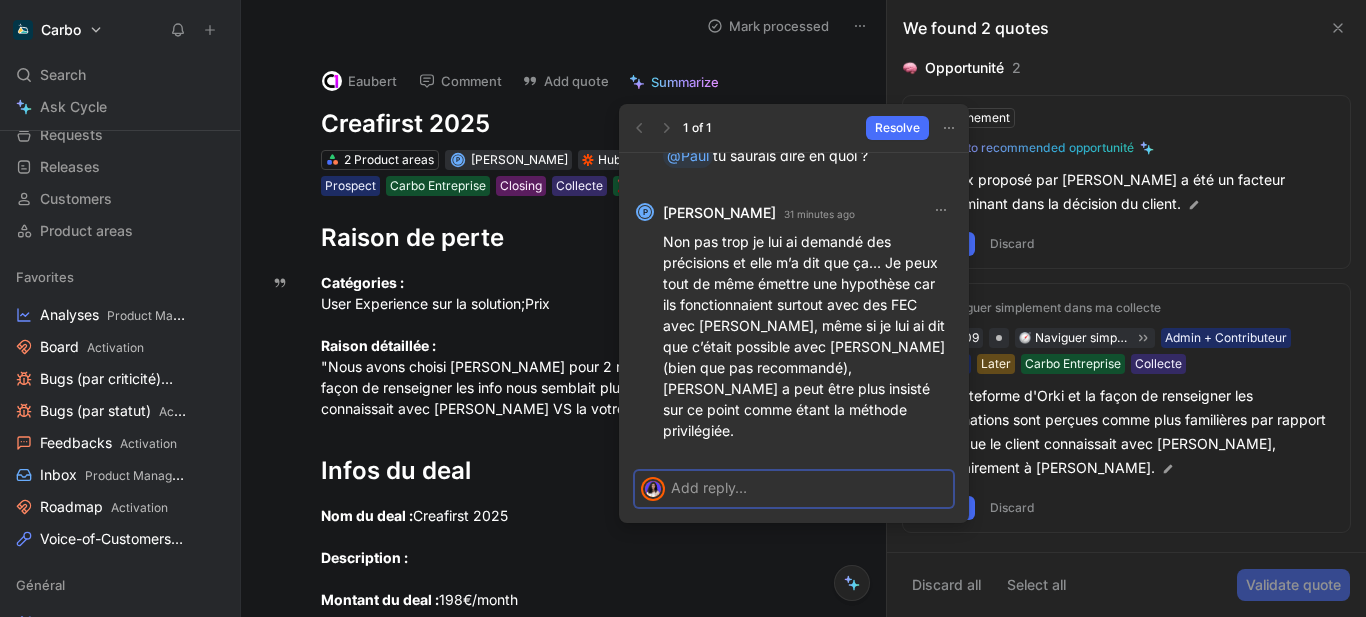 type 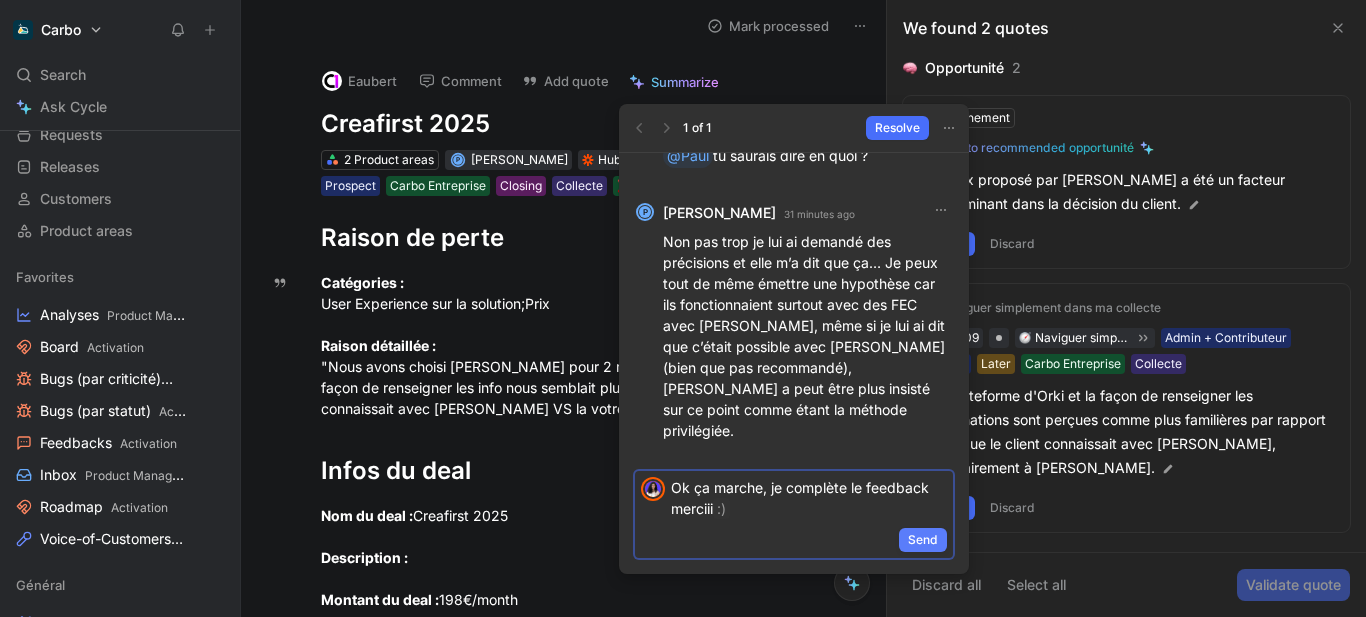 click on "Send" at bounding box center [923, 540] 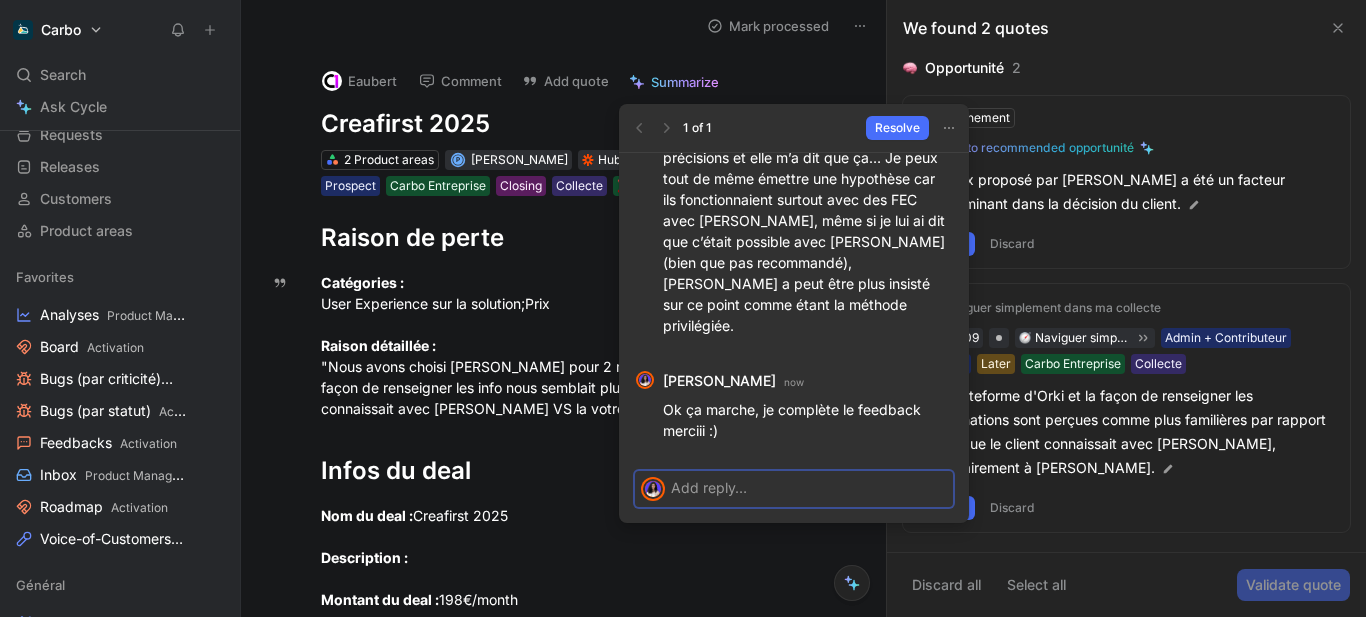 click on "Non pas trop je lui ai demandé des précisions et elle m’a dit que ça… Je peux tout de même émettre une hypothèse car ils fonctionnaient surtout avec des FEC avec [PERSON_NAME], même si je lui ai dit que c’était possible avec [PERSON_NAME] (bien que pas recommandé), [PERSON_NAME] a peut être plus insisté sur ce point comme étant la méthode privilégiée." at bounding box center (808, 231) 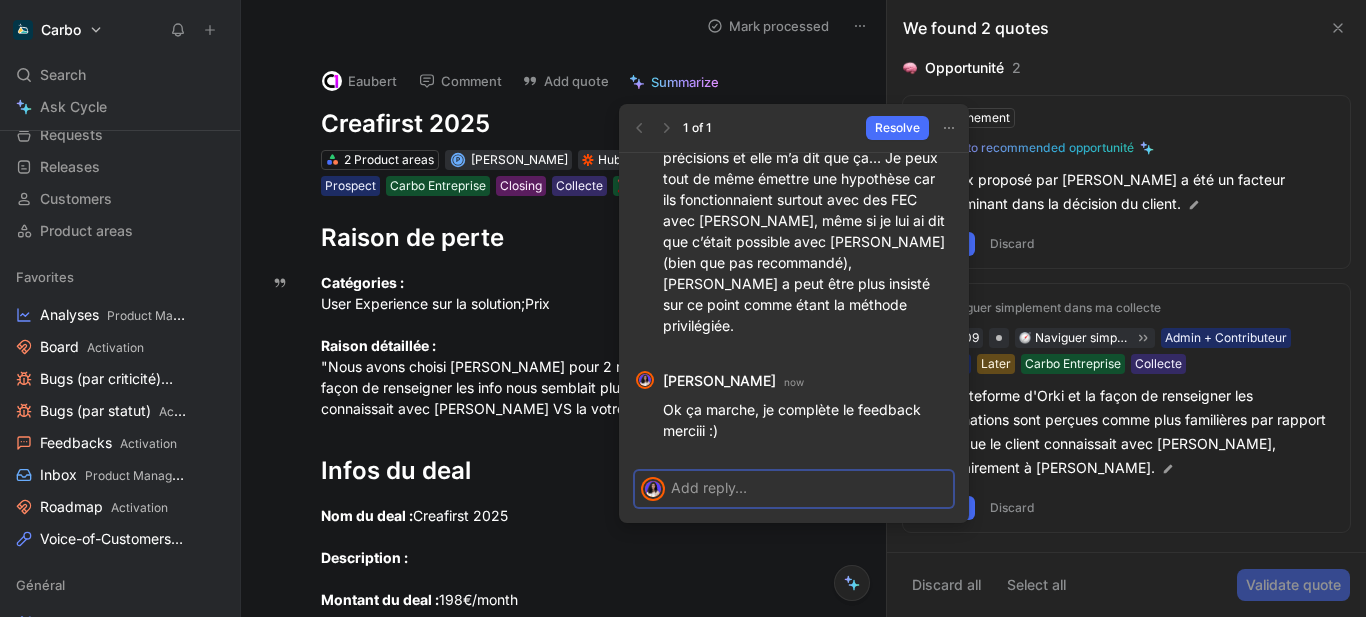 click on "Non pas trop je lui ai demandé des précisions et elle m’a dit que ça… Je peux tout de même émettre une hypothèse car ils fonctionnaient surtout avec des FEC avec [PERSON_NAME], même si je lui ai dit que c’était possible avec [PERSON_NAME] (bien que pas recommandé), [PERSON_NAME] a peut être plus insisté sur ce point comme étant la méthode privilégiée." at bounding box center (808, 231) 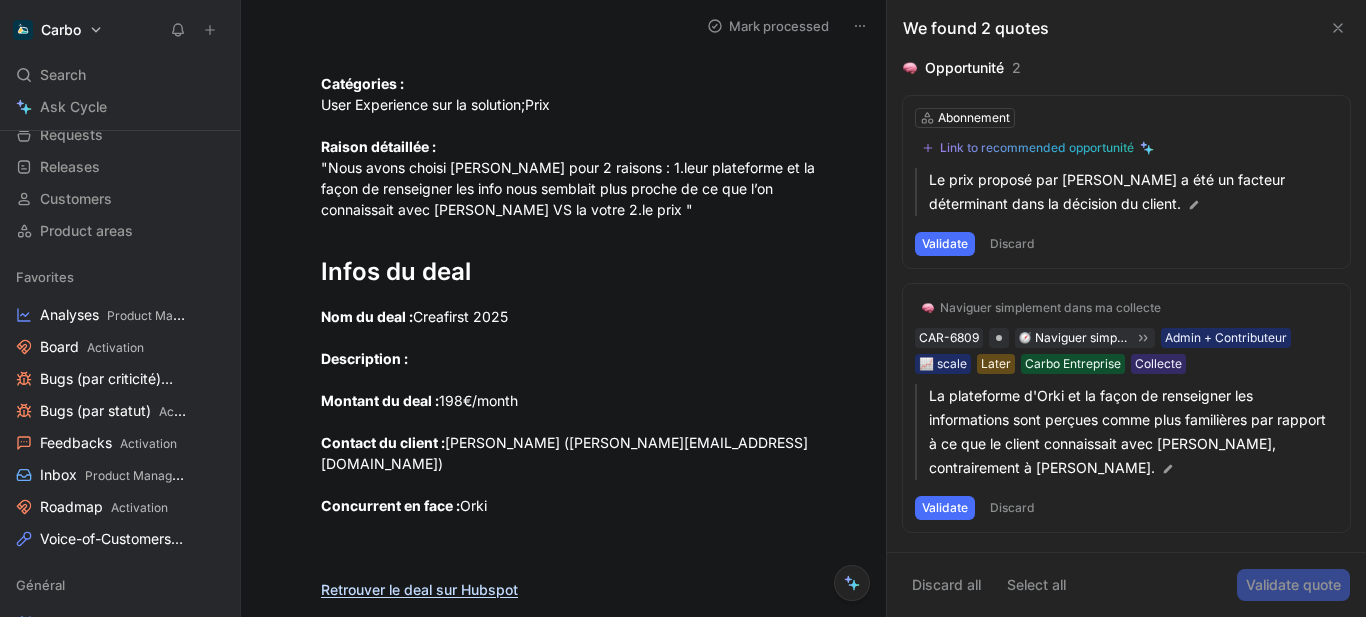 scroll, scrollTop: 200, scrollLeft: 0, axis: vertical 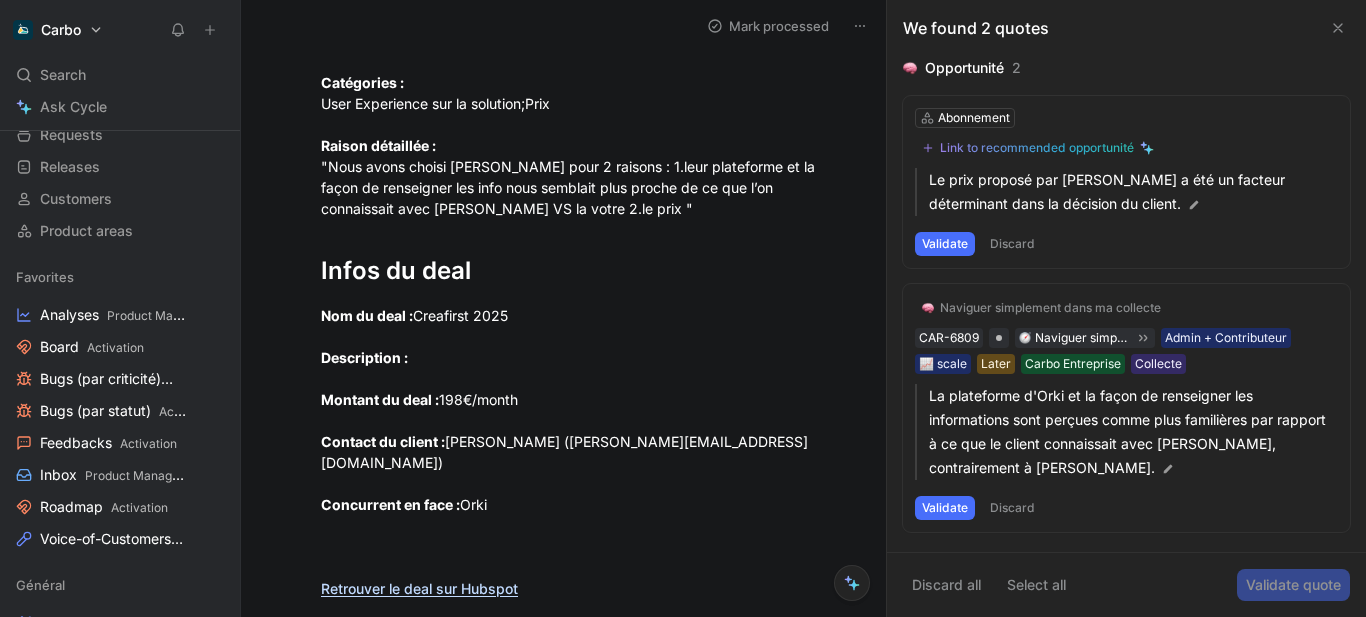 click on "Catégories : User Experience sur la solution;Prix  Raison détaillée : "Nous avons choisi [PERSON_NAME] pour 2 raisons : 1.leur plateforme et la façon de renseigner les info nous semblait plus proche de ce que l’on connaissait avec [PERSON_NAME] VS la votre 2.le prix "" at bounding box center [584, 145] 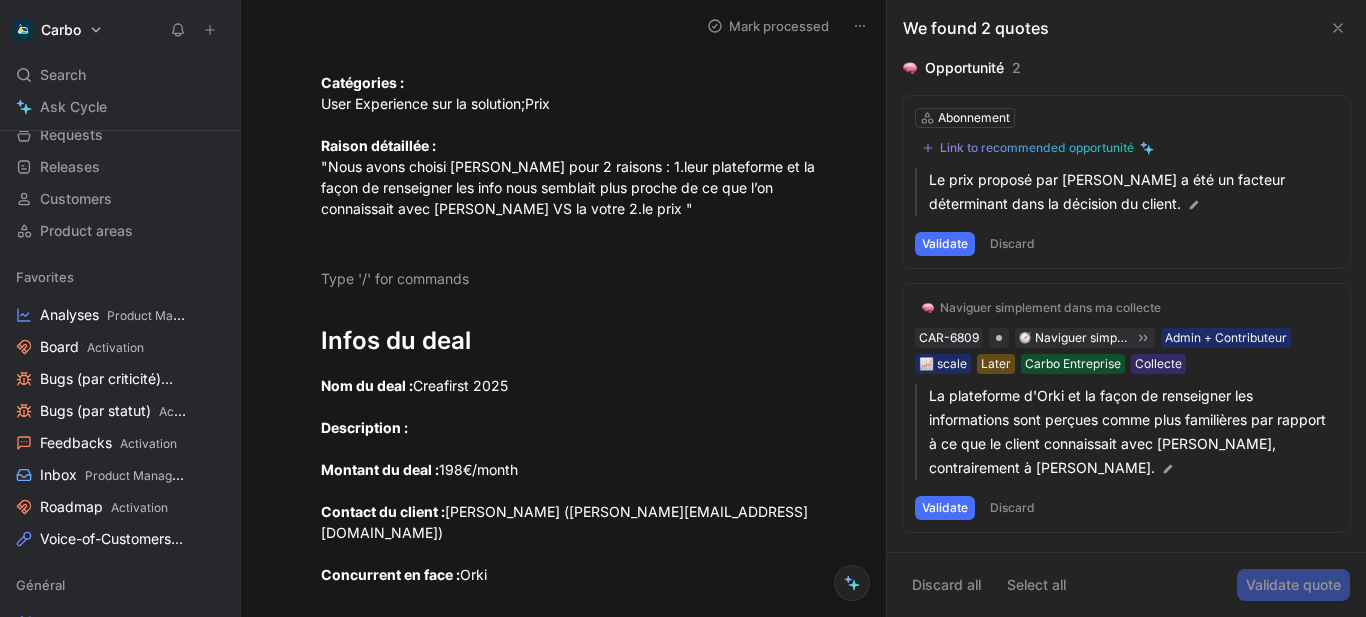 type 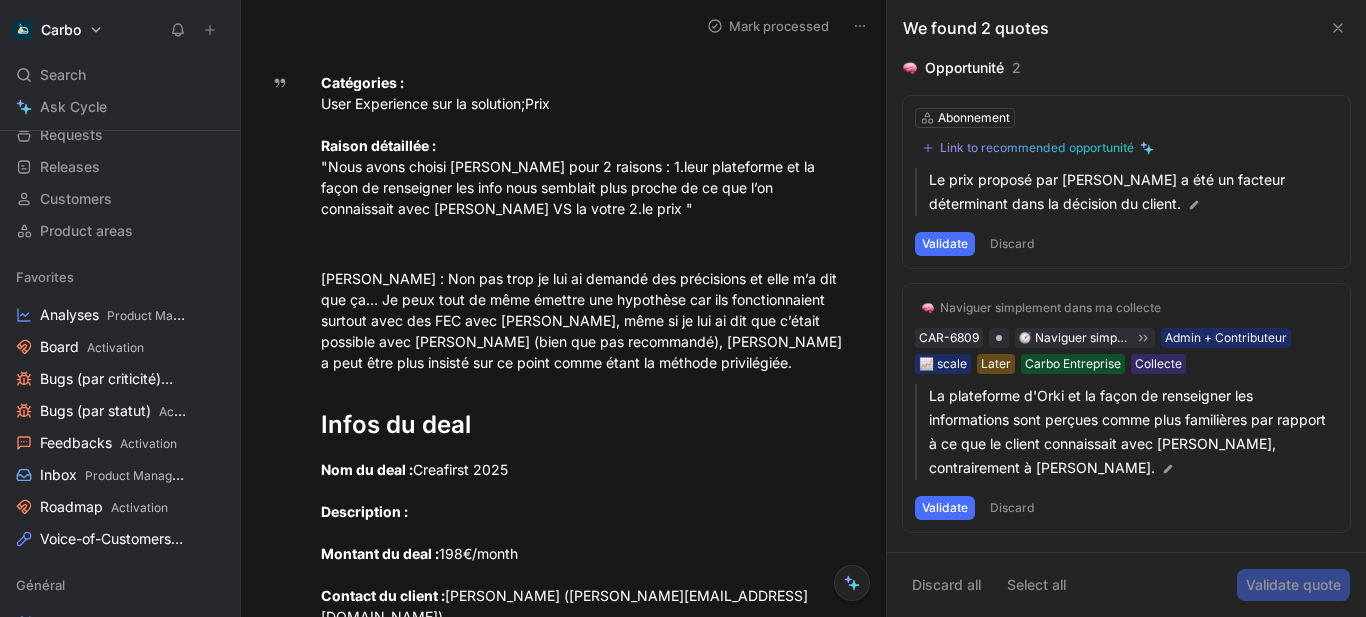 click 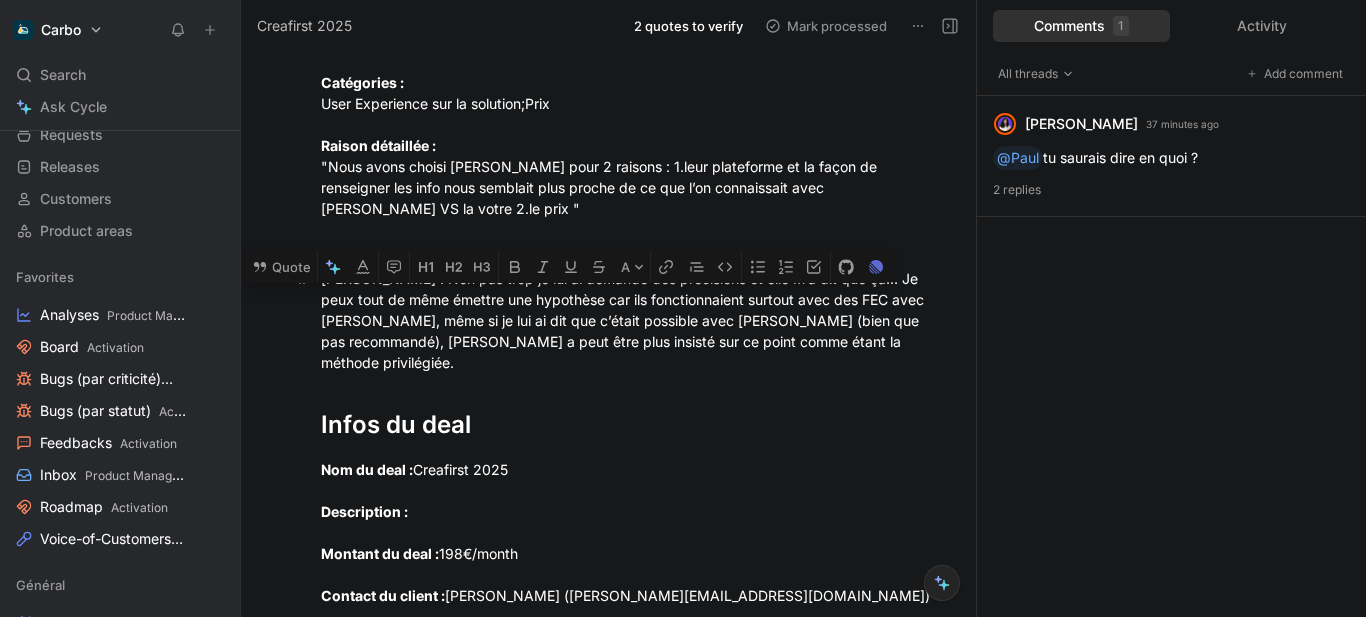 drag, startPoint x: 448, startPoint y: 257, endPoint x: 363, endPoint y: 253, distance: 85.09406 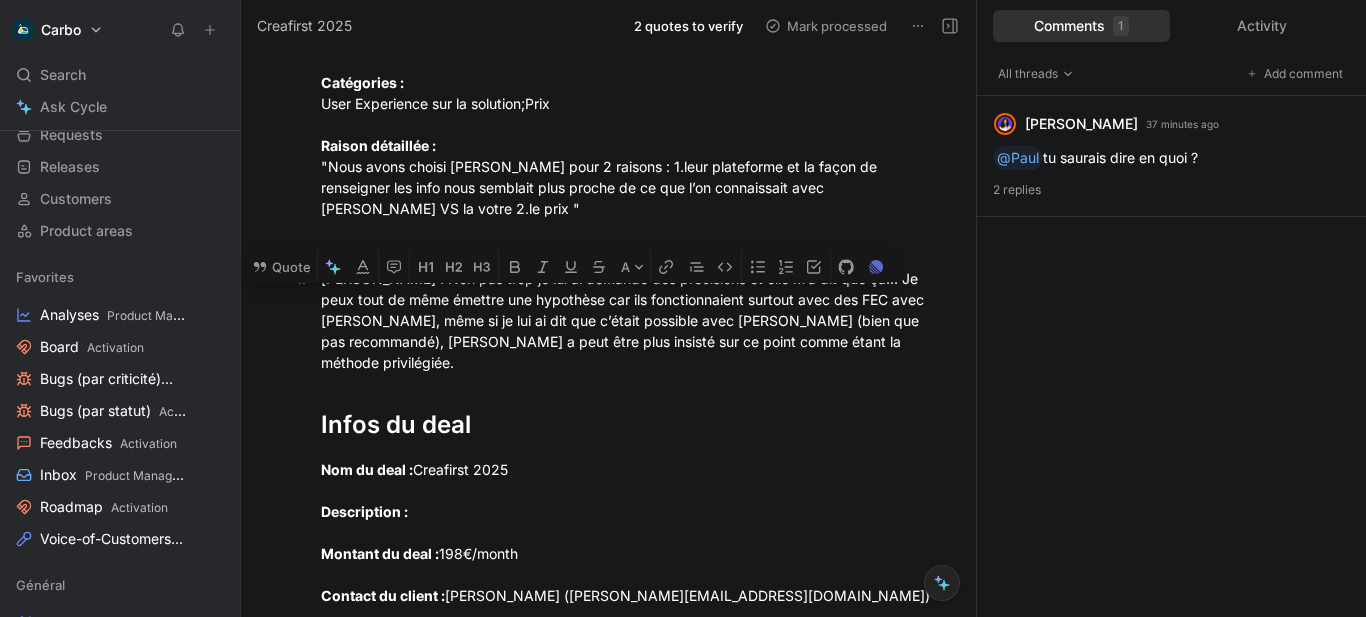 click on "[PERSON_NAME] : Non pas trop je lui ai demandé des précisions et elle m’a dit que ça… Je peux tout de même émettre une hypothèse car ils fonctionnaient surtout avec des FEC avec [PERSON_NAME], même si je lui ai dit que c’était possible avec [PERSON_NAME] (bien que pas recommandé), [PERSON_NAME] a peut être plus insisté sur ce point comme étant la méthode privilégiée." at bounding box center (629, 320) 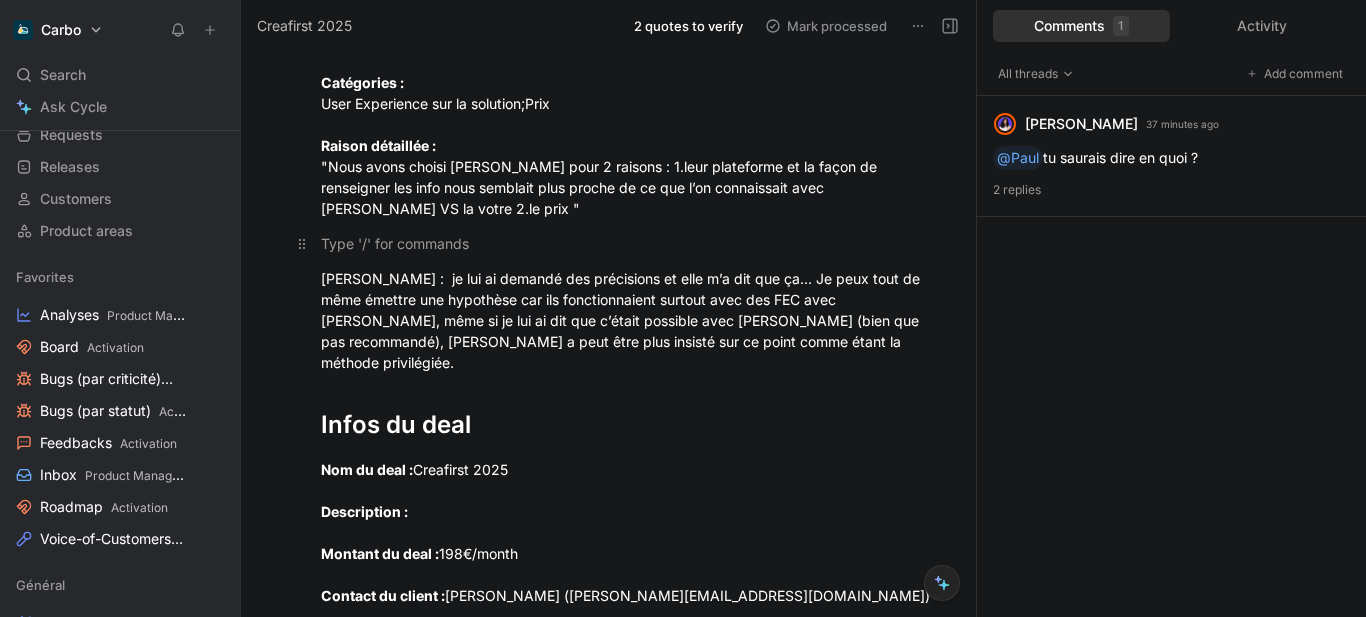 click at bounding box center [629, 243] 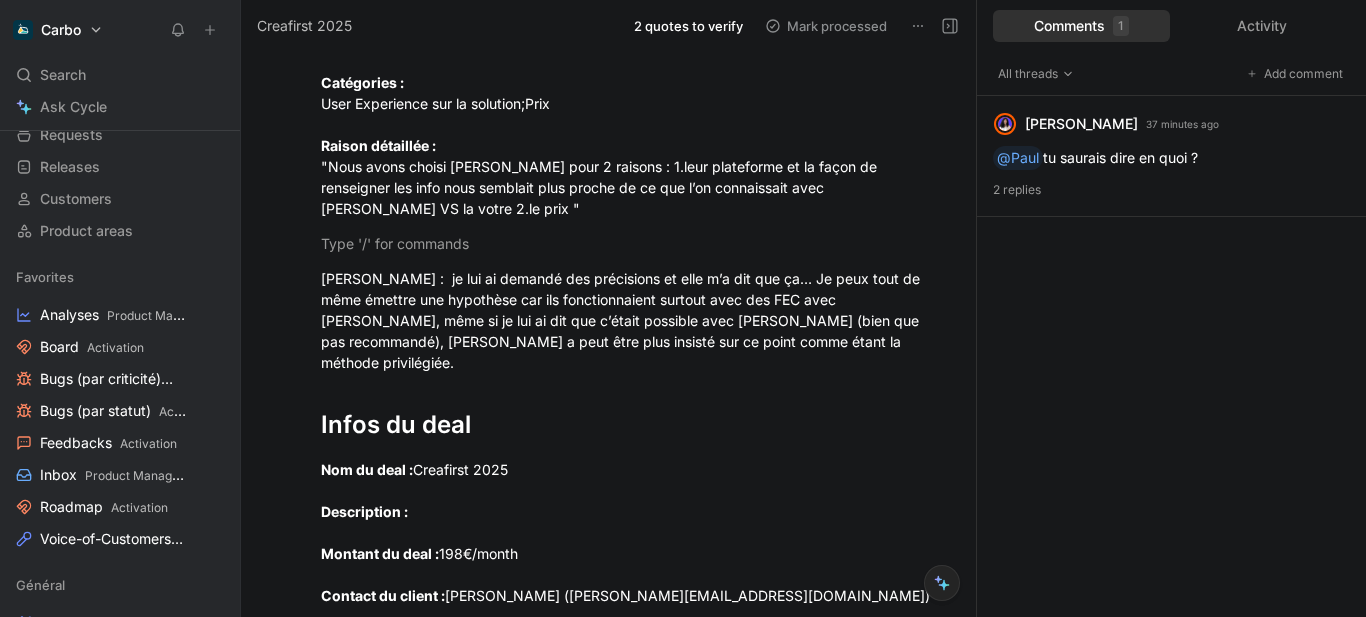 scroll, scrollTop: 0, scrollLeft: 0, axis: both 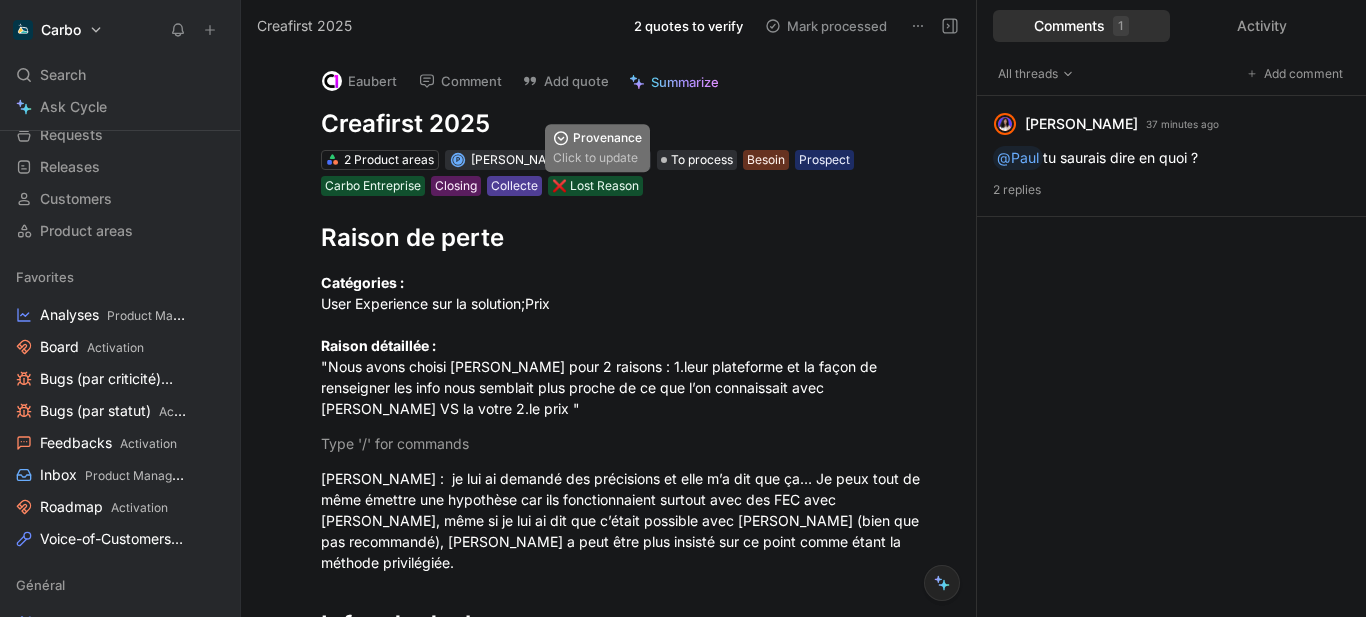 click on "Collecte" at bounding box center [514, 186] 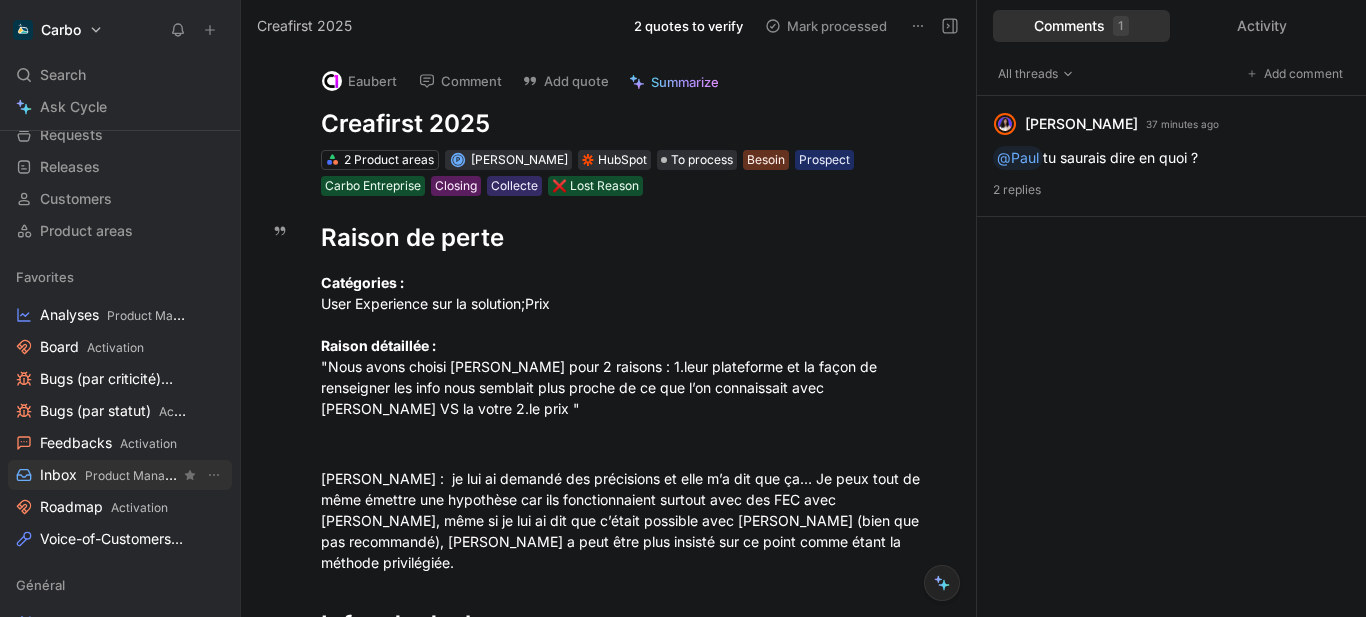 click on "Product Management" at bounding box center [146, 475] 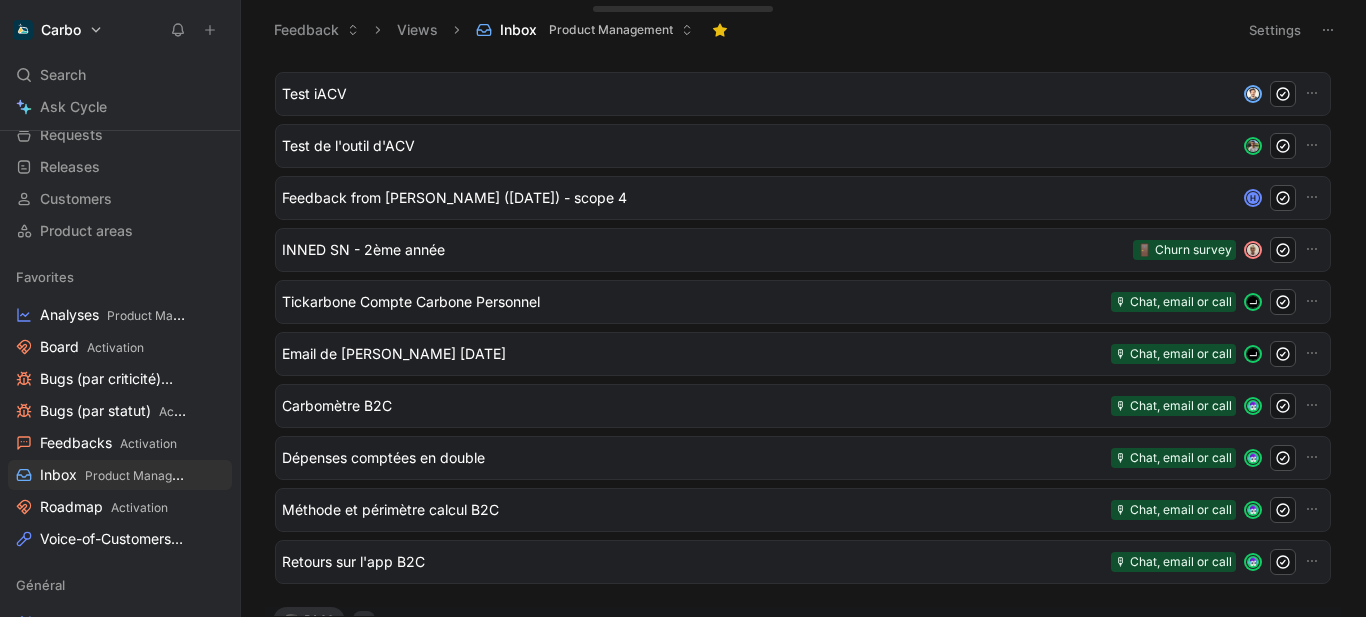 scroll, scrollTop: 1144, scrollLeft: 0, axis: vertical 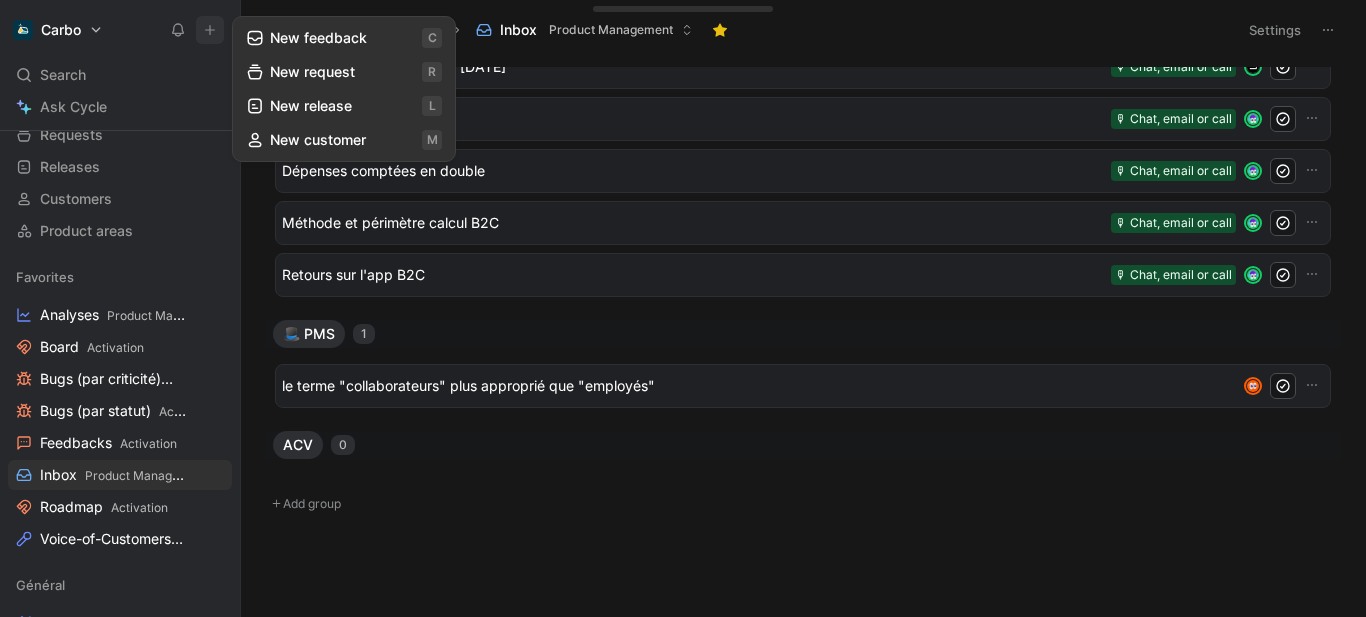 click at bounding box center (210, 30) 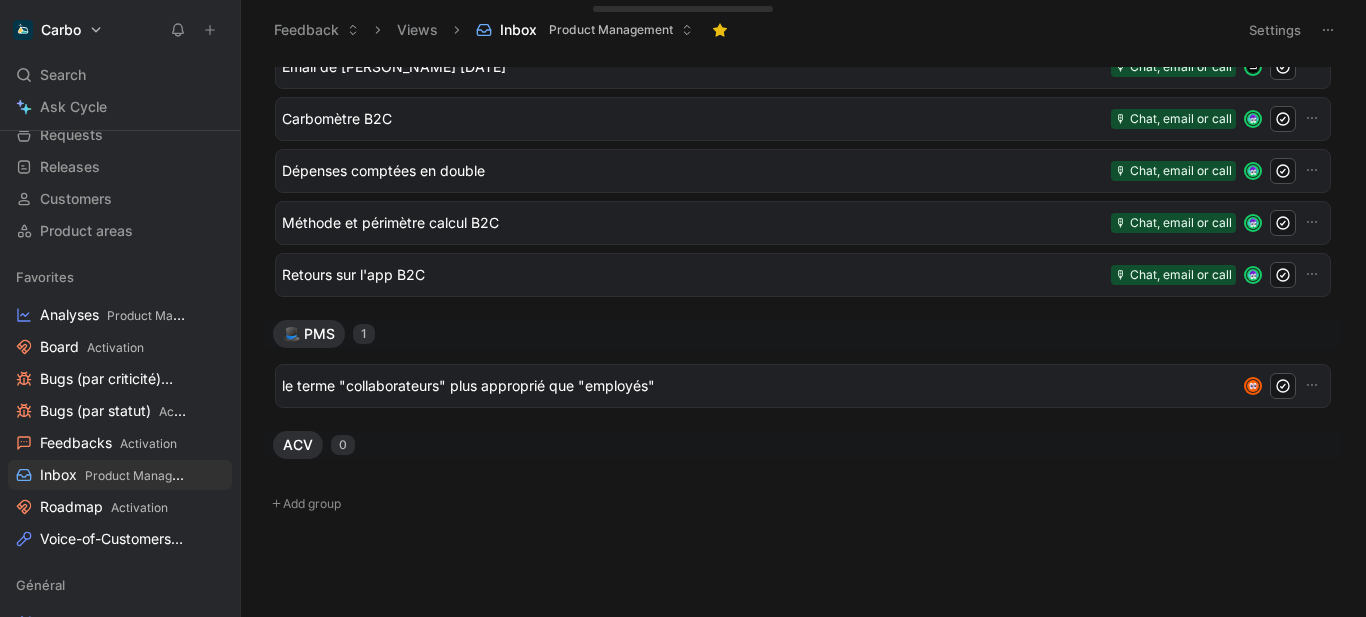 click 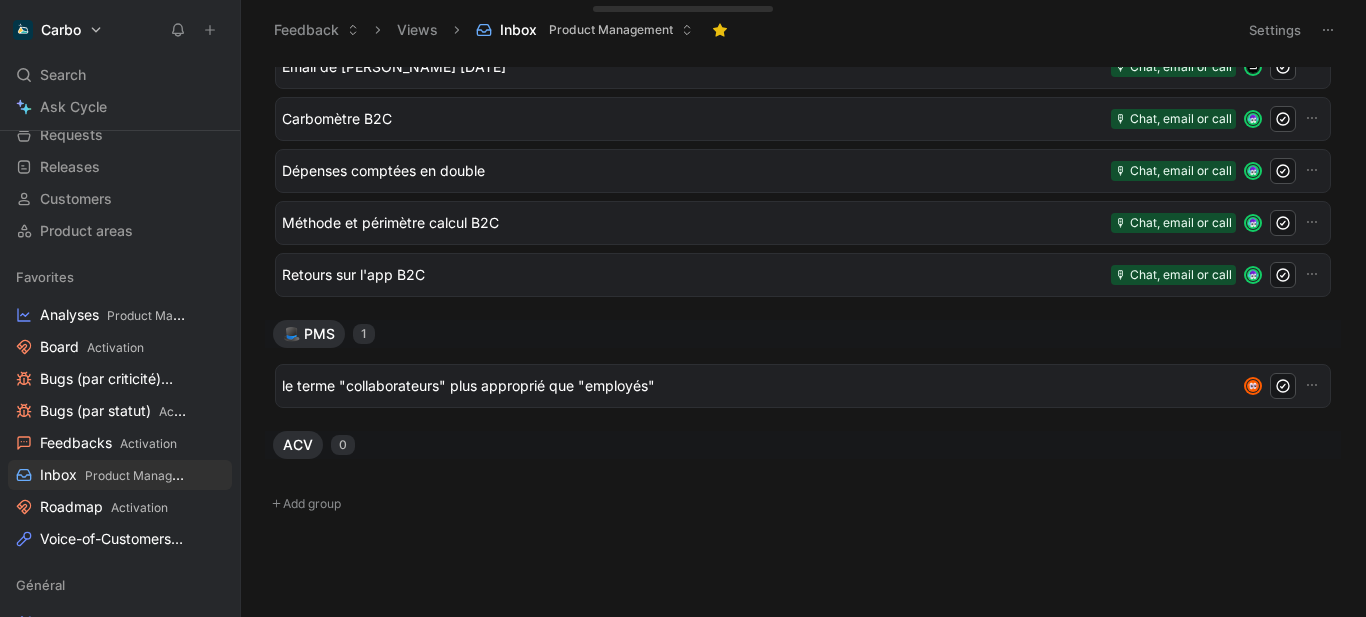 click 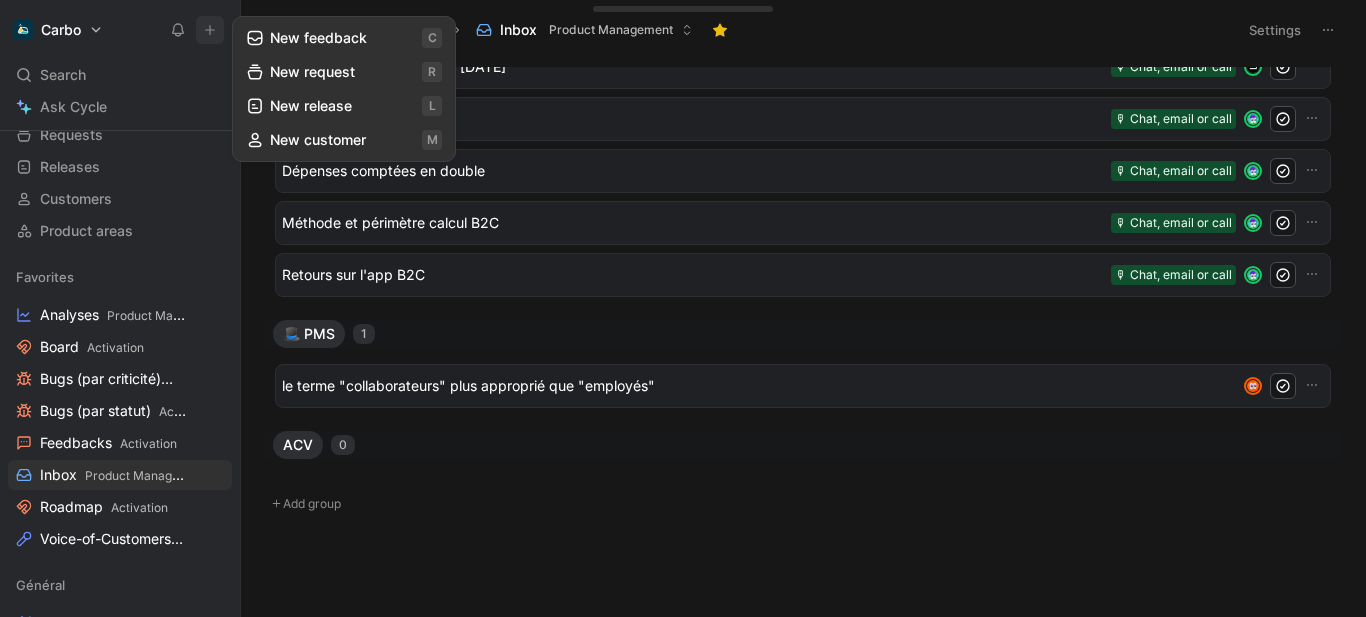 click on "New feedback c" at bounding box center [344, 38] 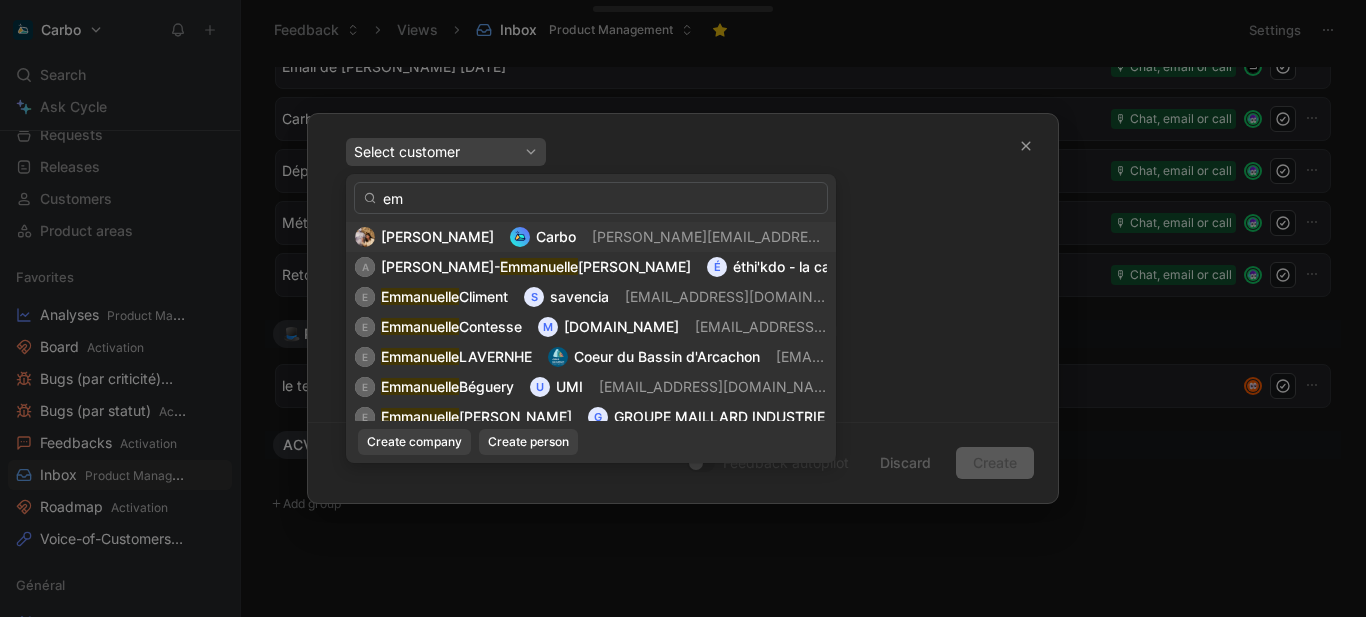 type on "e" 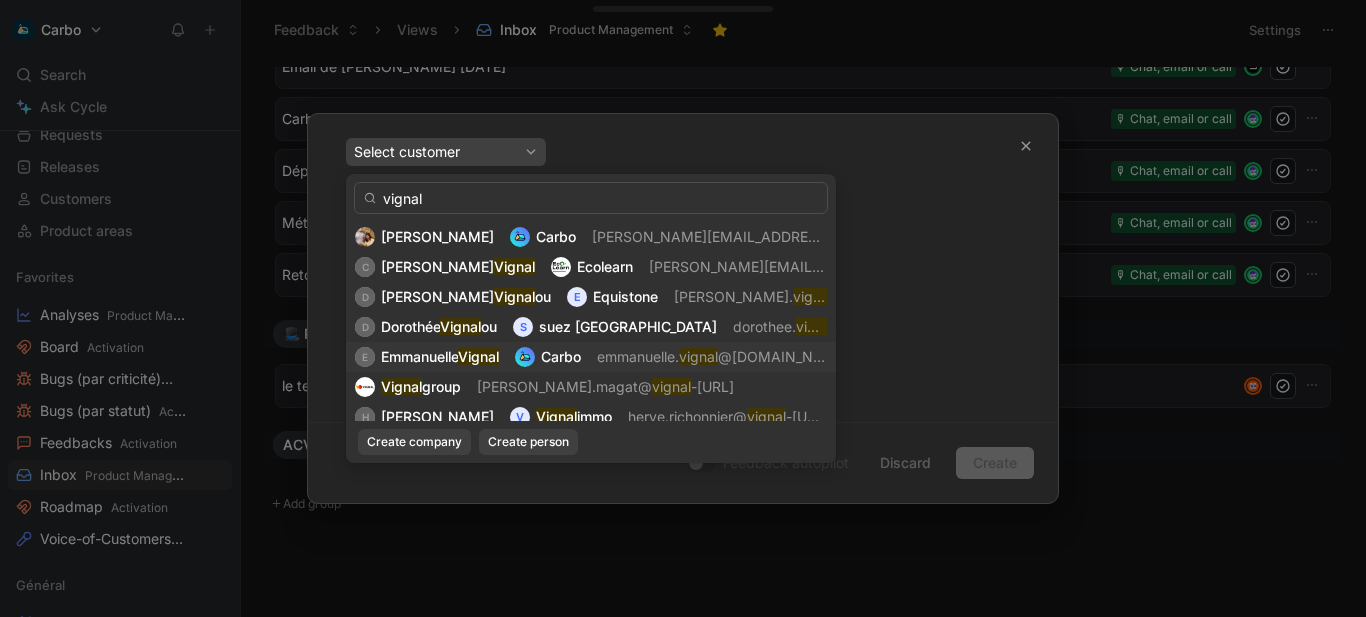 type on "vignal" 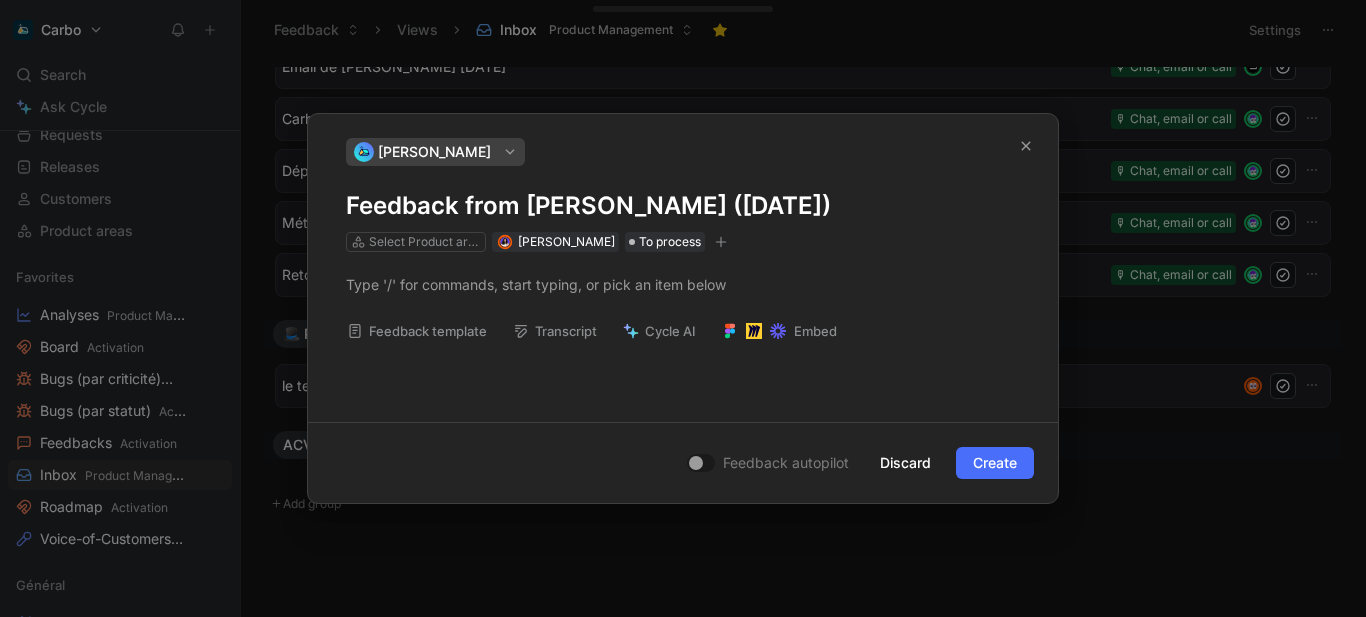 click at bounding box center [683, 284] 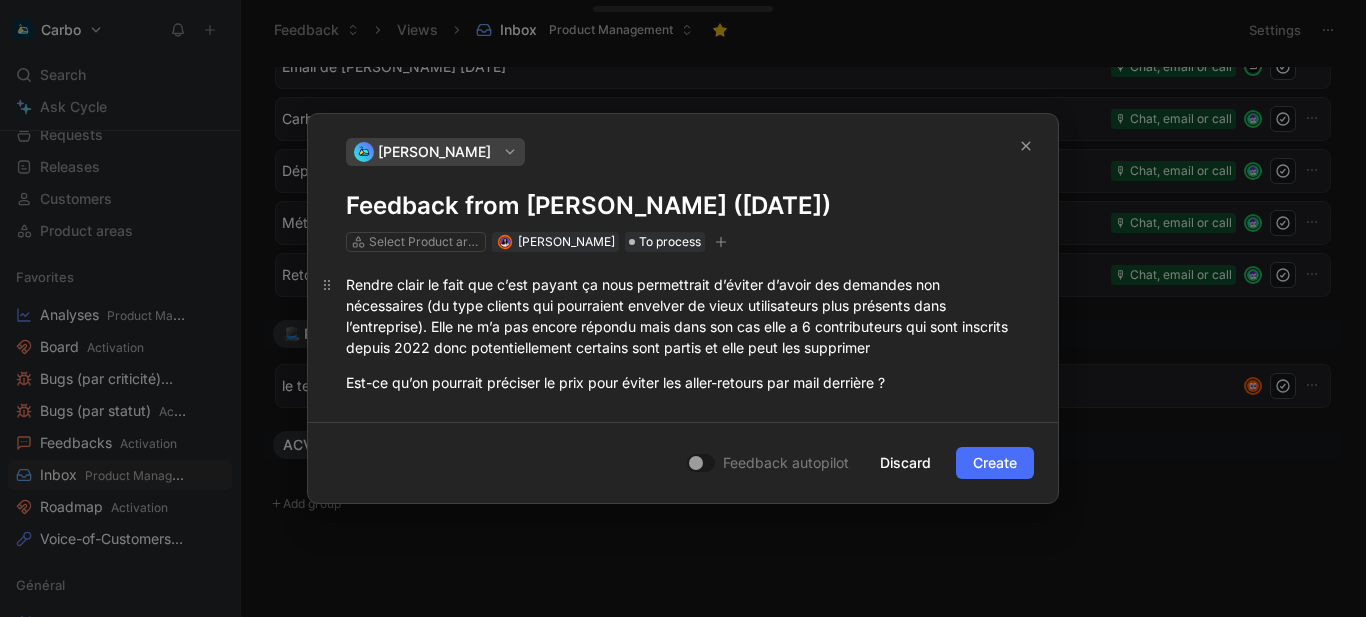 scroll, scrollTop: 121, scrollLeft: 0, axis: vertical 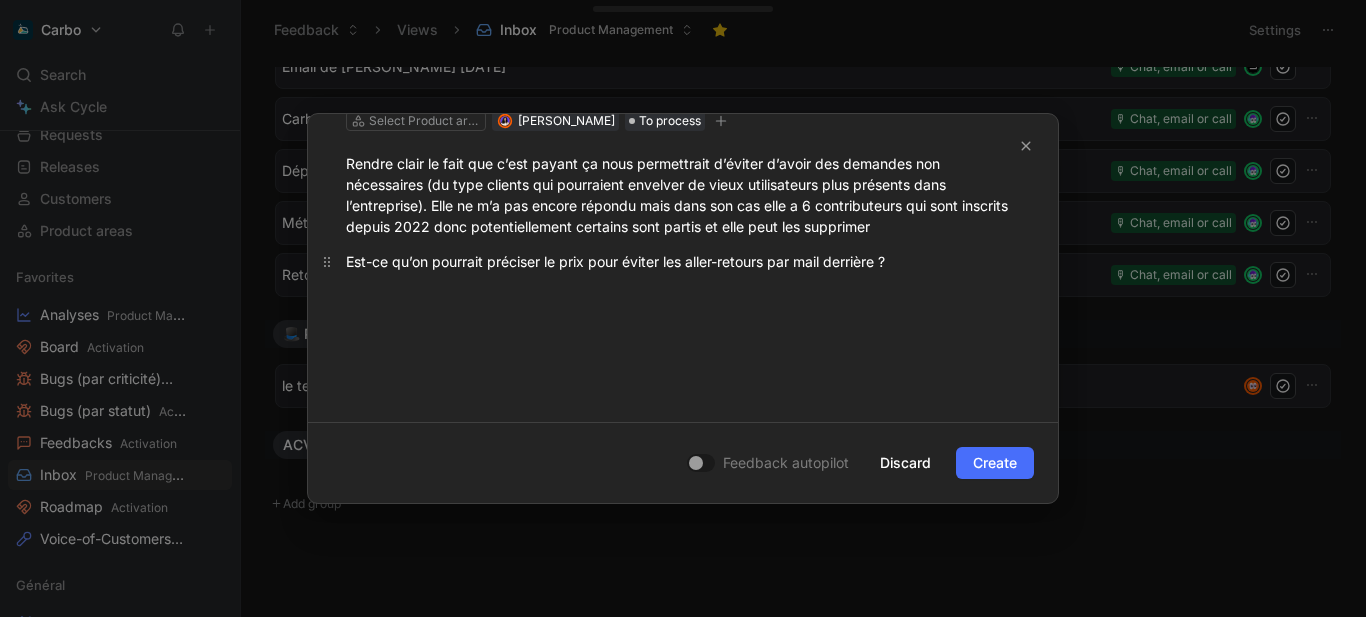 click on "Est-ce qu’on pourrait préciser le prix pour éviter les aller-retours par mail derrière ?" at bounding box center [683, 261] 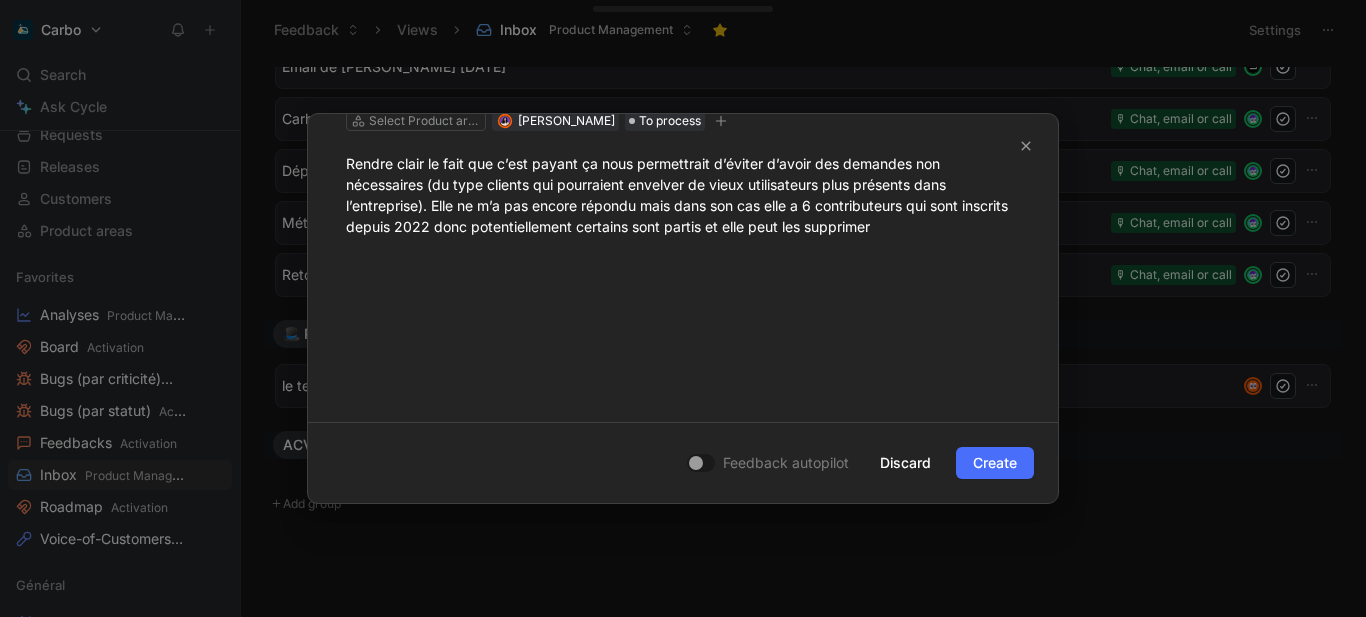 scroll, scrollTop: 0, scrollLeft: 0, axis: both 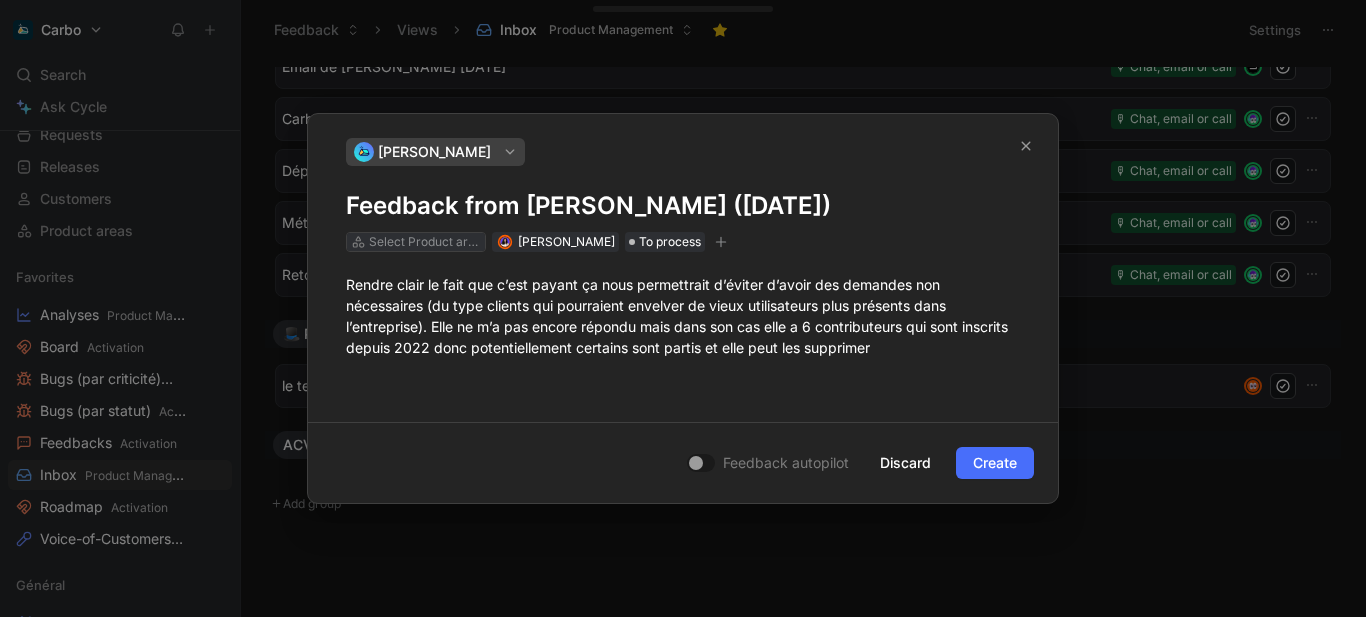 click on "Select Product areas" at bounding box center [425, 242] 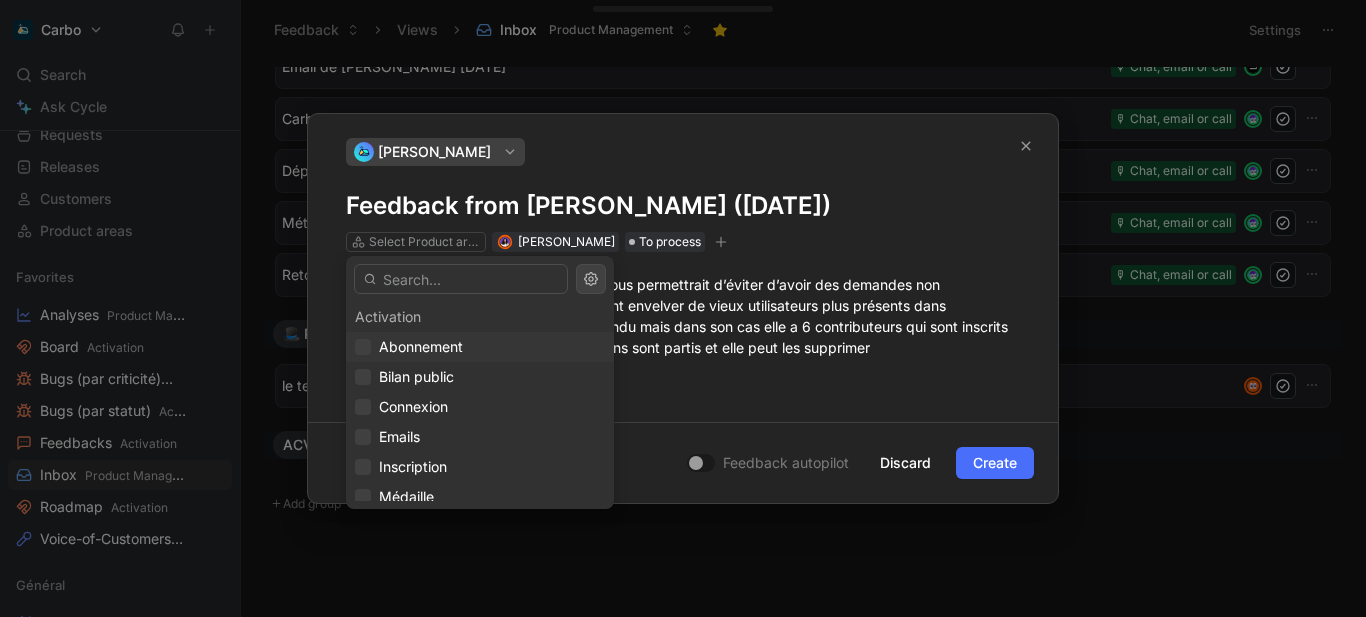 click on "Abonnement" at bounding box center [421, 346] 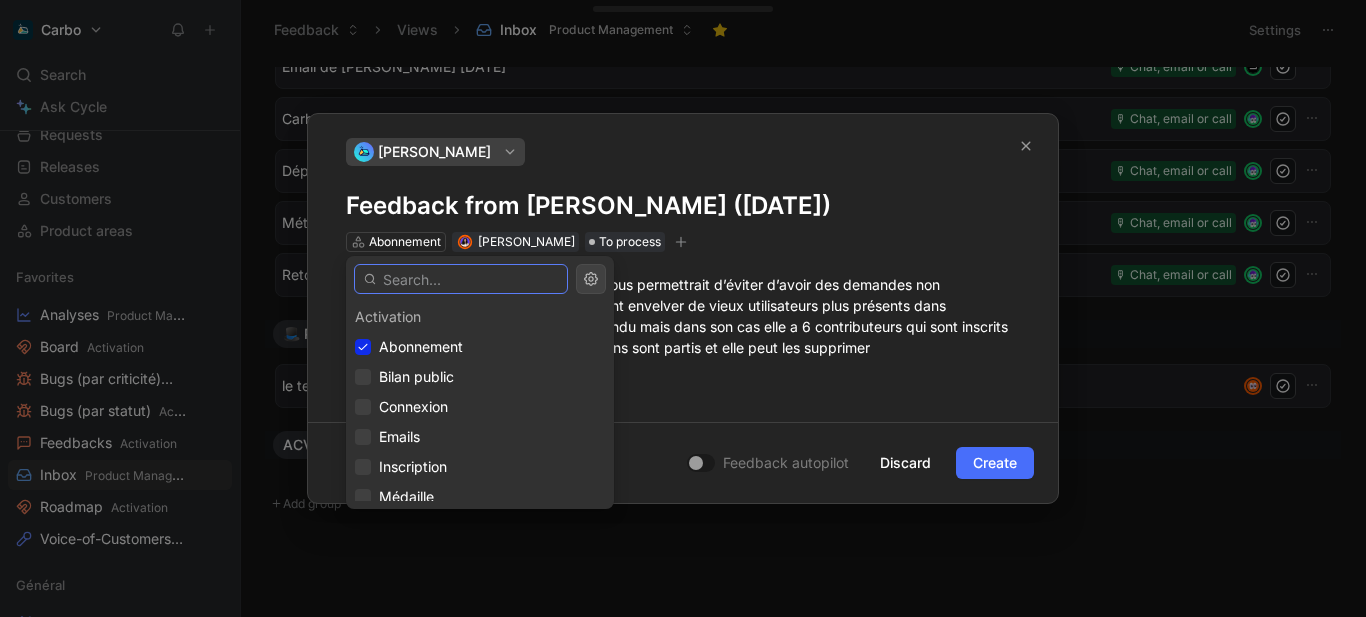 click at bounding box center (461, 279) 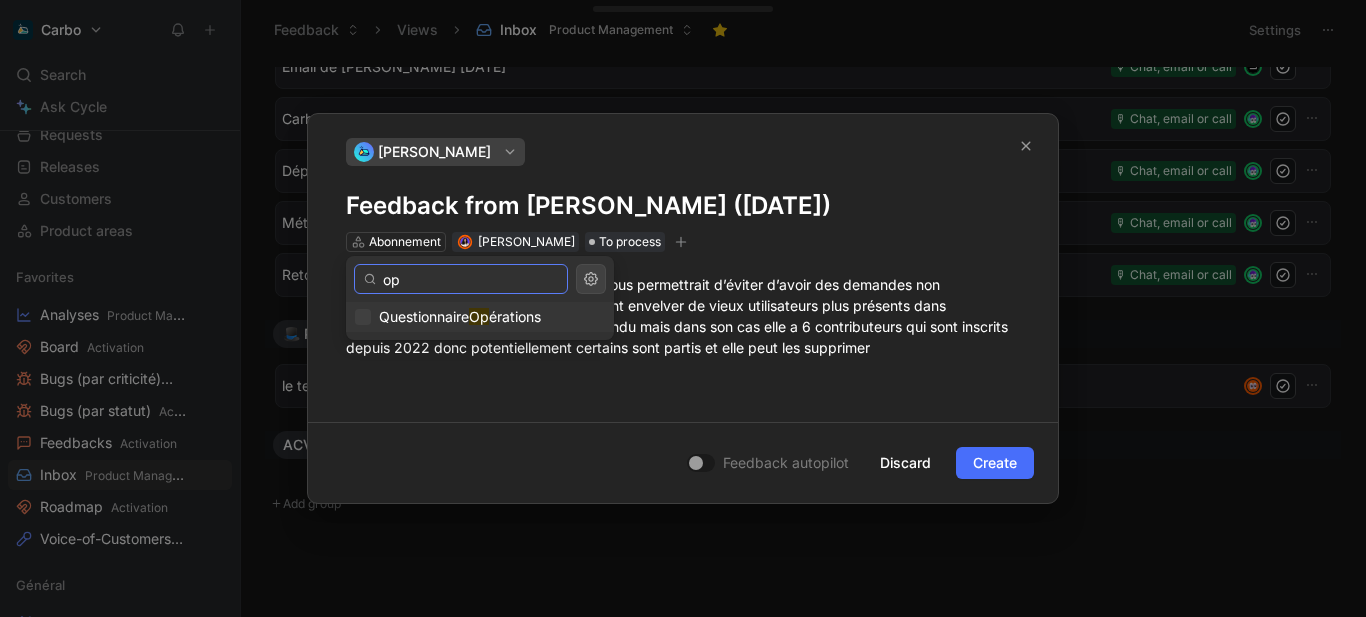 type on "o" 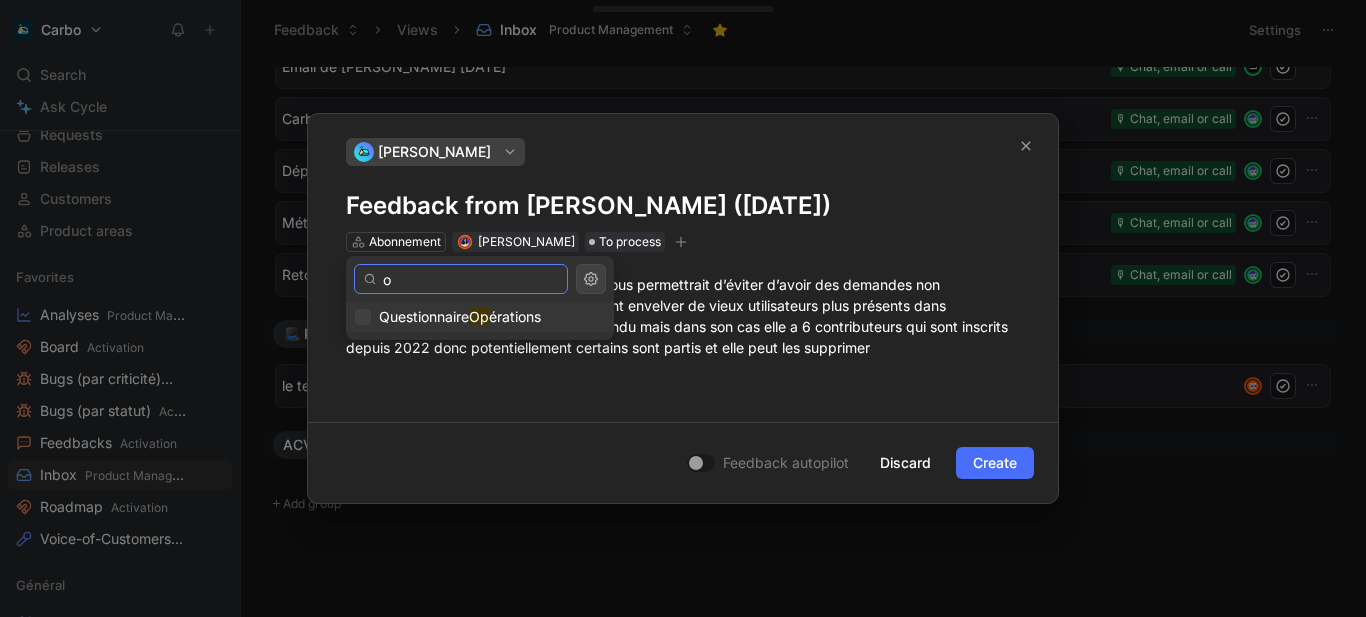 type 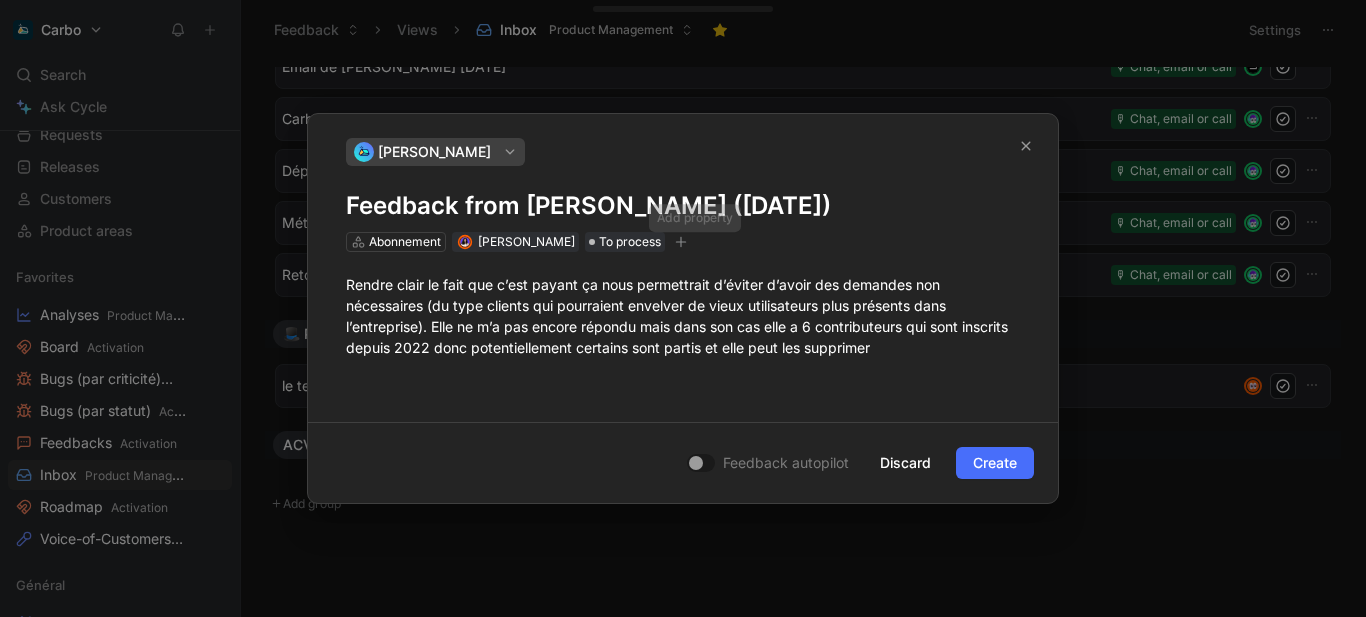 click at bounding box center [681, 242] 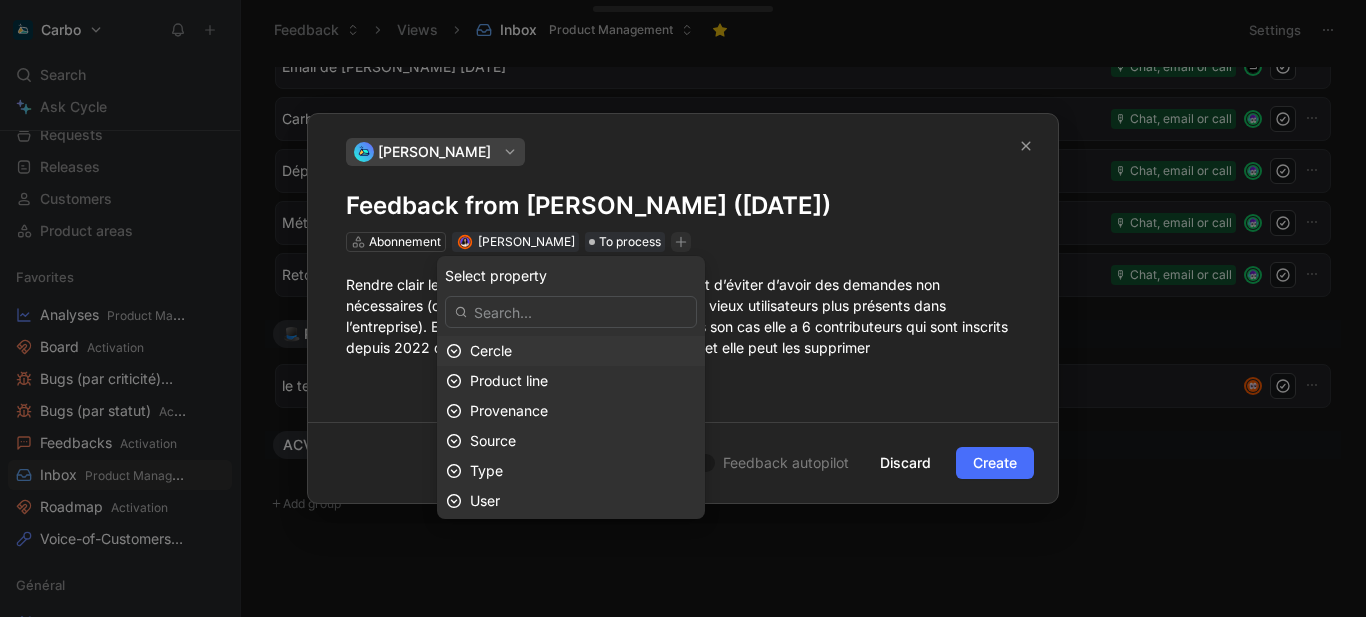 click on "Cercle" at bounding box center (491, 350) 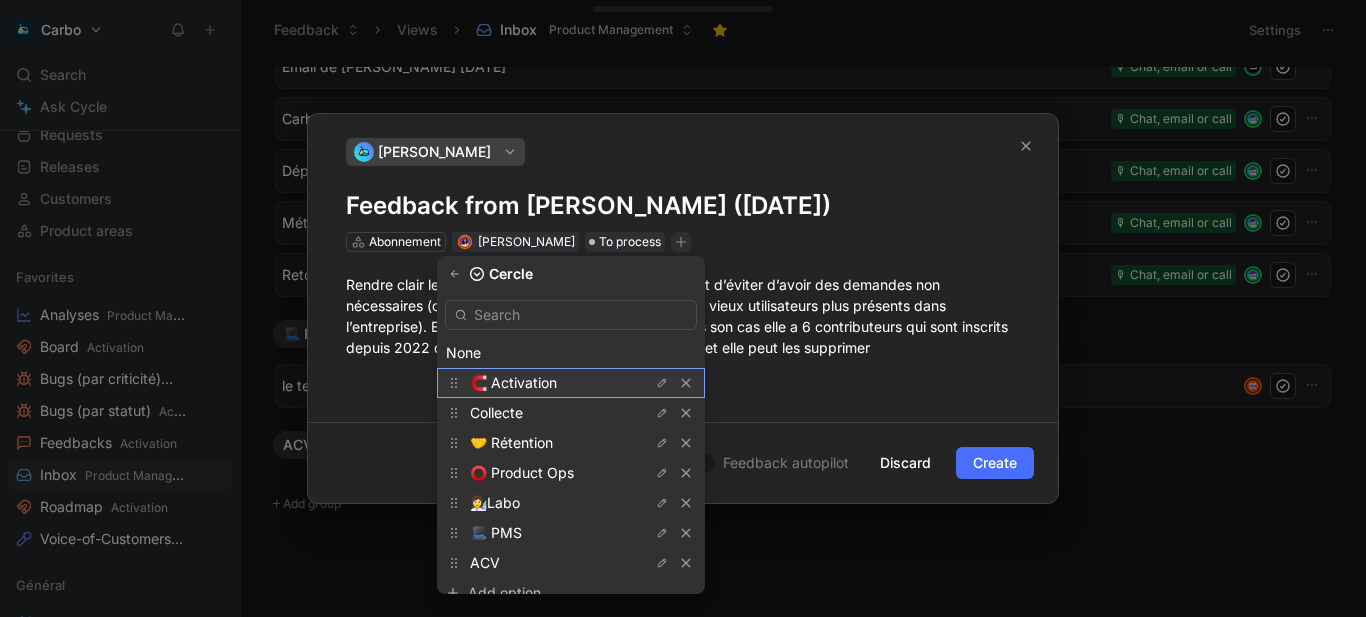 click on "🧲 Activation" at bounding box center [513, 382] 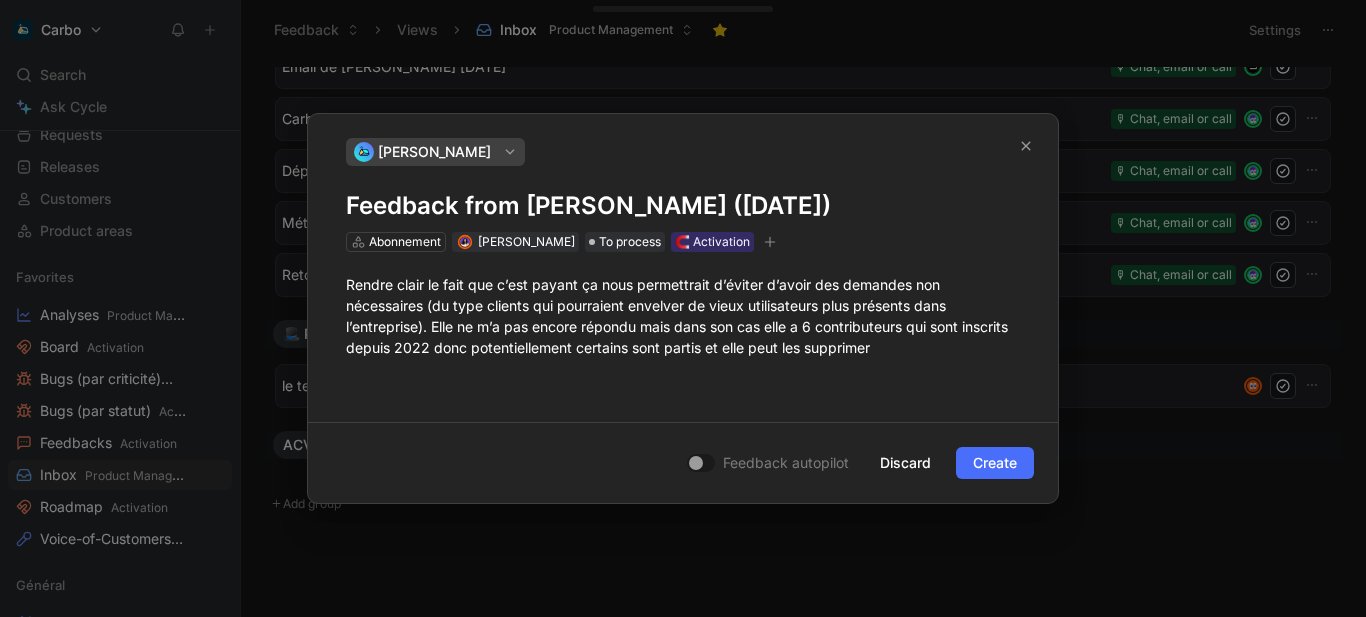 click on "Feedback from [PERSON_NAME] ([DATE])" at bounding box center (683, 206) 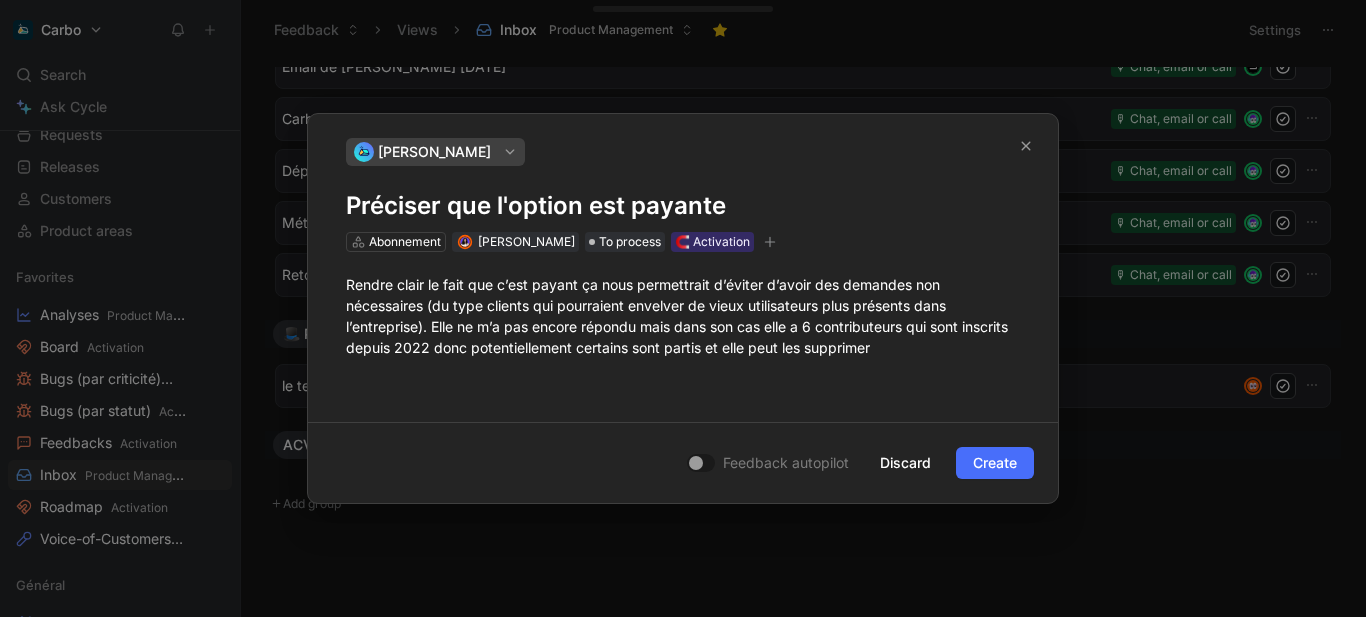 click 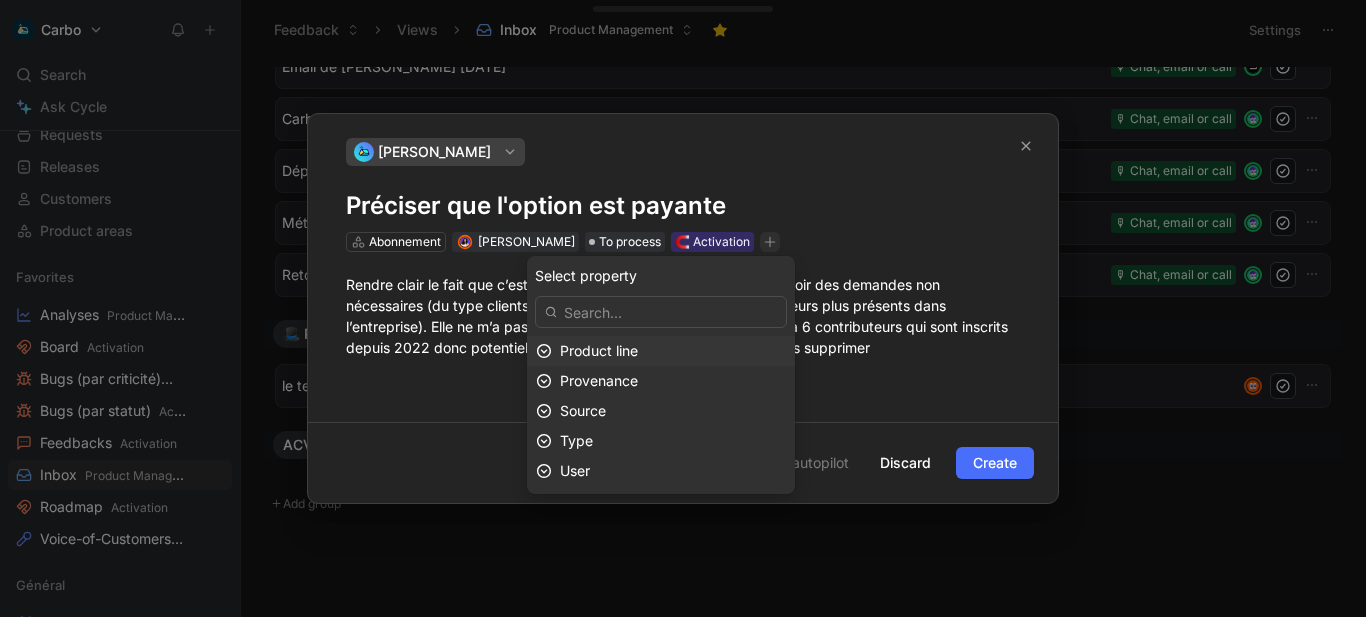 click on "Product line" at bounding box center (599, 350) 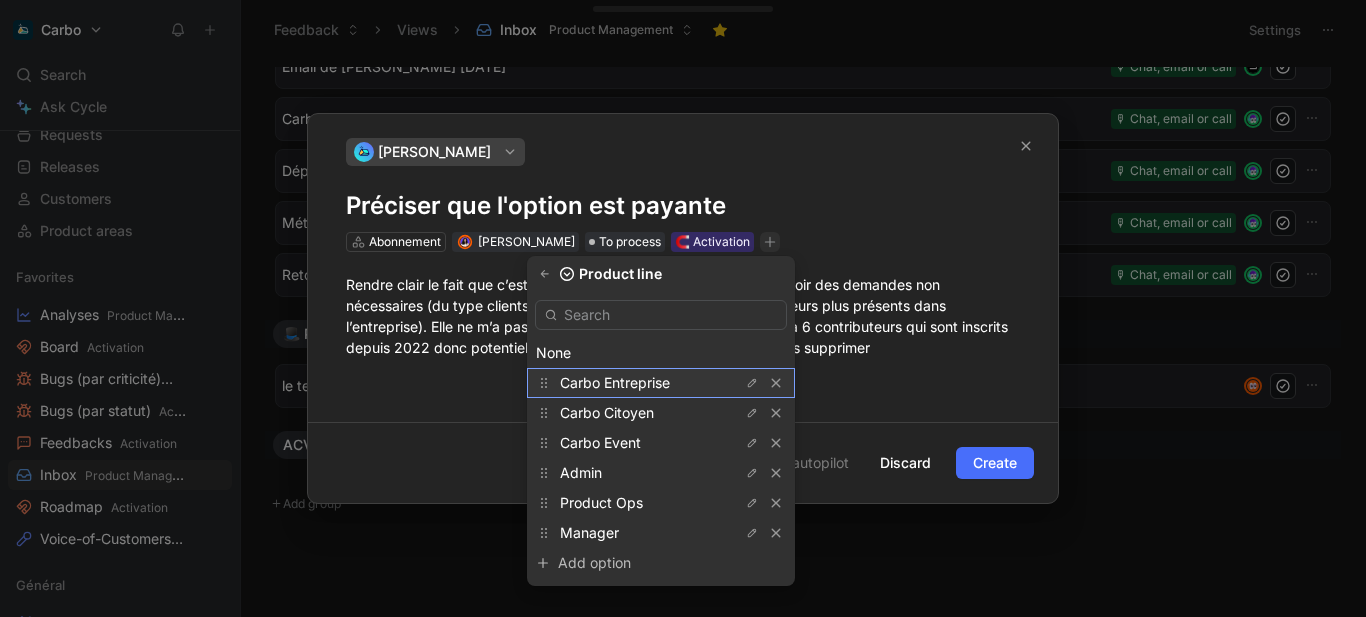 click on "Carbo Entreprise" at bounding box center (615, 382) 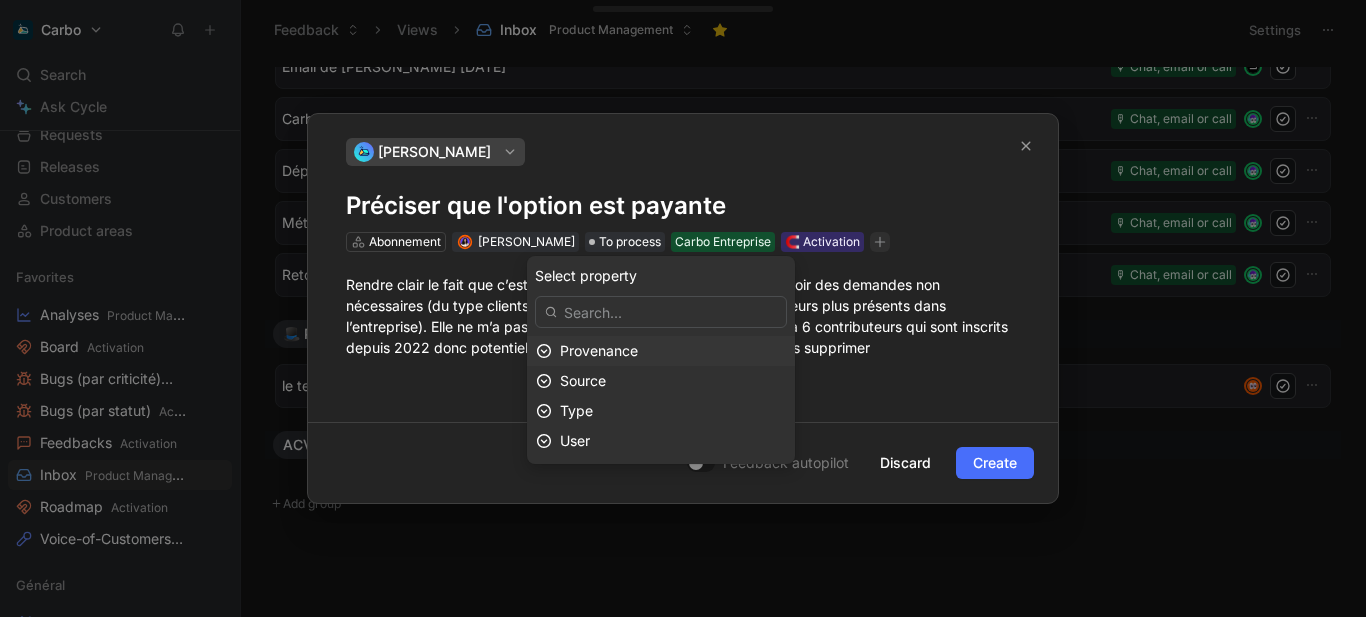 click on "Provenance" at bounding box center [599, 350] 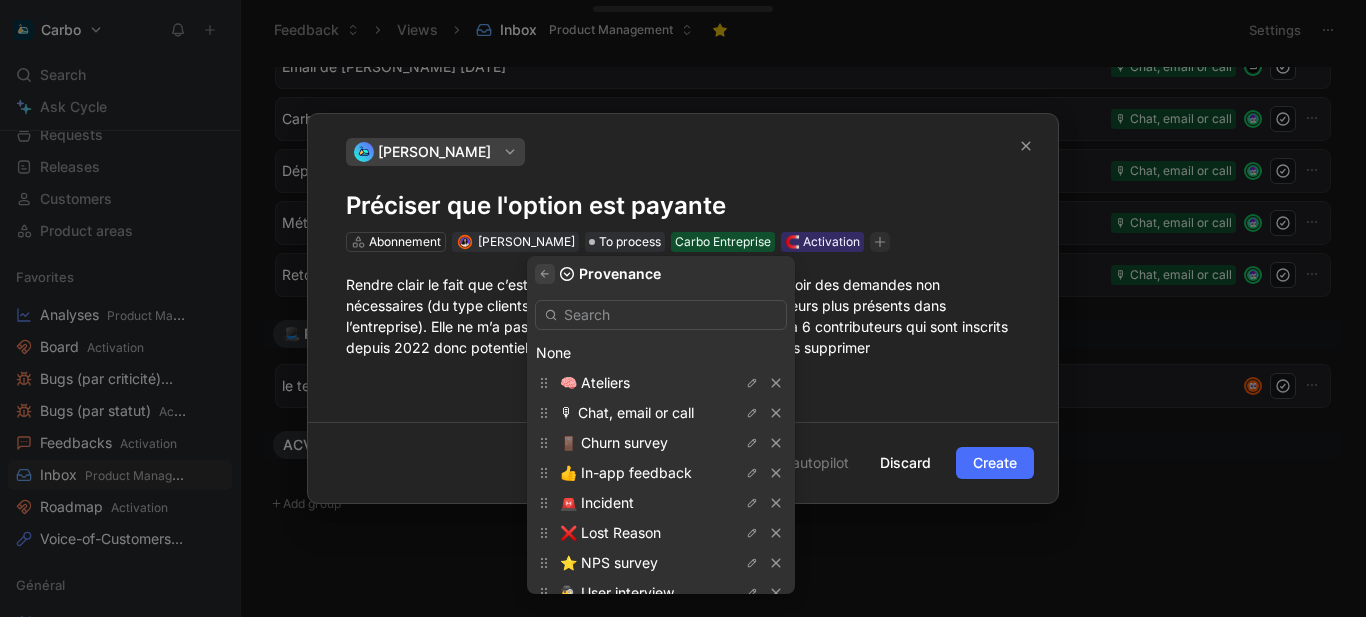 click 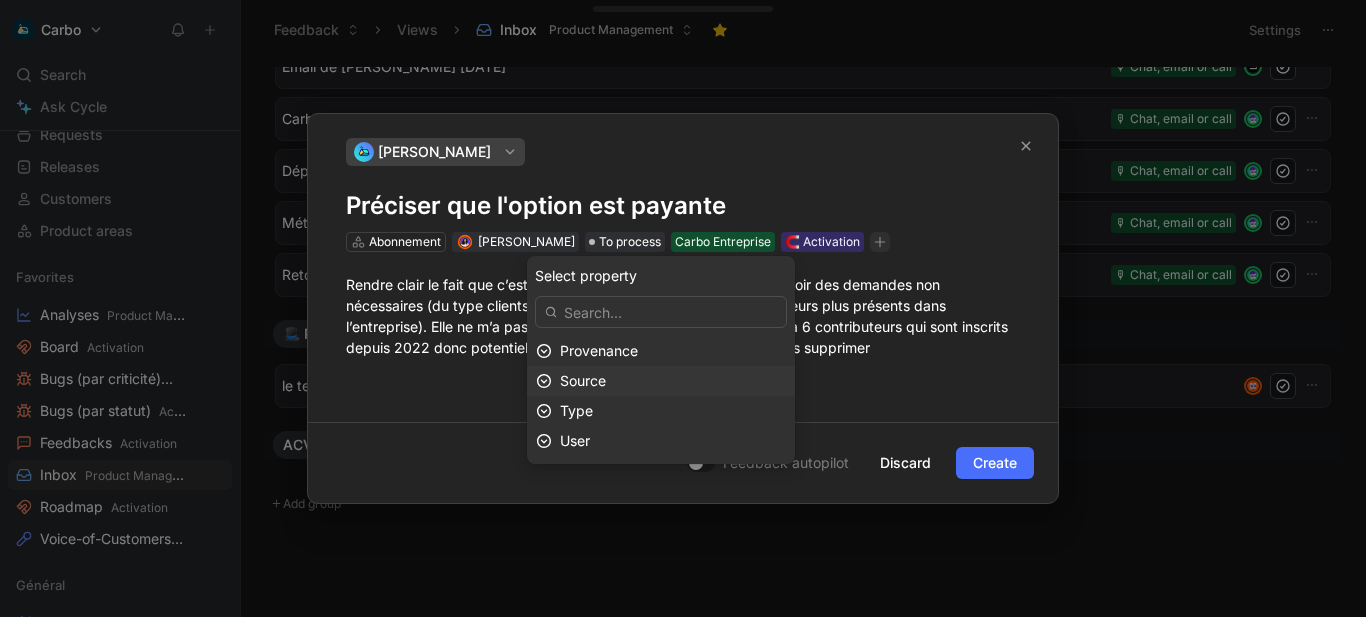 click on "Source" at bounding box center (673, 381) 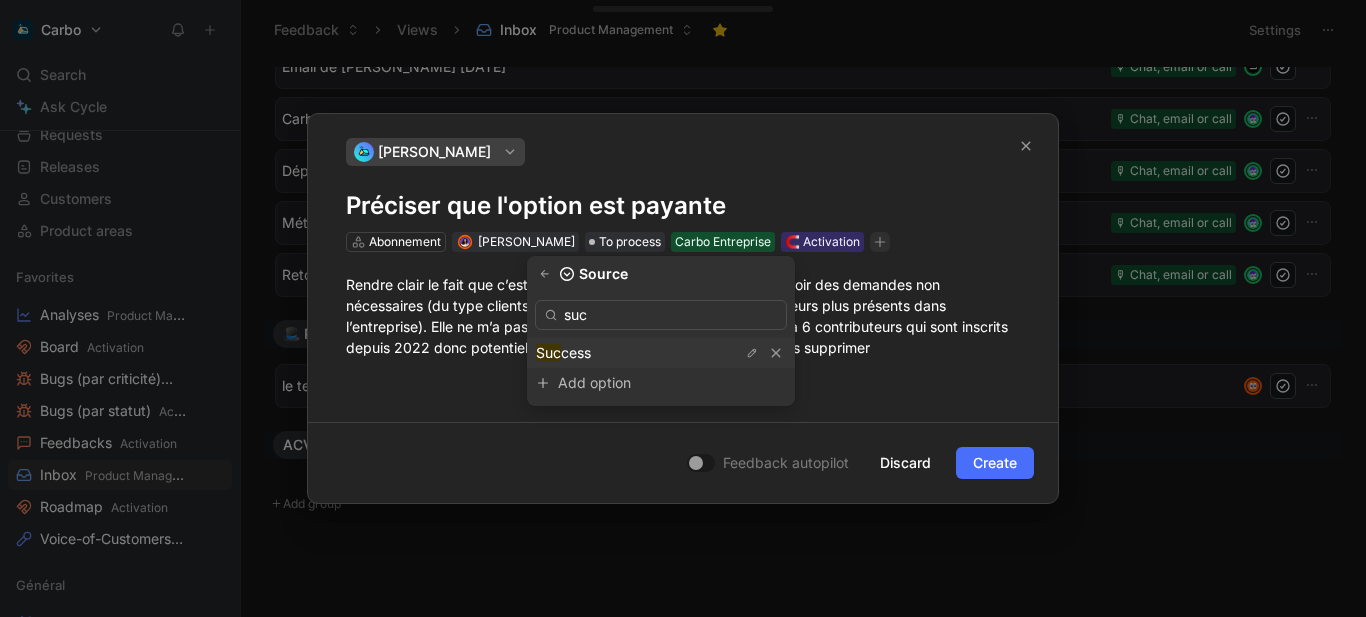 type on "suc" 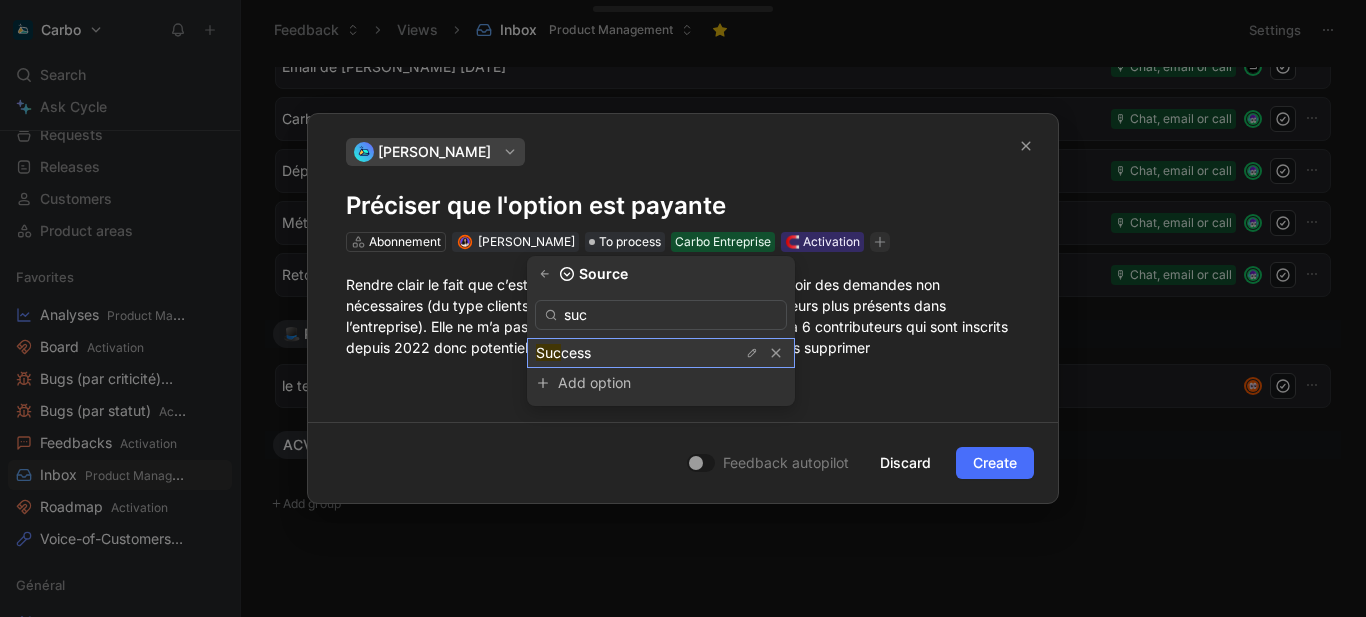 click on "Suc cess" at bounding box center (611, 353) 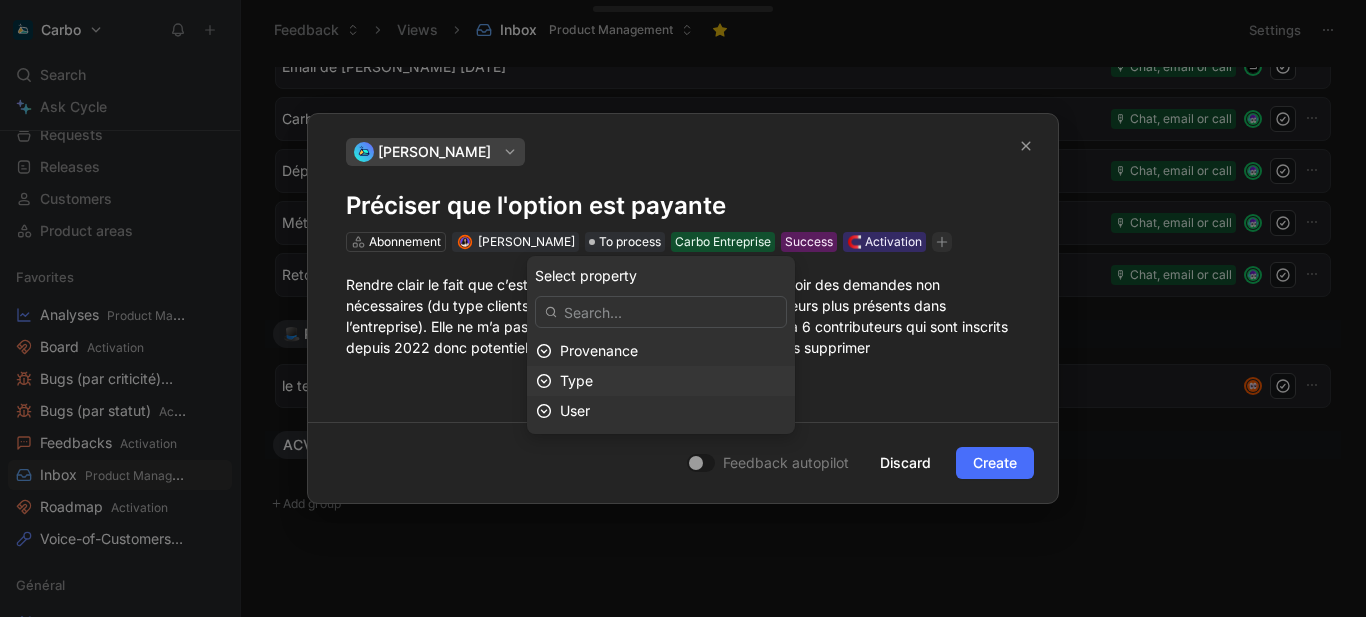 click on "Type" at bounding box center [673, 381] 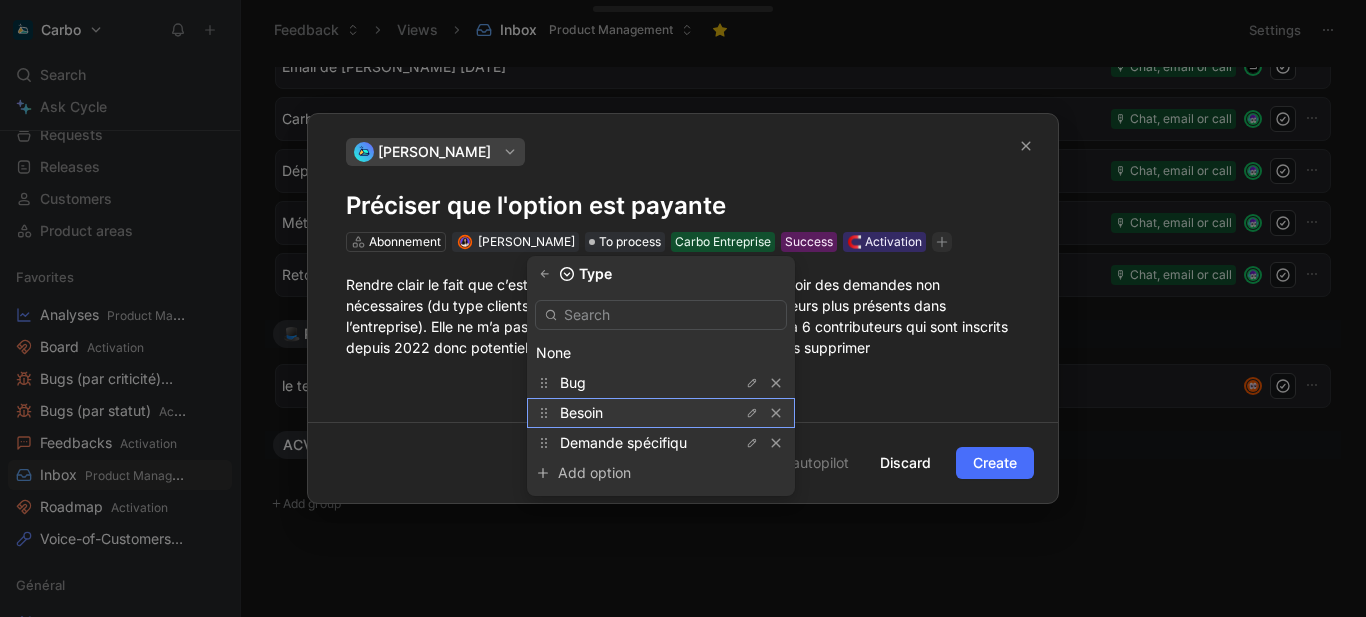 click on "Besoin" at bounding box center [635, 413] 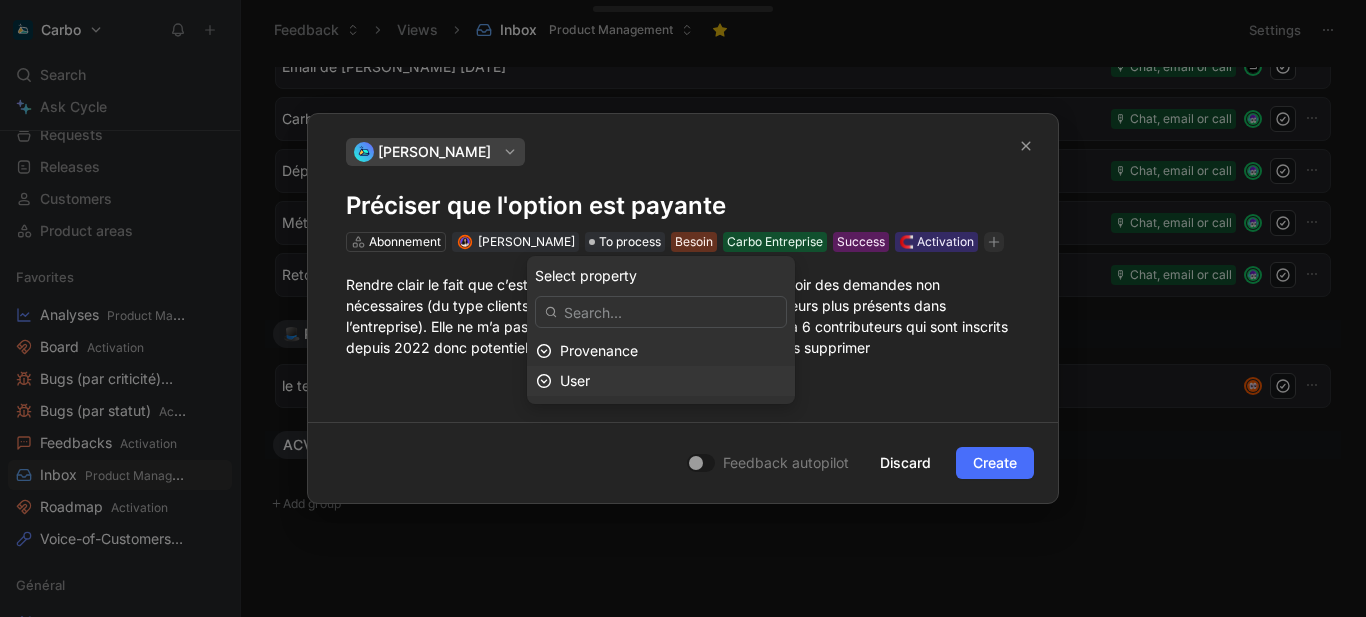 click on "User" at bounding box center [673, 381] 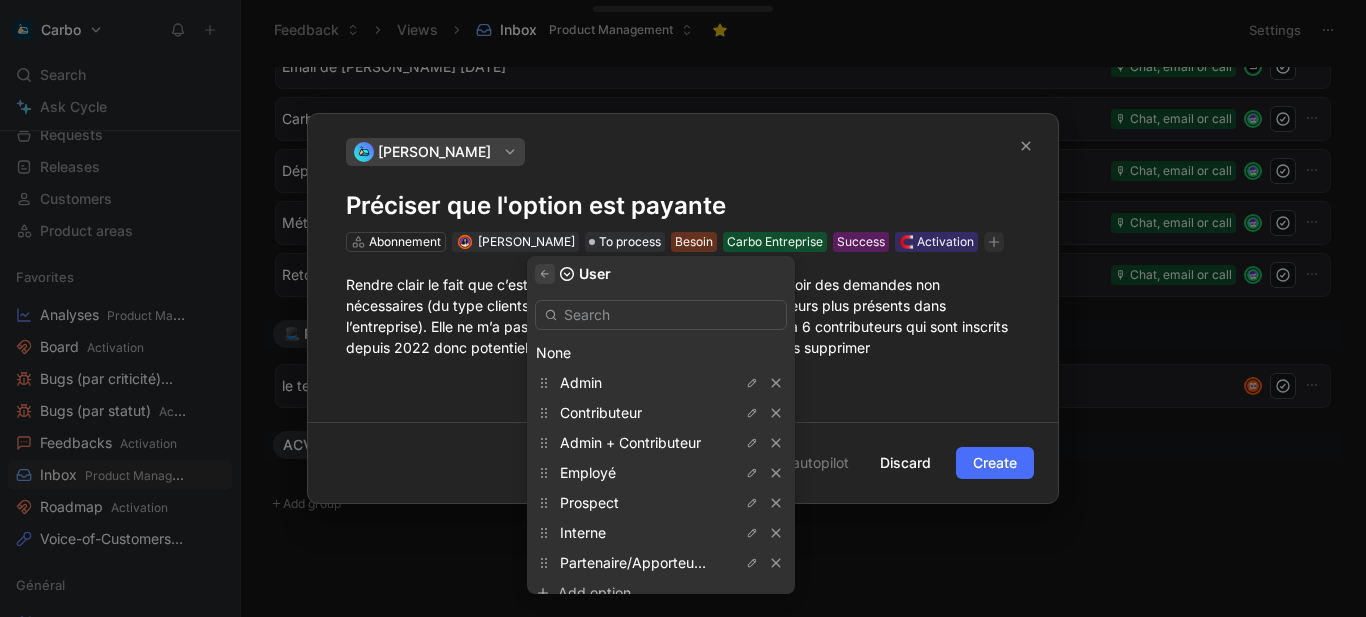 click 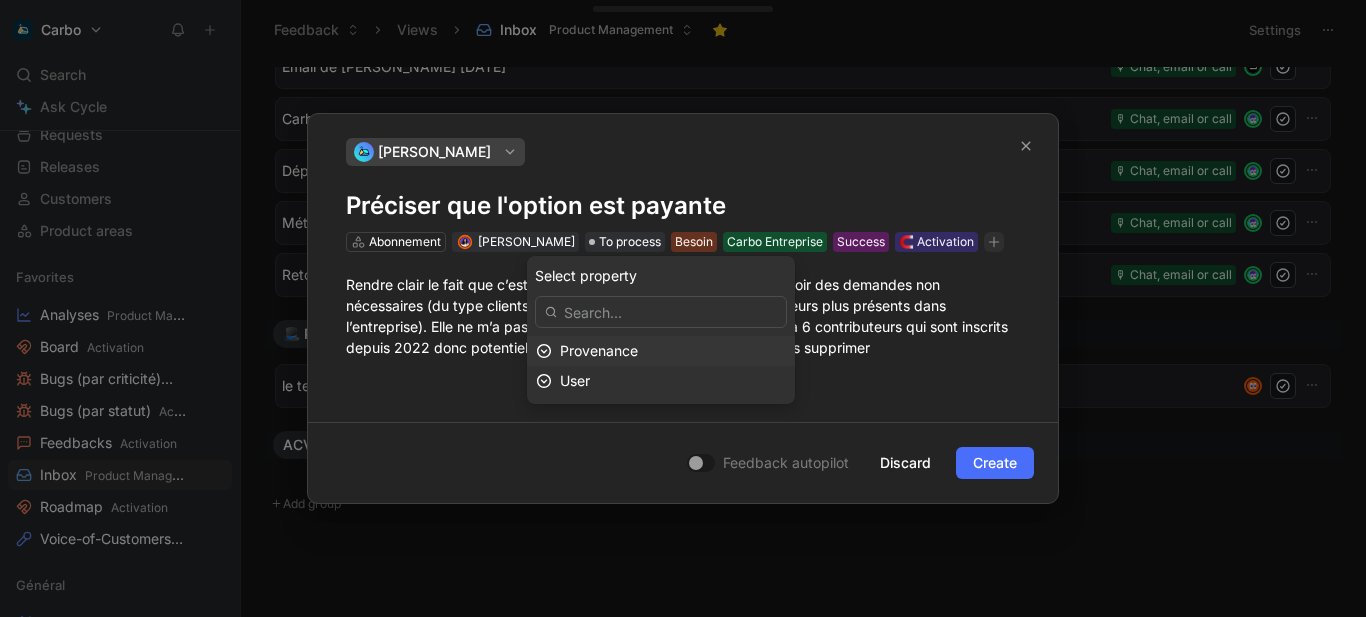 click on "Provenance" at bounding box center [599, 350] 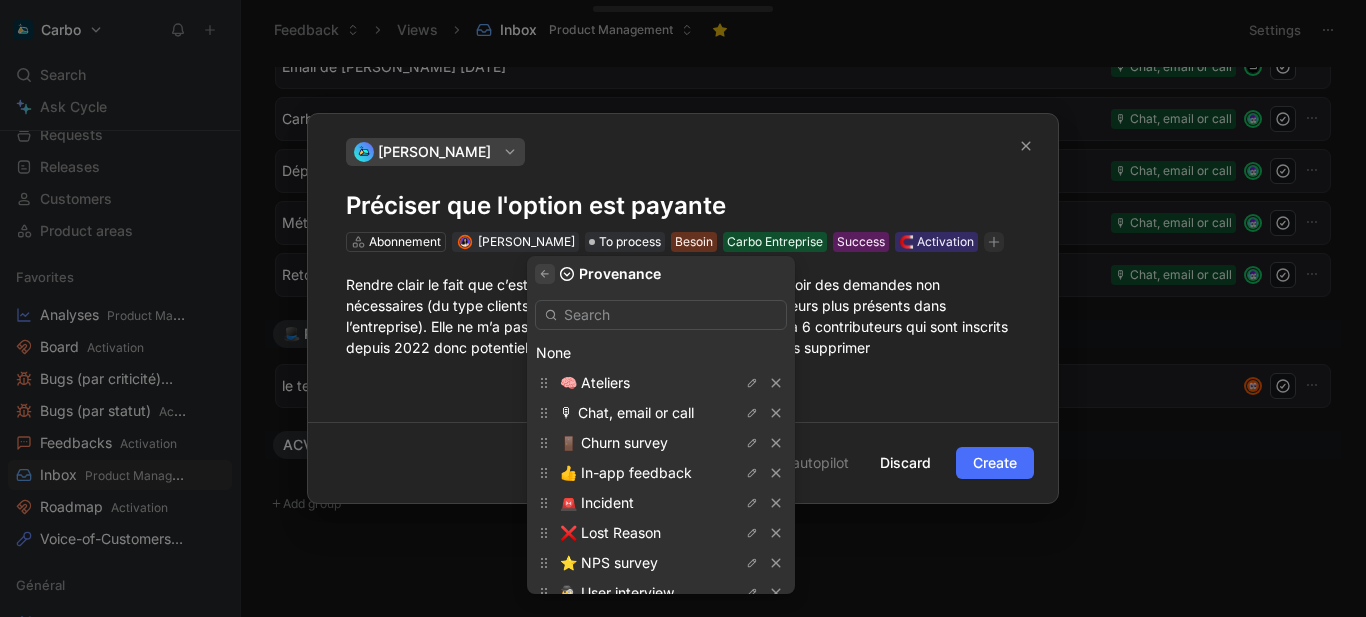 click 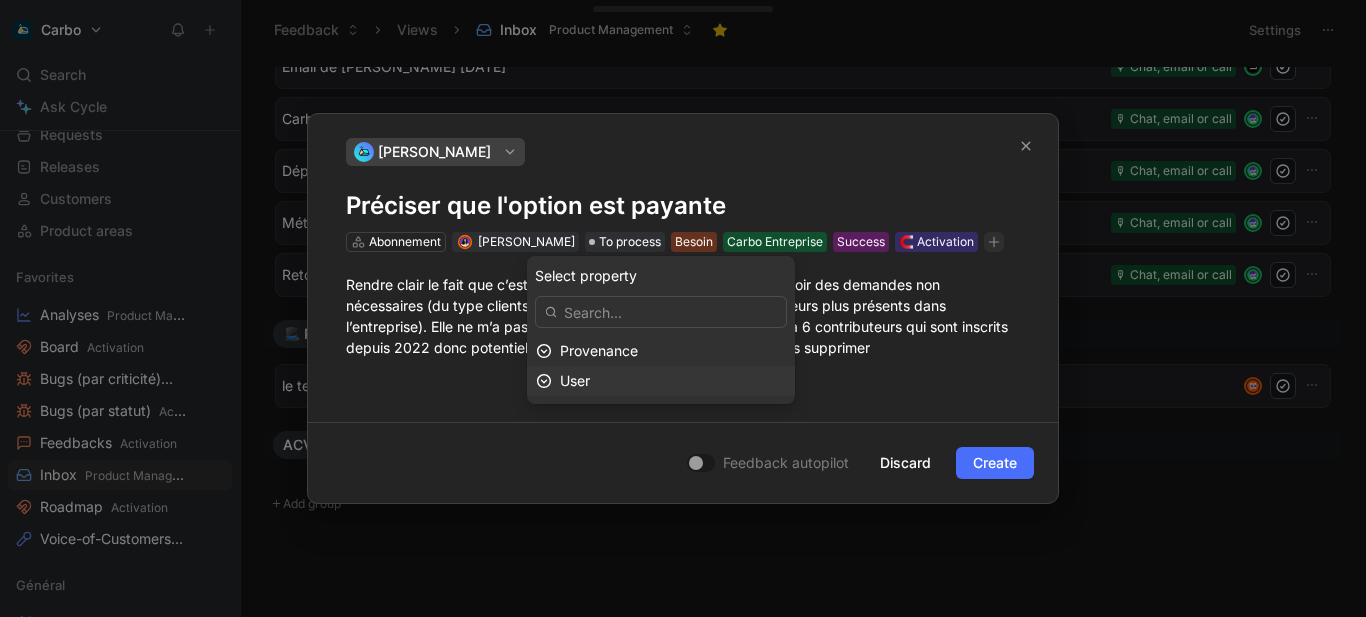 click on "User" at bounding box center [673, 381] 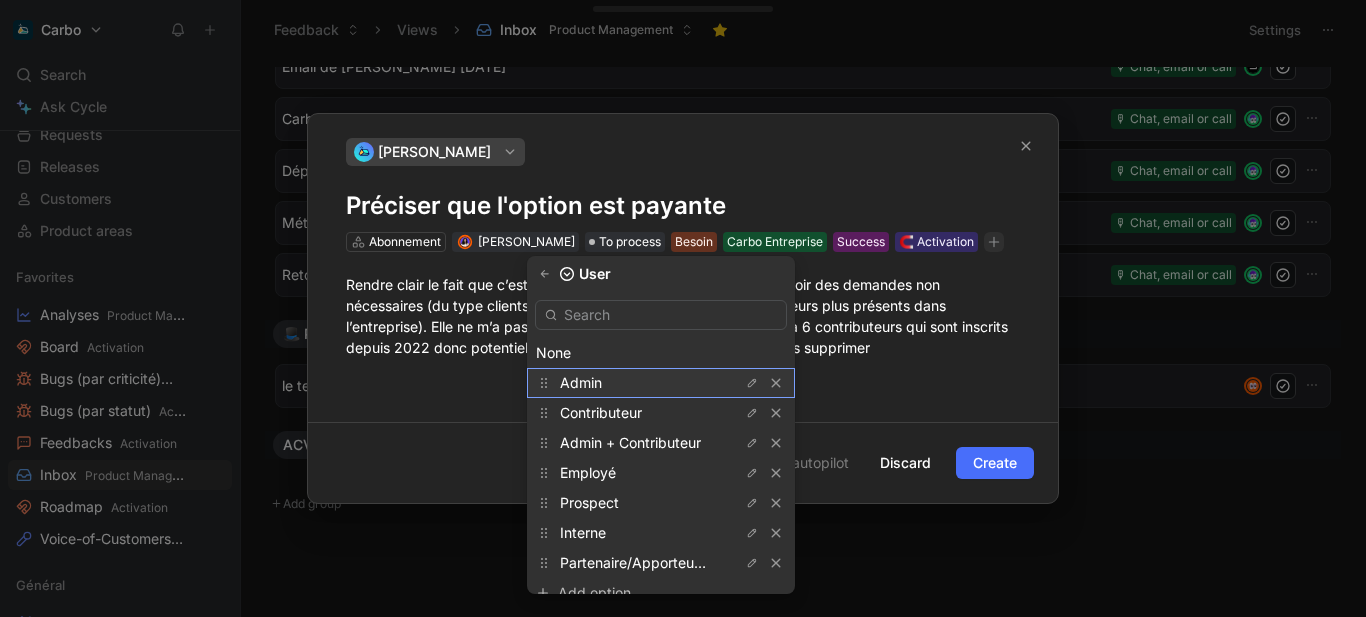 click on "Admin" at bounding box center (635, 383) 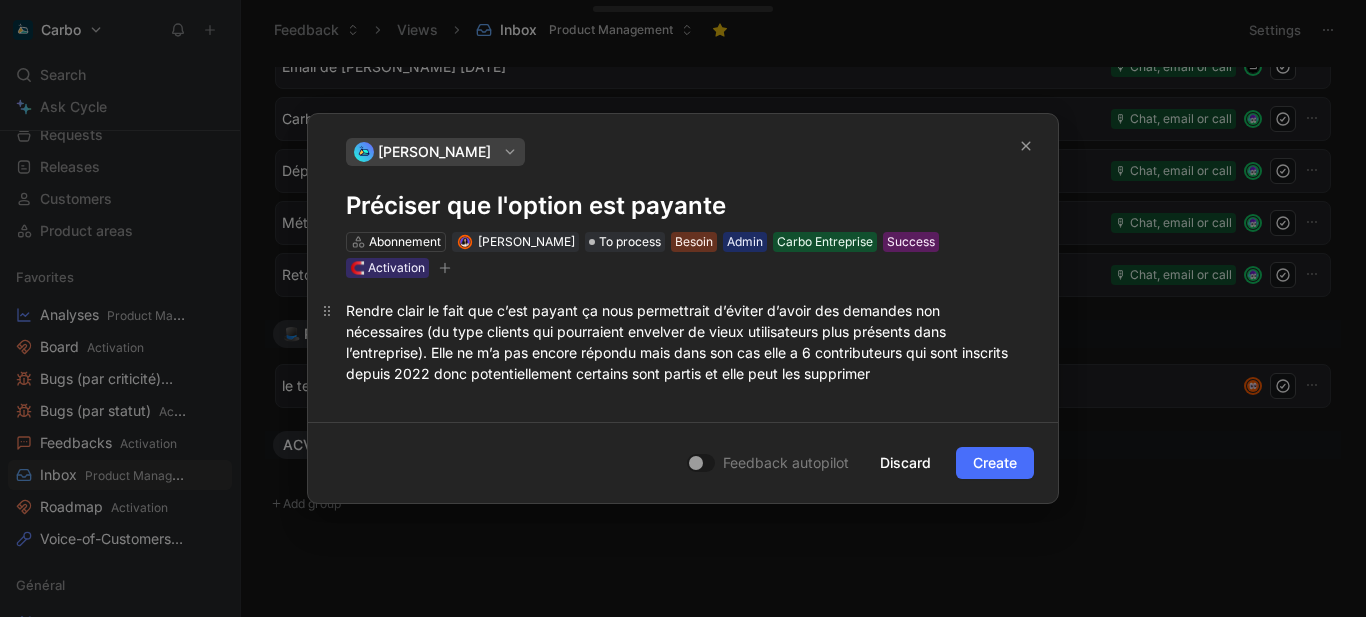 scroll, scrollTop: 92, scrollLeft: 0, axis: vertical 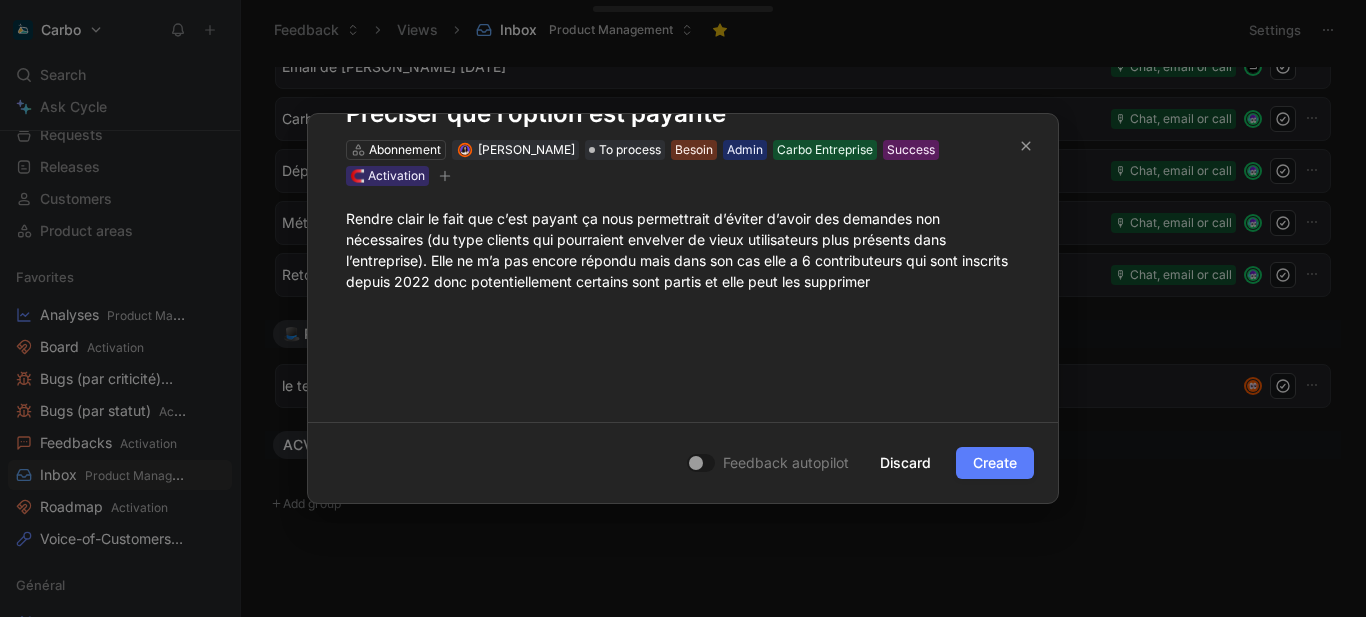 click on "Create" at bounding box center [995, 463] 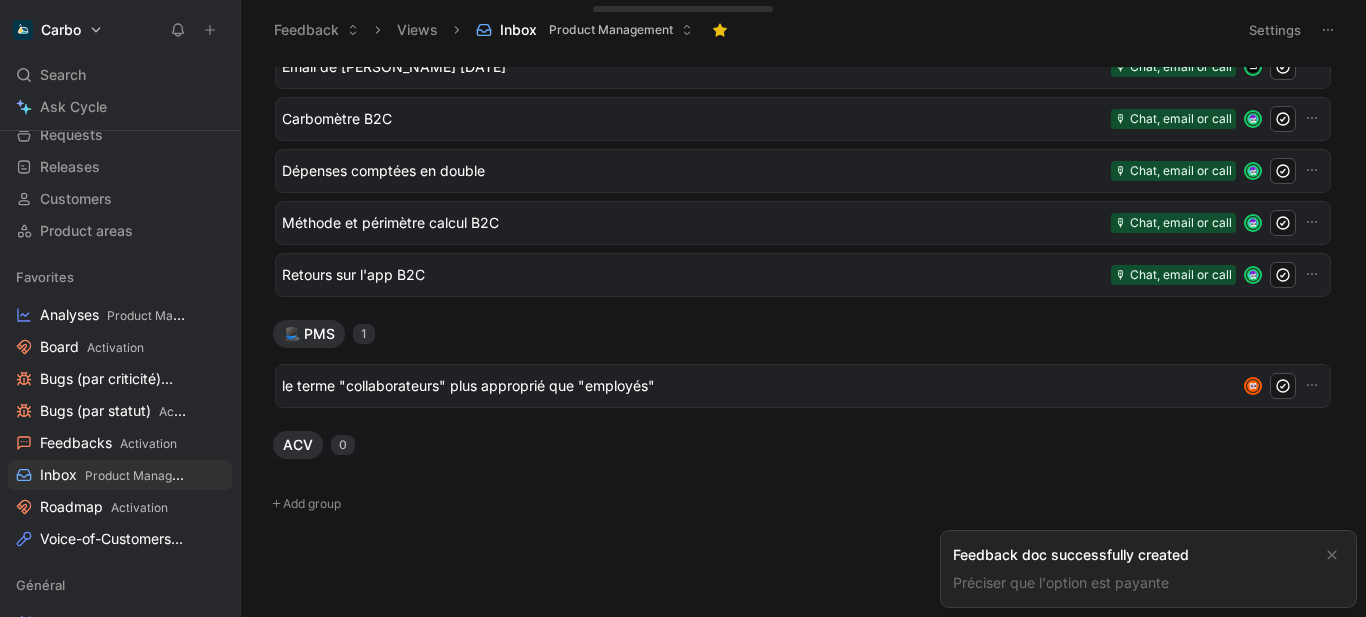 click on "Feedback doc successfully created" at bounding box center (1132, 555) 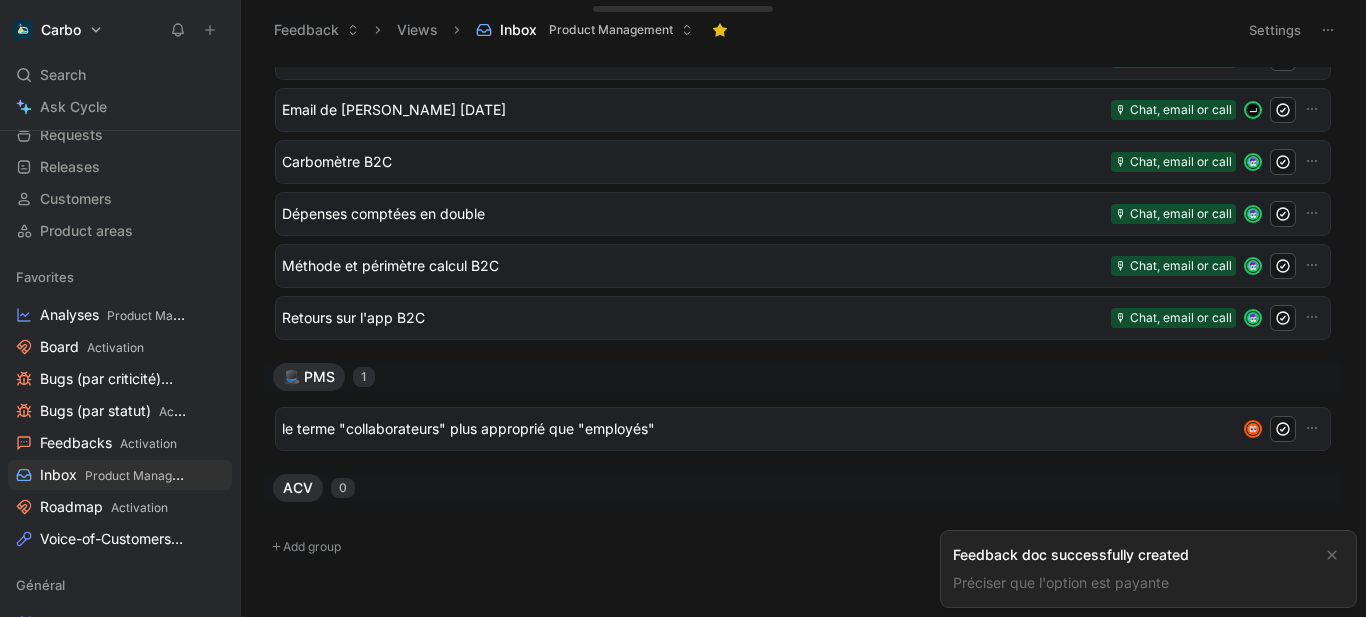 scroll, scrollTop: 1187, scrollLeft: 0, axis: vertical 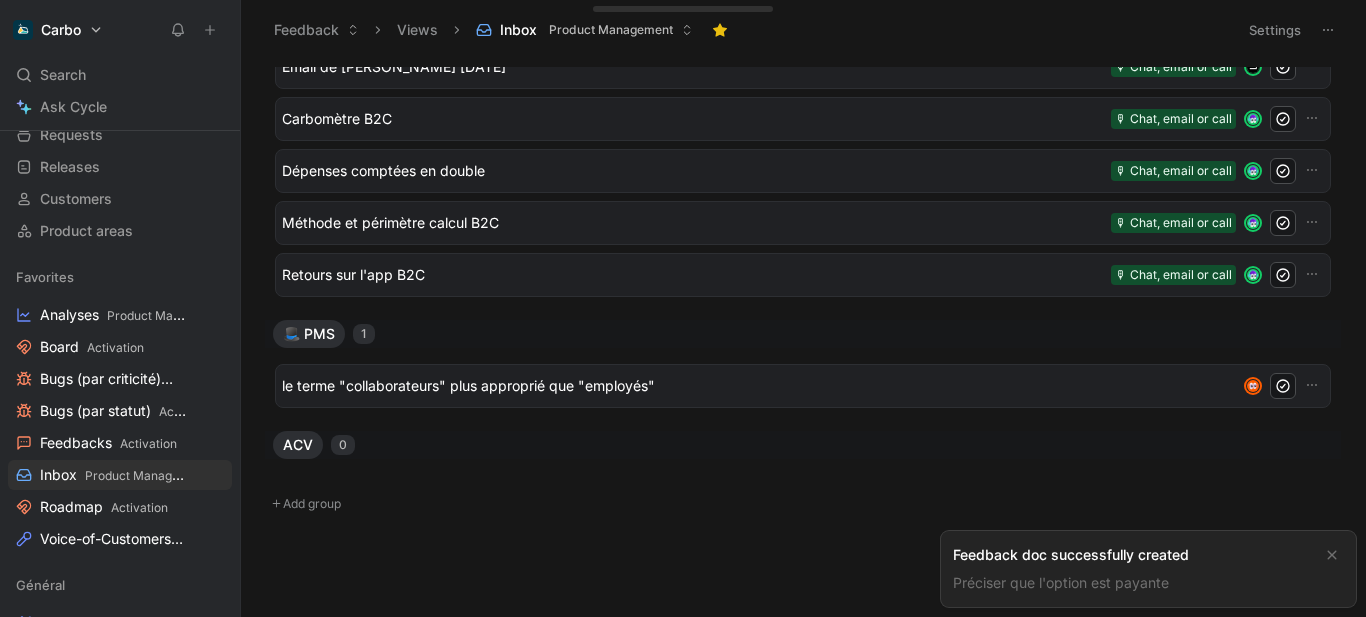 click on "Préciser que l'option est payante" at bounding box center (1061, 582) 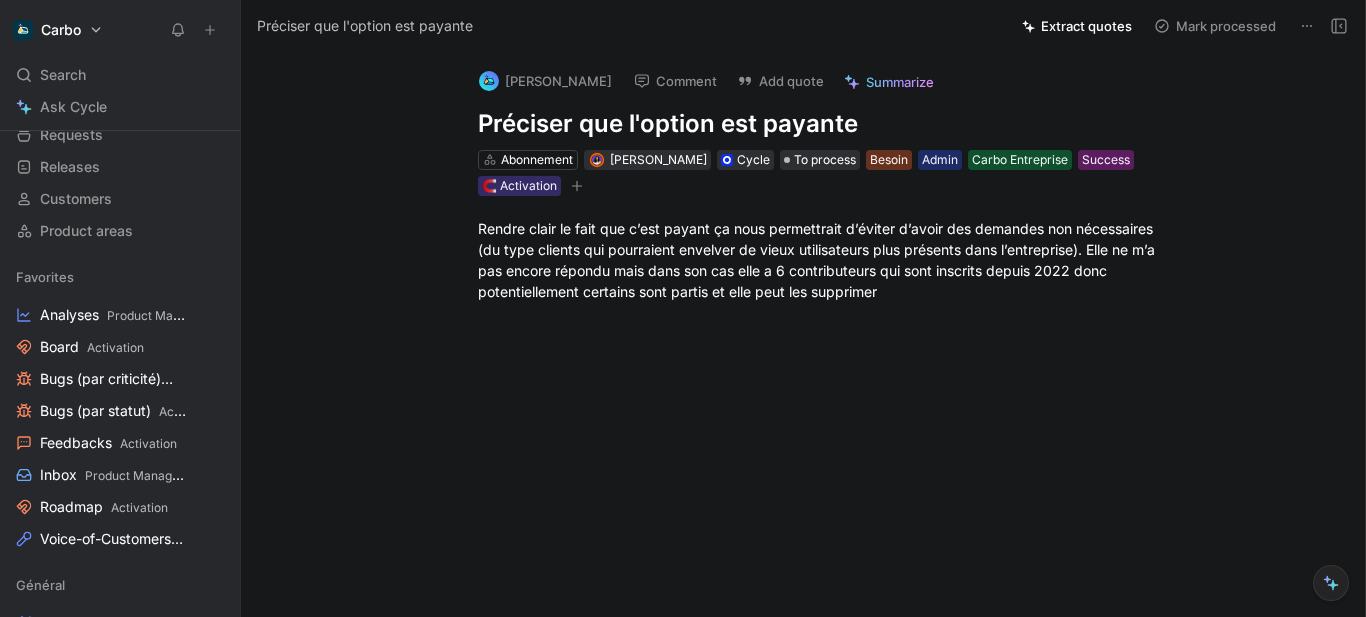 click 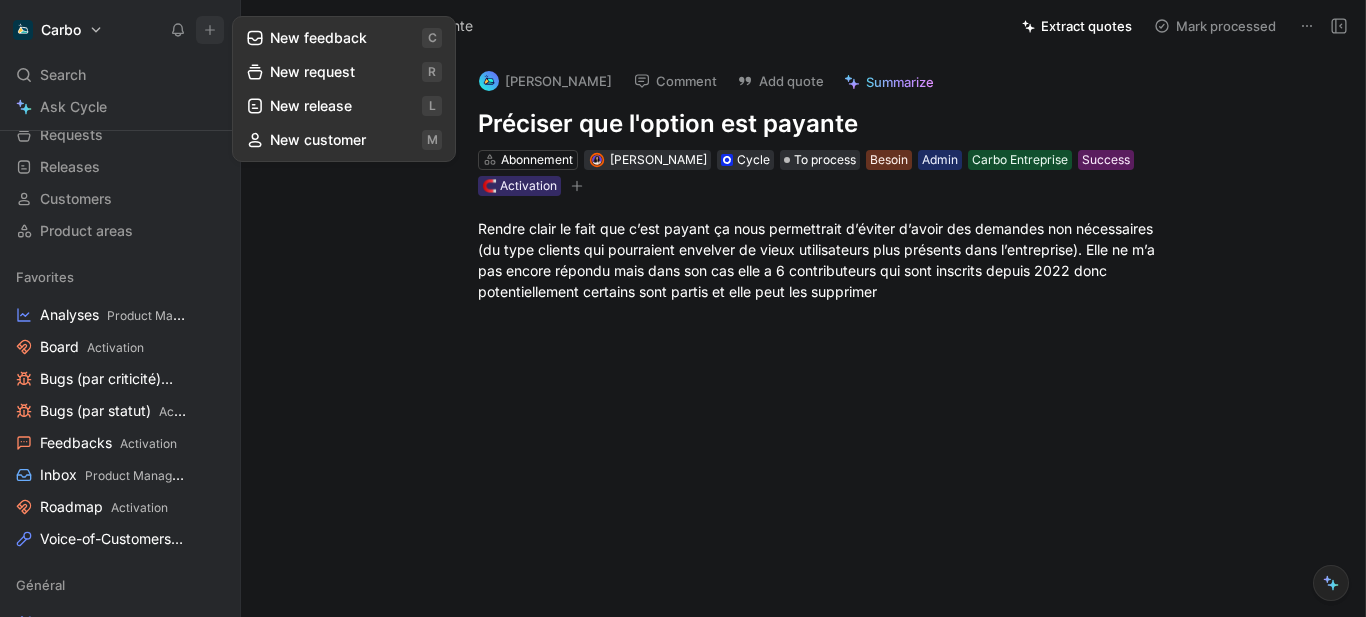 click on "New feedback c" at bounding box center [344, 38] 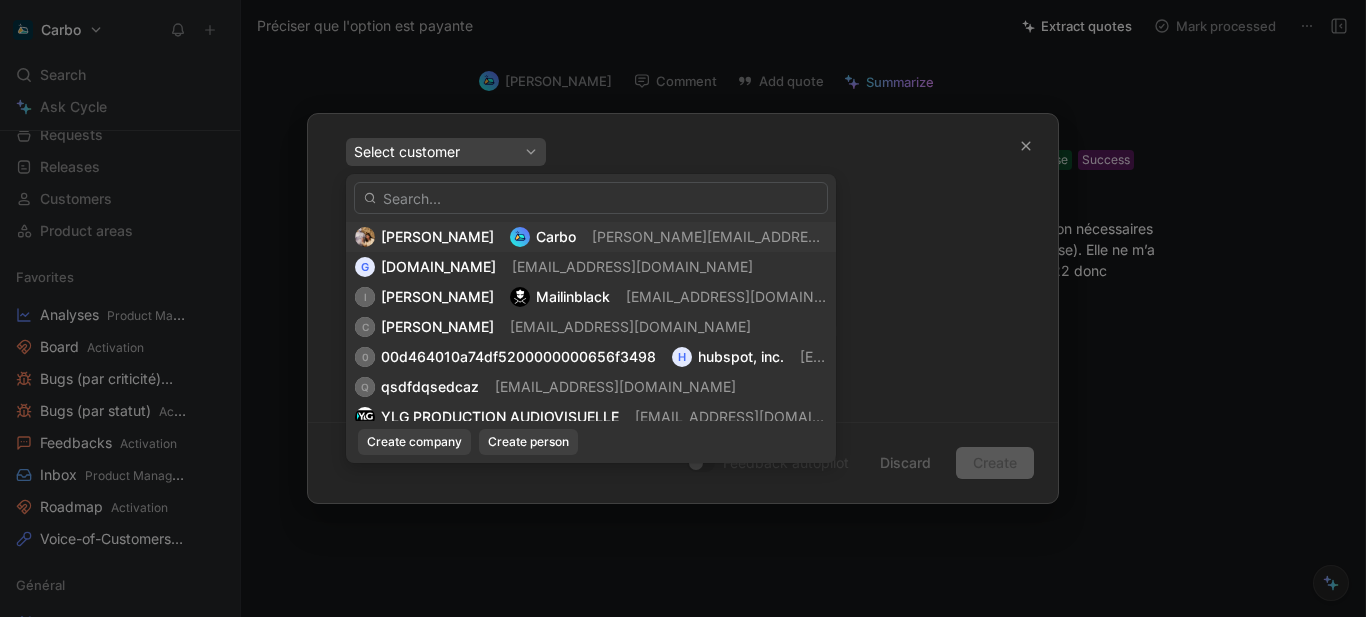 type 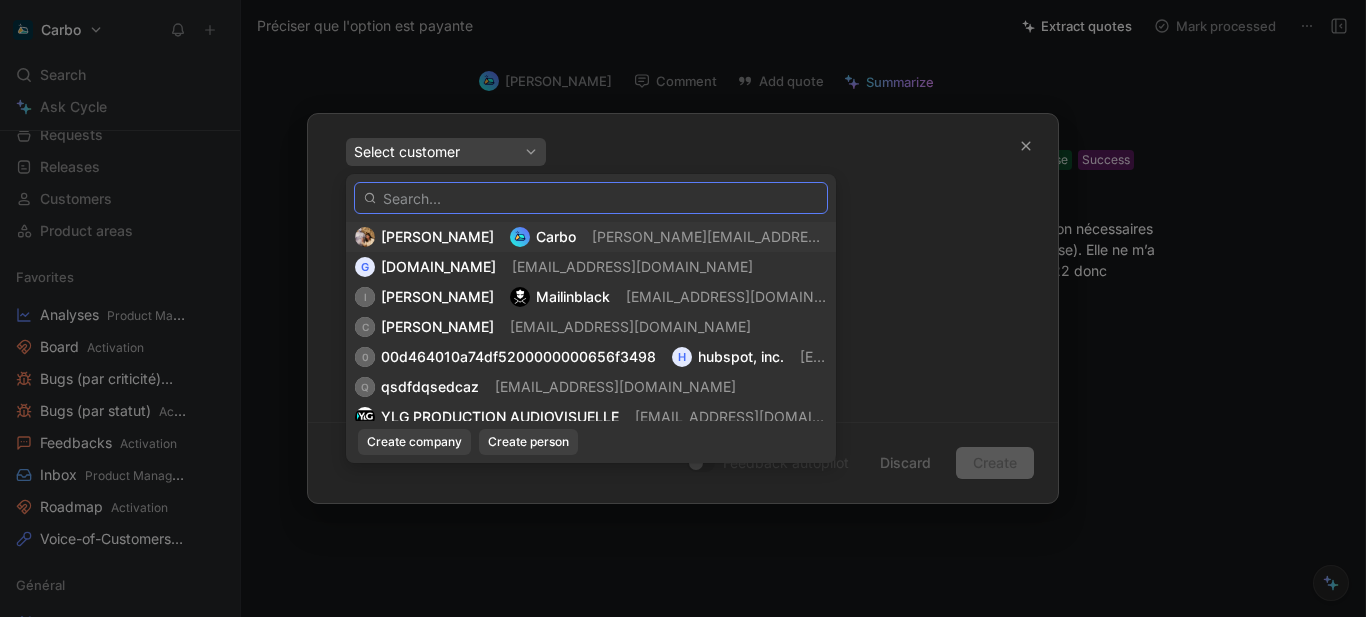 click at bounding box center [591, 198] 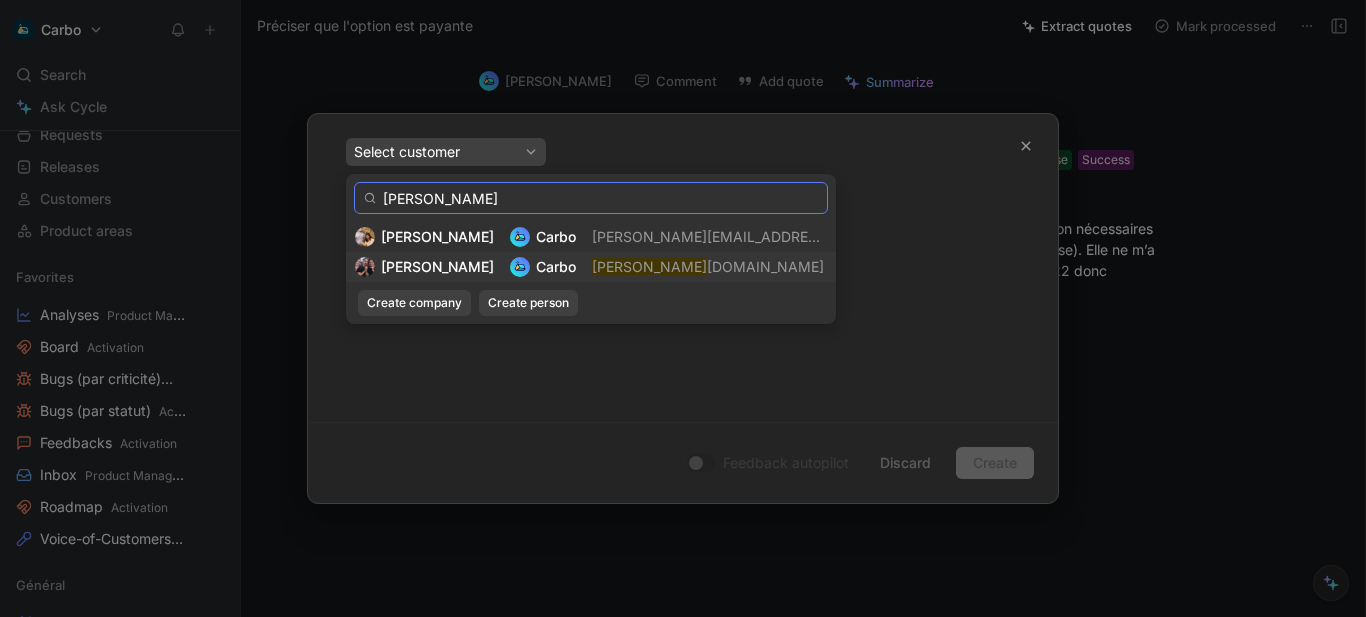 type on "[PERSON_NAME]" 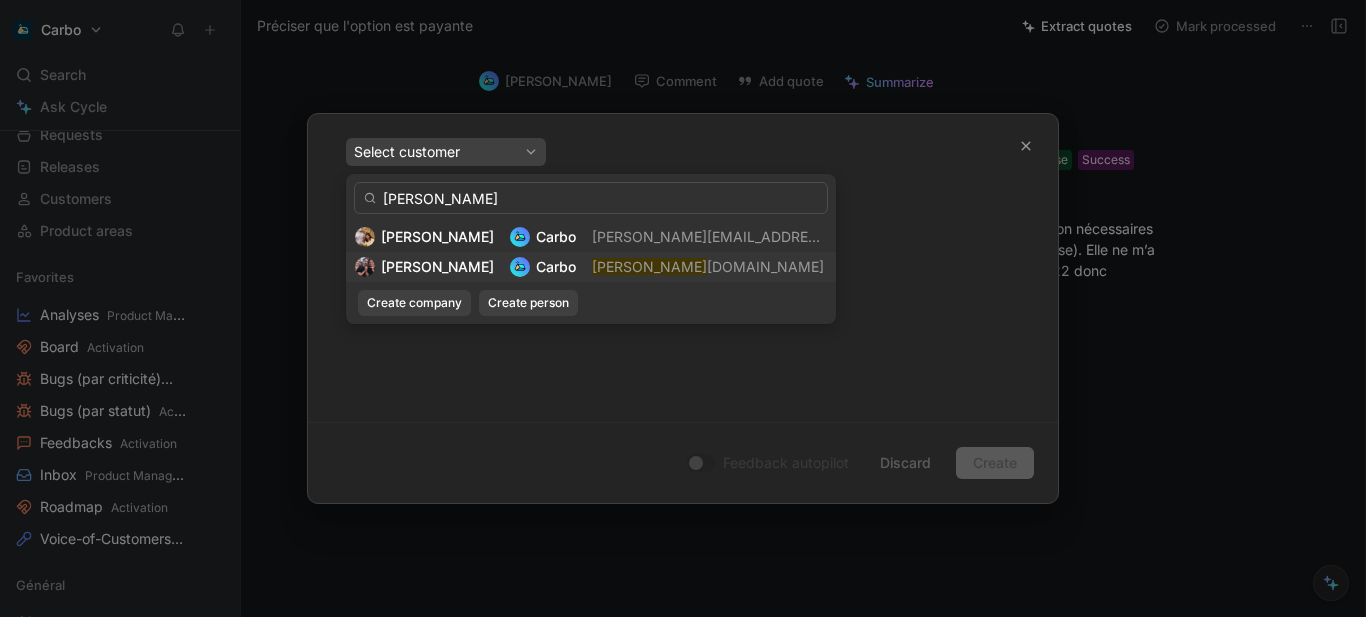 click on "[PERSON_NAME] [PERSON_NAME]@hello [DOMAIN_NAME]" at bounding box center [591, 267] 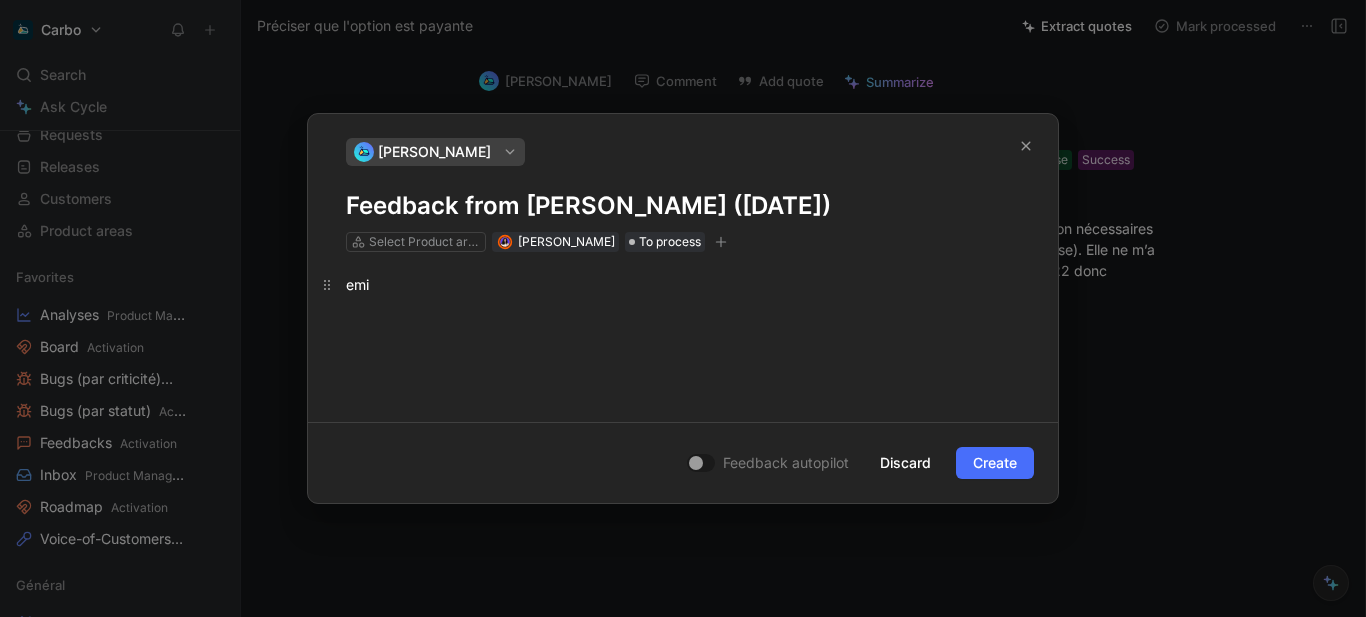 click on "emi" at bounding box center [683, 284] 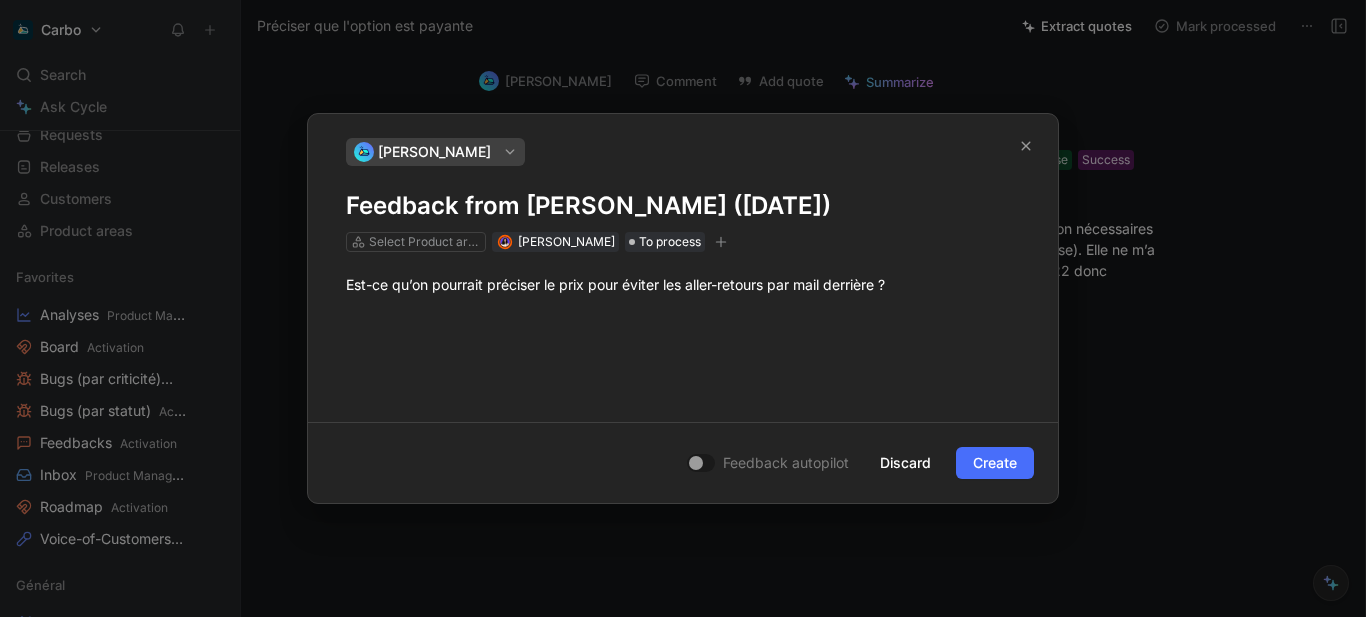 click on "Feedback from [PERSON_NAME] ([DATE])" at bounding box center (683, 206) 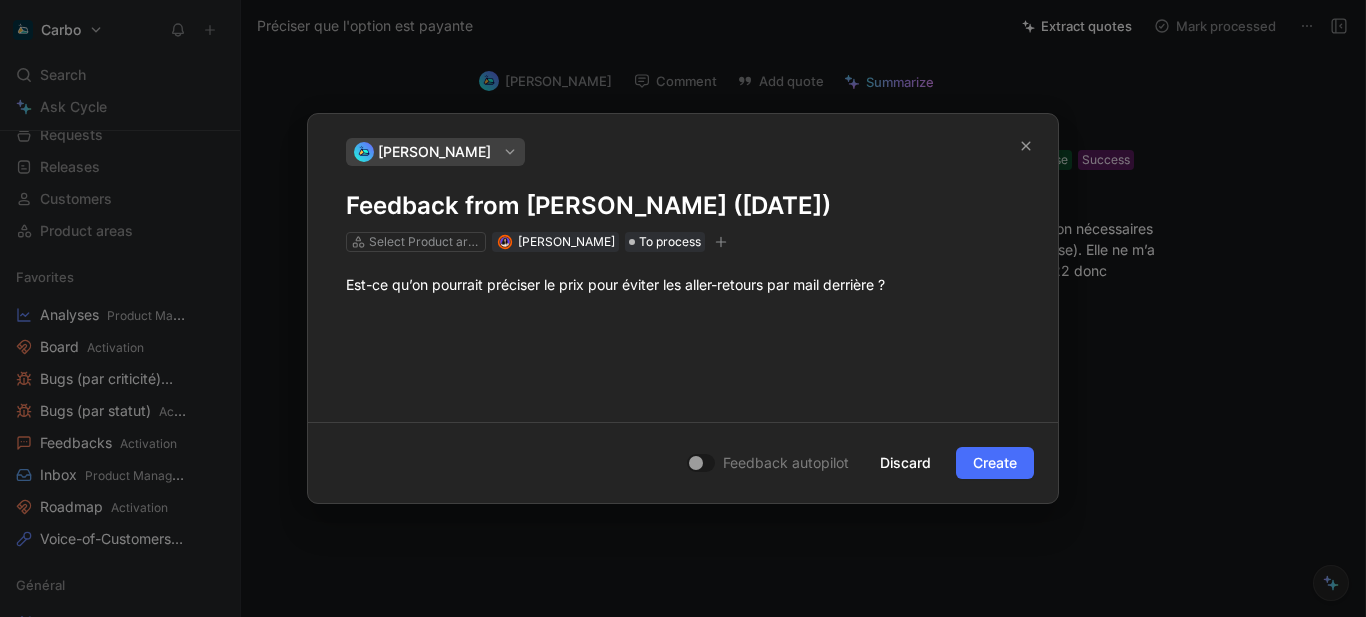 type 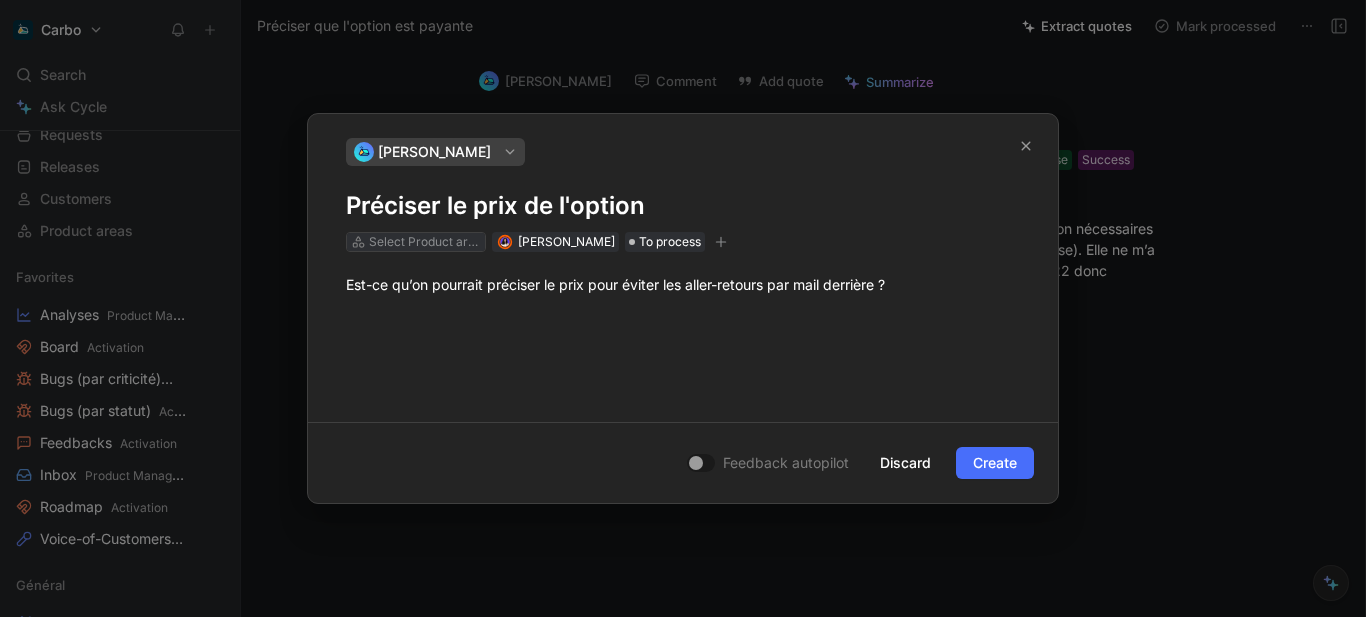 click on "Select Product areas" at bounding box center [425, 242] 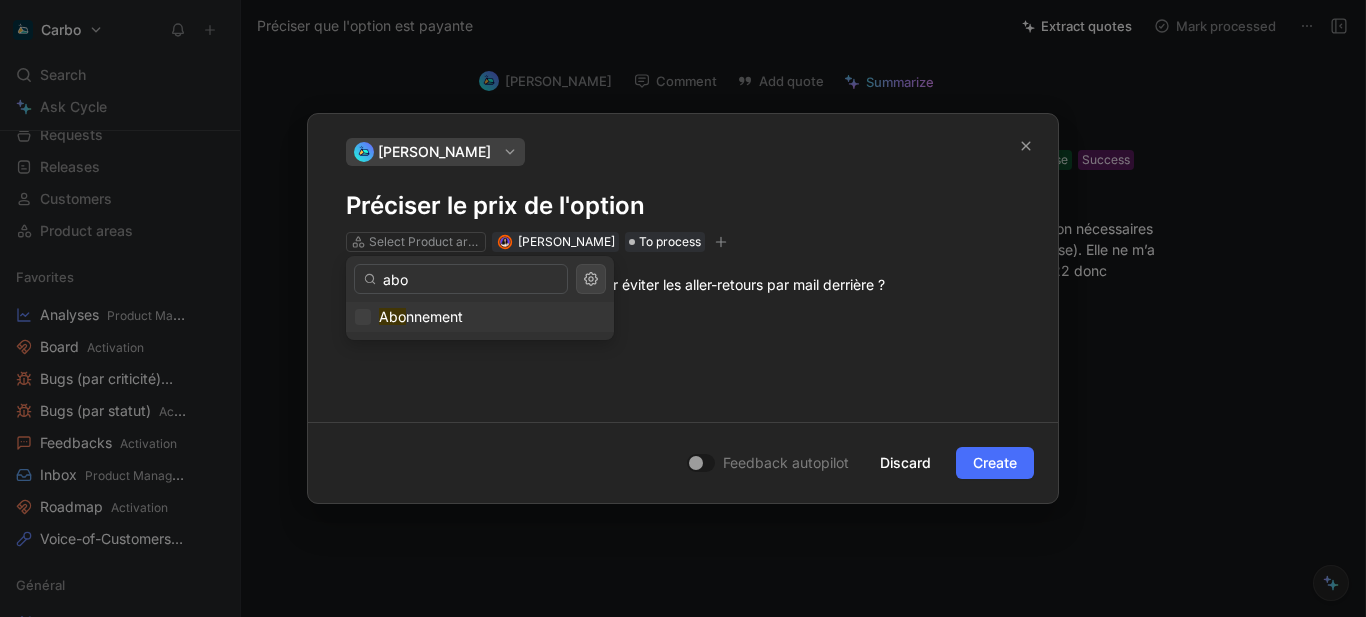 type on "abo" 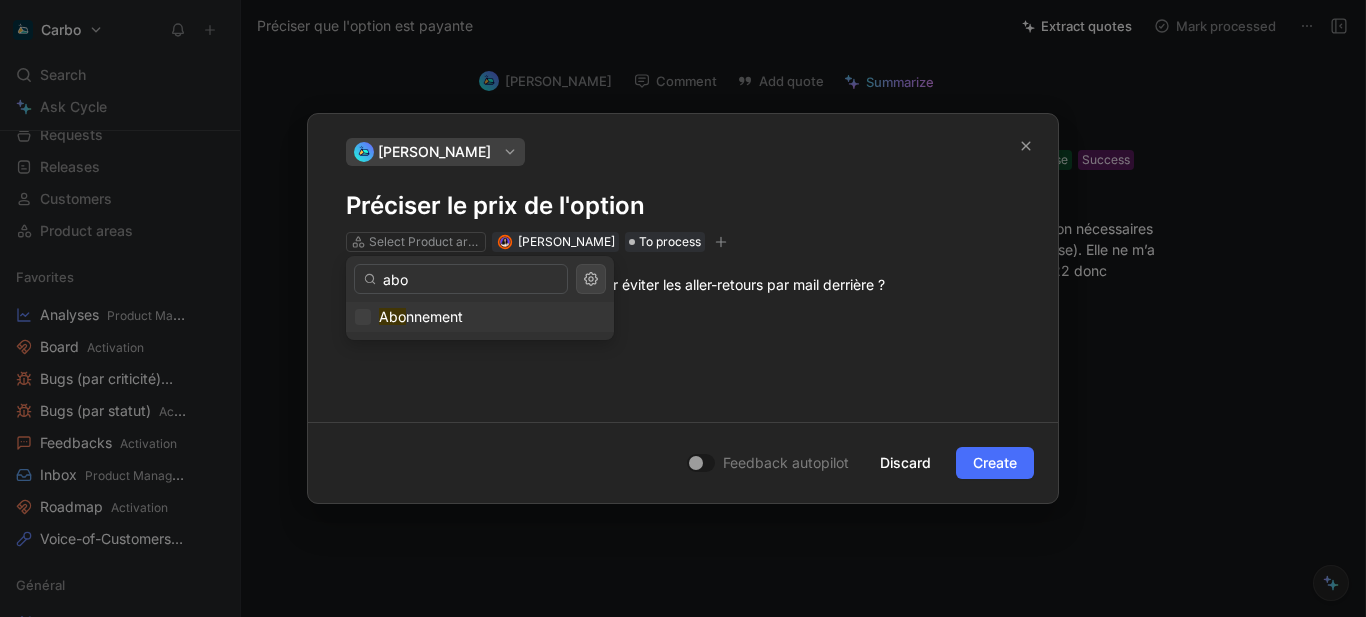 click on "nnement" at bounding box center [434, 316] 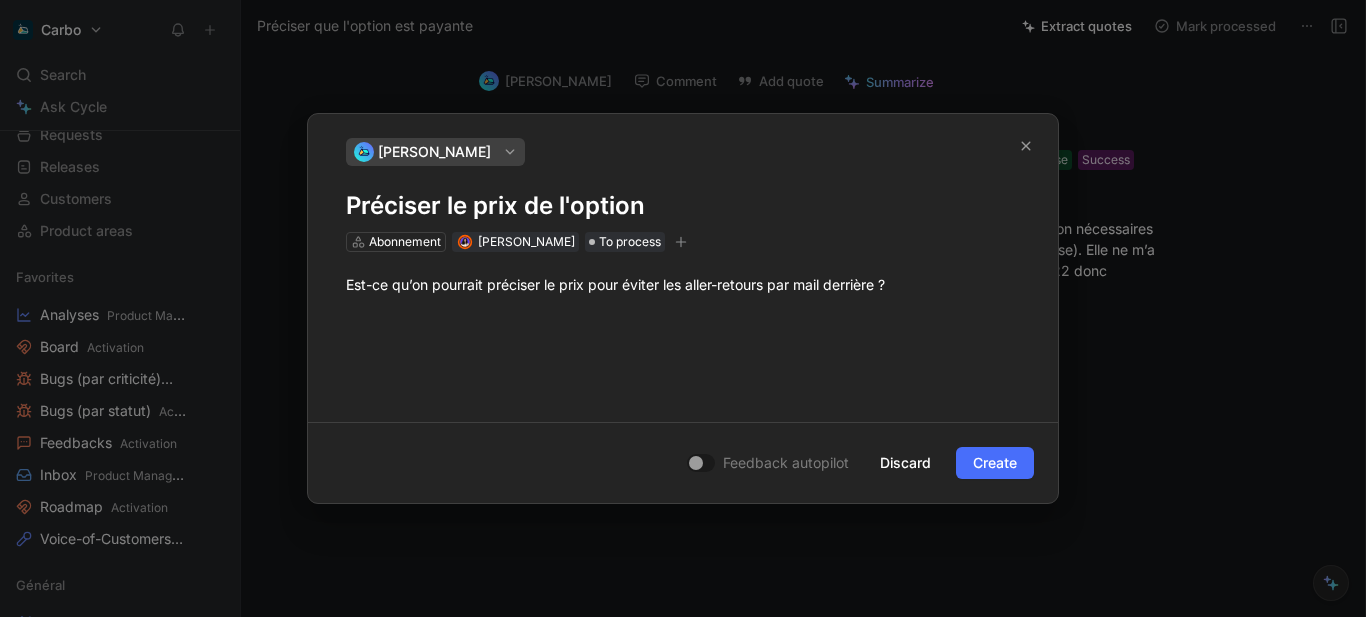 click 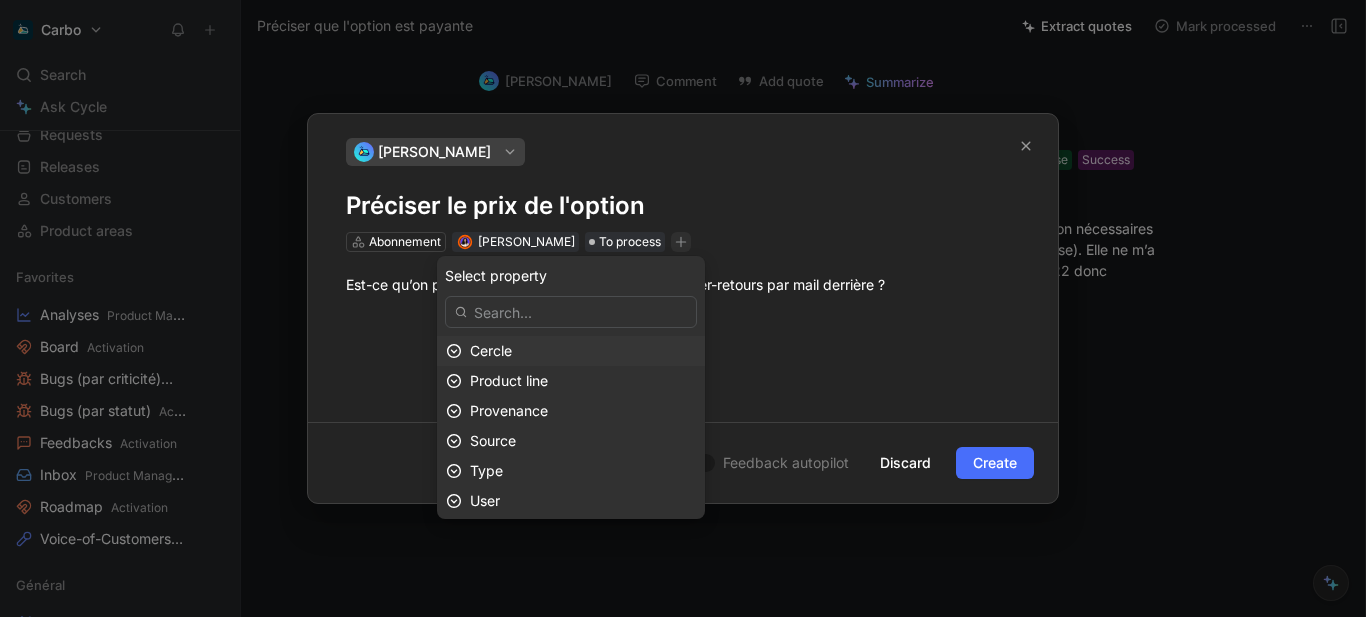 click on "Cercle" at bounding box center [583, 351] 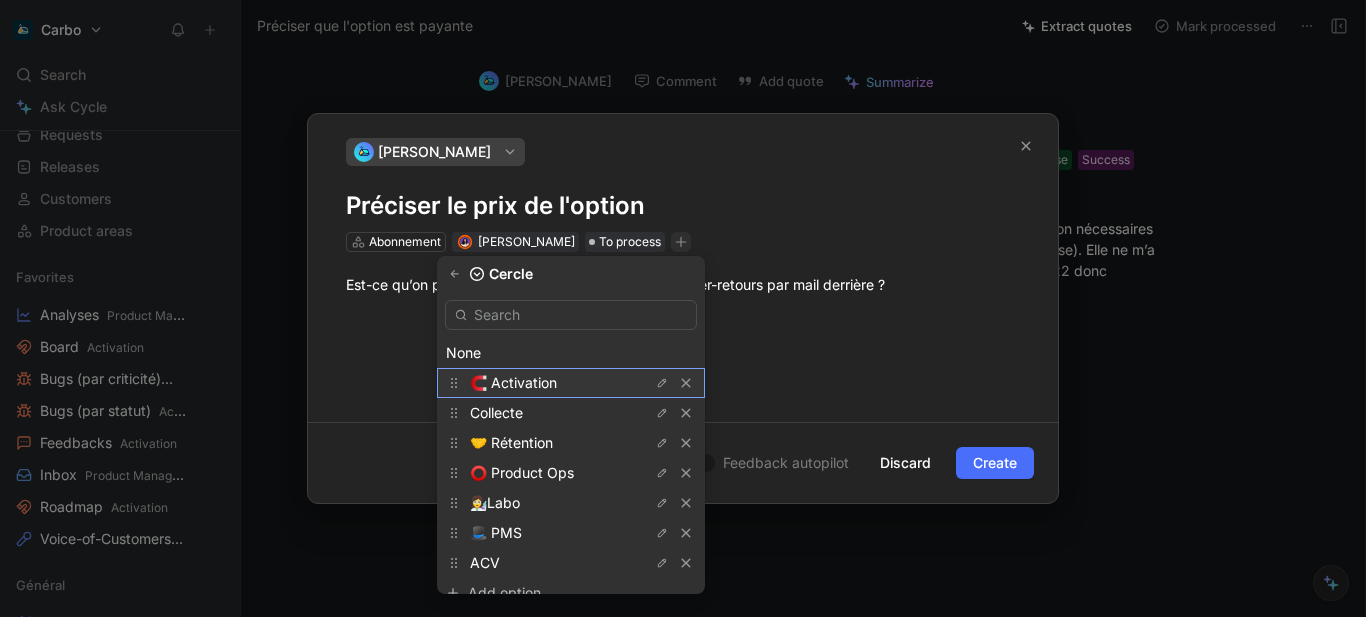 click on "🧲 Activation" at bounding box center (513, 382) 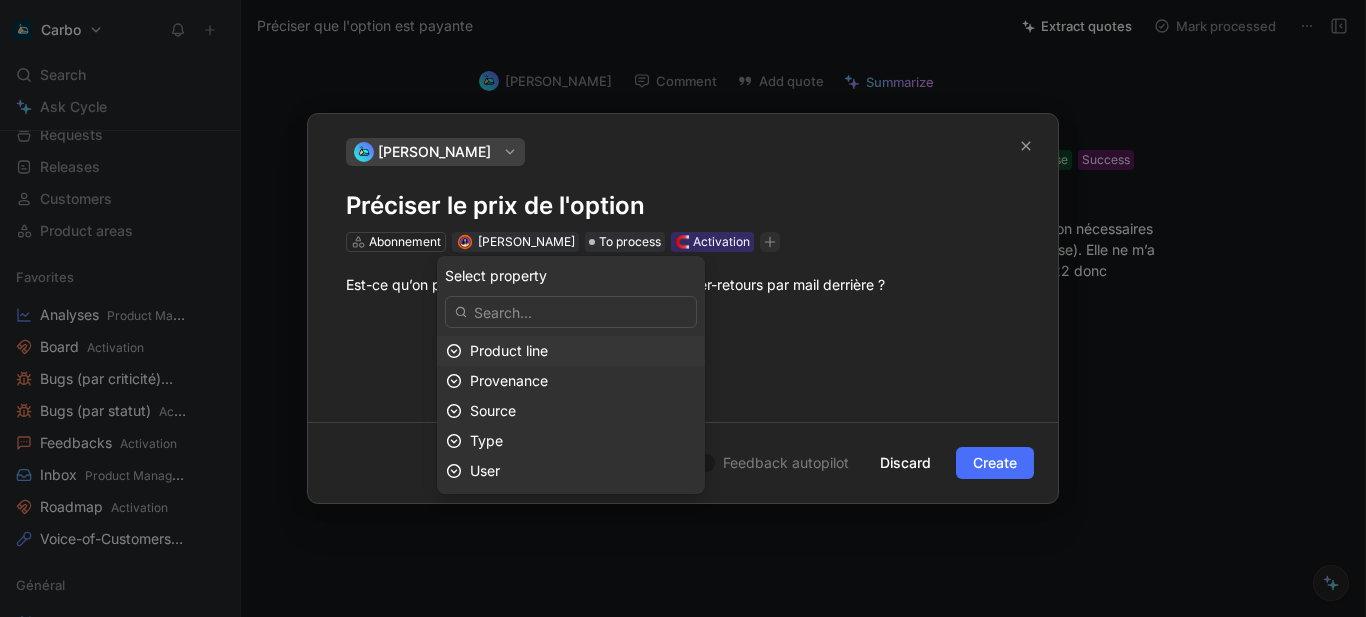 click on "Product line" at bounding box center (583, 351) 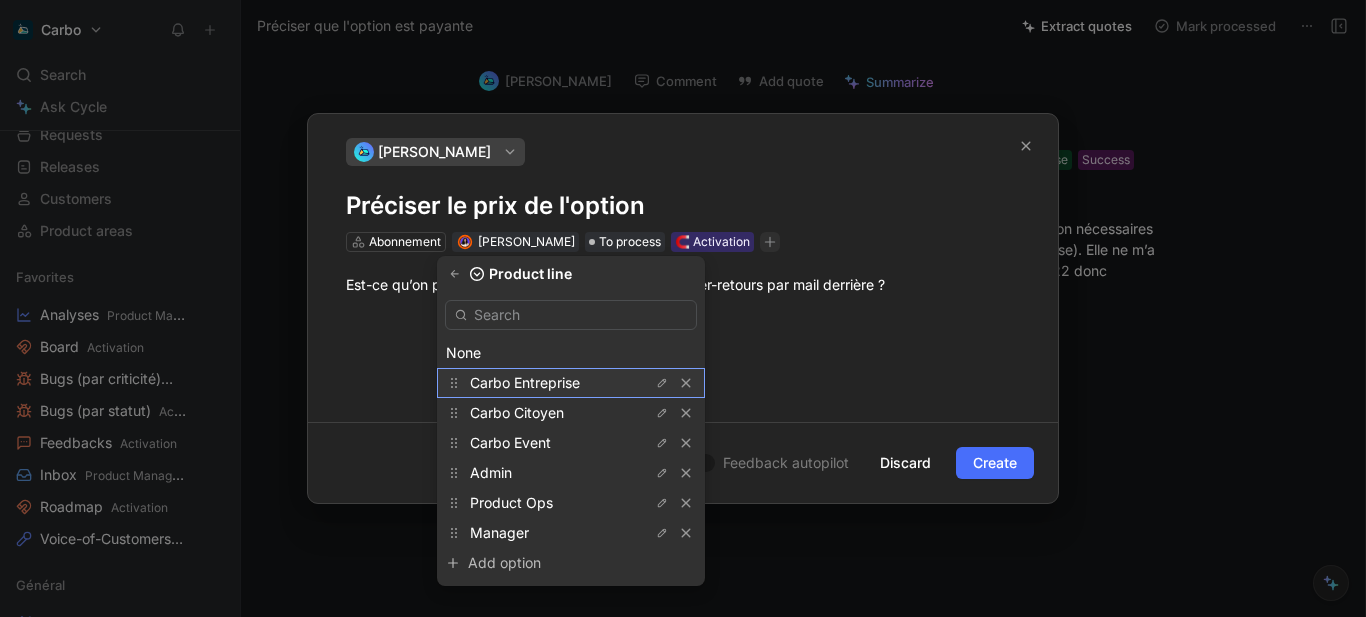 click on "Carbo Entreprise" at bounding box center [525, 382] 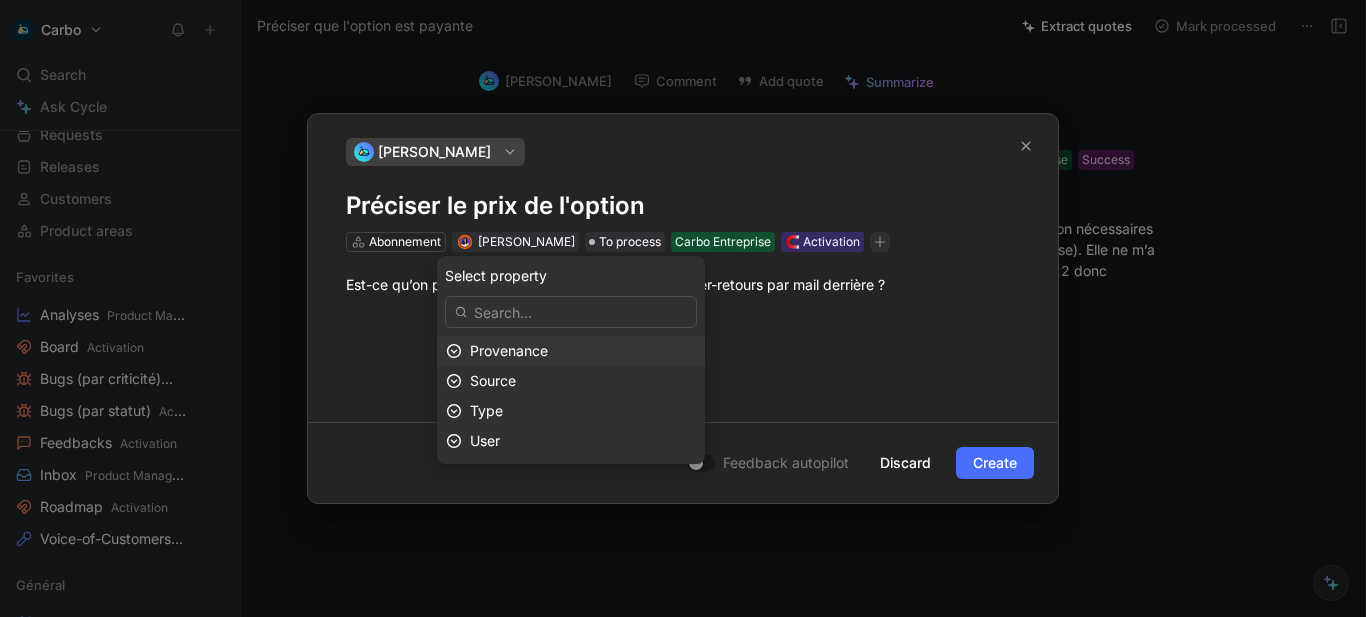 click on "Provenance" at bounding box center [509, 350] 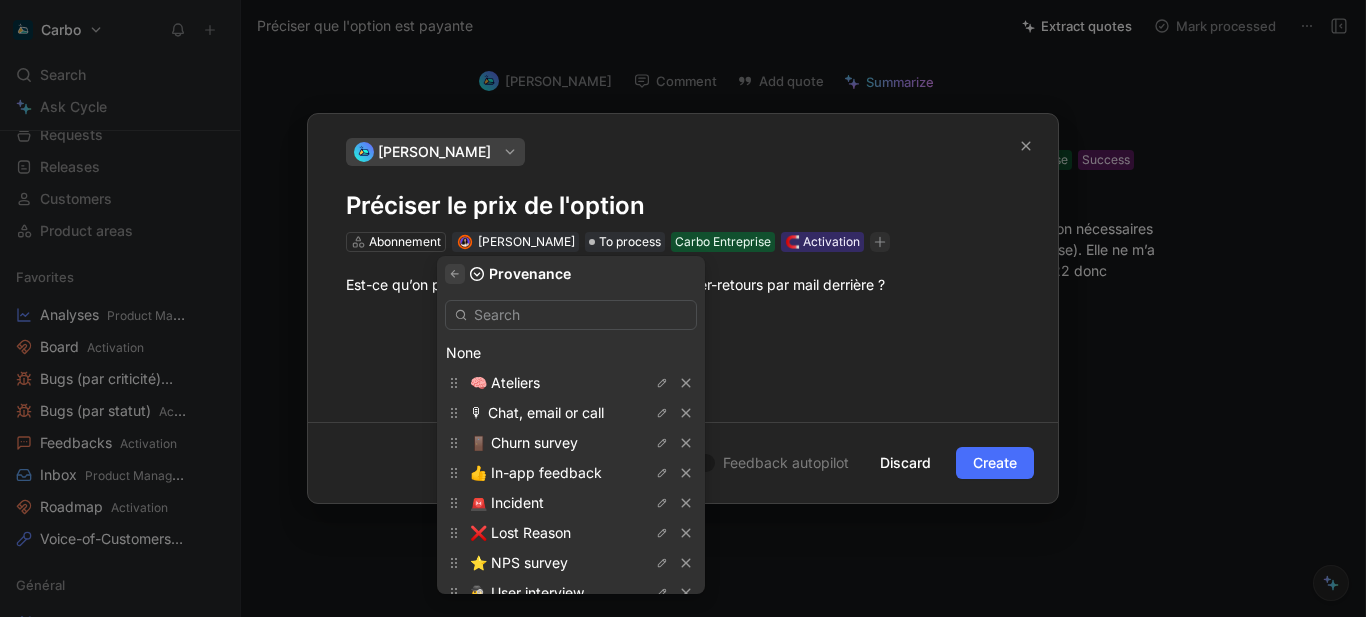 click 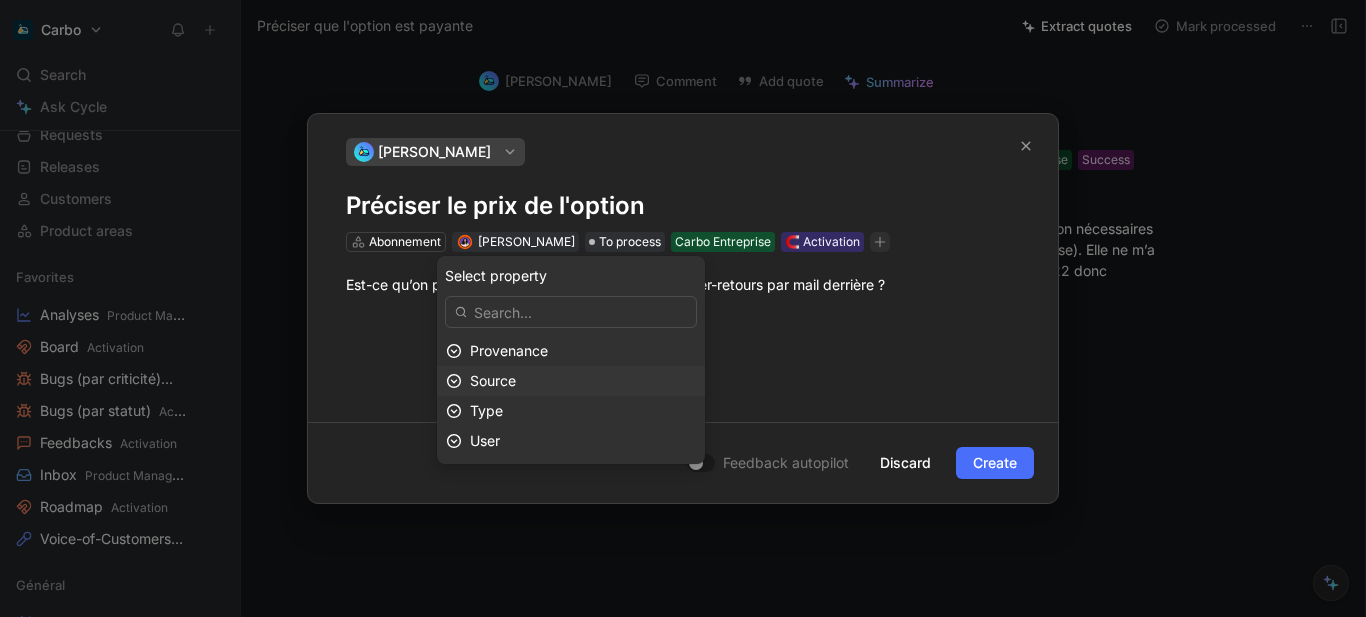 click on "Source" at bounding box center (583, 381) 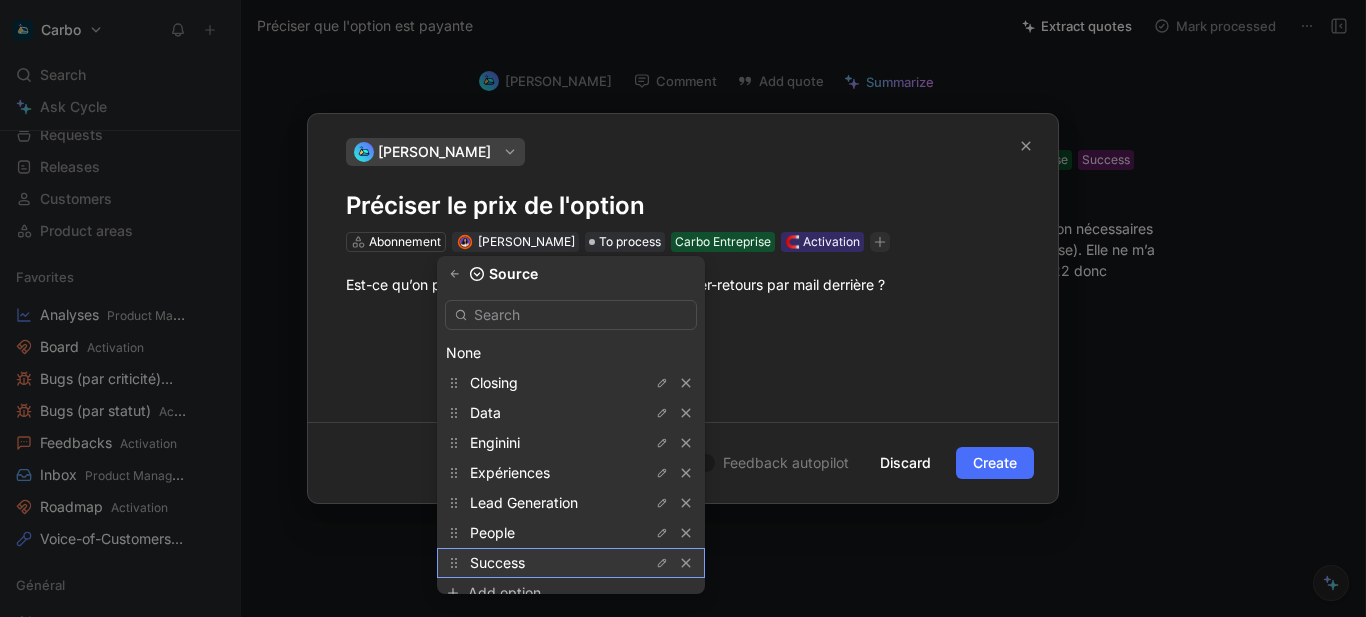 click on "Success" at bounding box center [545, 563] 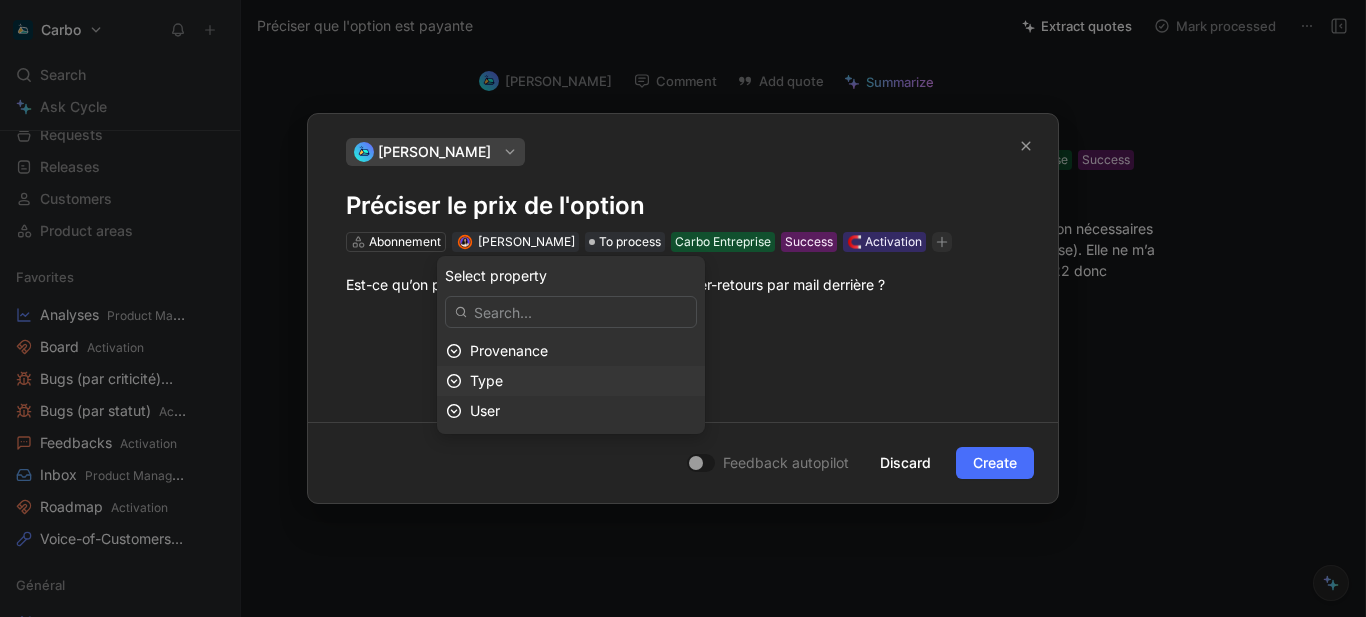 click on "Type" at bounding box center [583, 381] 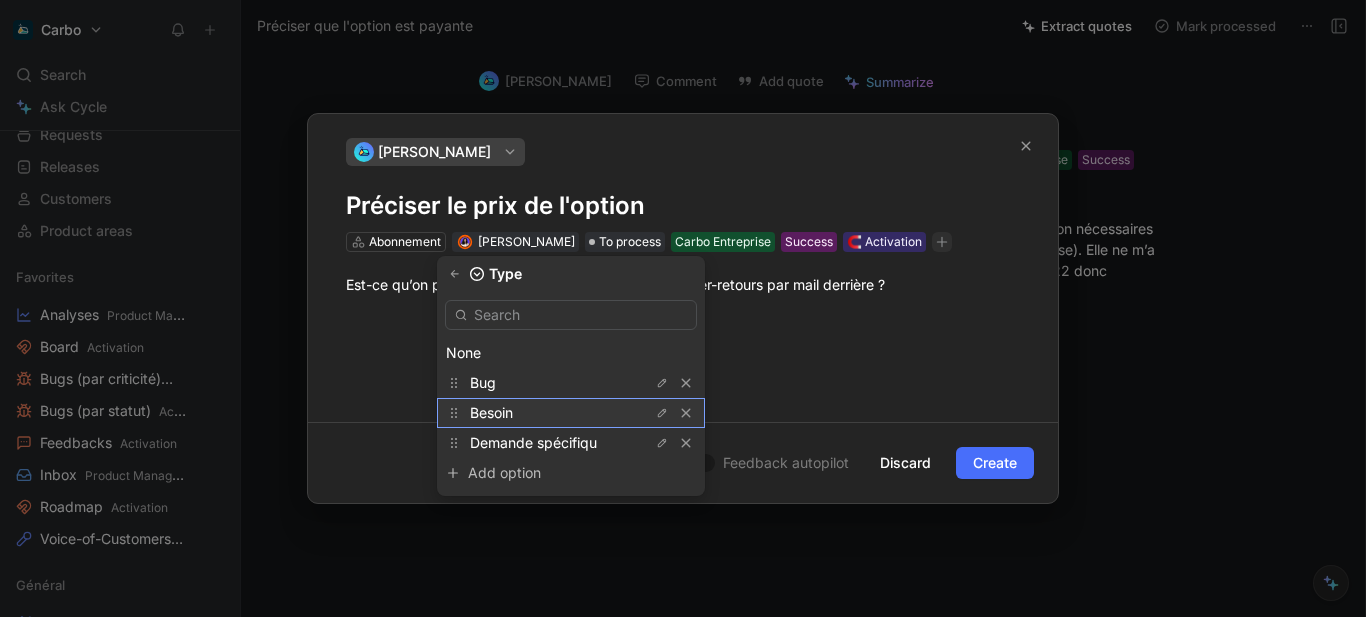 click on "Besoin" at bounding box center (545, 413) 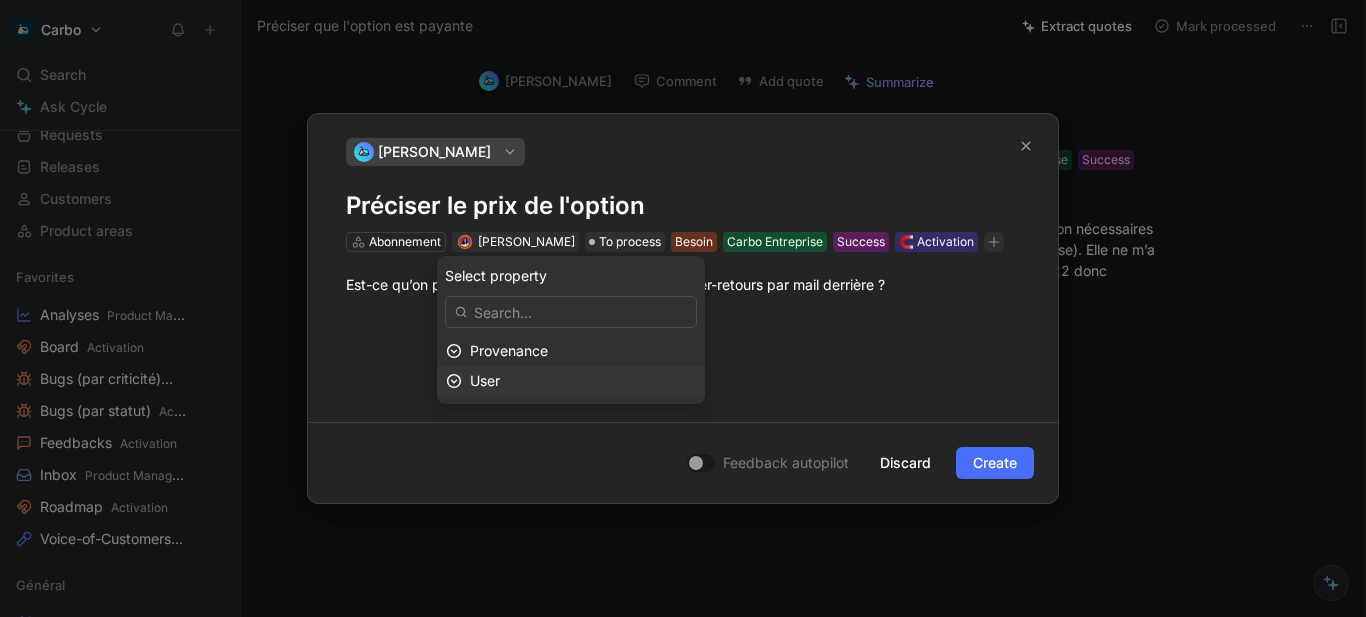 click on "User" at bounding box center [583, 381] 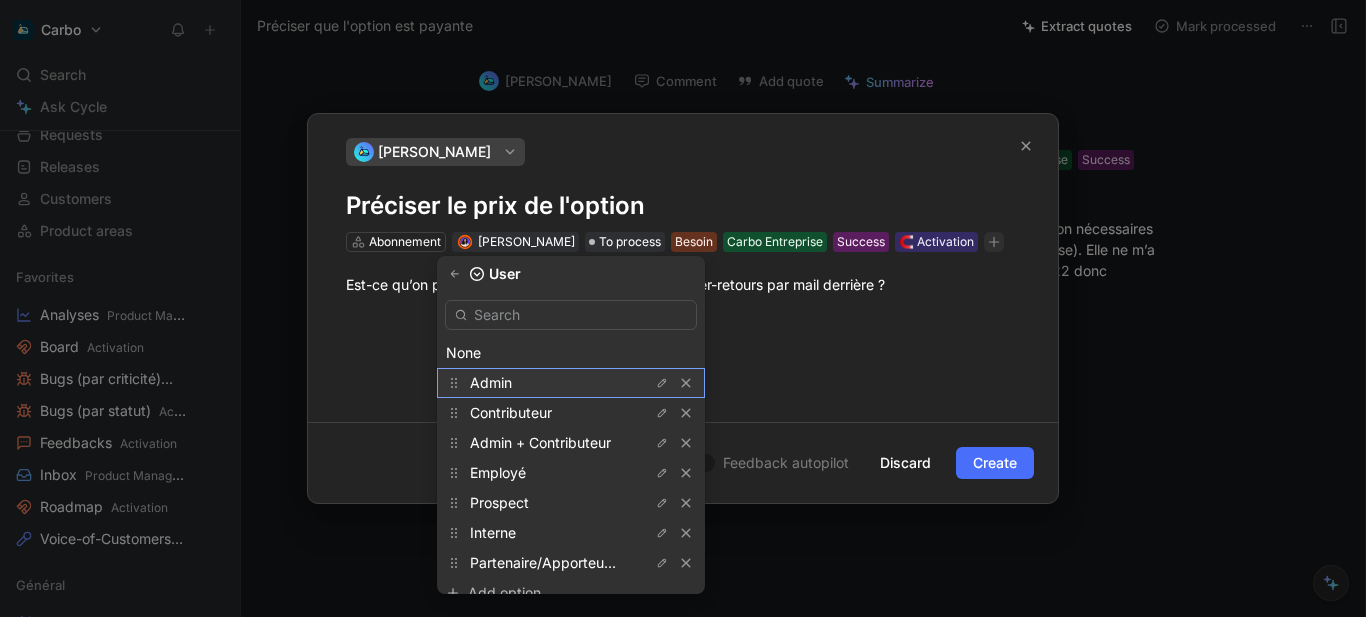 click on "Admin" at bounding box center [545, 383] 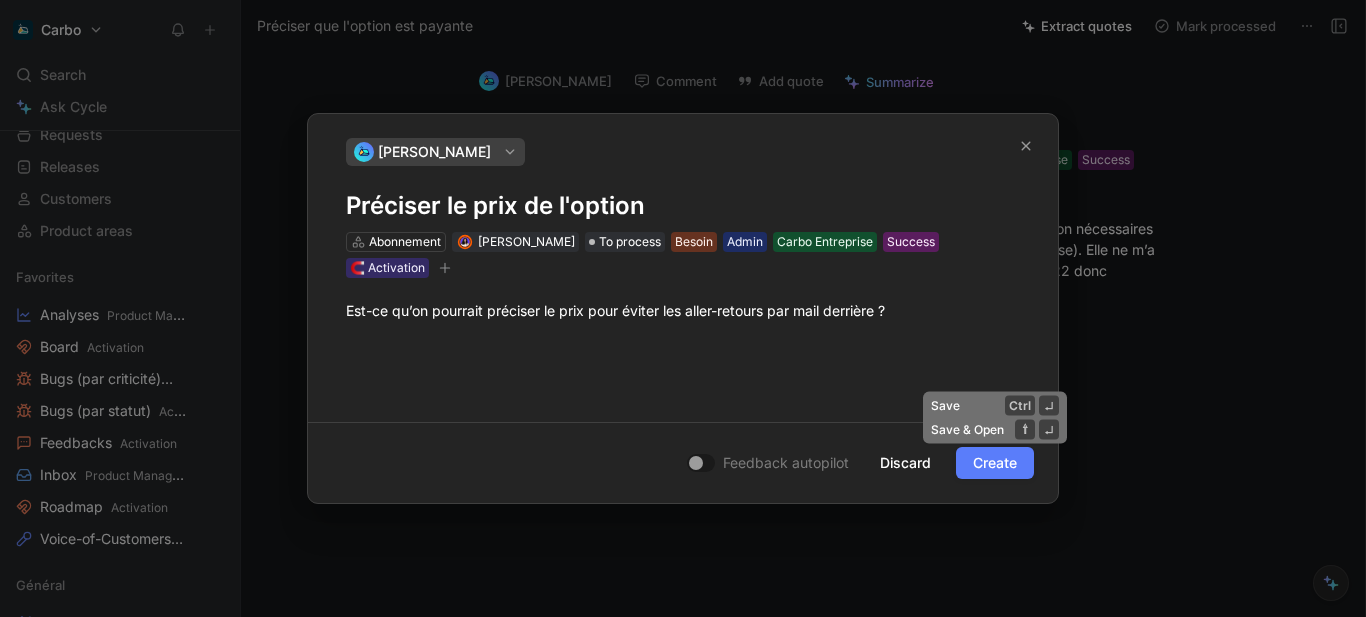 click on "Create" at bounding box center [995, 463] 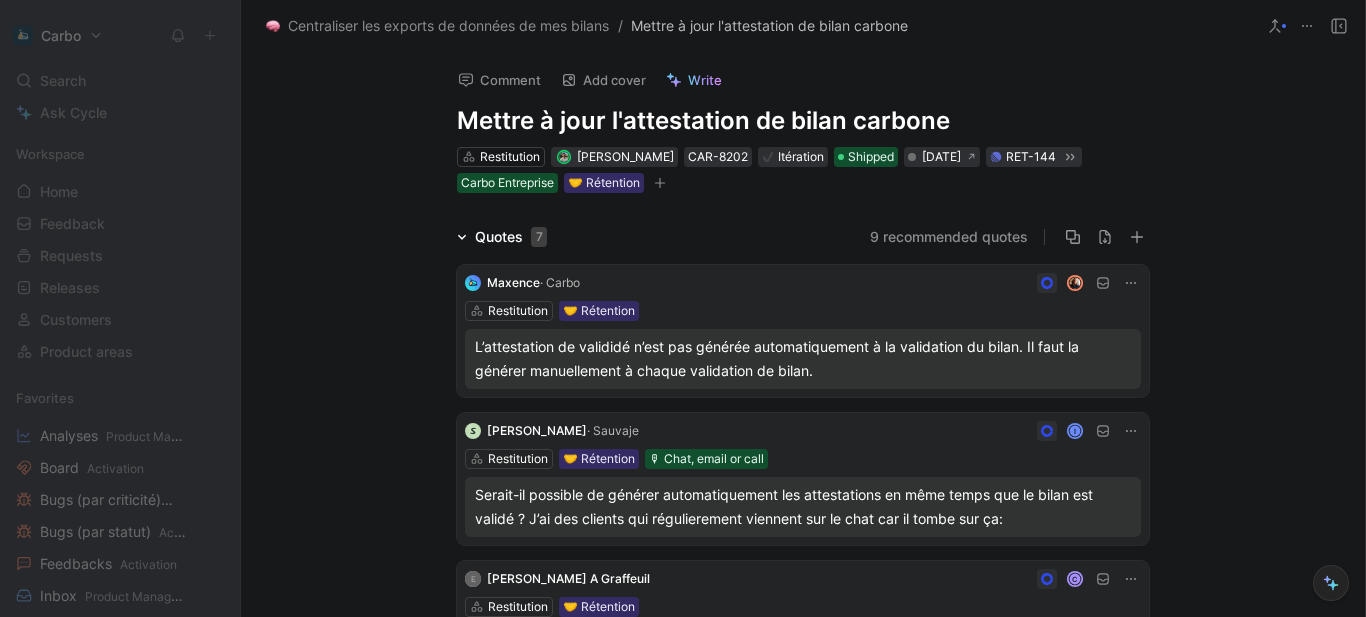 scroll, scrollTop: 0, scrollLeft: 0, axis: both 